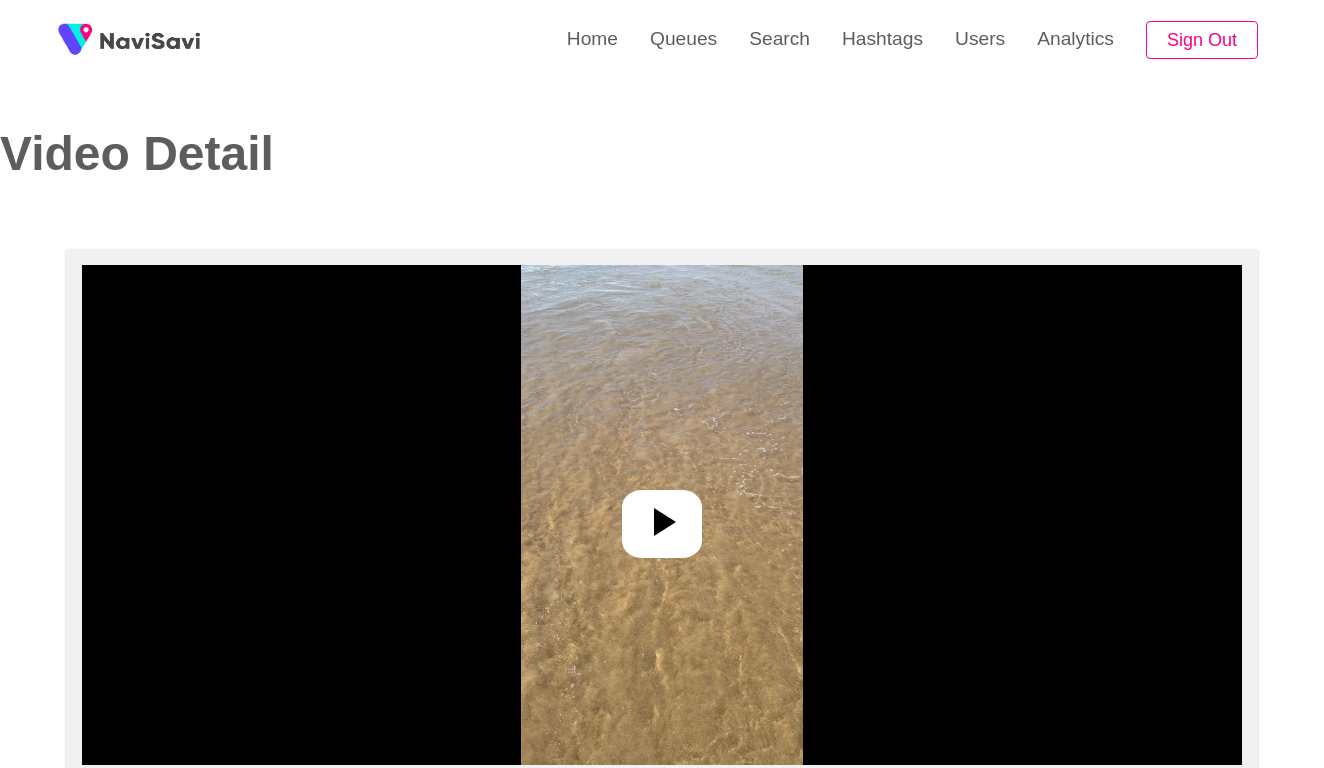 select on "**********" 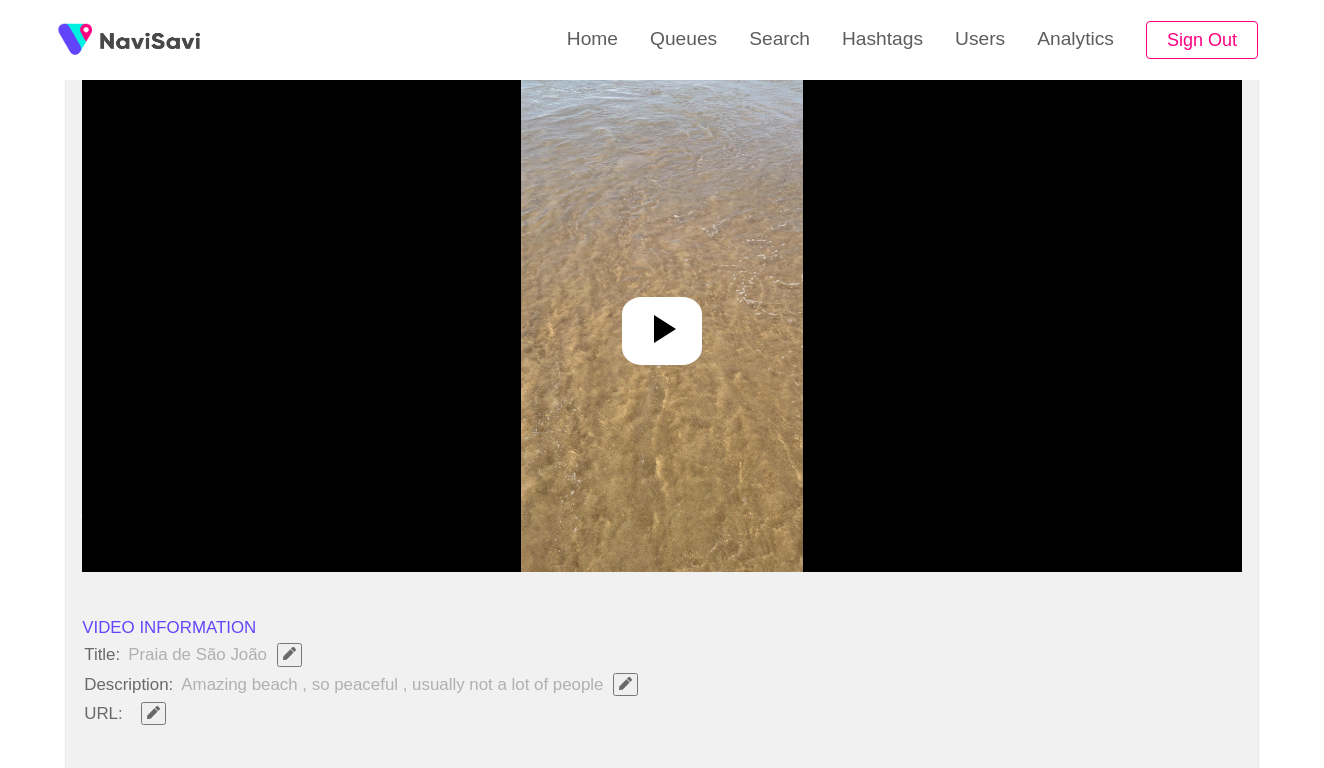 scroll, scrollTop: 193, scrollLeft: 0, axis: vertical 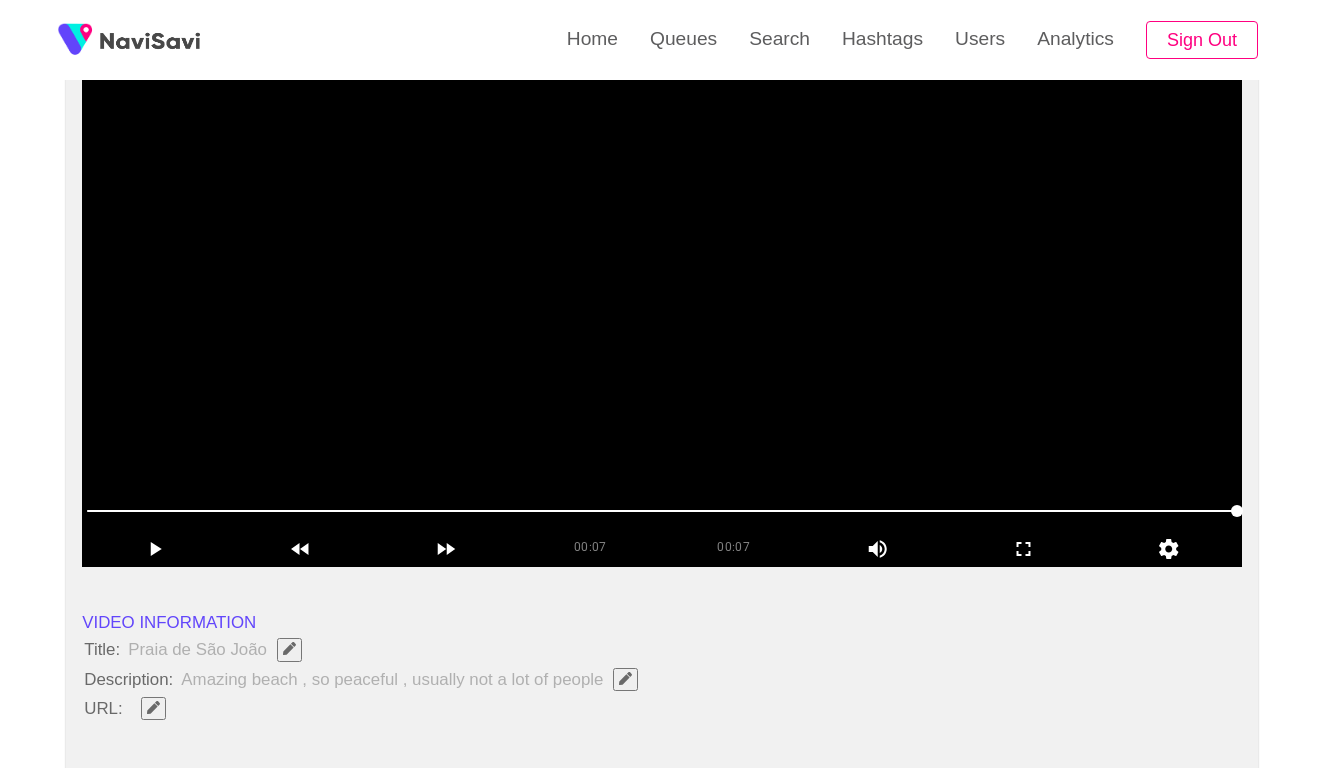 click at bounding box center (662, 317) 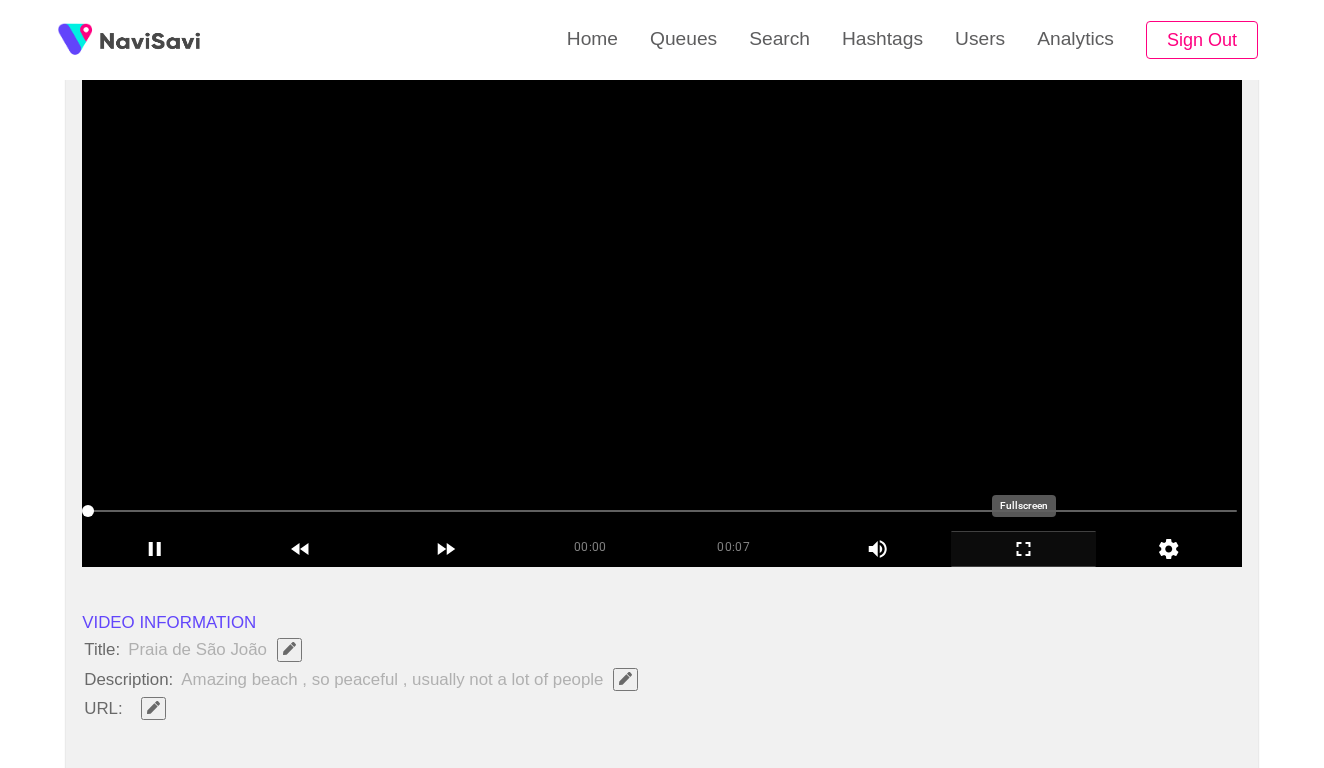 click 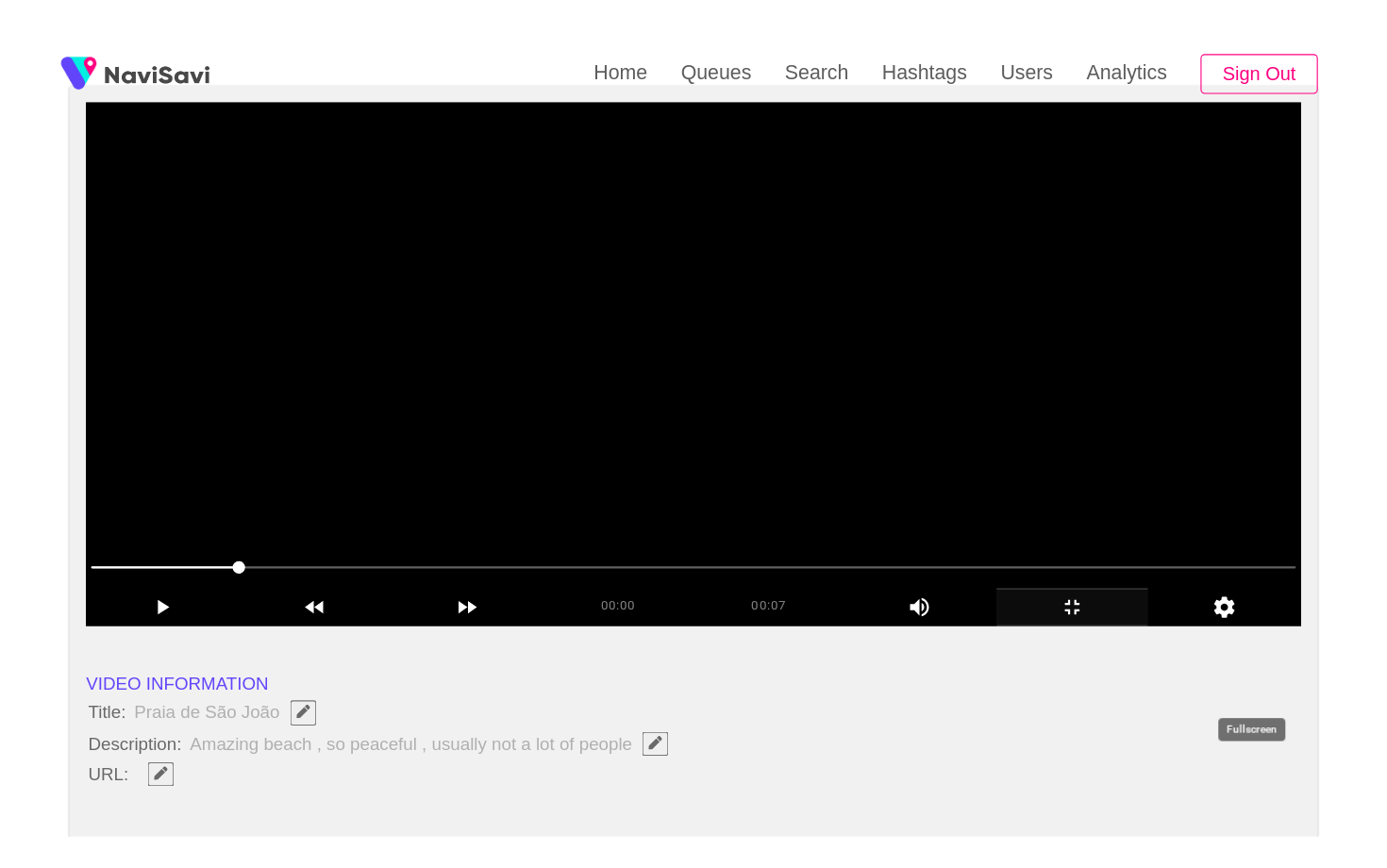 scroll, scrollTop: 0, scrollLeft: 0, axis: both 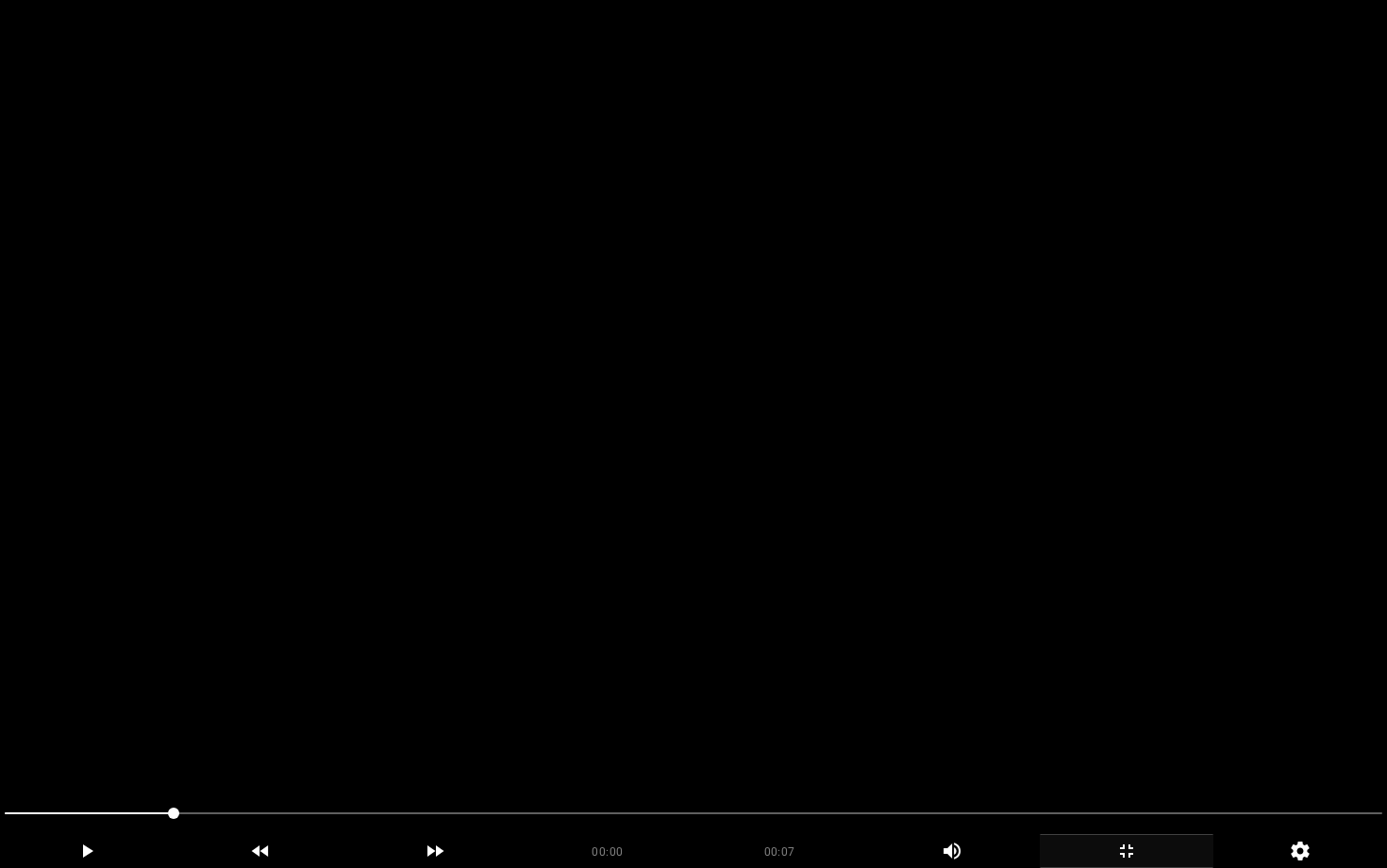 click at bounding box center (694, 434) 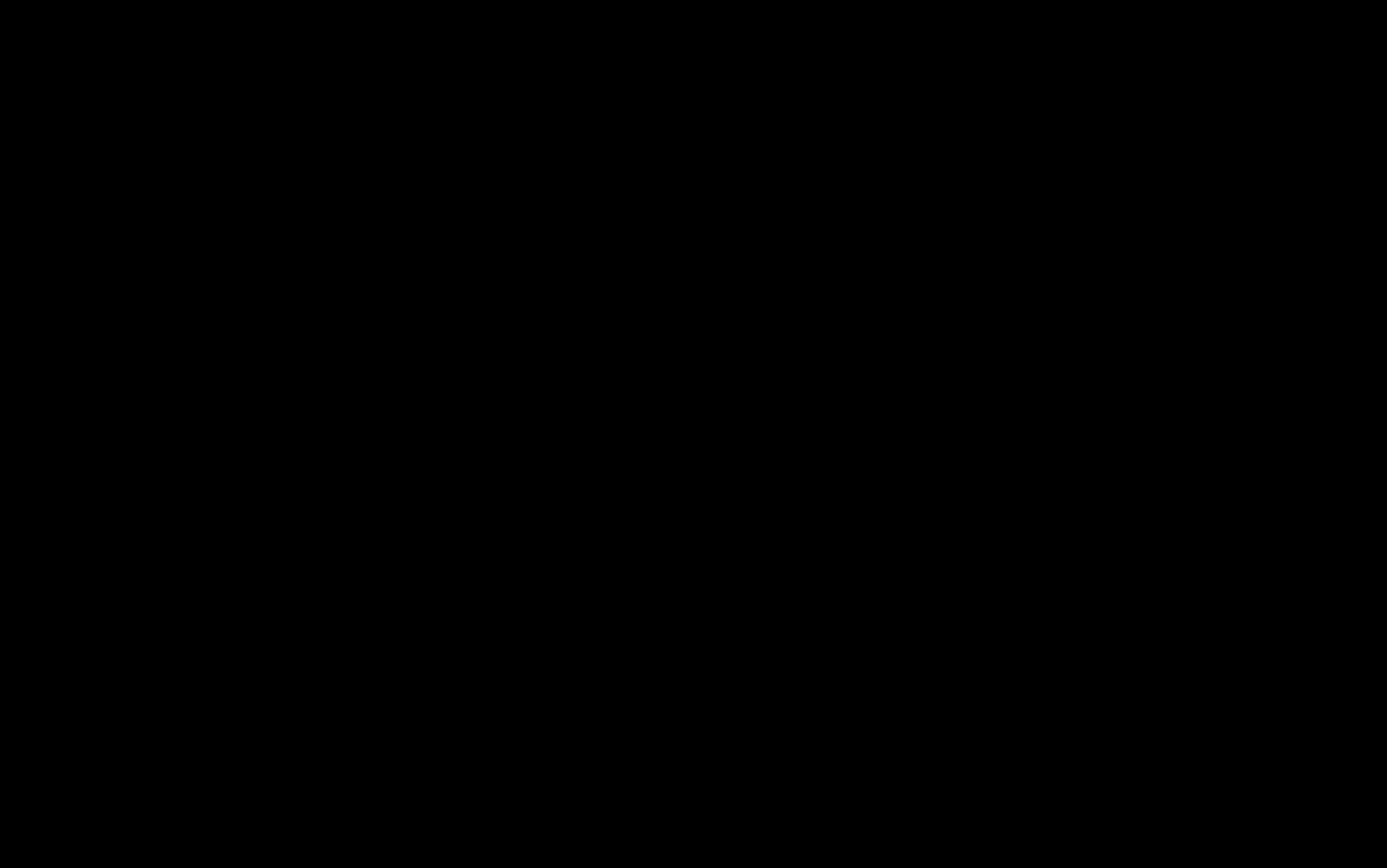click 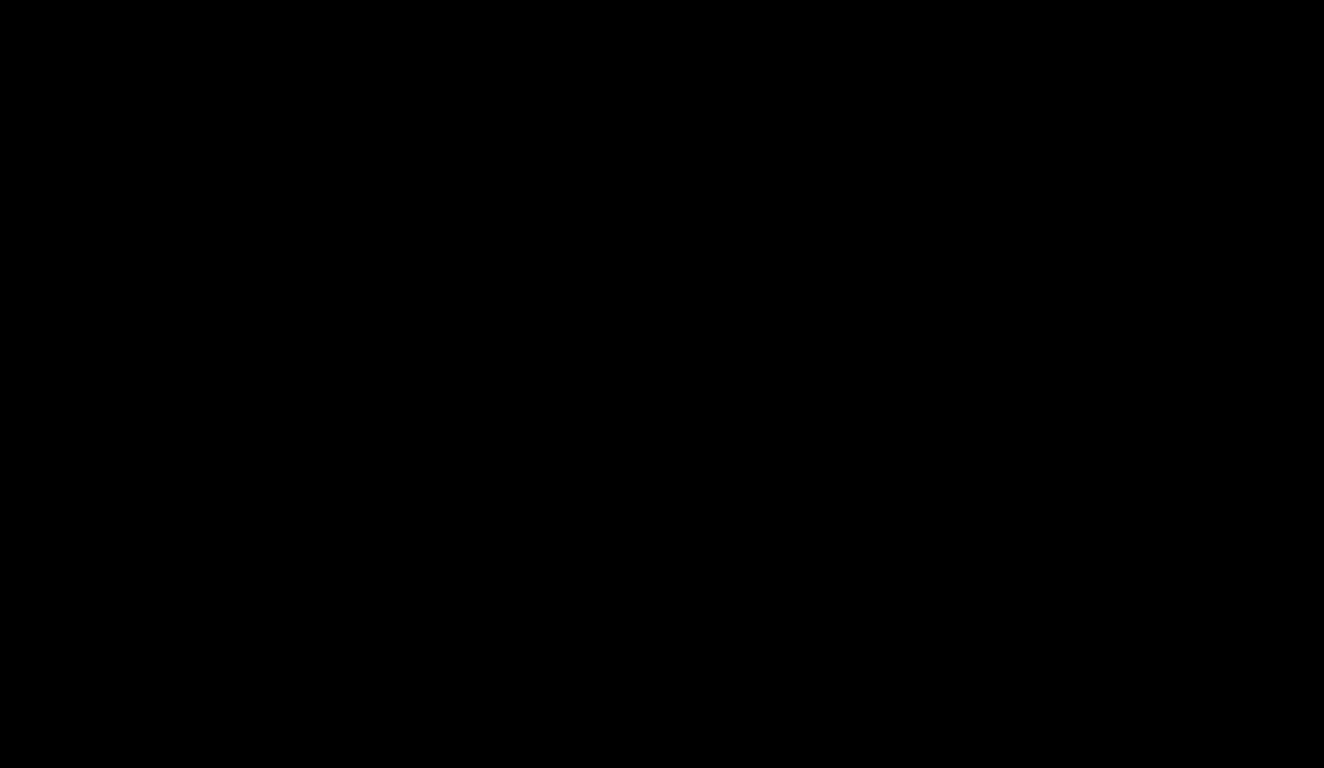 scroll, scrollTop: 2391, scrollLeft: 0, axis: vertical 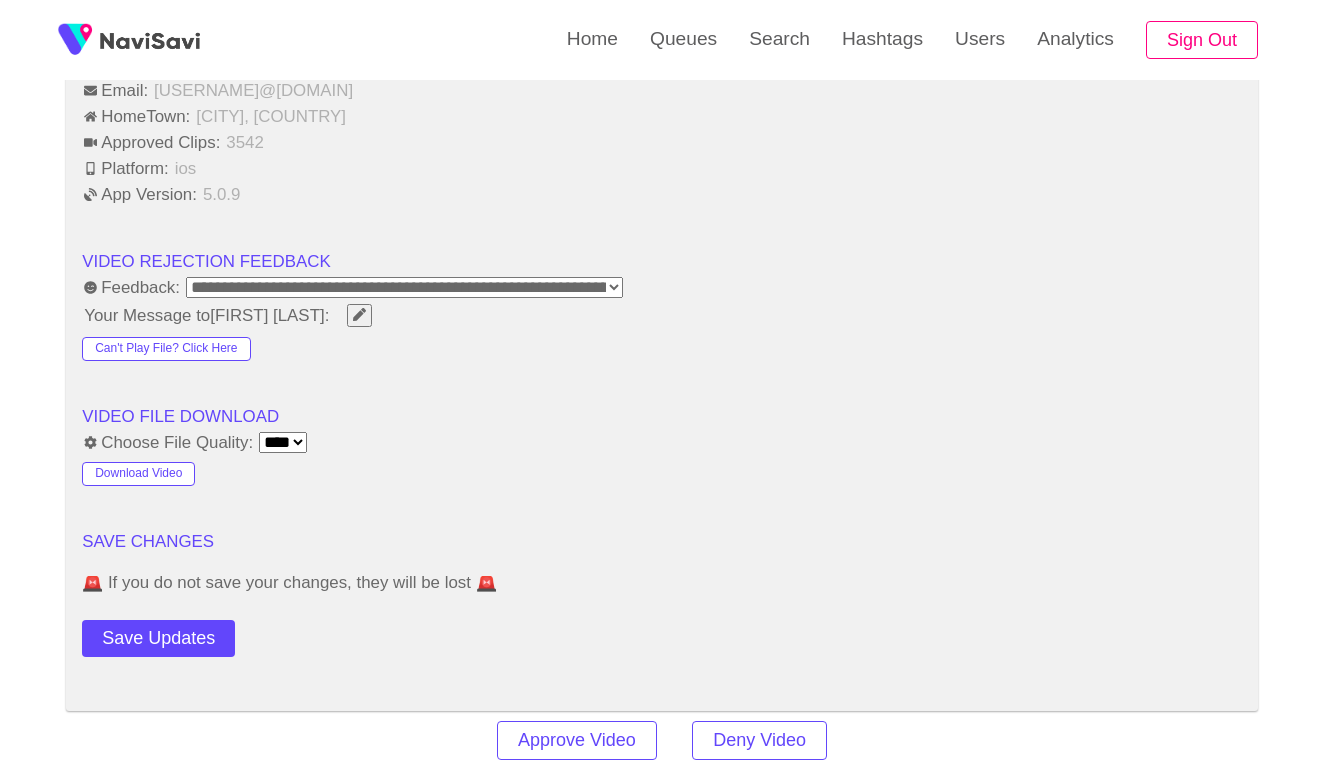 click on "**********" at bounding box center (404, 287) 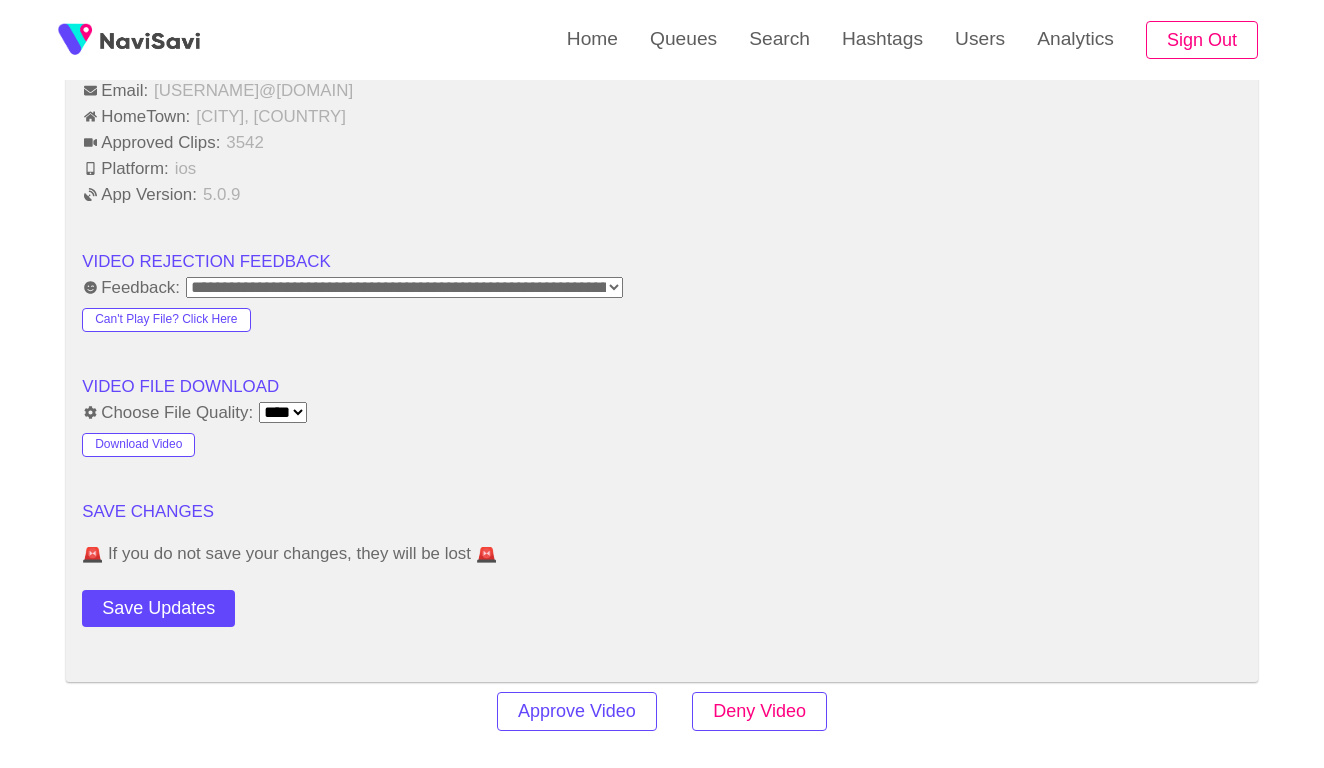 click on "Deny Video" at bounding box center (759, 711) 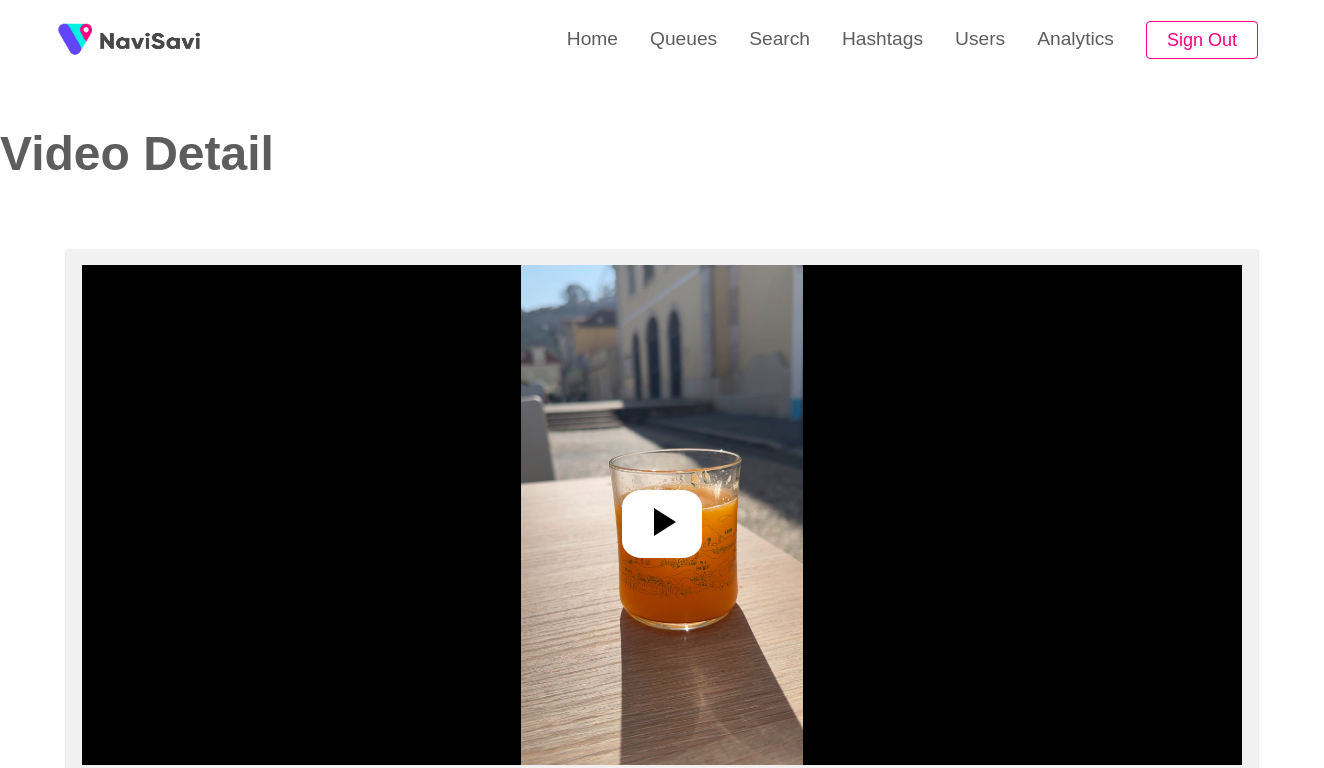 select on "**********" 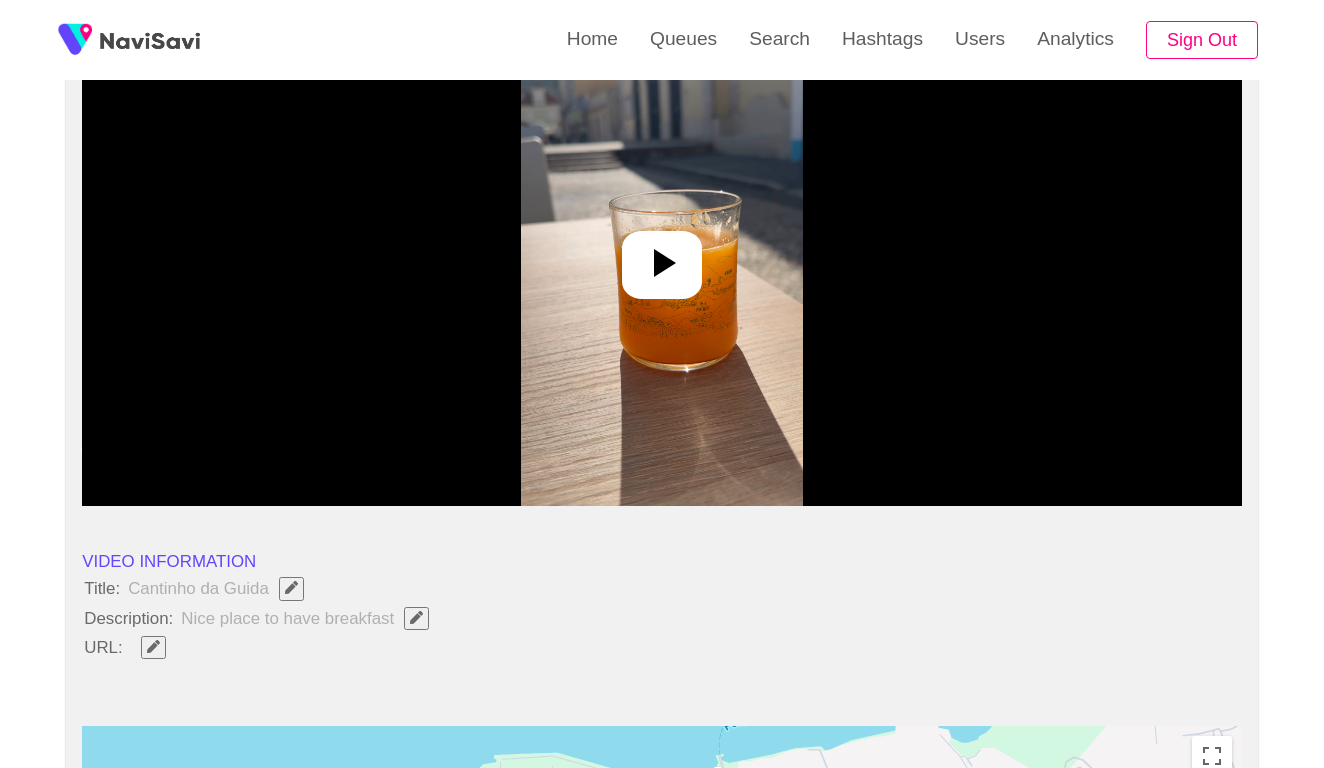 click at bounding box center (661, 256) 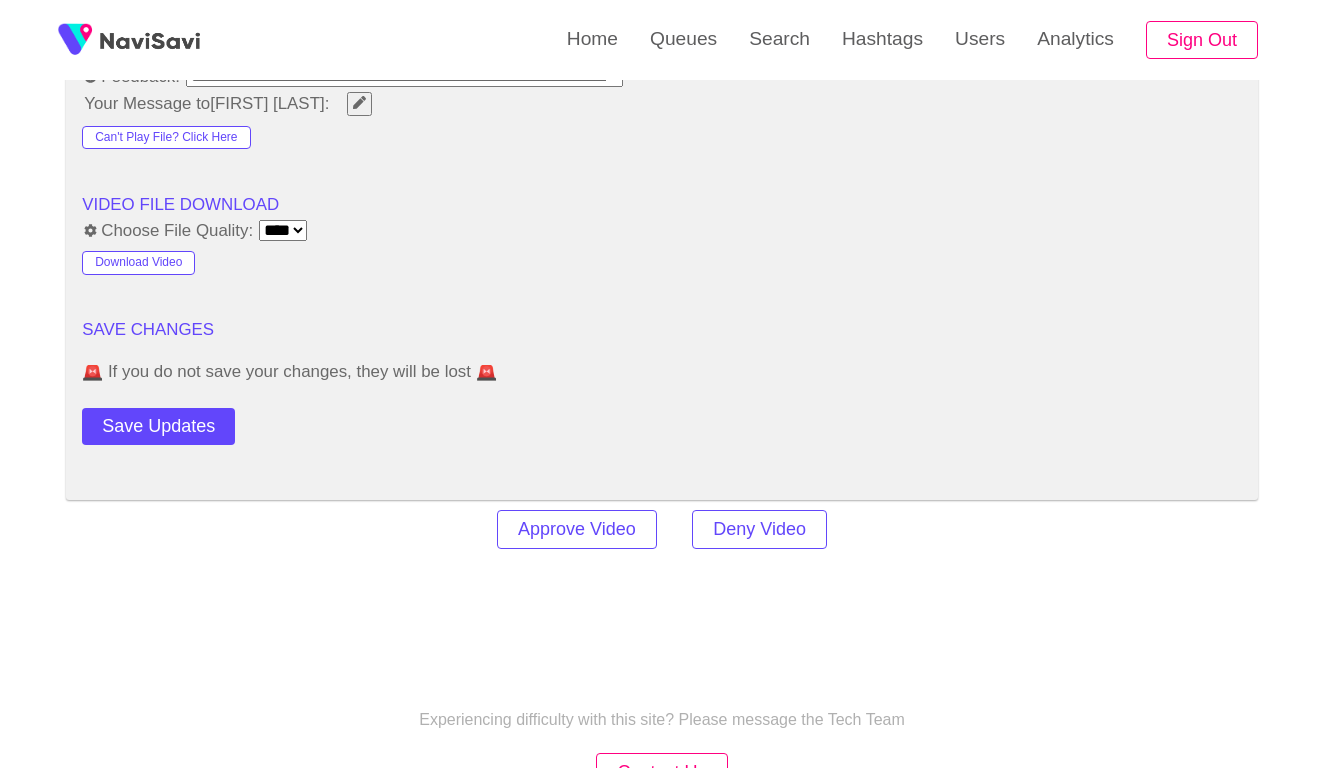 scroll, scrollTop: 2026, scrollLeft: 0, axis: vertical 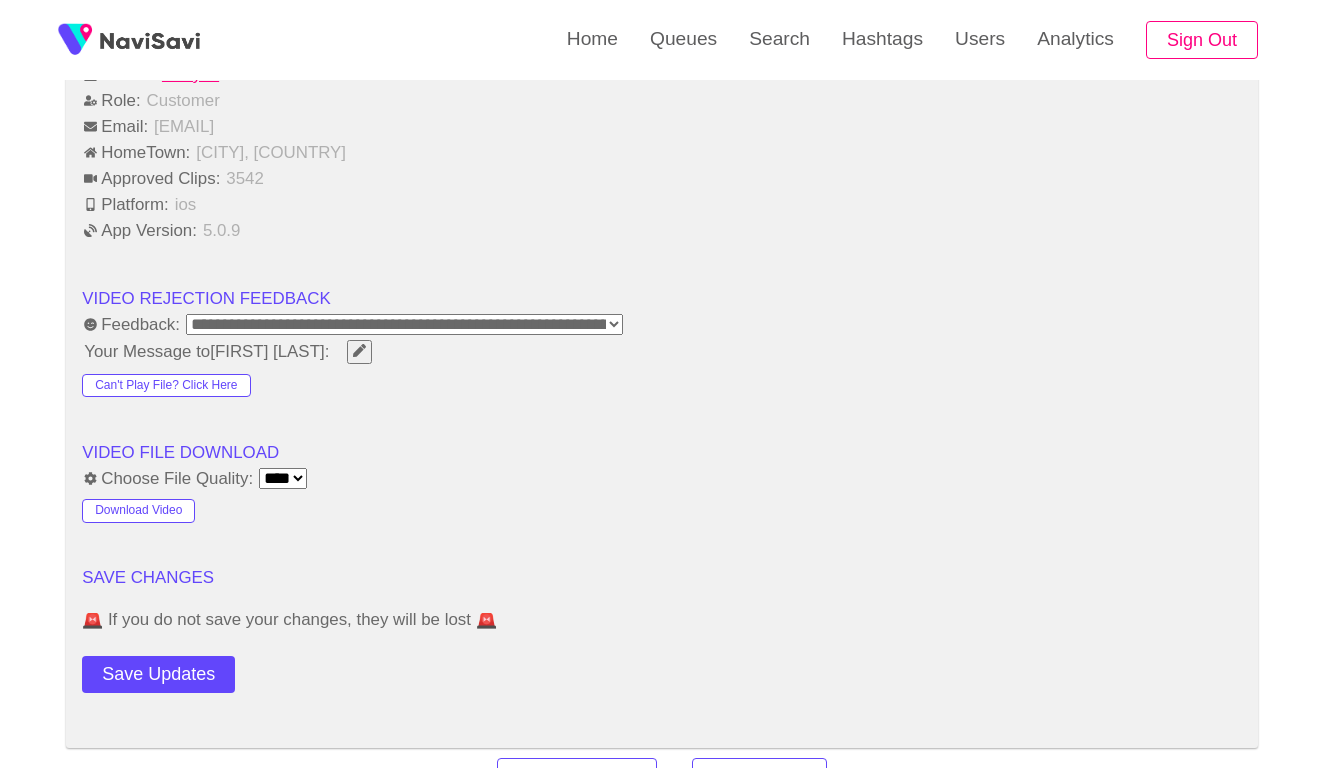 click on "**********" at bounding box center [404, 324] 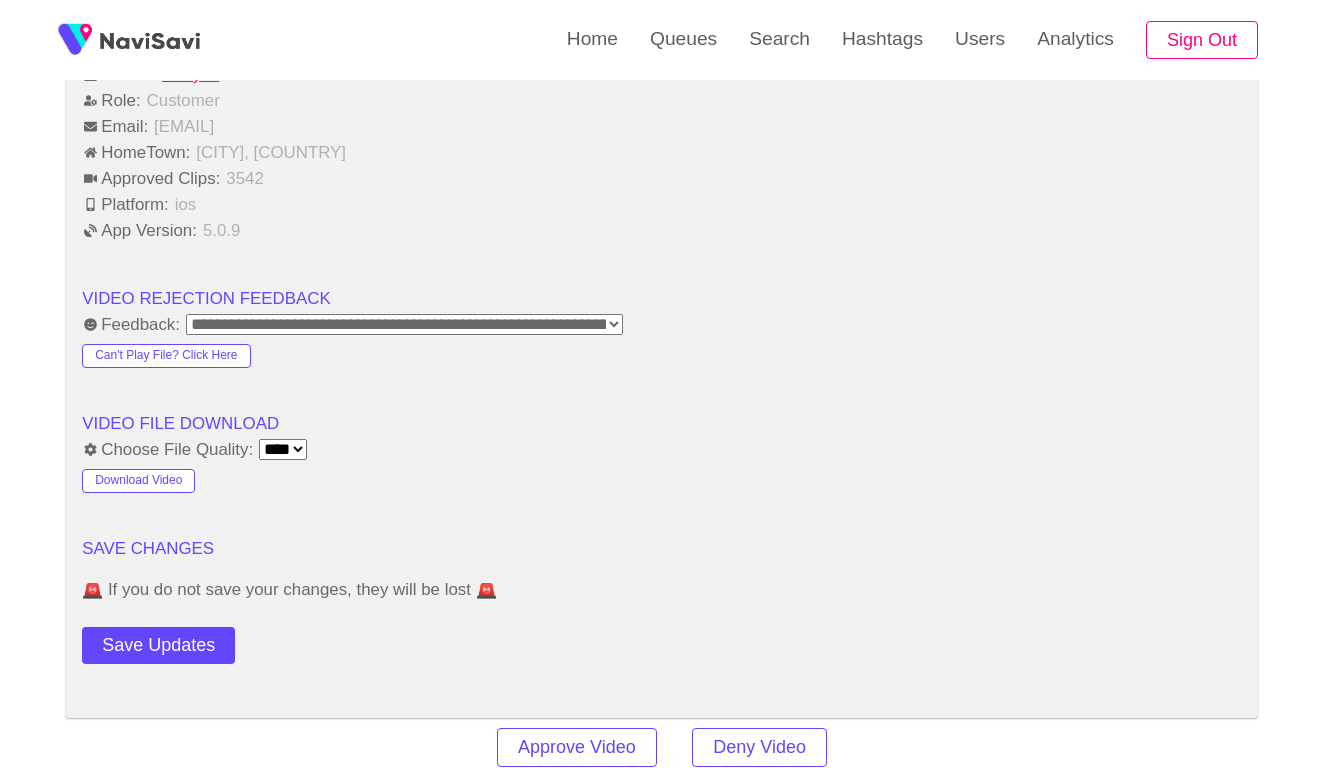 click on "**********" at bounding box center (662, -289) 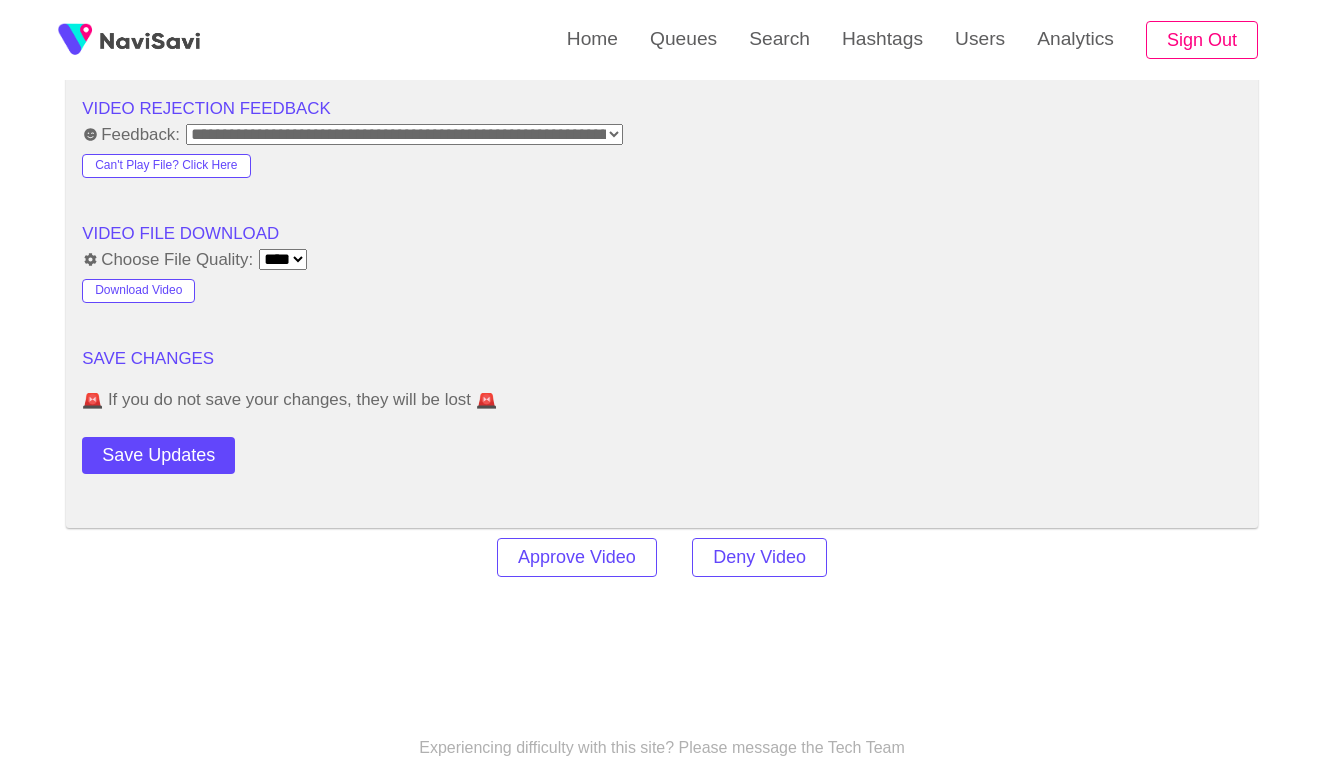 scroll, scrollTop: 2197, scrollLeft: 0, axis: vertical 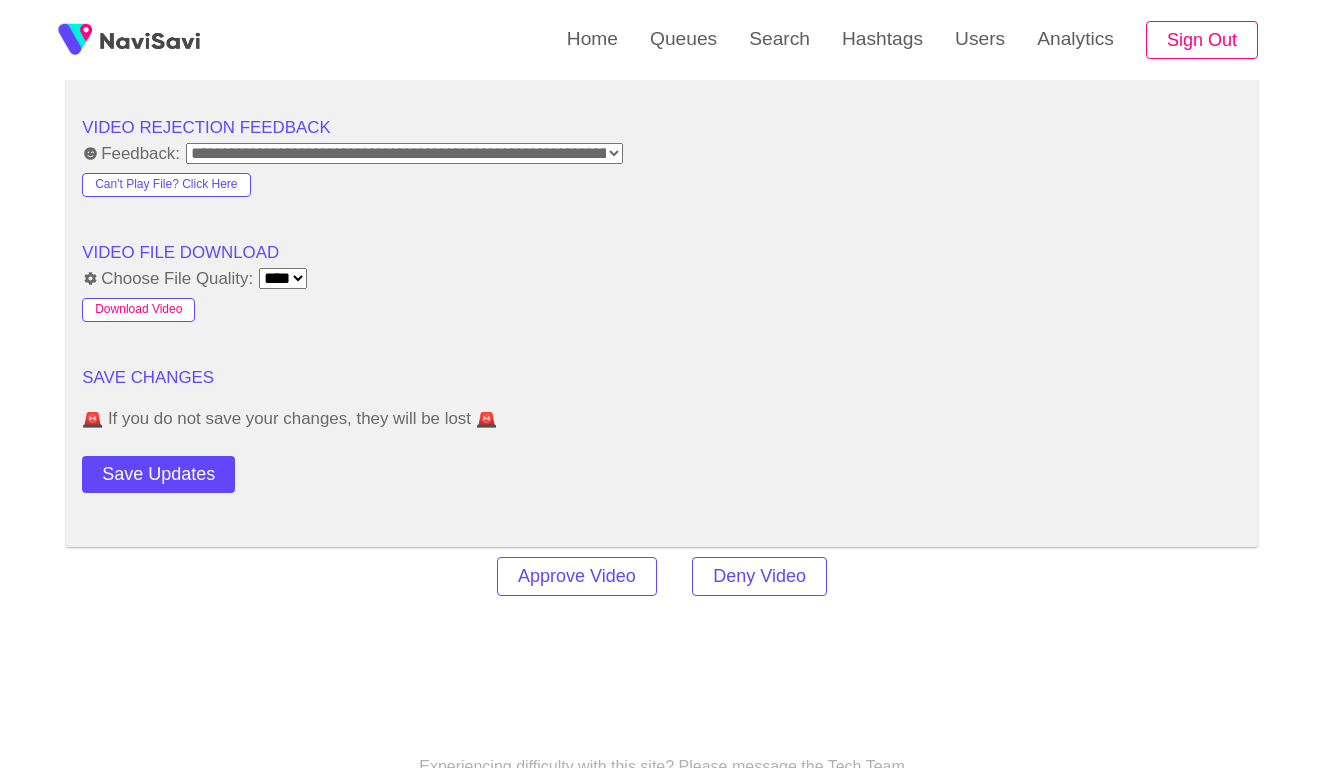click on "Download Video" at bounding box center (138, 310) 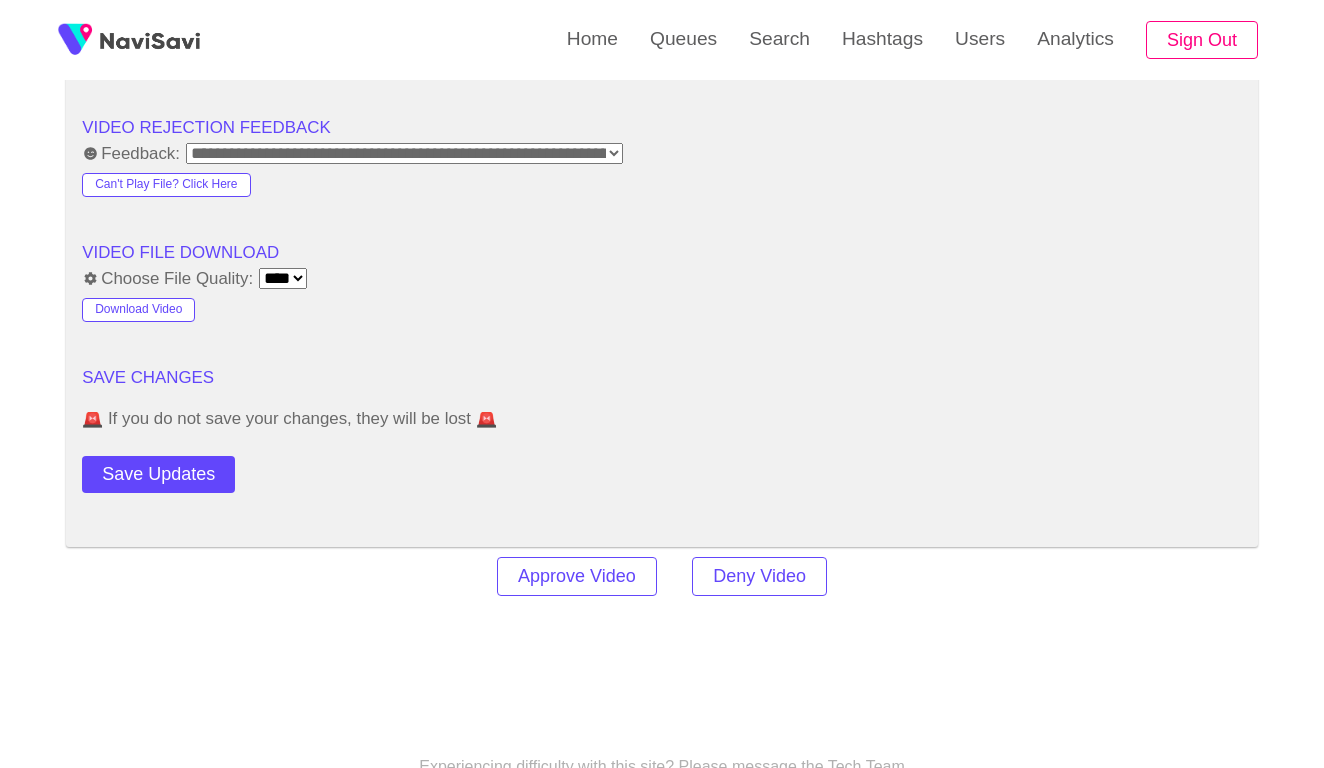 click on "VIDEO FILE DOWNLOAD" at bounding box center [662, 252] 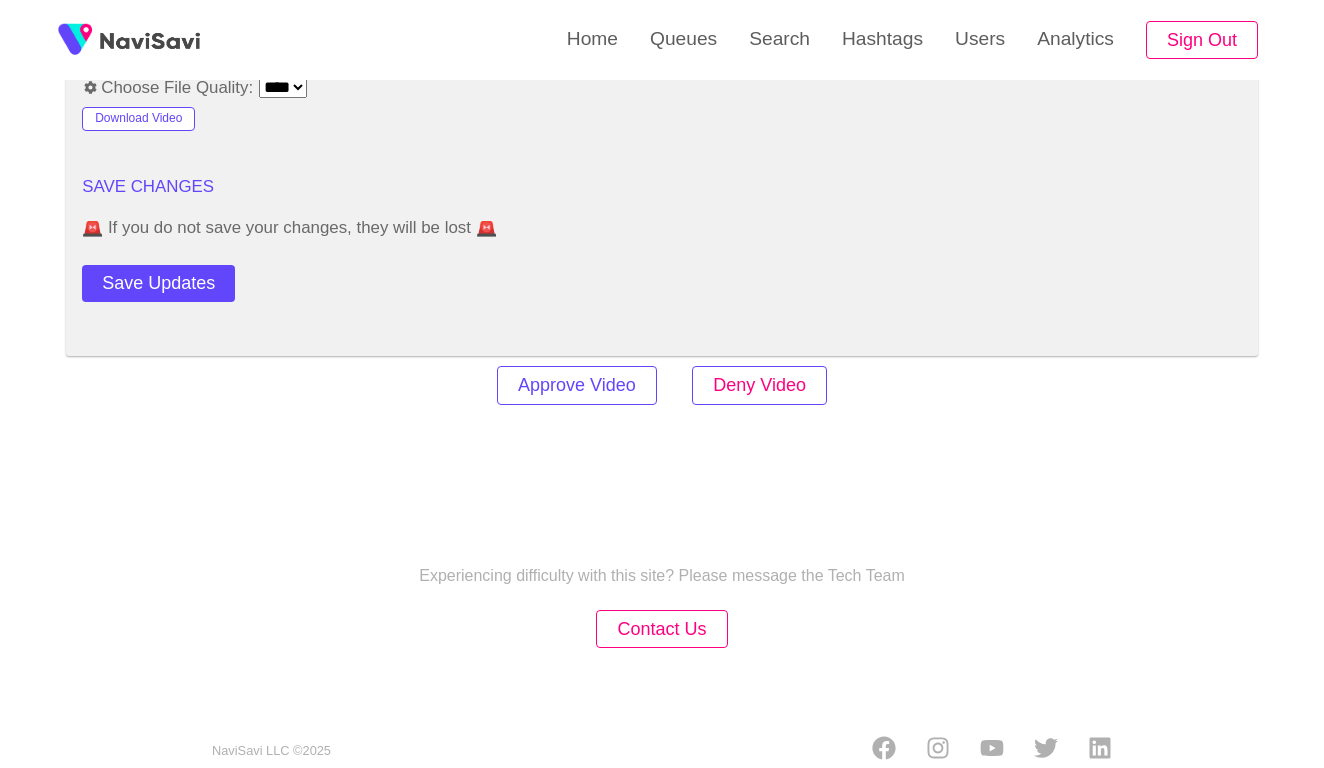 scroll, scrollTop: 2387, scrollLeft: 0, axis: vertical 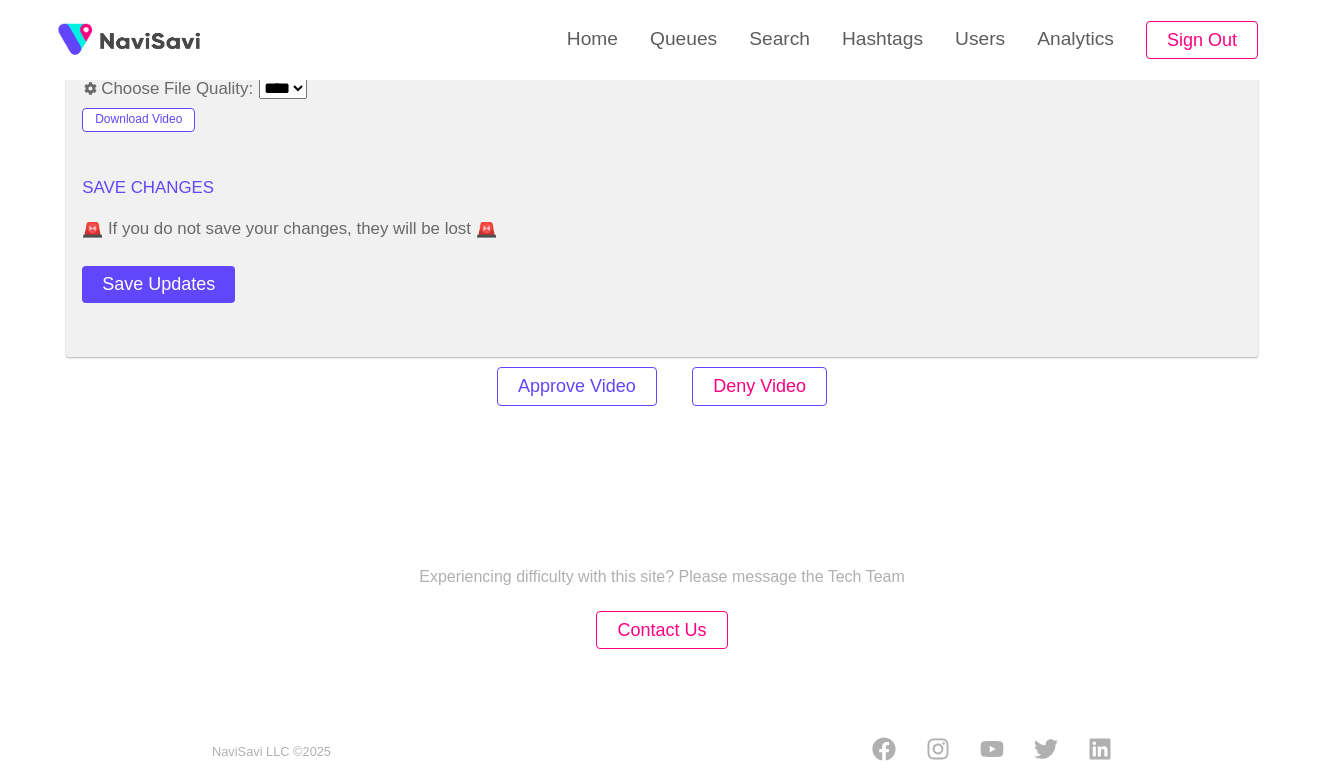 click on "Deny Video" at bounding box center (759, 386) 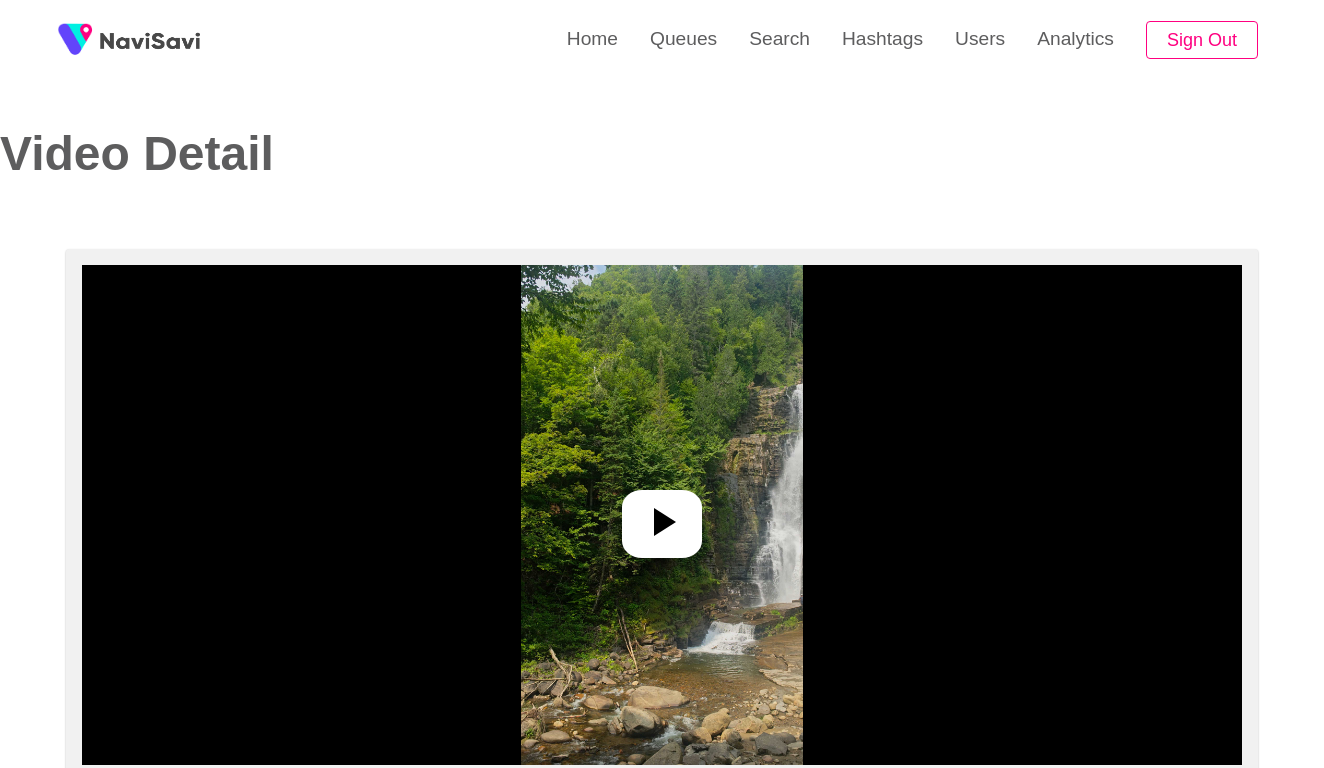 select on "**********" 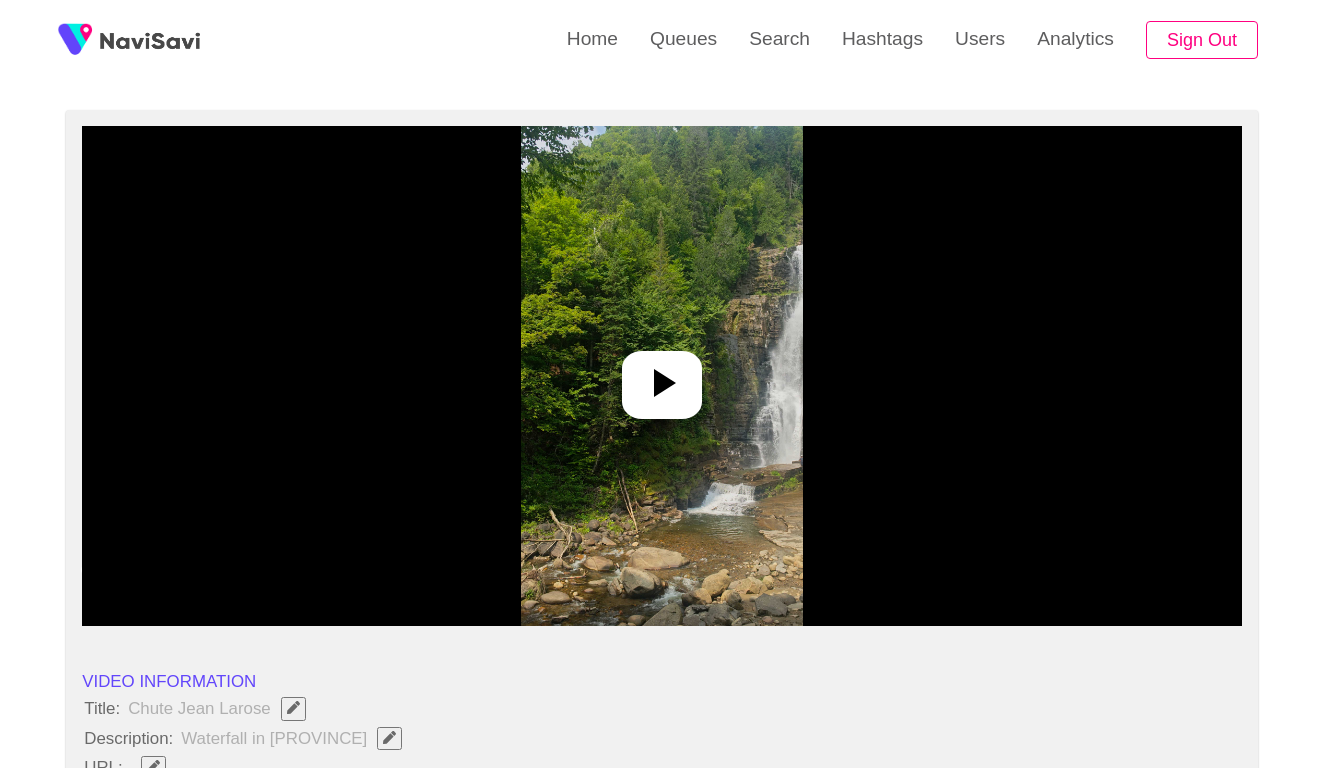 scroll, scrollTop: 139, scrollLeft: 0, axis: vertical 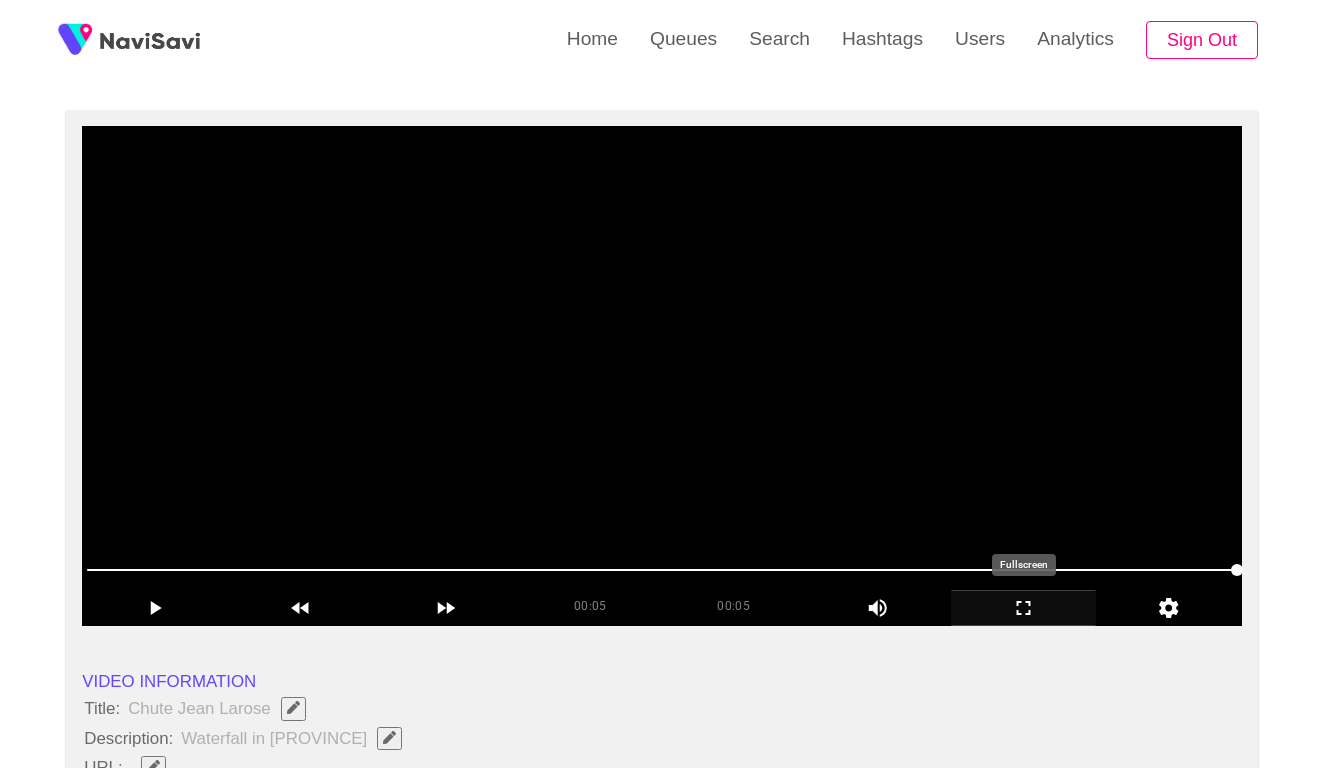 click 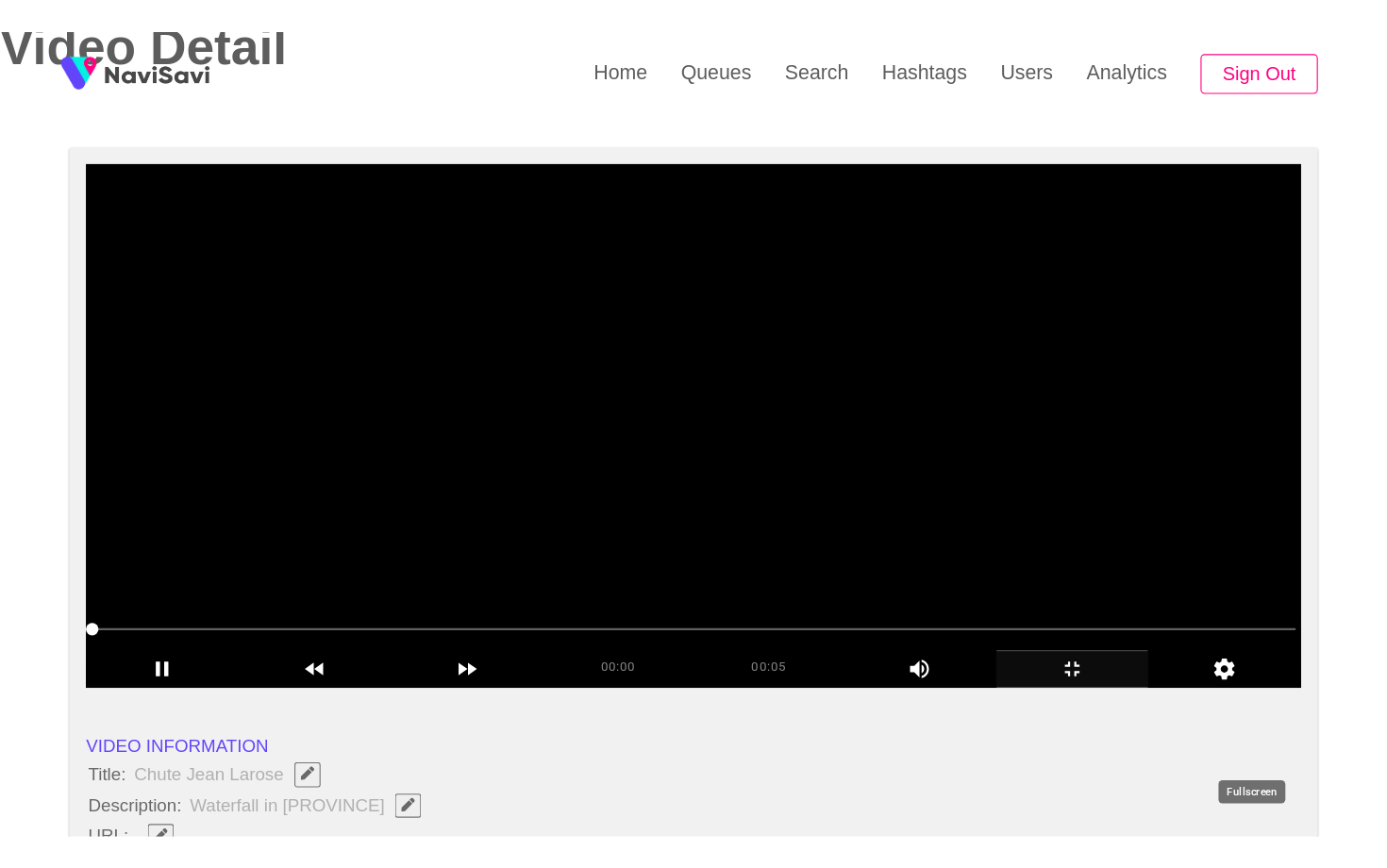 scroll, scrollTop: 0, scrollLeft: 0, axis: both 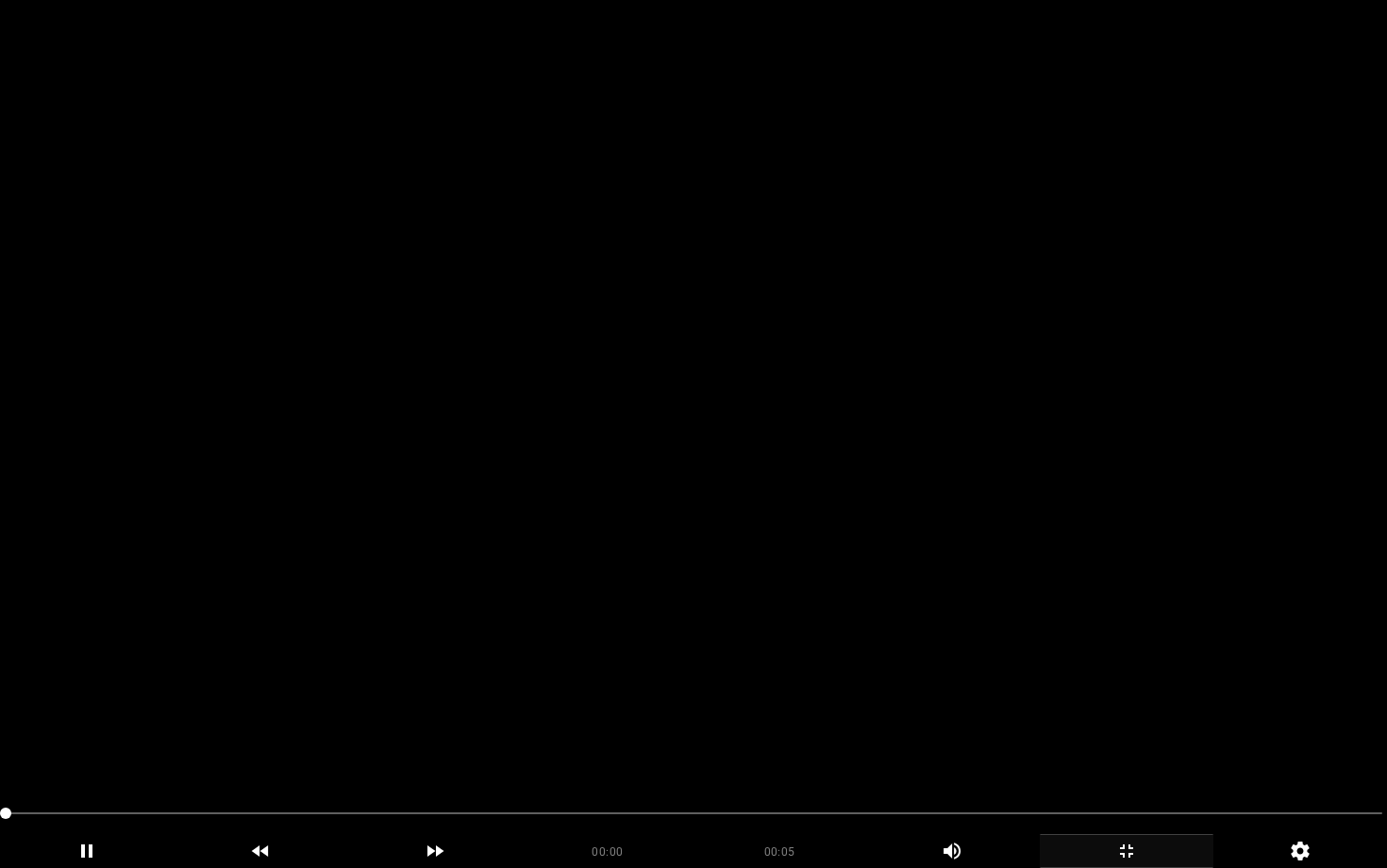 click at bounding box center (694, 434) 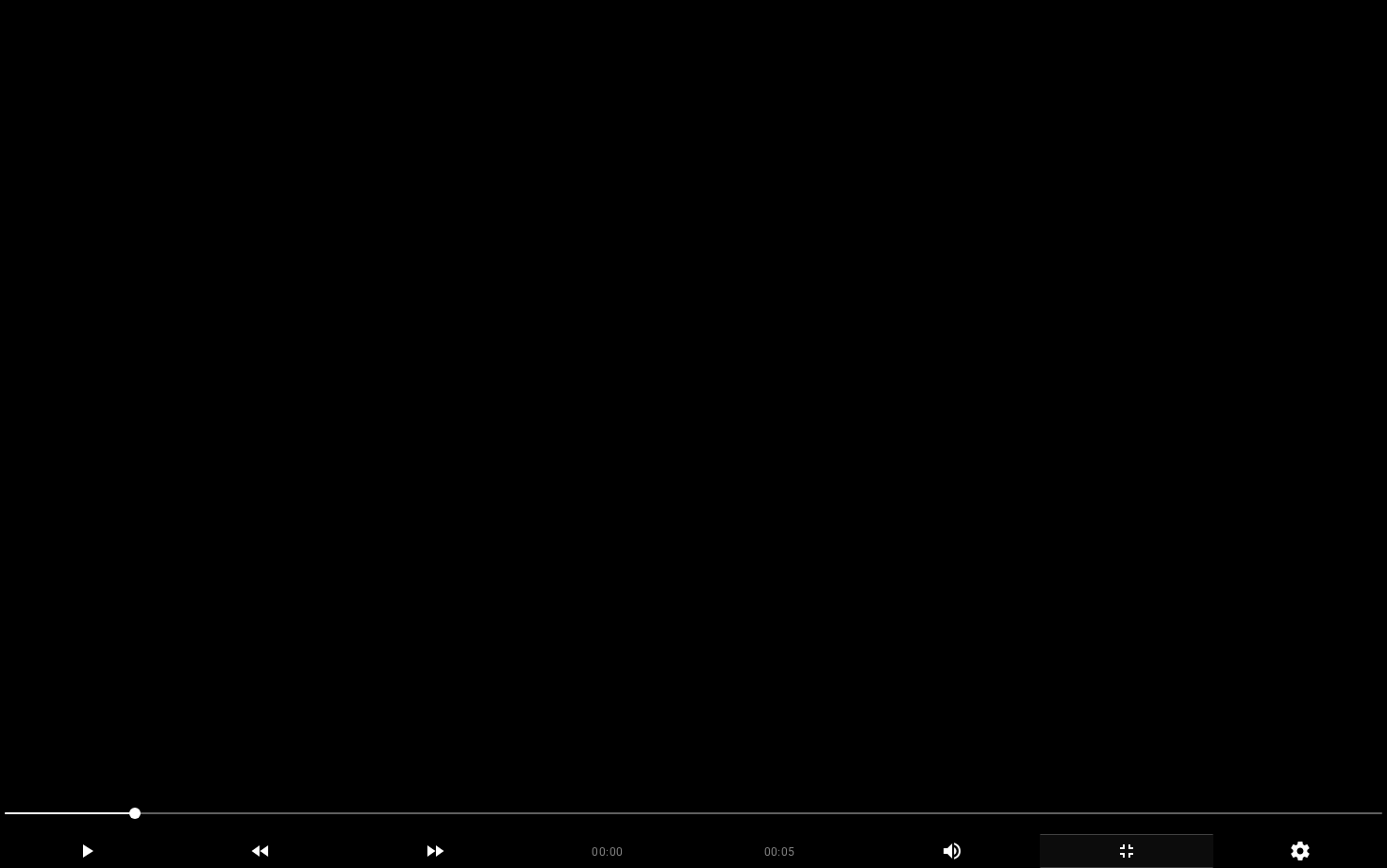 click at bounding box center [694, 434] 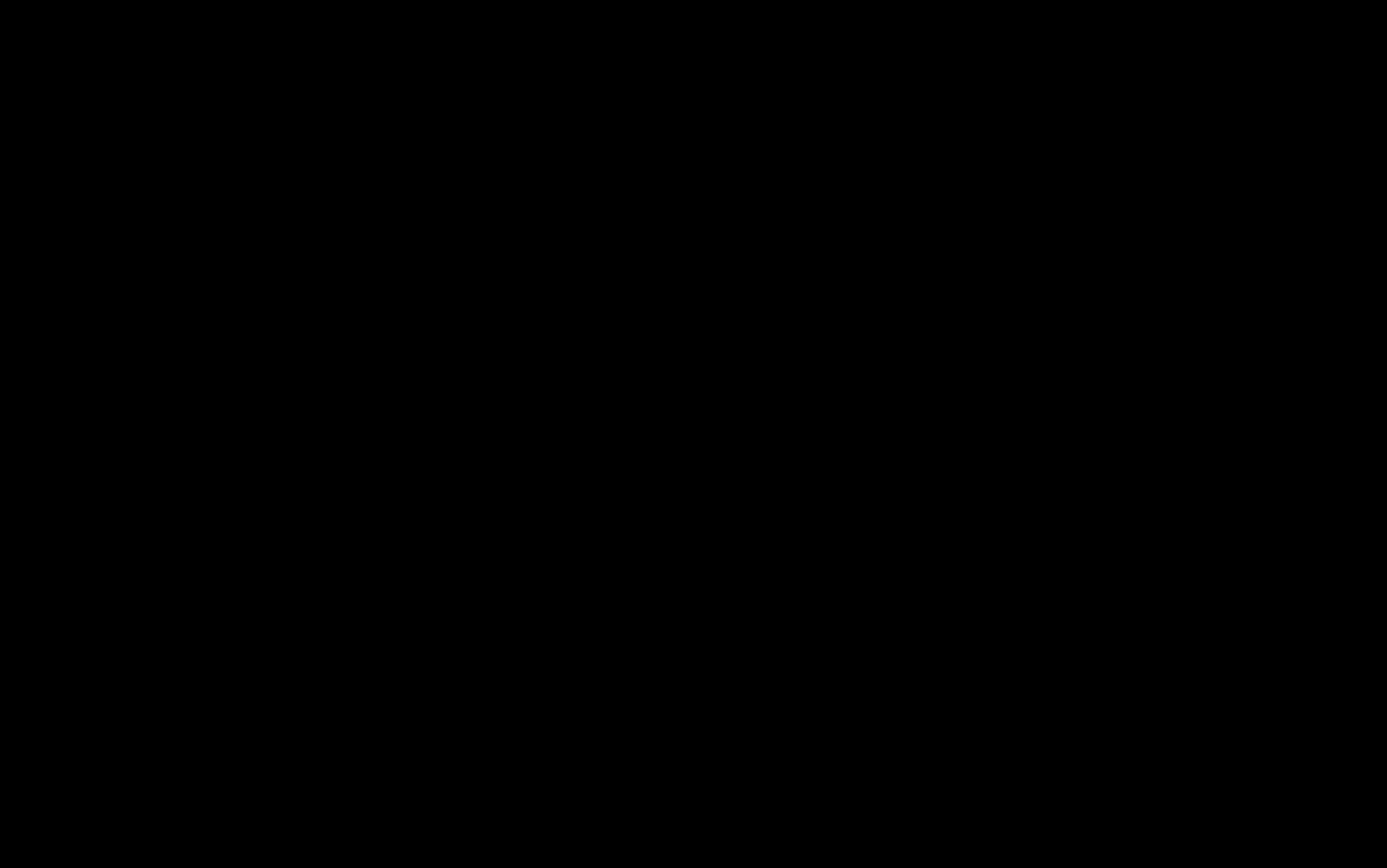 click 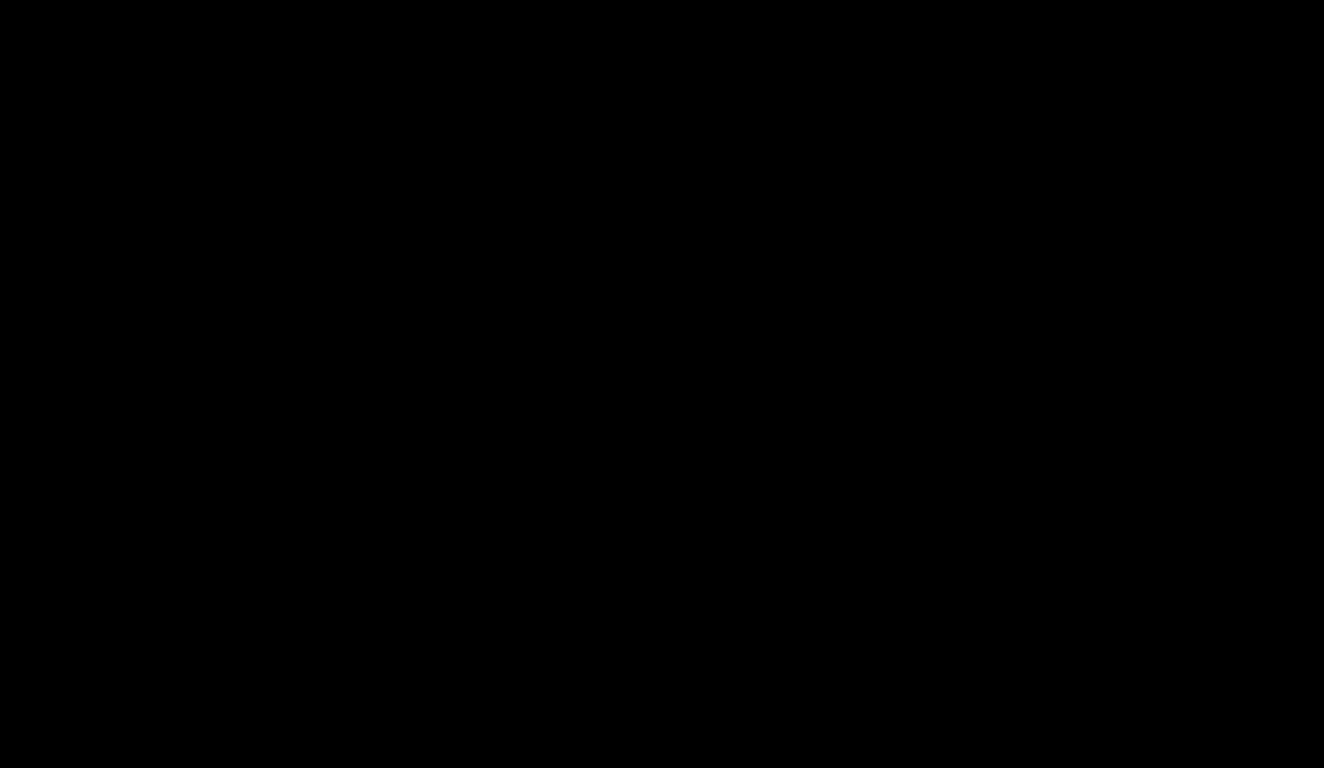 scroll, scrollTop: 1036, scrollLeft: 0, axis: vertical 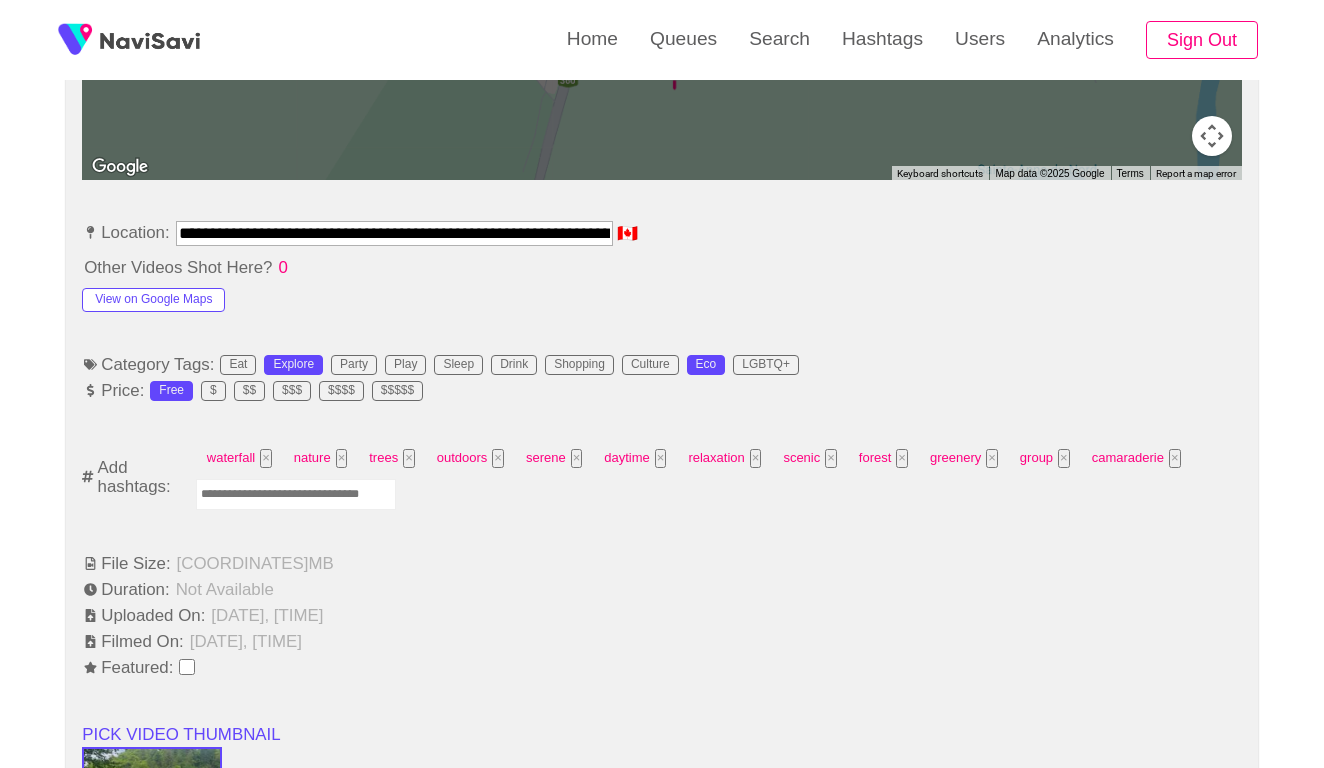 click on "**********" at bounding box center (394, 233) 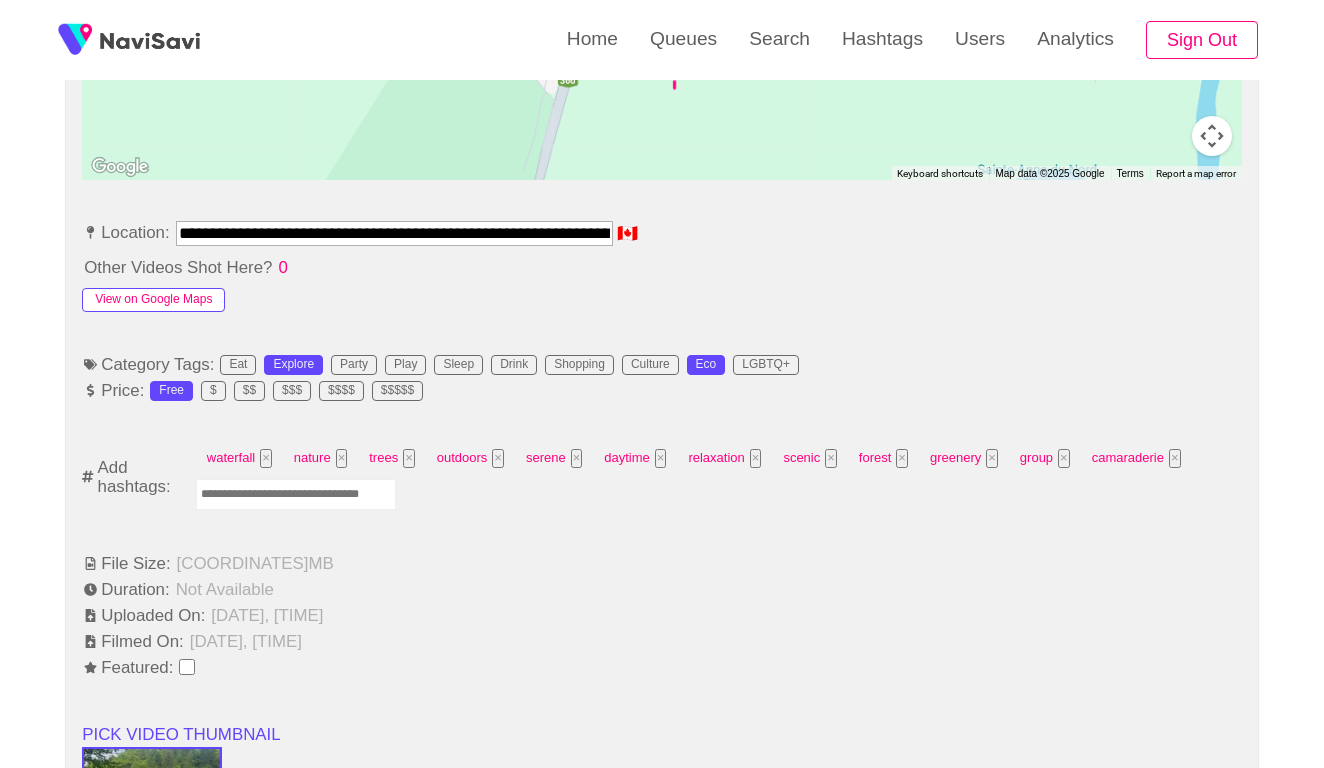 click on "View on Google Maps" at bounding box center [153, 300] 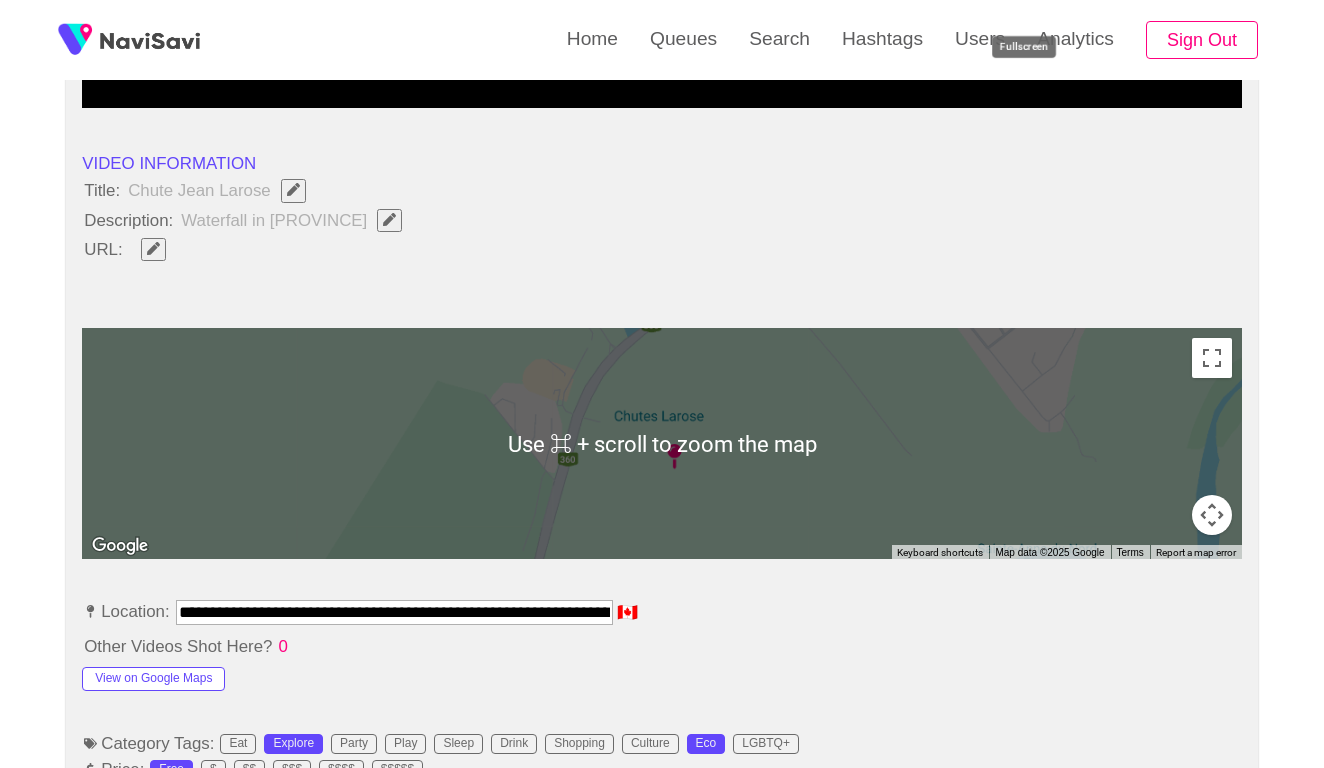 scroll, scrollTop: 633, scrollLeft: 0, axis: vertical 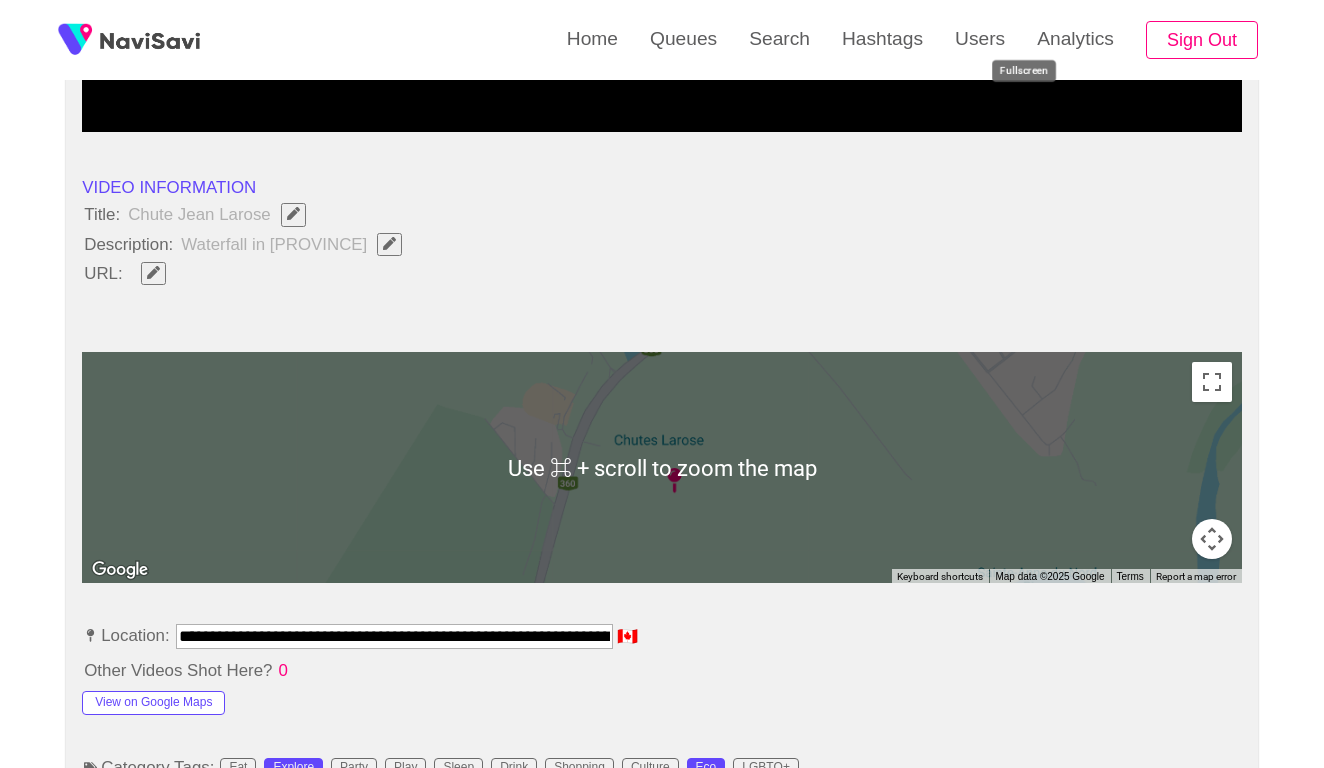 click 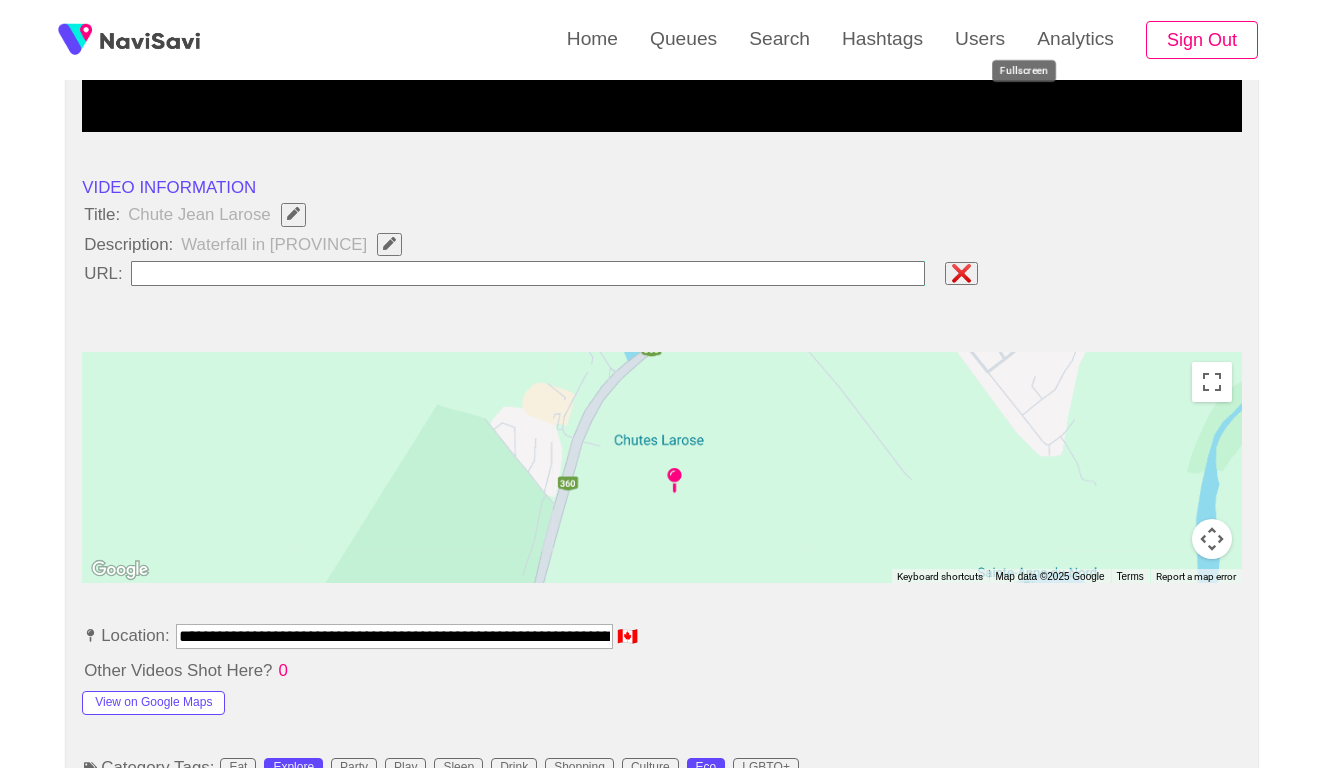 type on "**********" 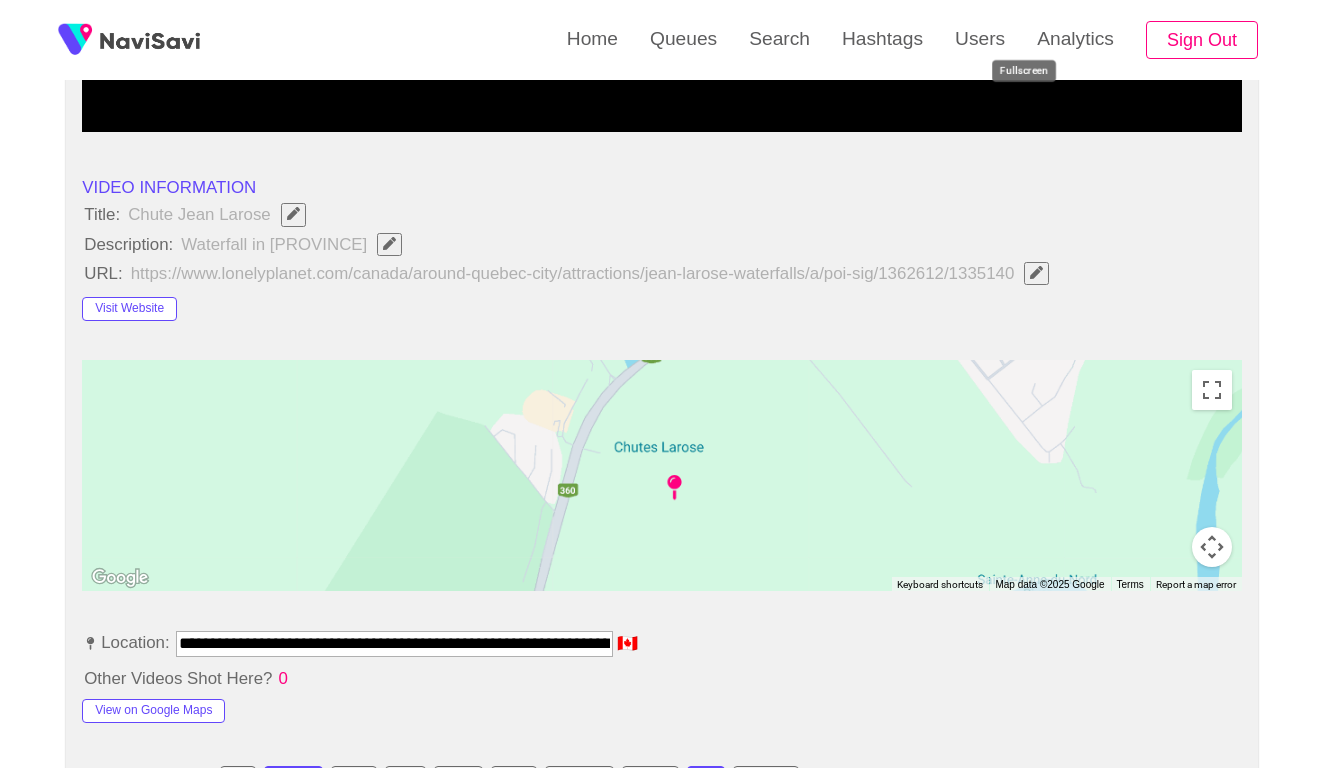 click 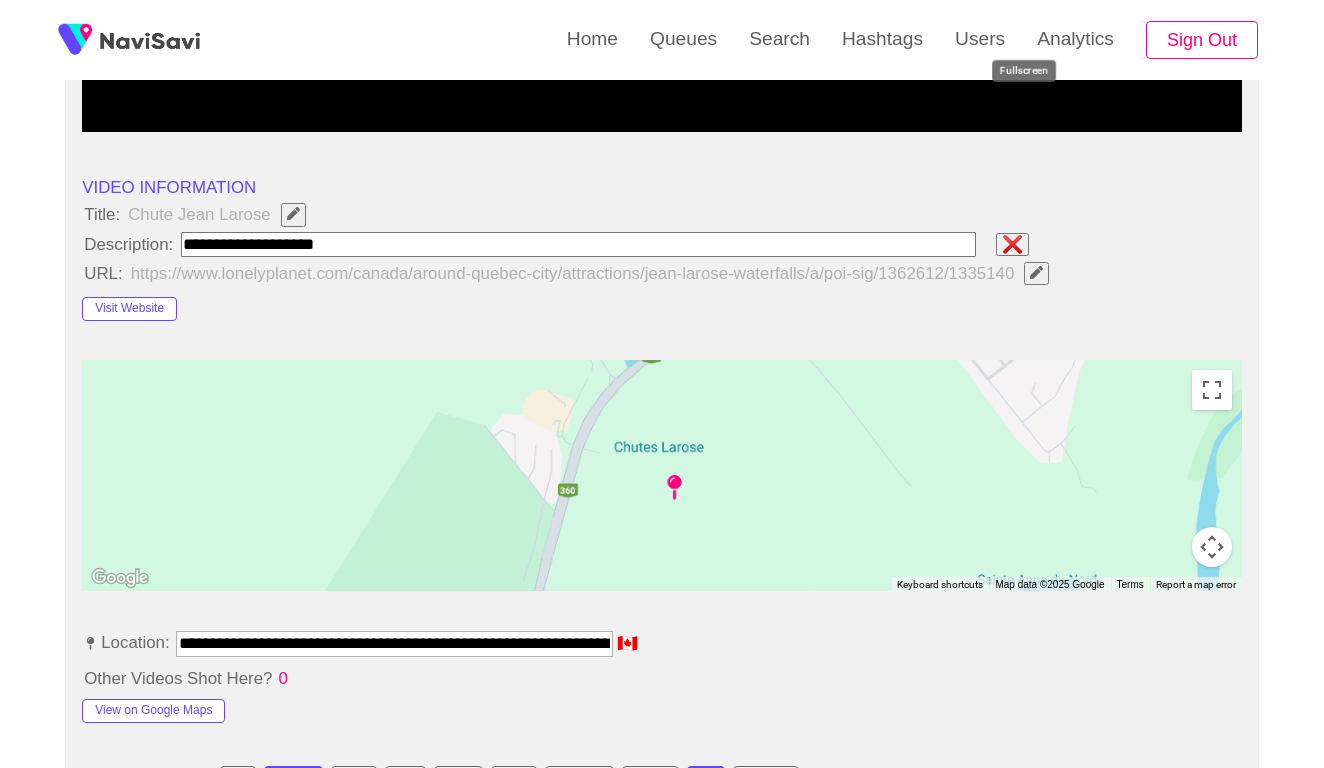 click at bounding box center (578, 244) 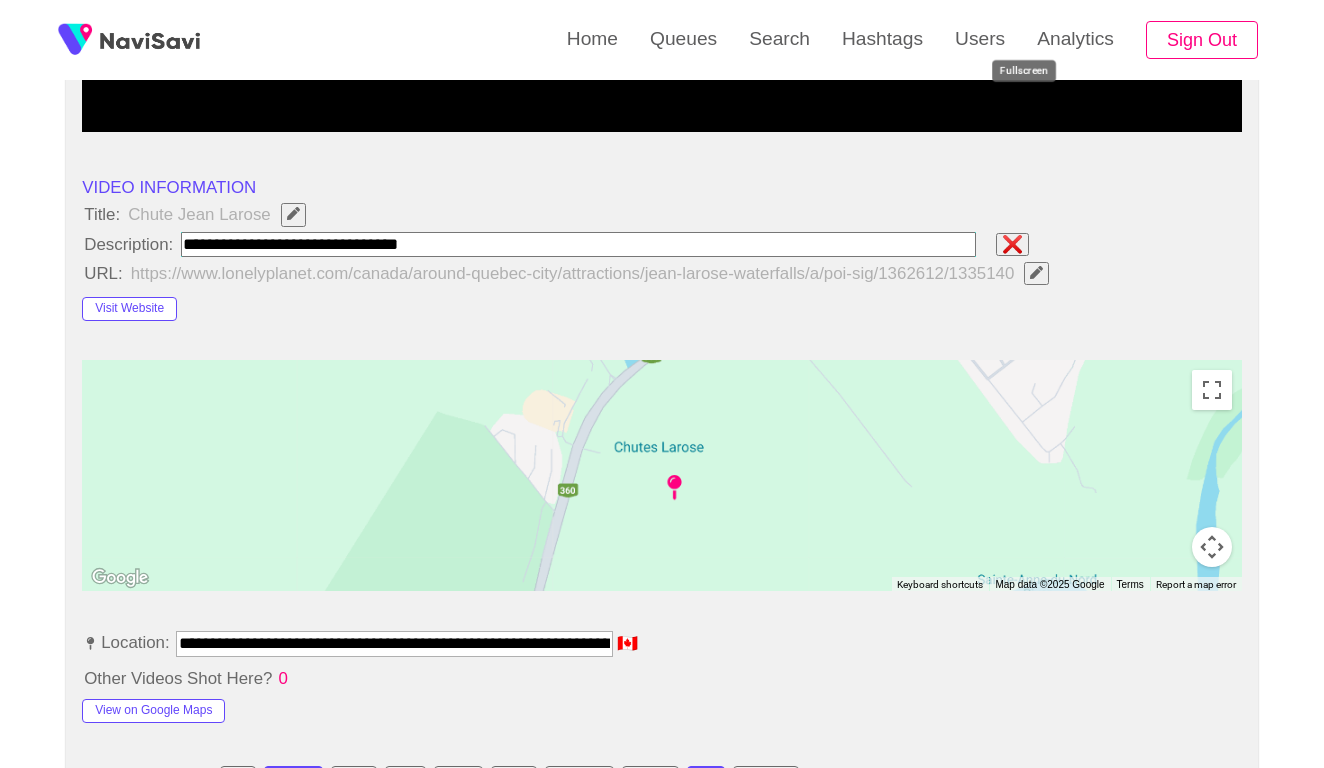 type on "**********" 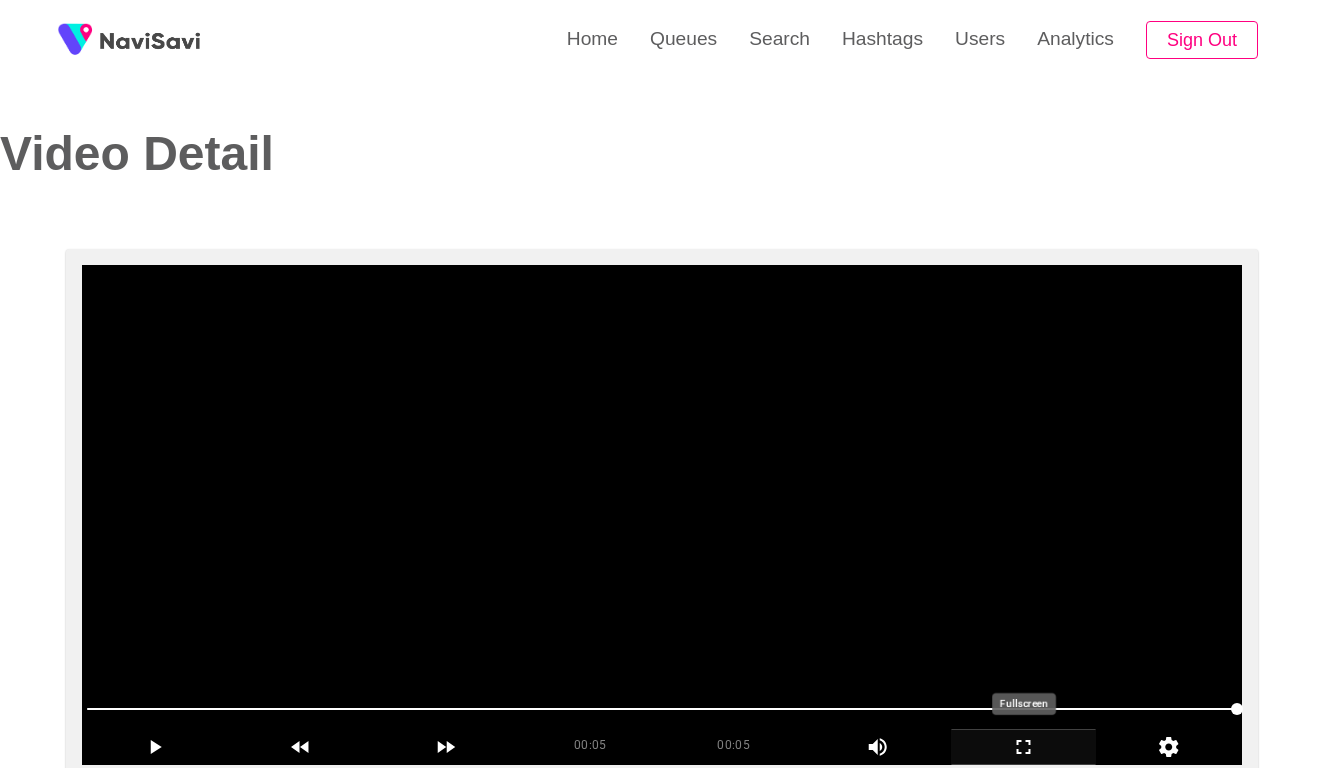 scroll, scrollTop: -3, scrollLeft: 0, axis: vertical 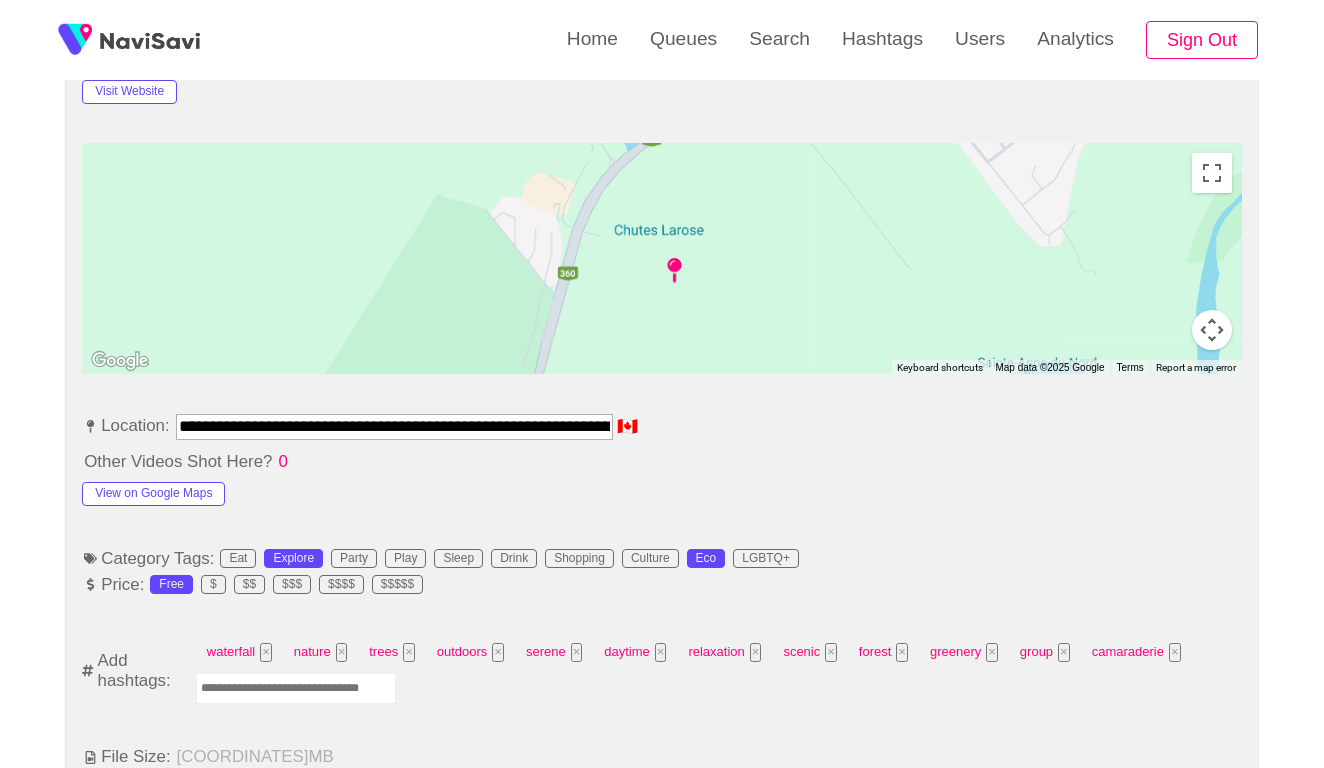 click at bounding box center (296, 688) 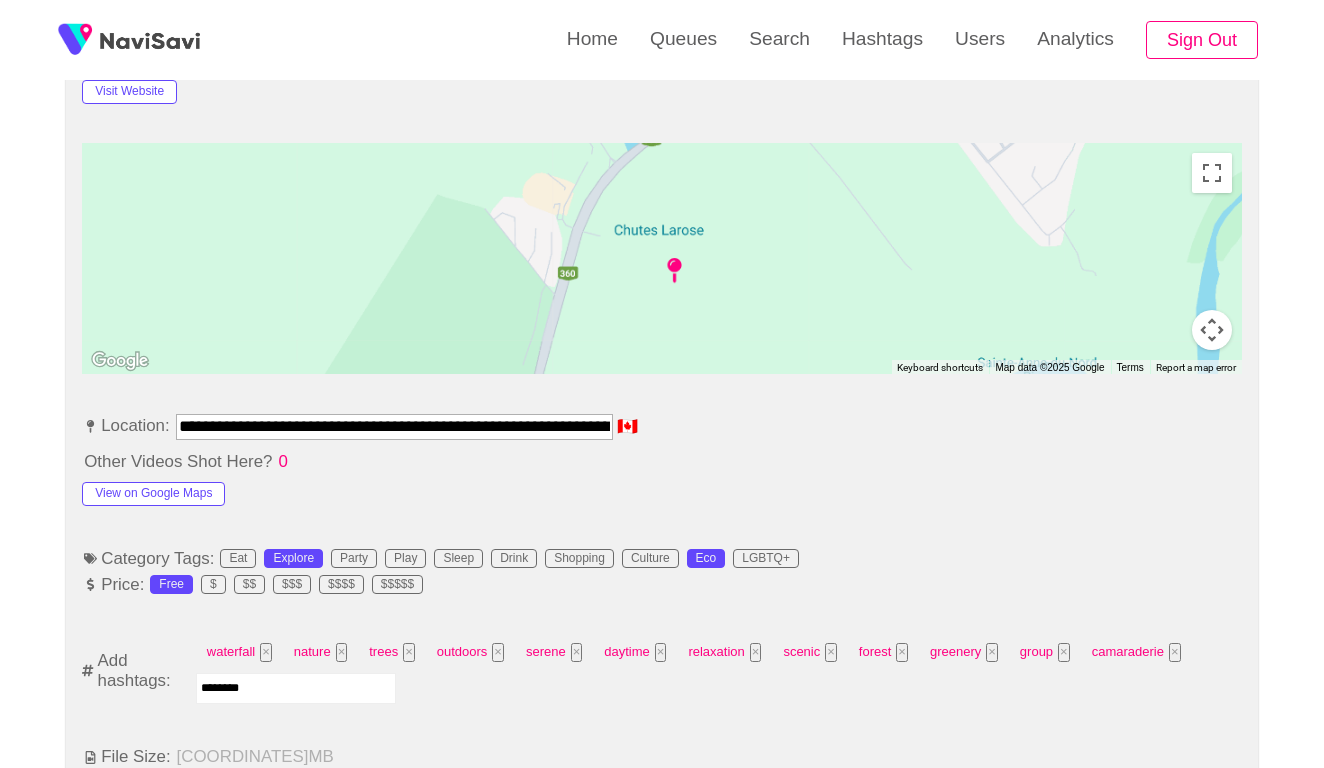 type on "*********" 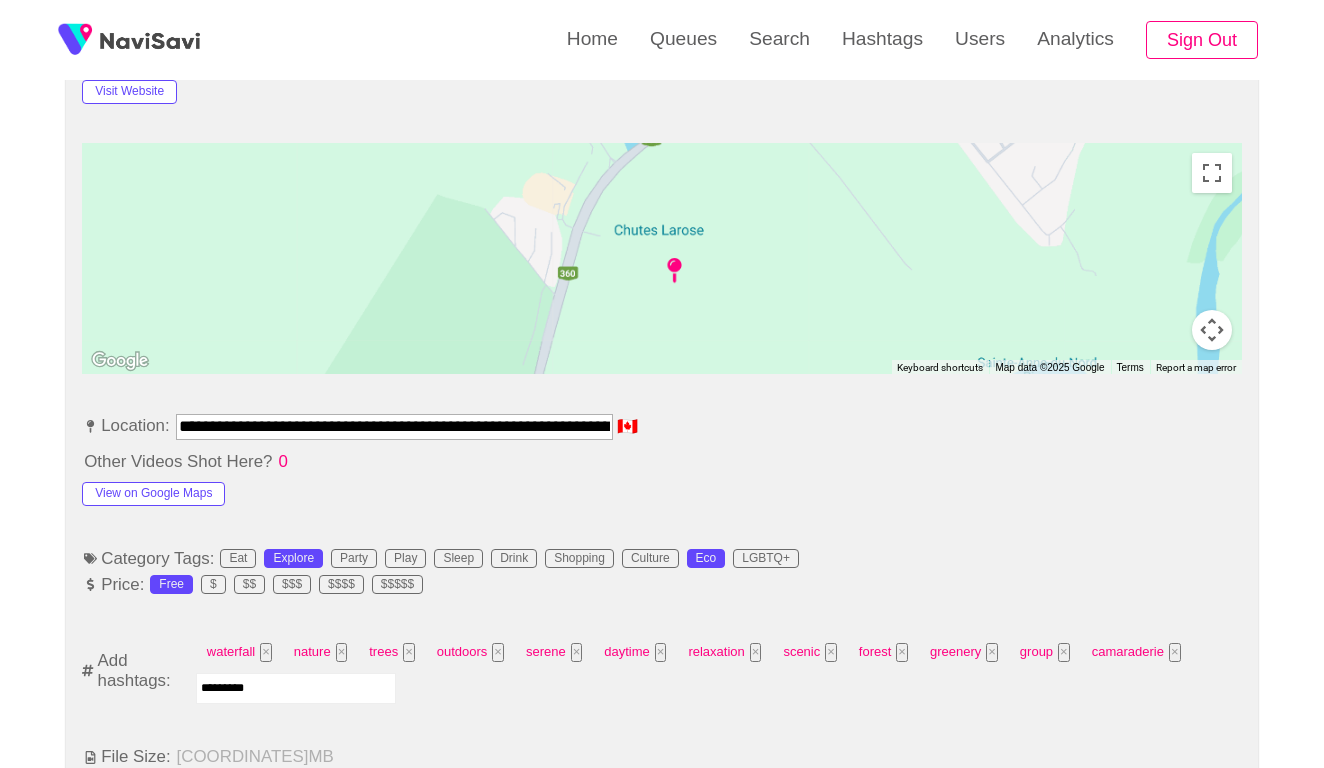 type 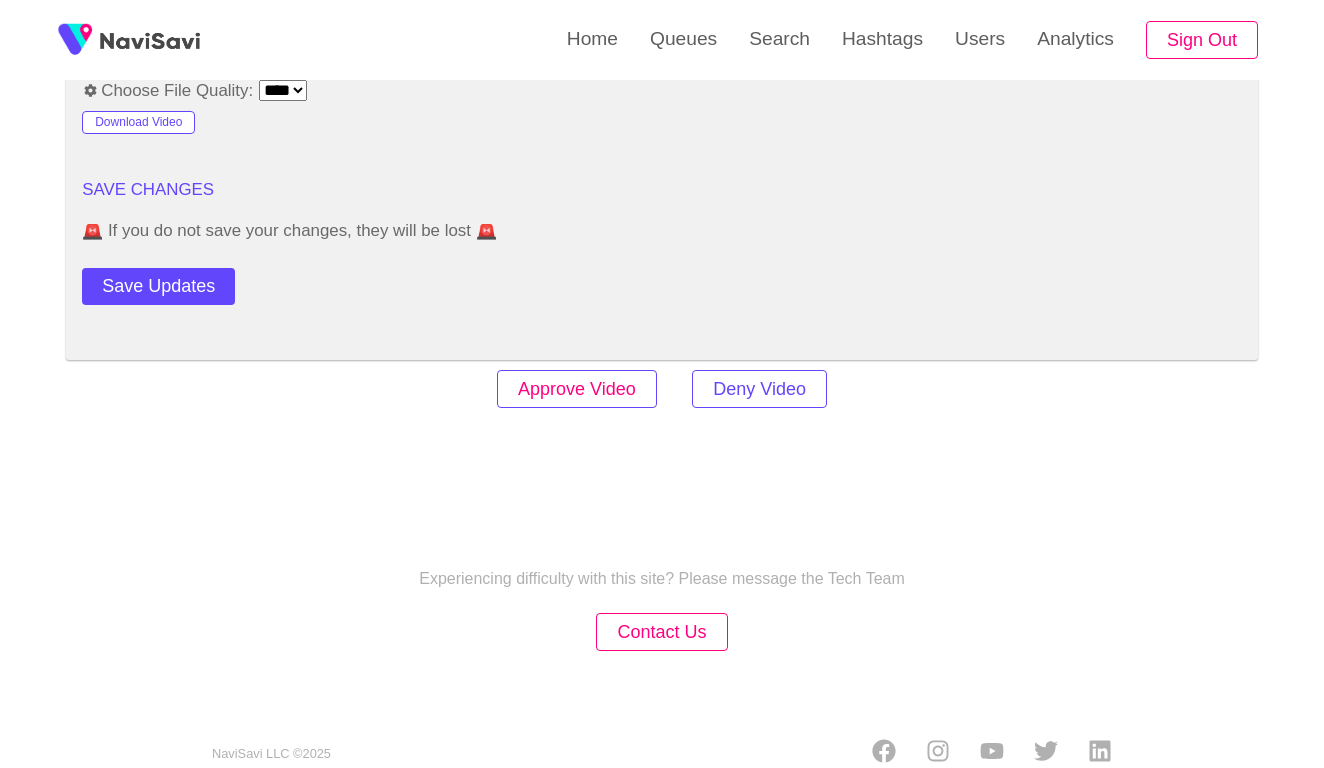scroll, scrollTop: 2446, scrollLeft: 0, axis: vertical 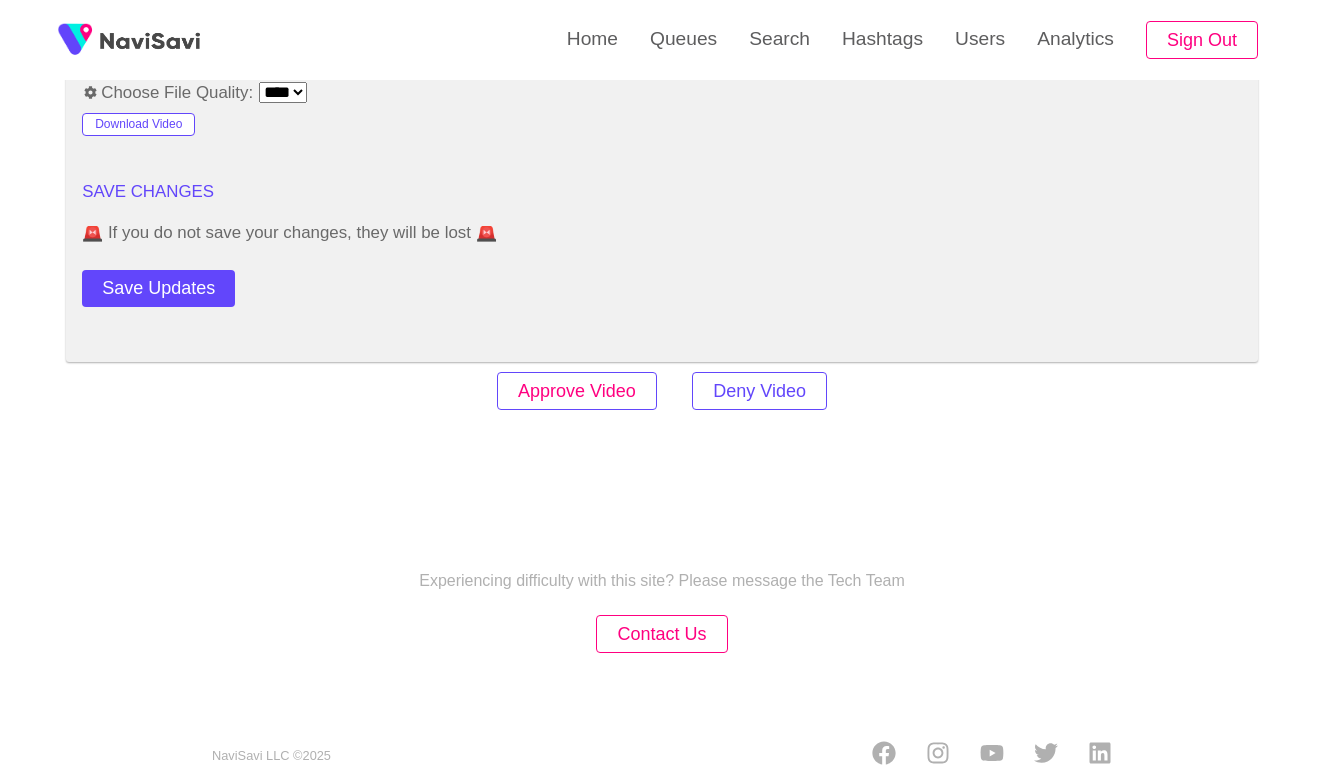 click on "Approve Video" at bounding box center (577, 391) 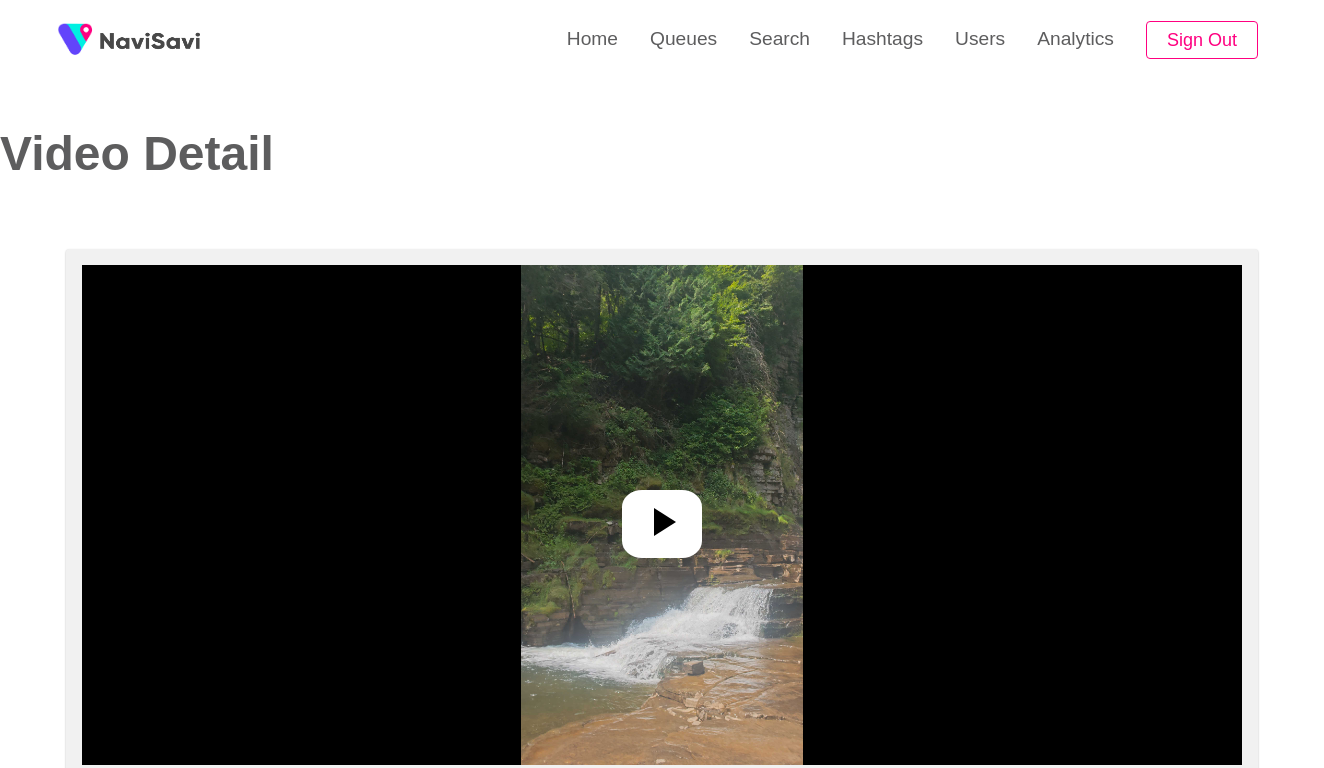 select on "**********" 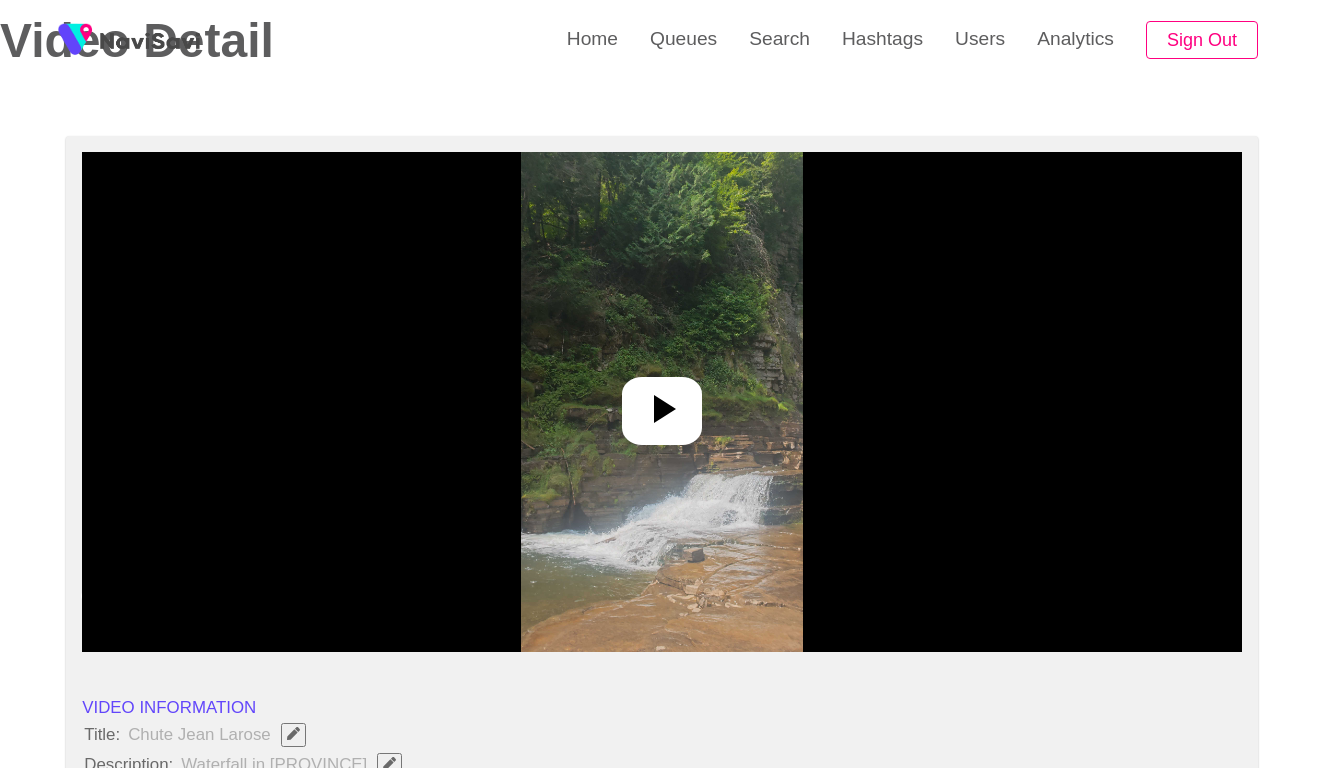 scroll, scrollTop: 147, scrollLeft: 0, axis: vertical 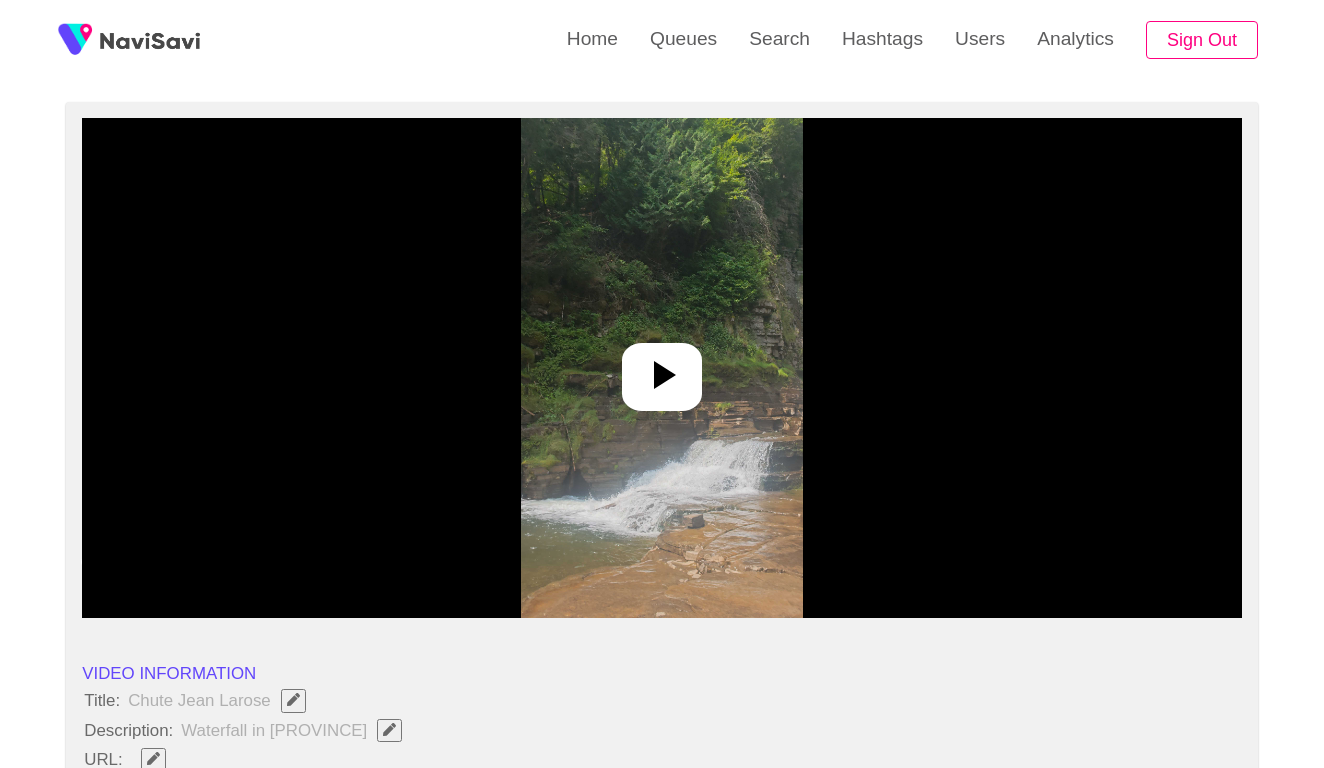 click at bounding box center [661, 368] 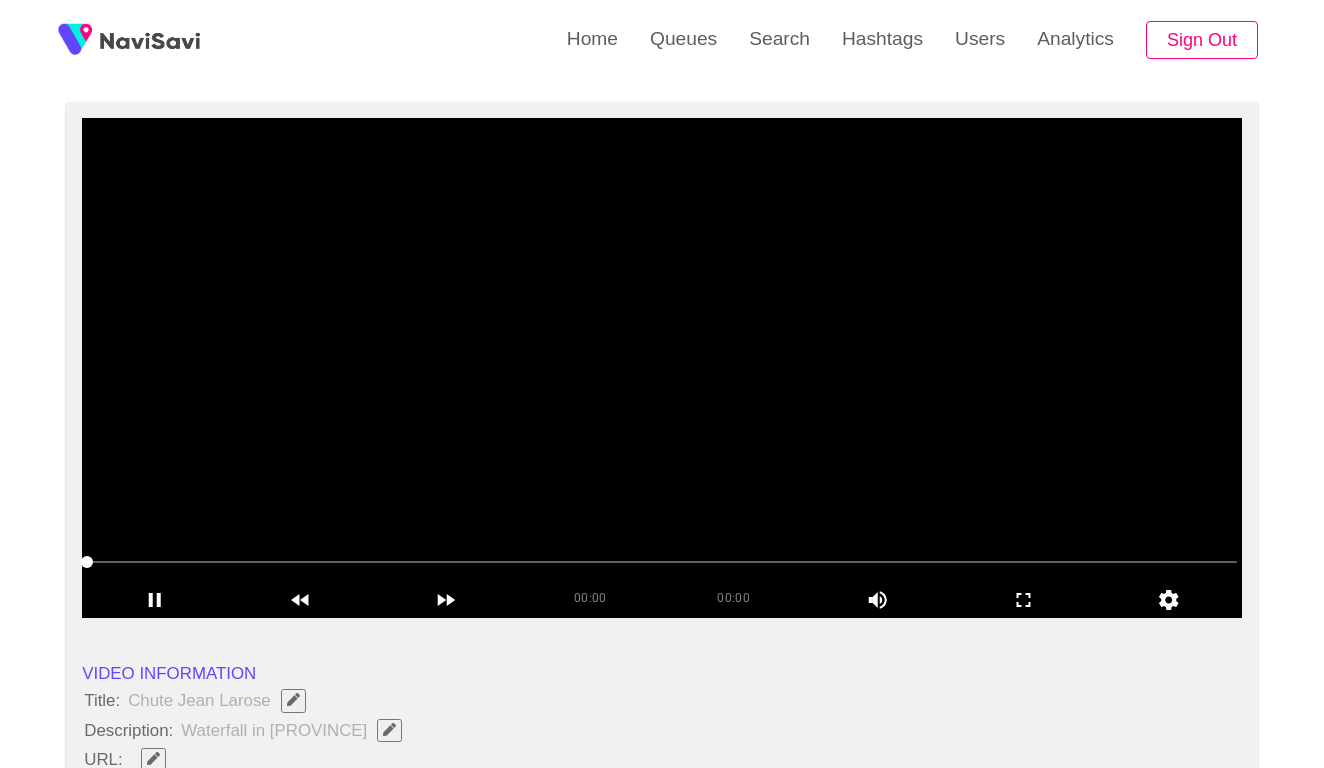 click 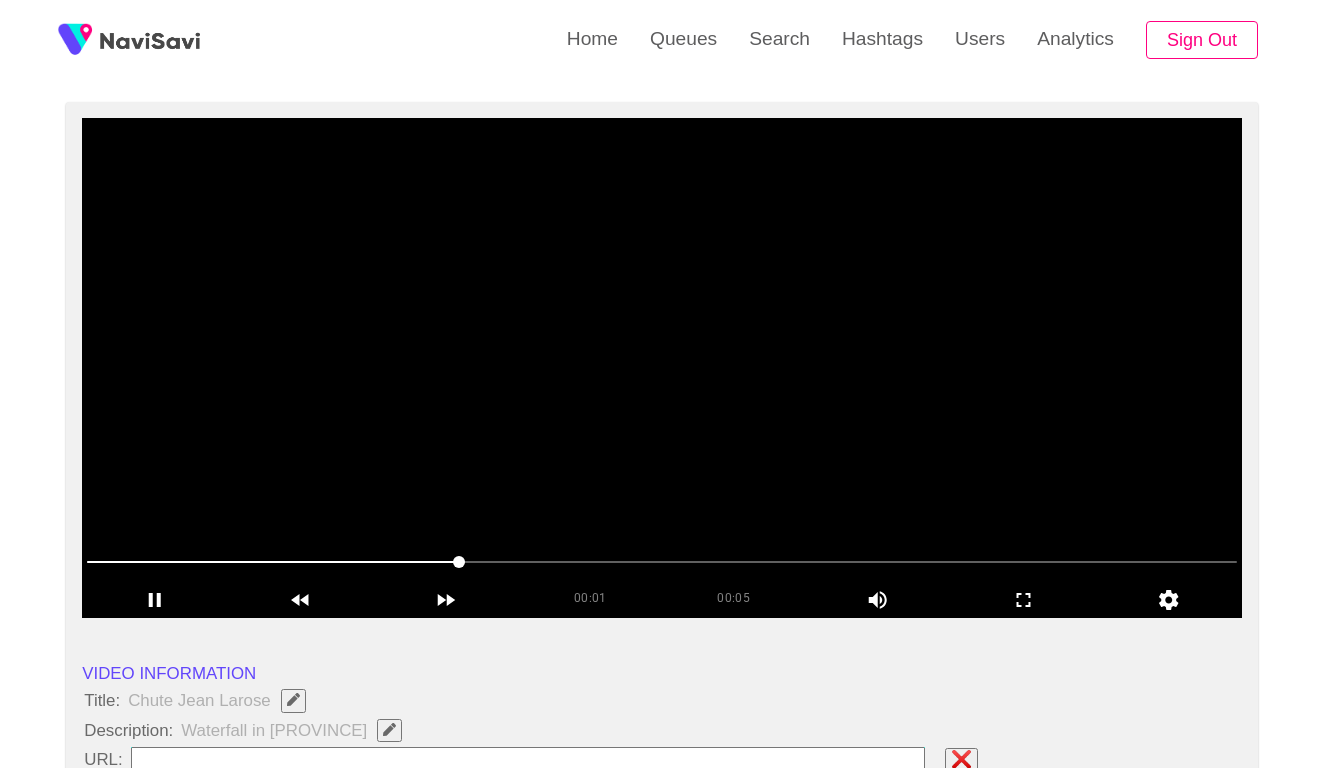 type on "**********" 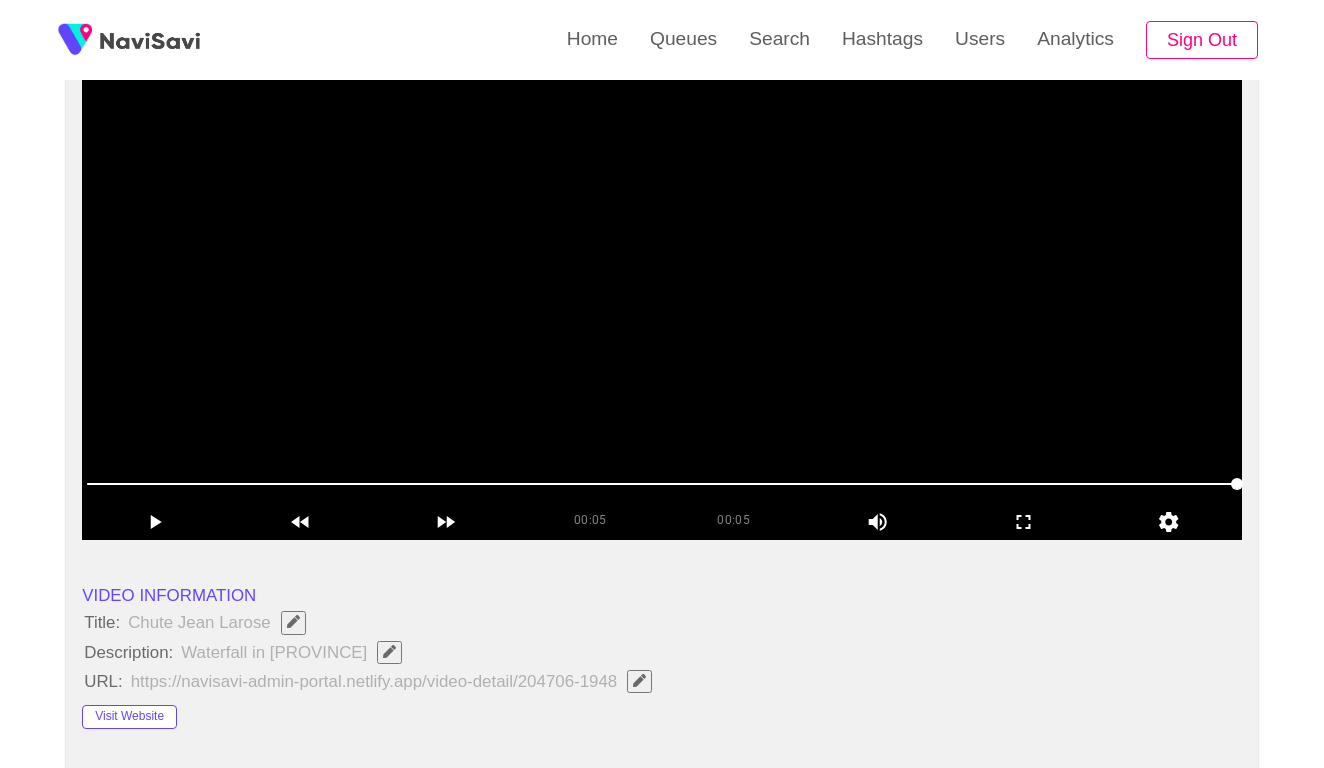 scroll, scrollTop: 310, scrollLeft: 0, axis: vertical 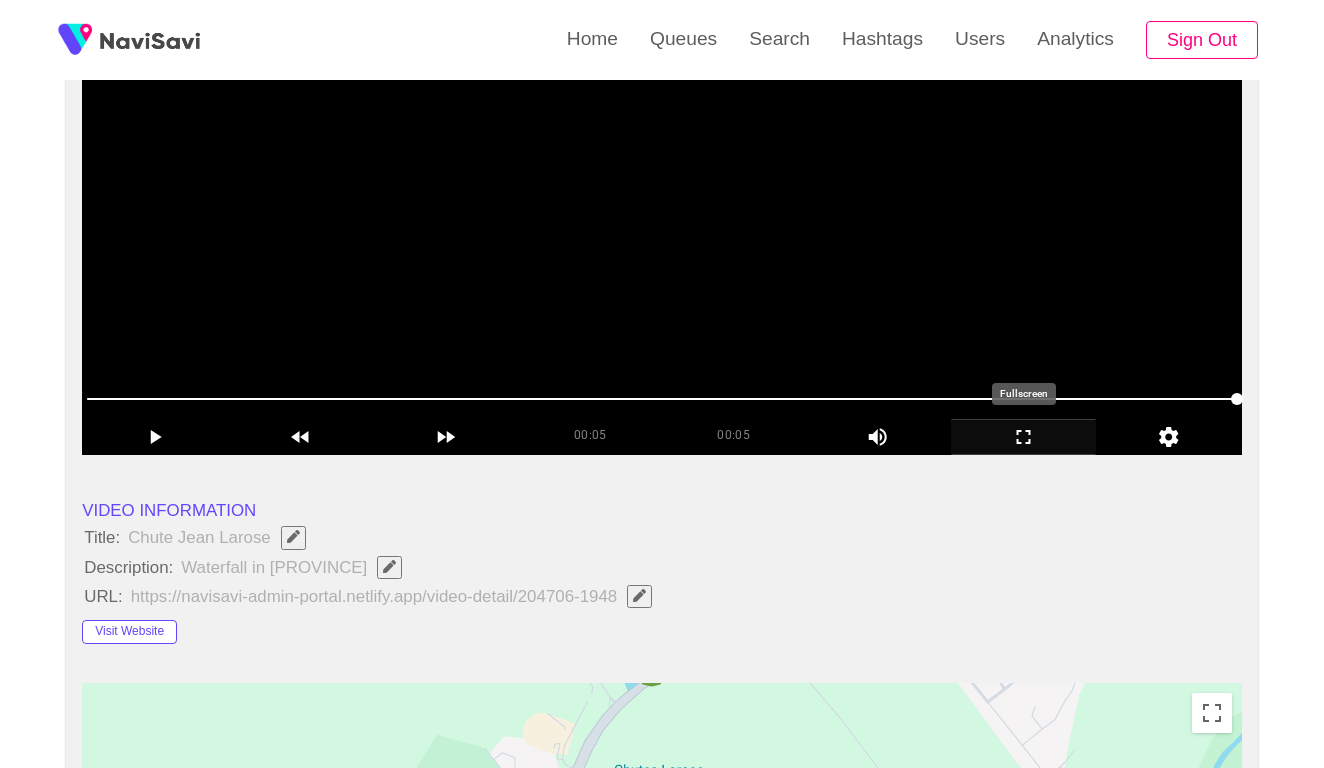click 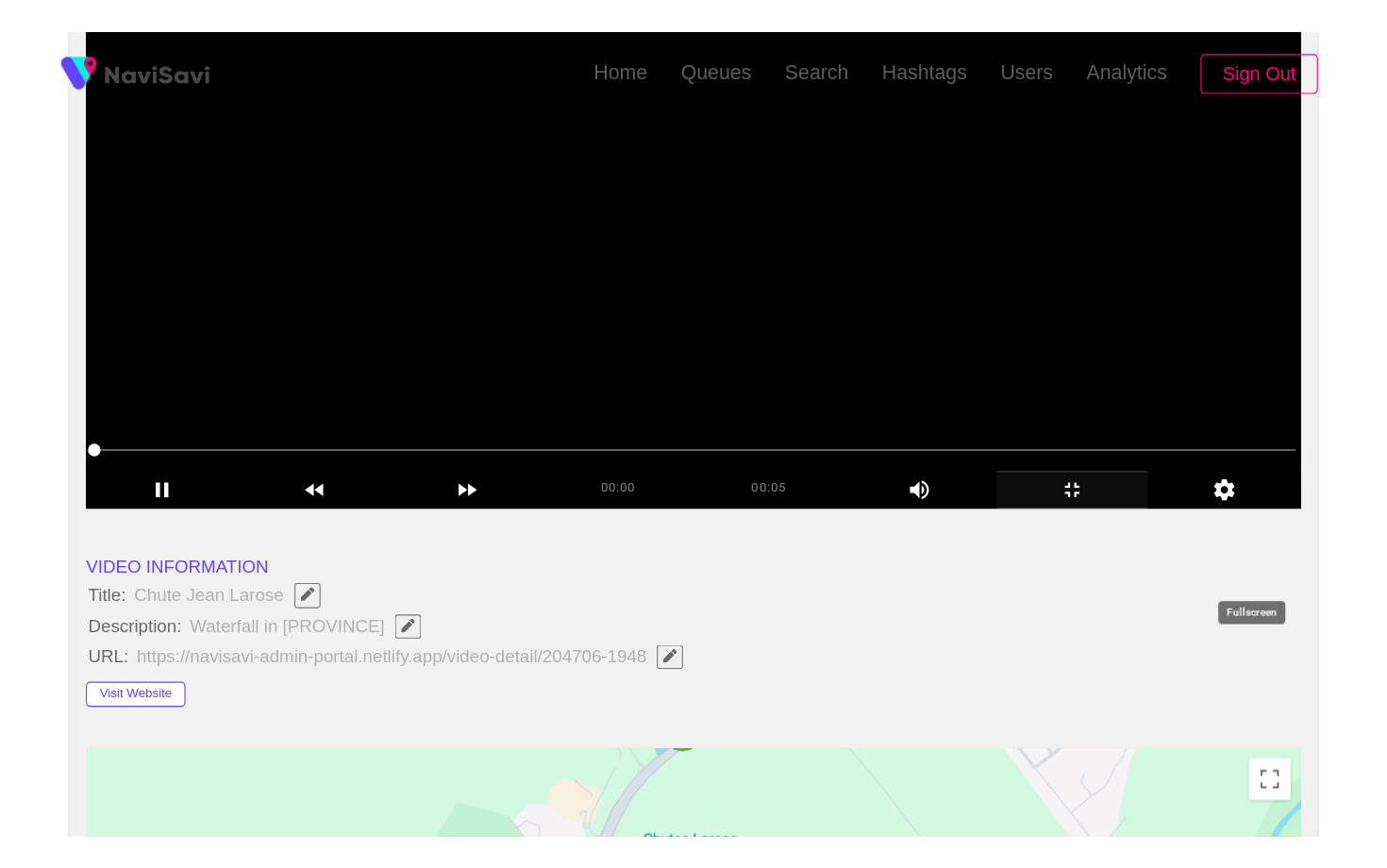 scroll, scrollTop: 0, scrollLeft: 0, axis: both 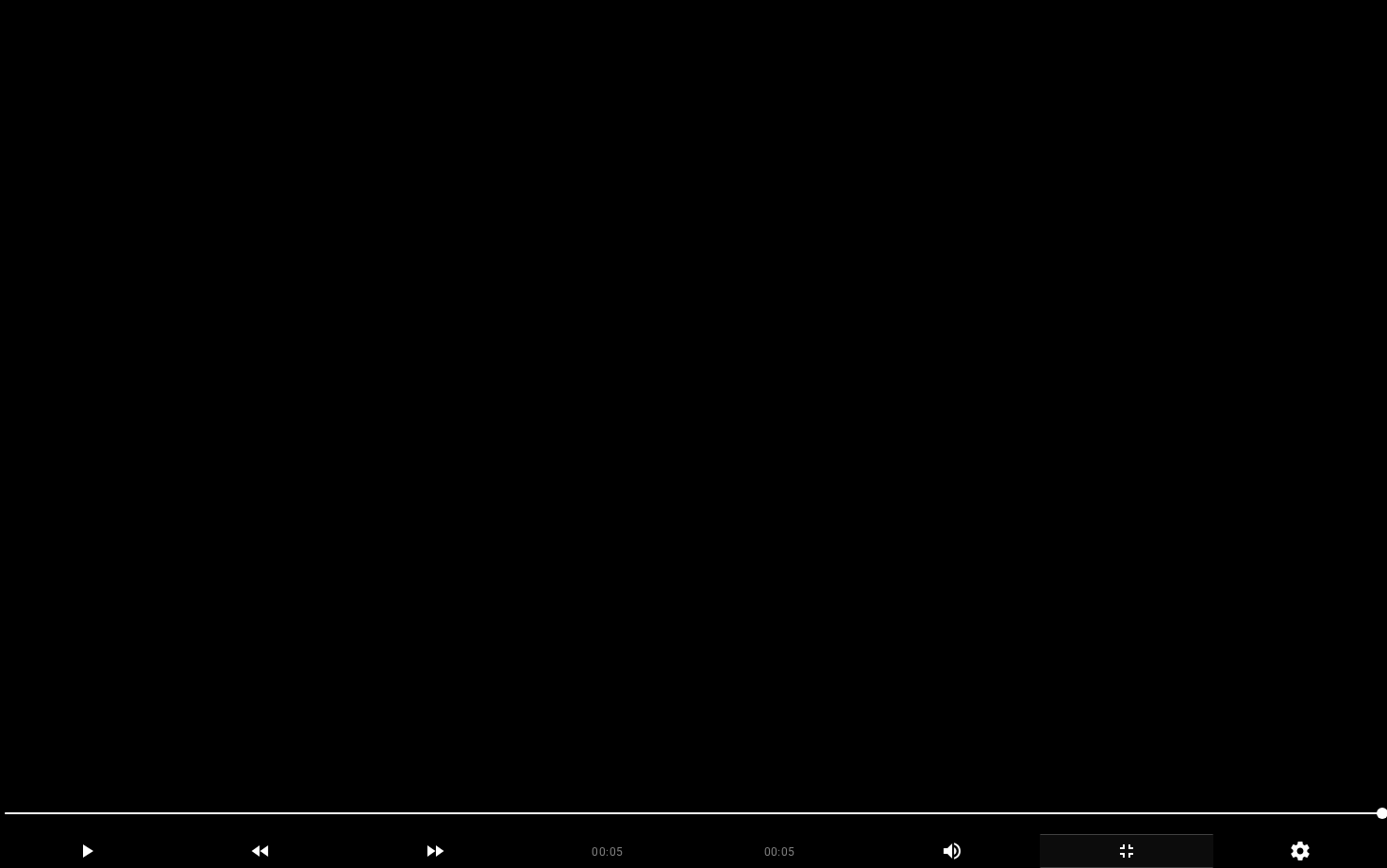 click 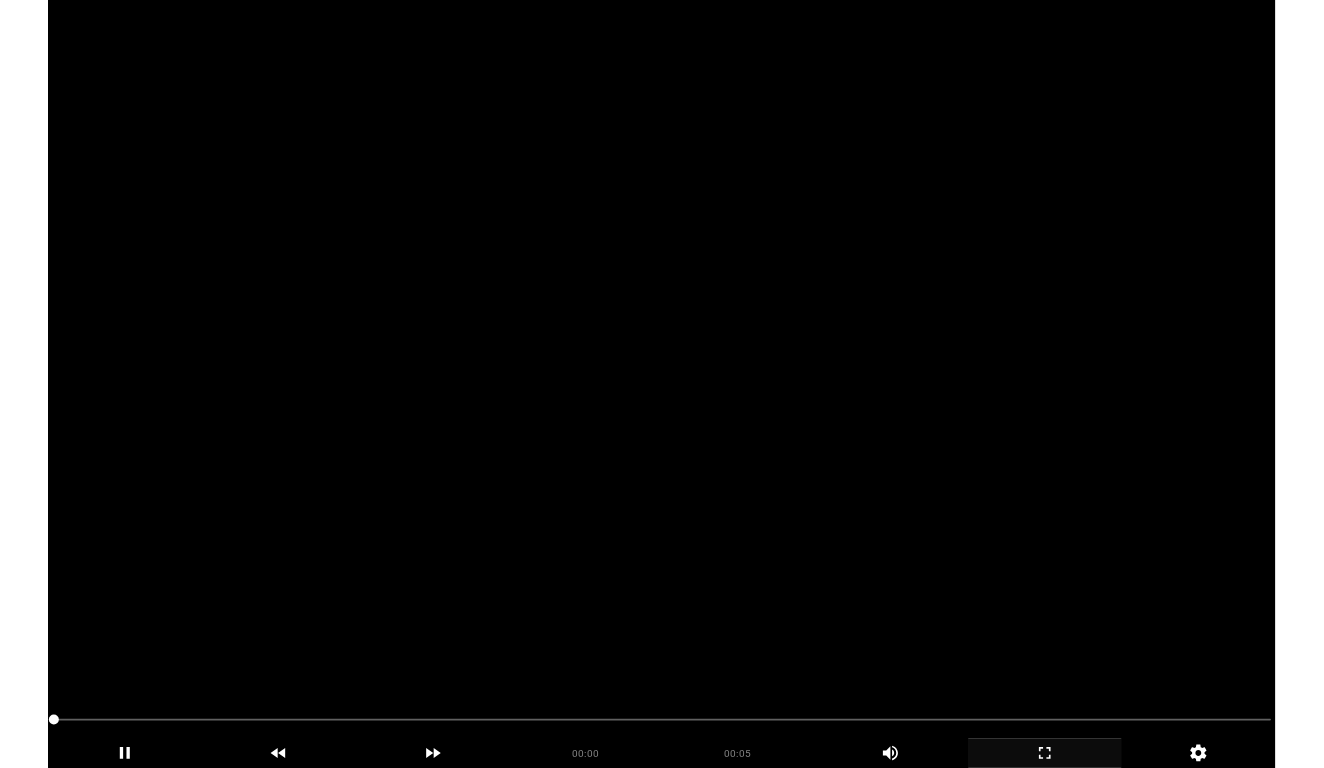scroll, scrollTop: 310, scrollLeft: 0, axis: vertical 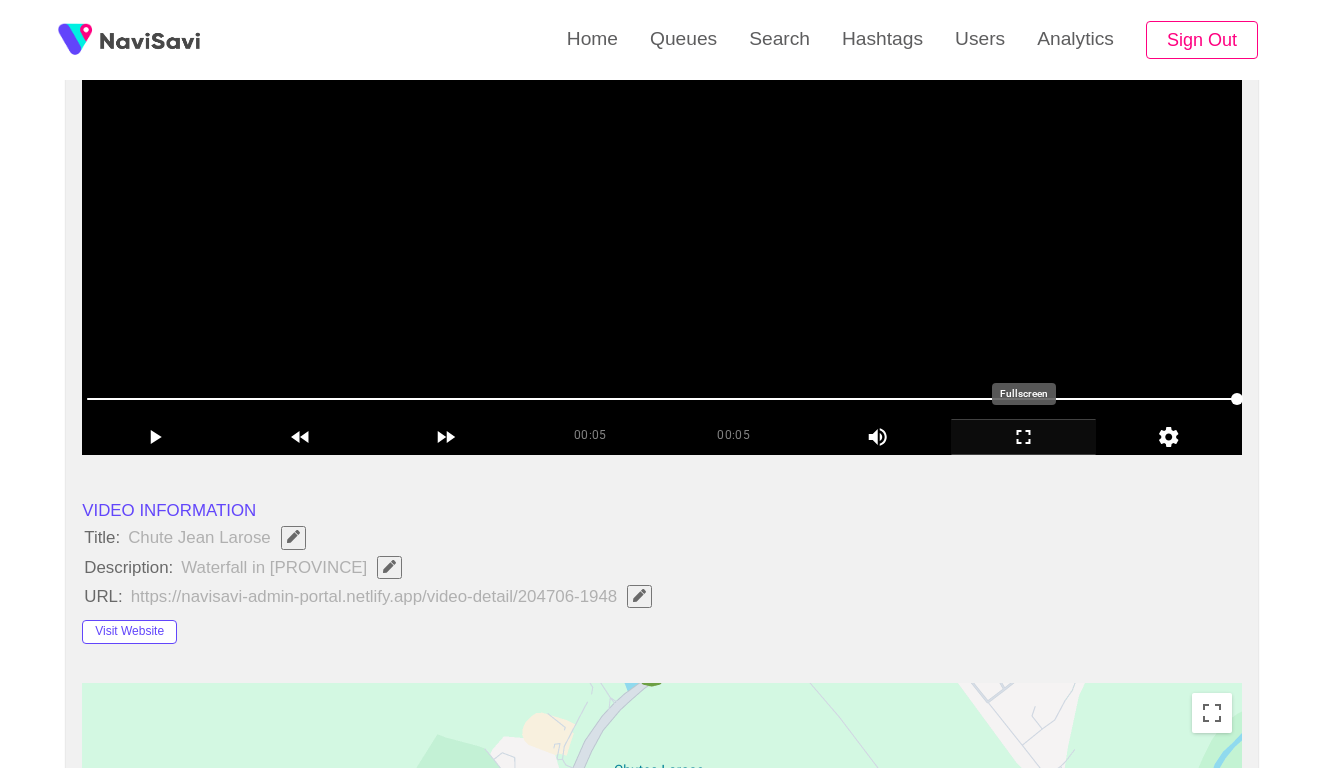 click 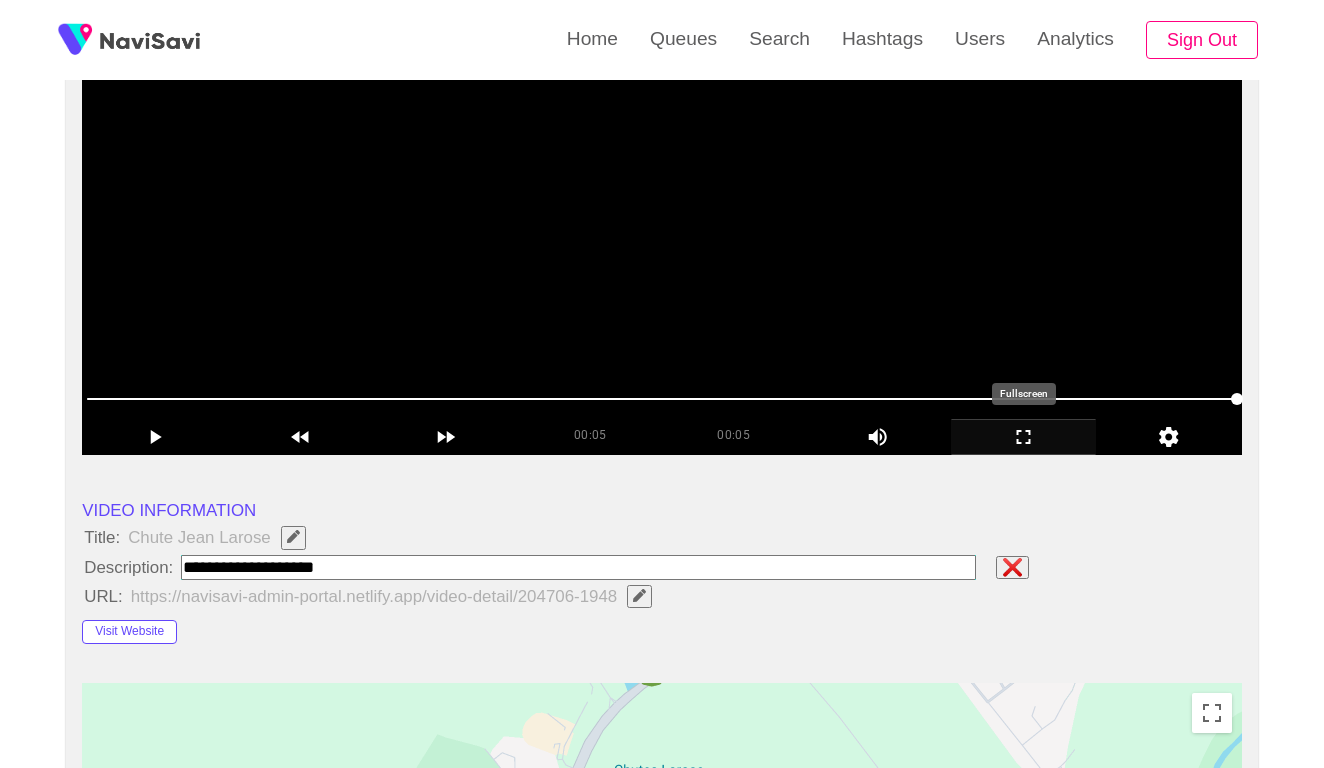 click at bounding box center (578, 567) 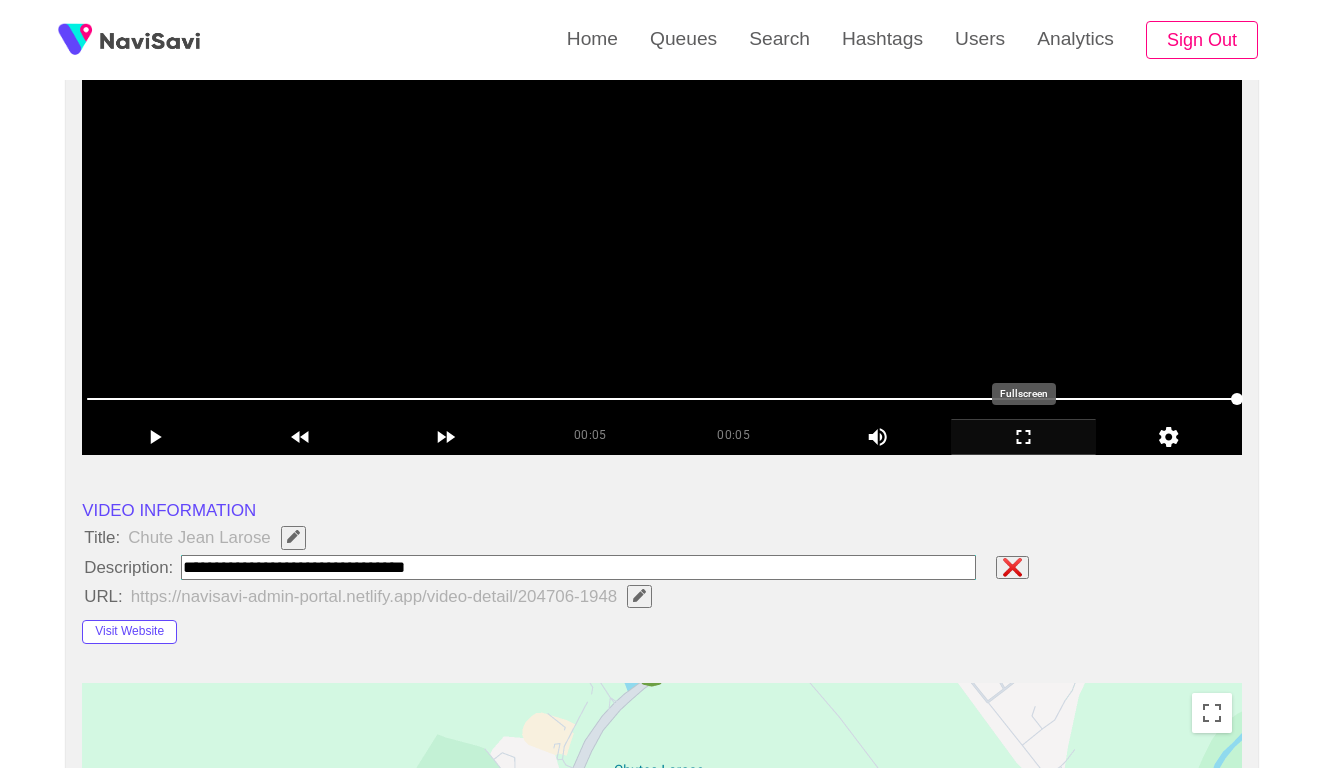 type on "**********" 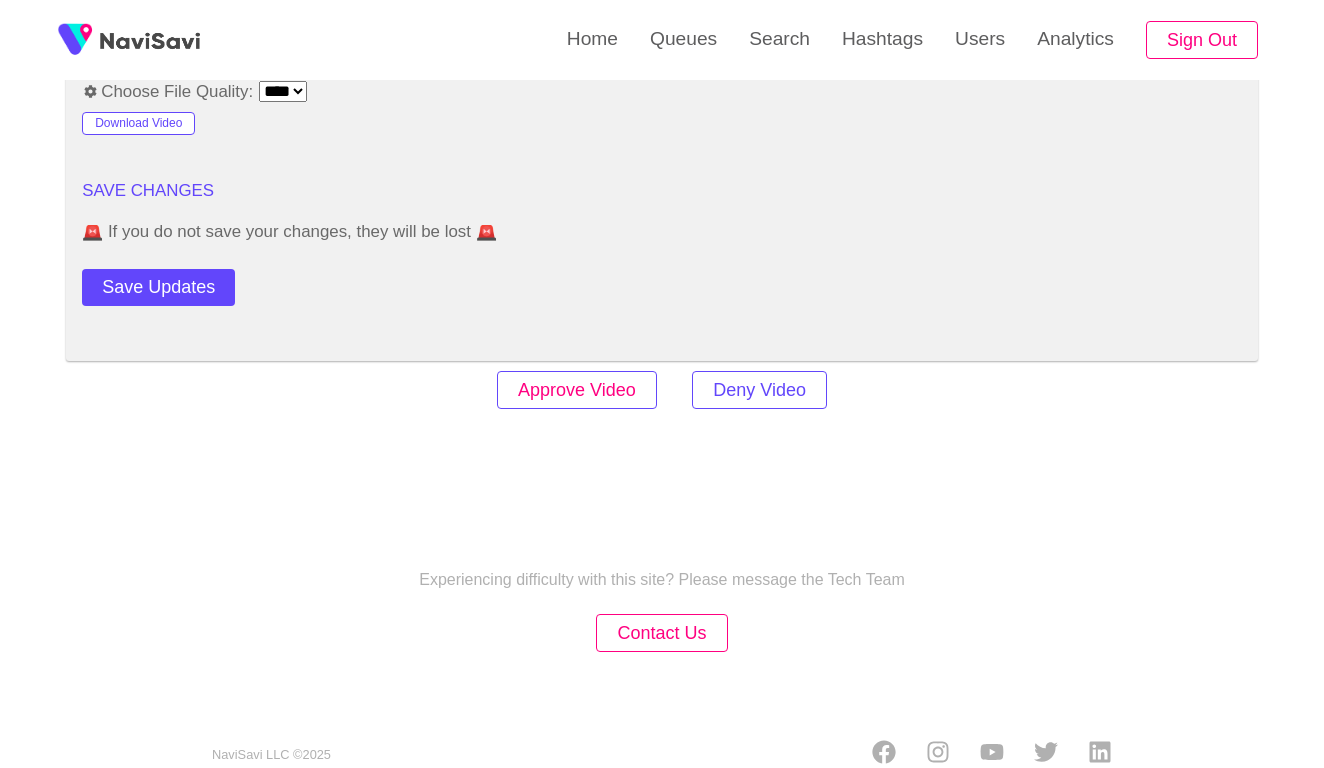 scroll, scrollTop: 2446, scrollLeft: 0, axis: vertical 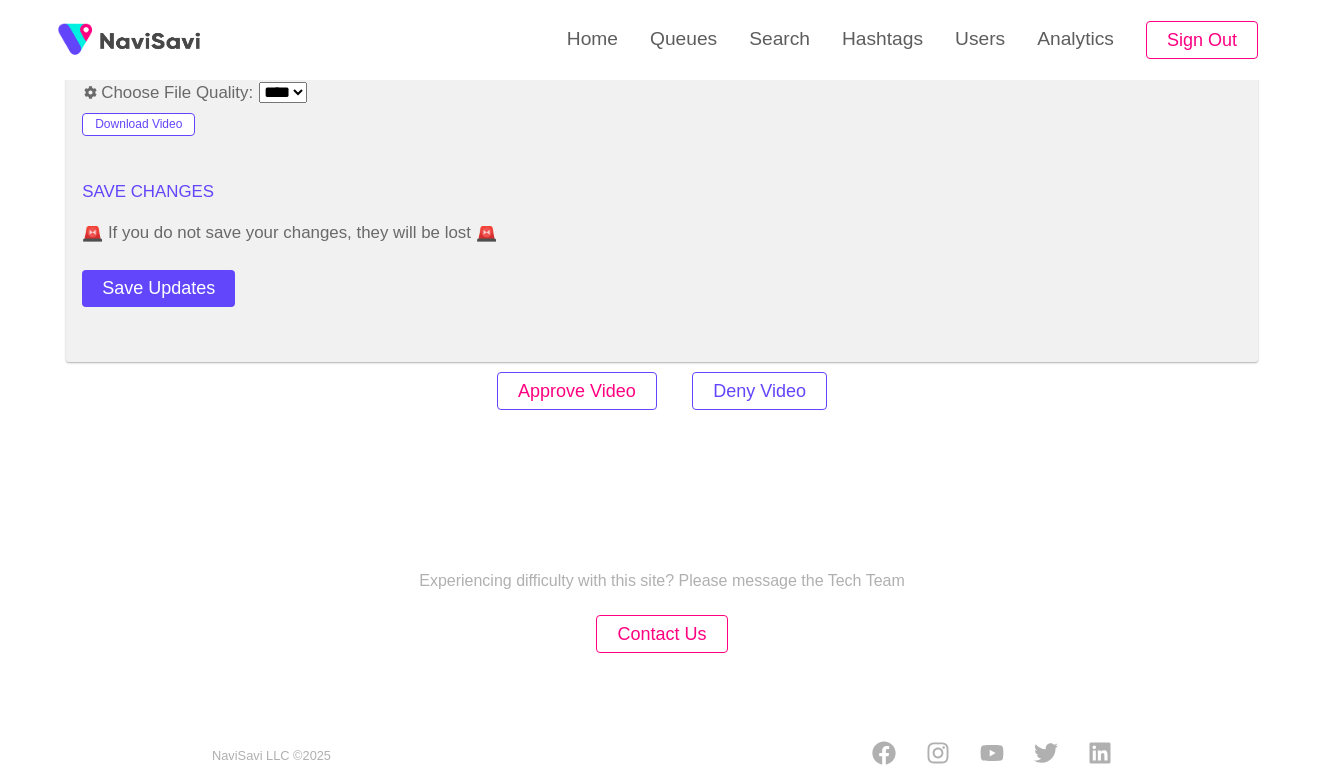 click on "Approve Video" at bounding box center (577, 391) 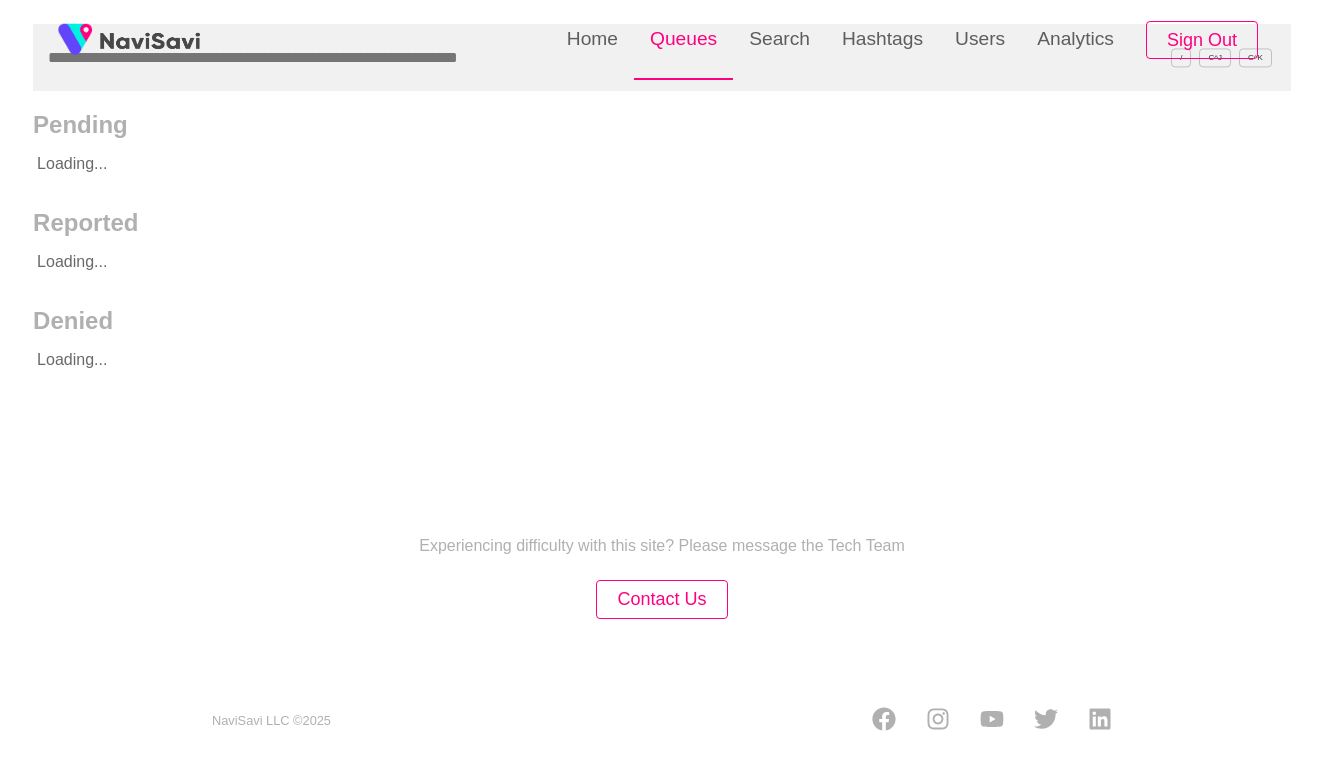 scroll, scrollTop: 0, scrollLeft: 0, axis: both 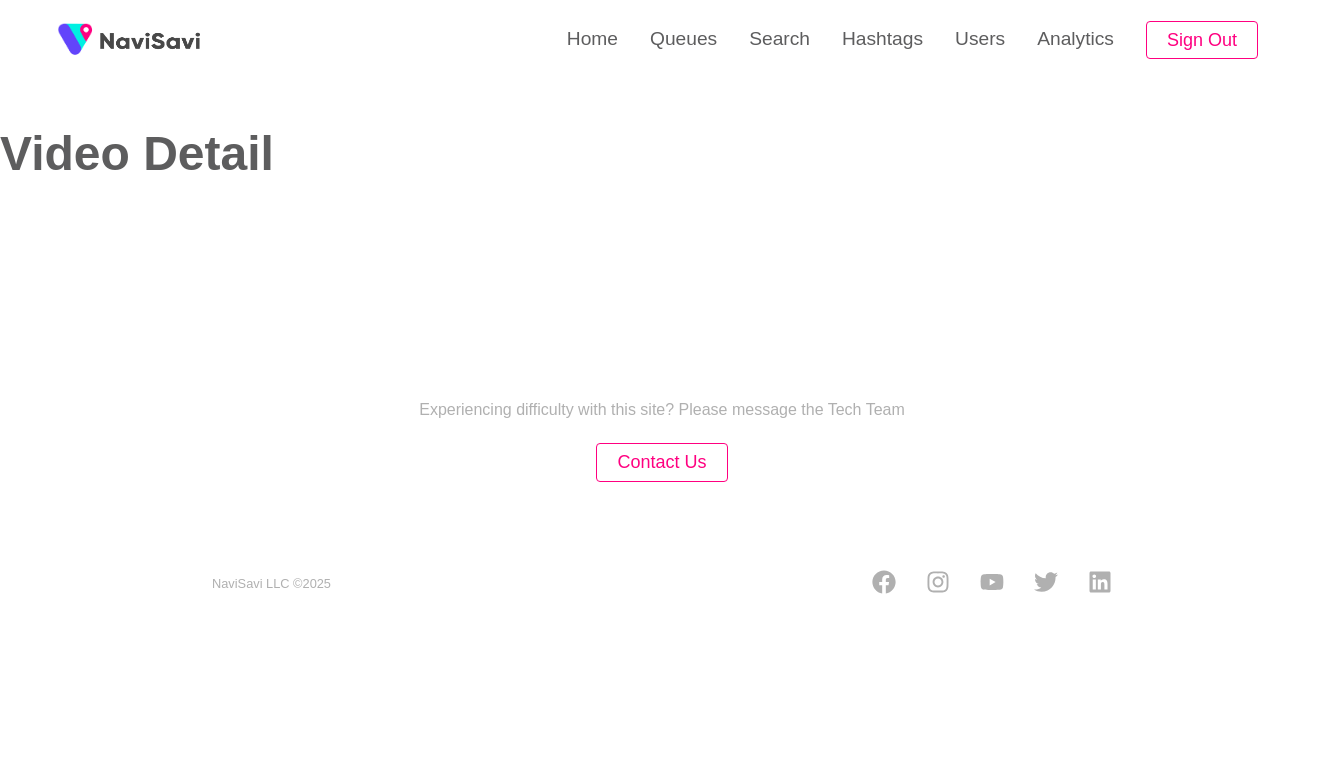 select on "****" 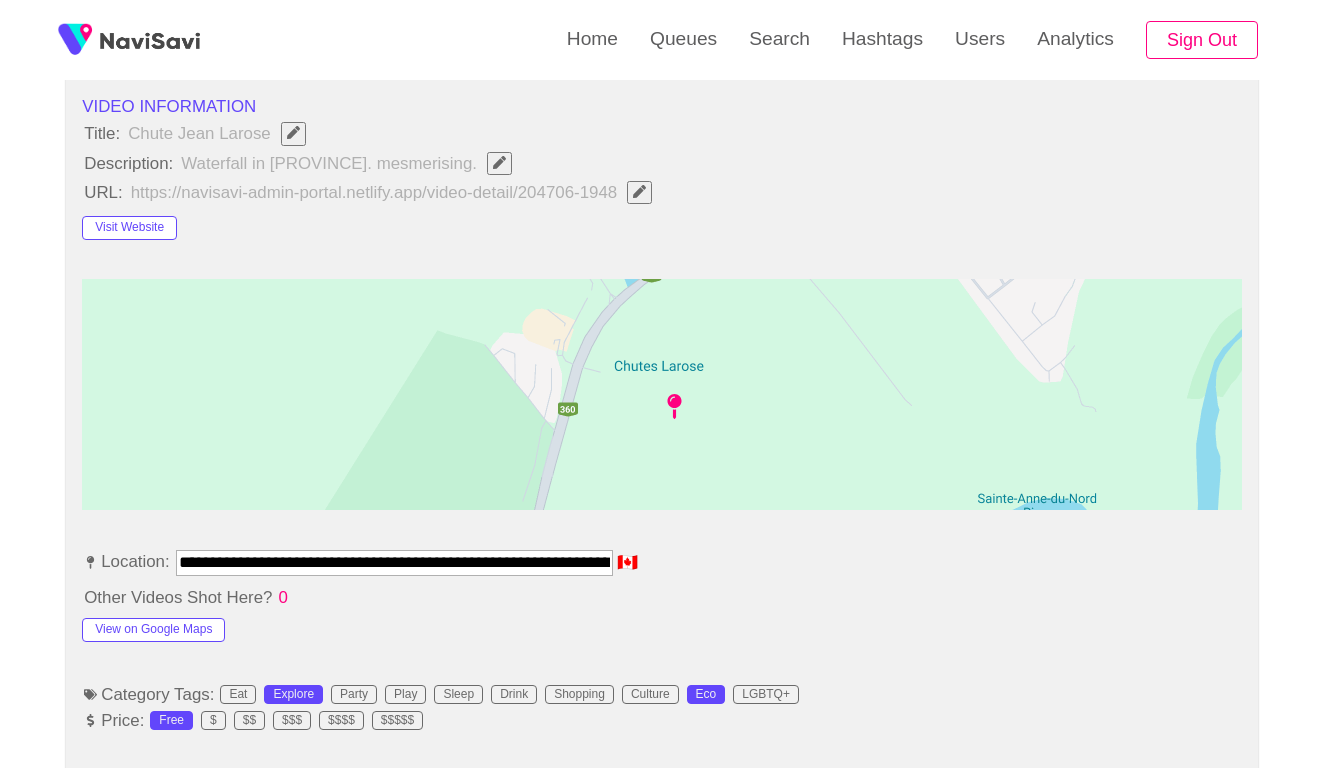 select on "**********" 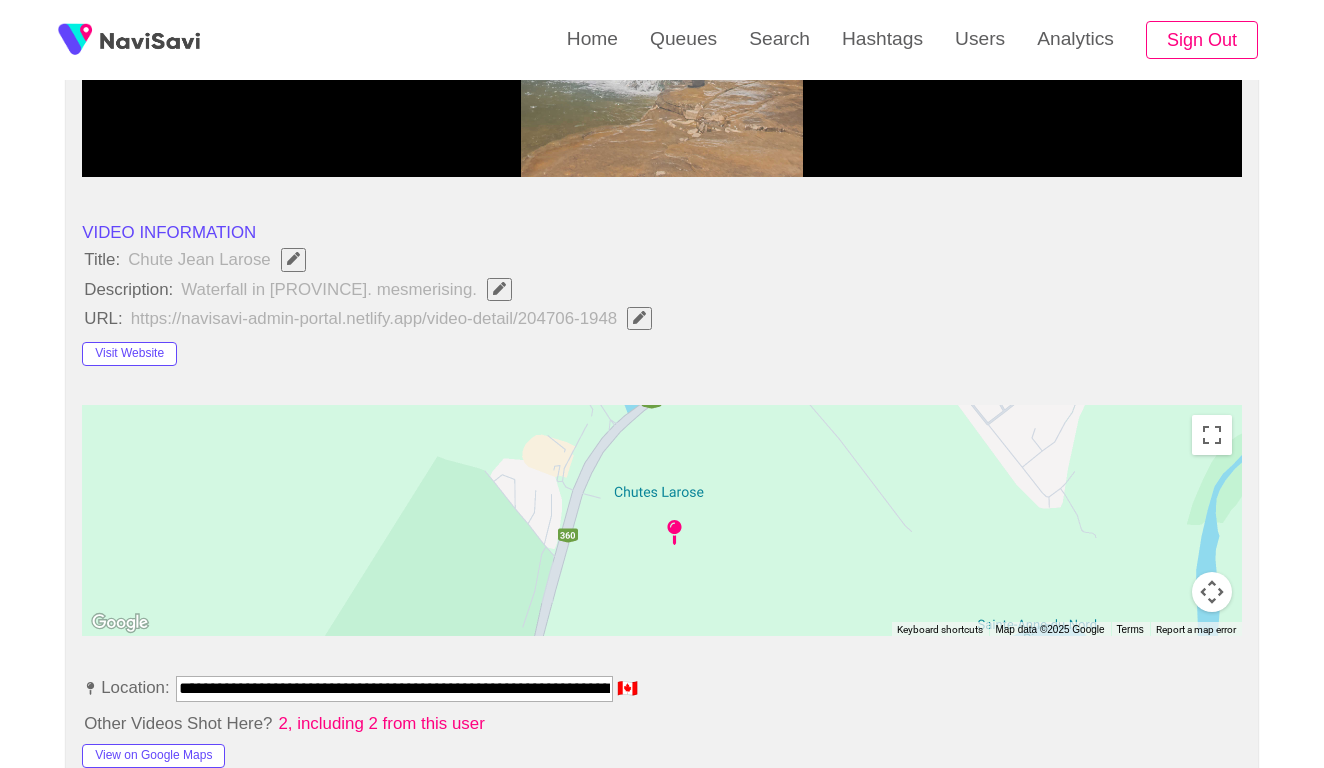 scroll, scrollTop: 0, scrollLeft: 0, axis: both 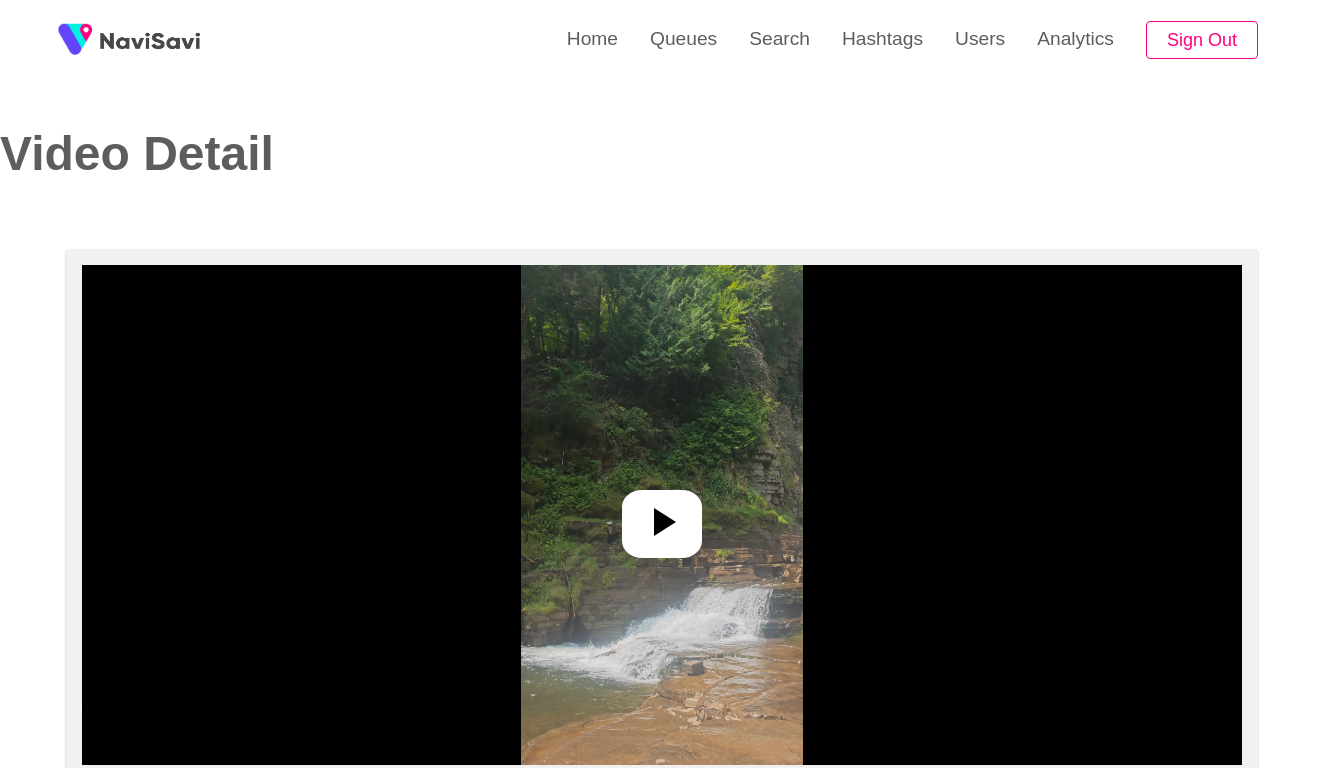 click at bounding box center (662, 515) 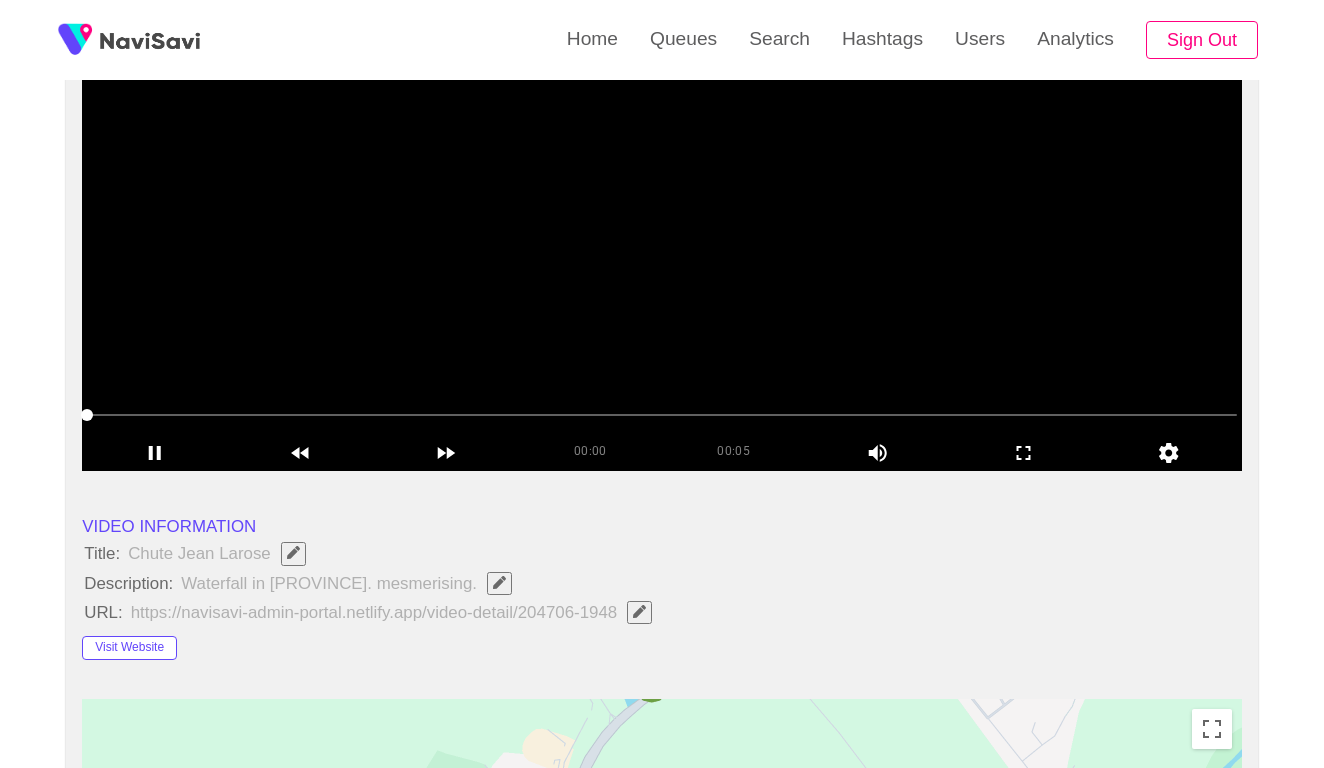 scroll, scrollTop: 278, scrollLeft: 0, axis: vertical 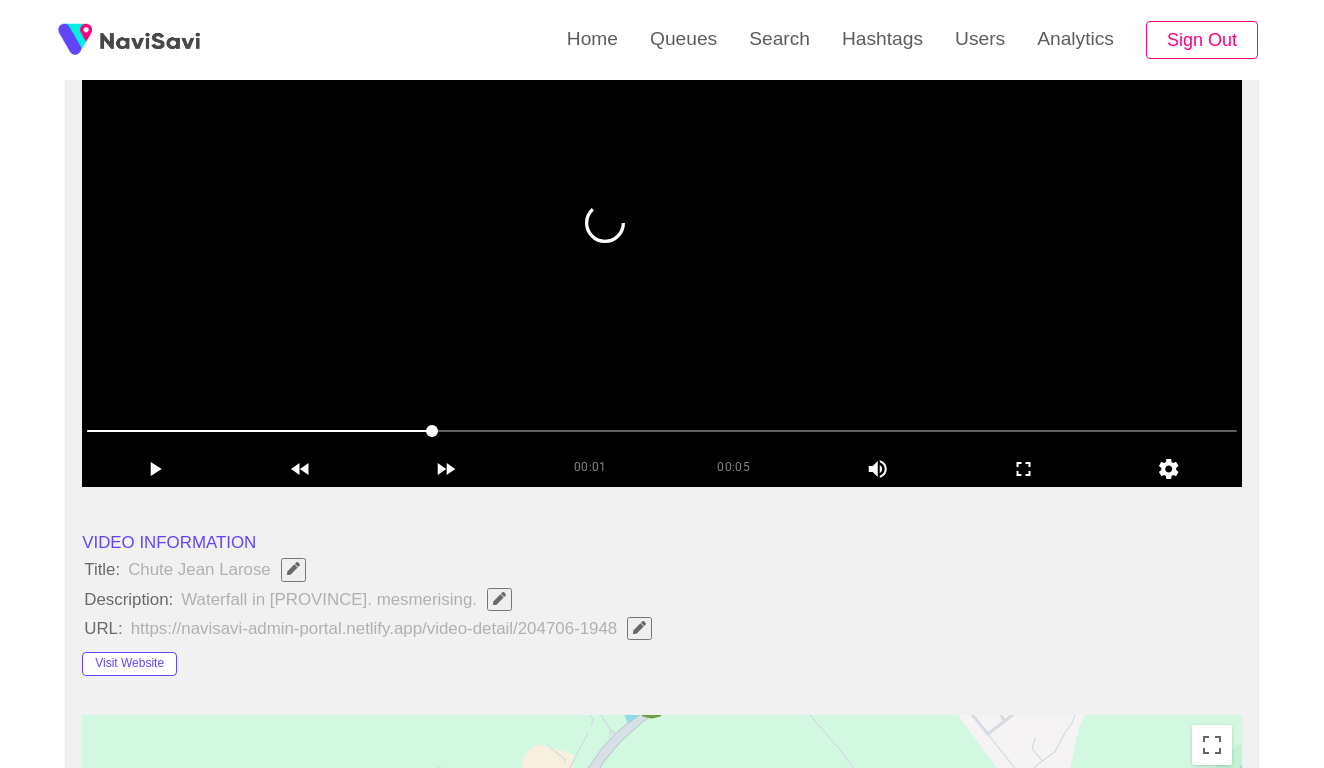 click at bounding box center (662, 433) 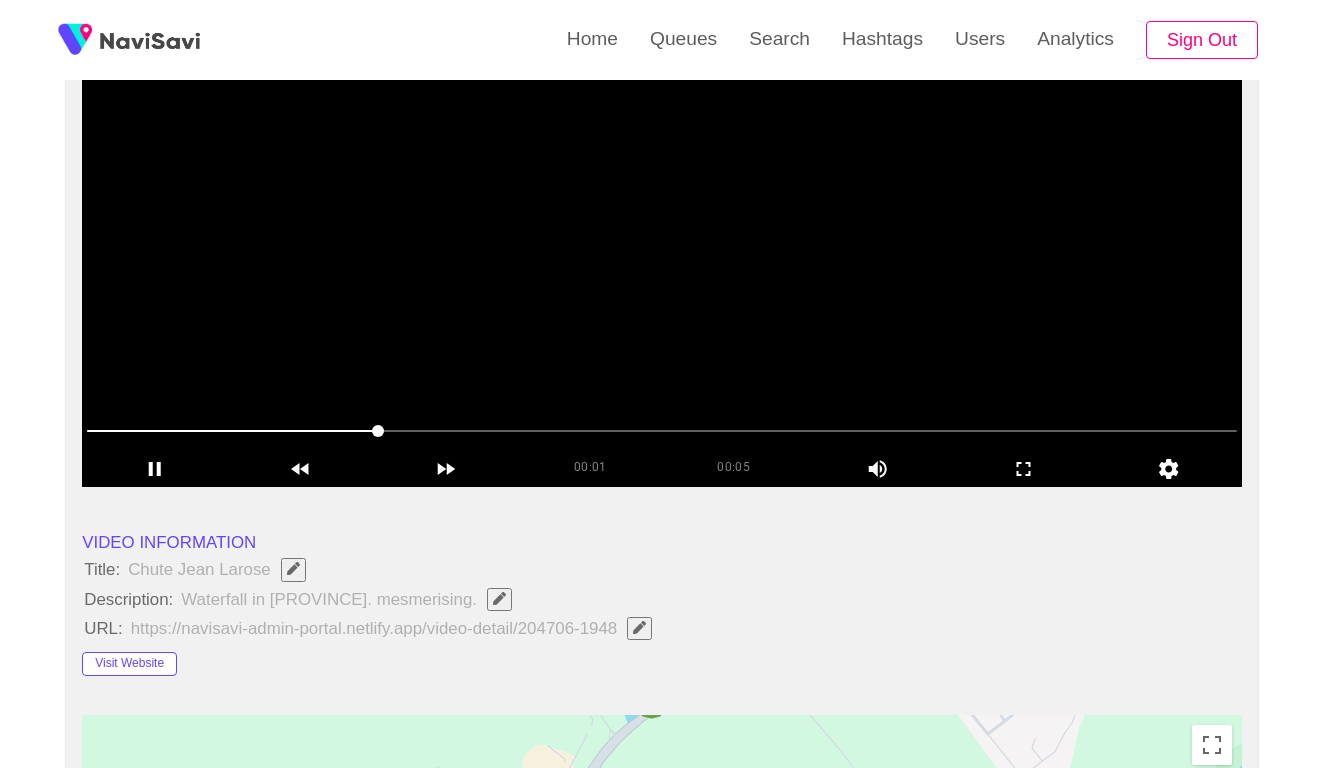 click at bounding box center [662, 431] 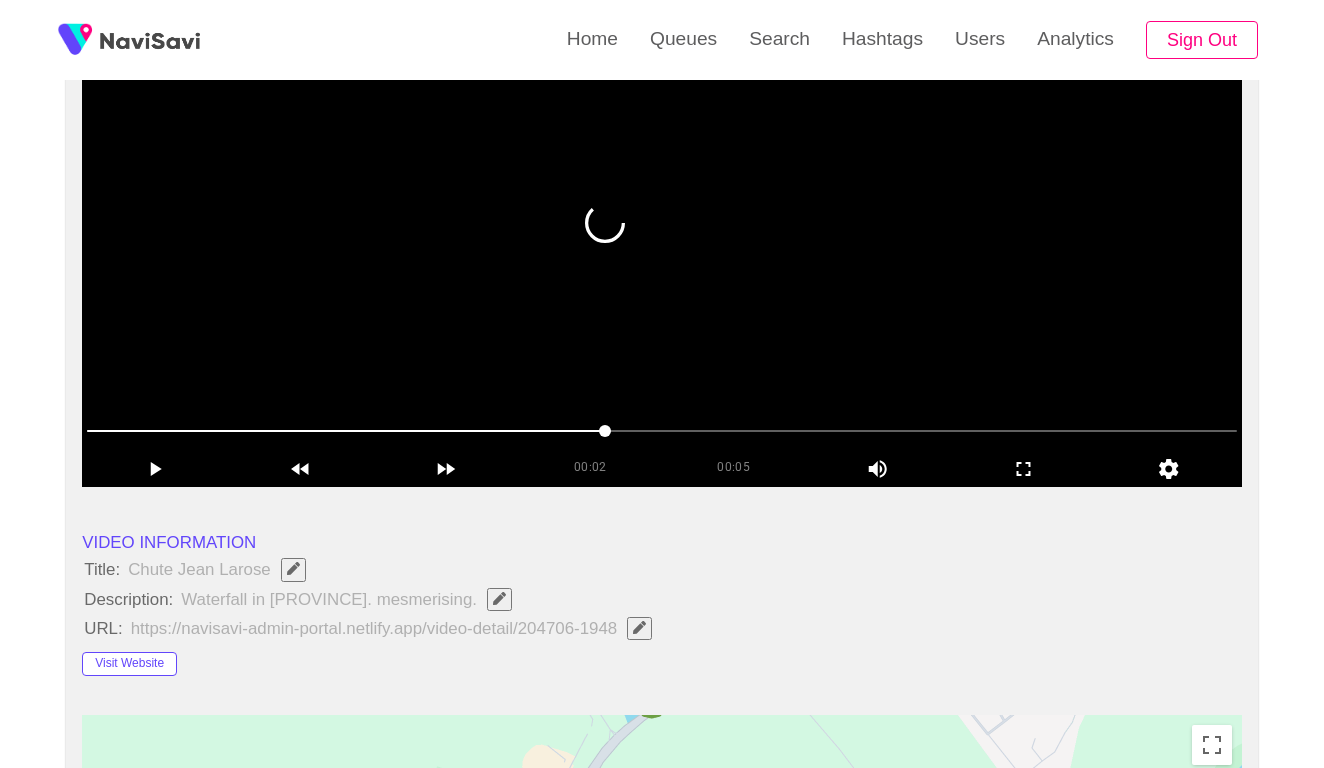 click at bounding box center [662, 431] 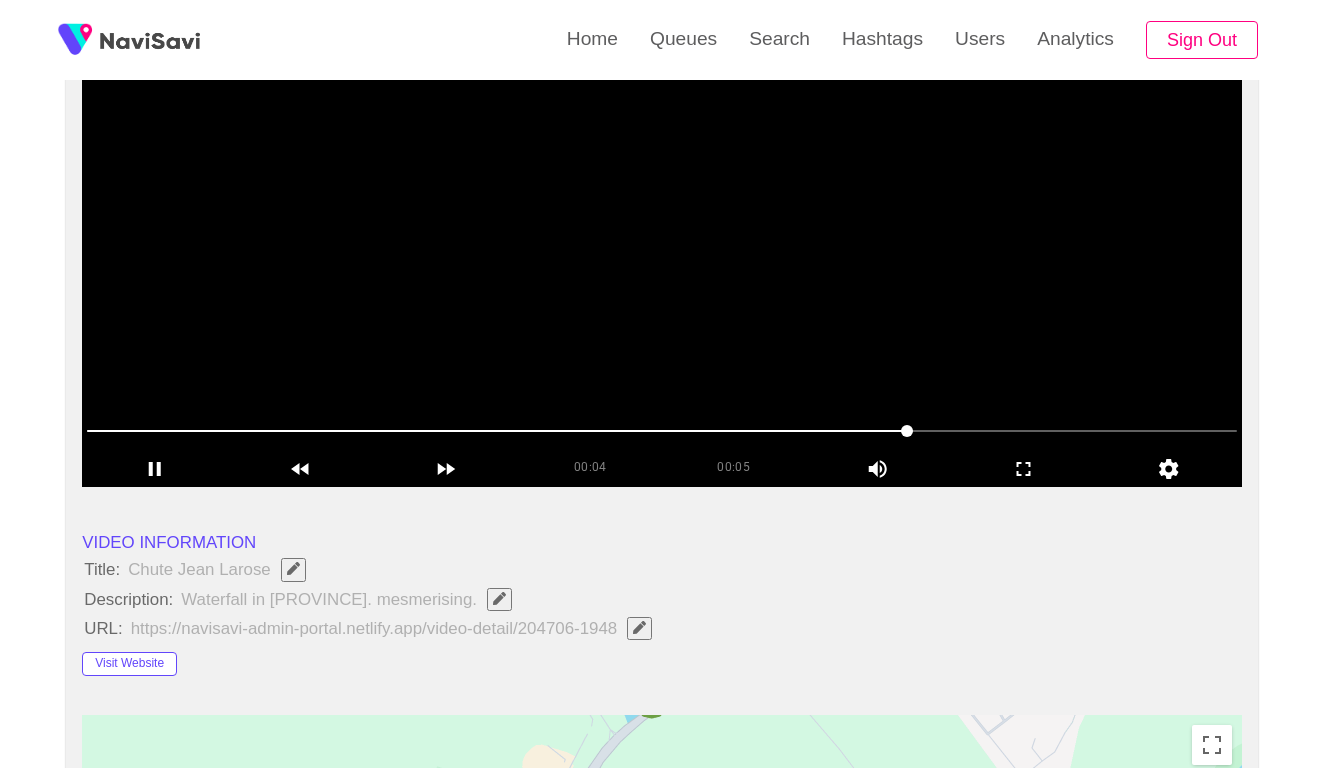 click at bounding box center (907, 431) 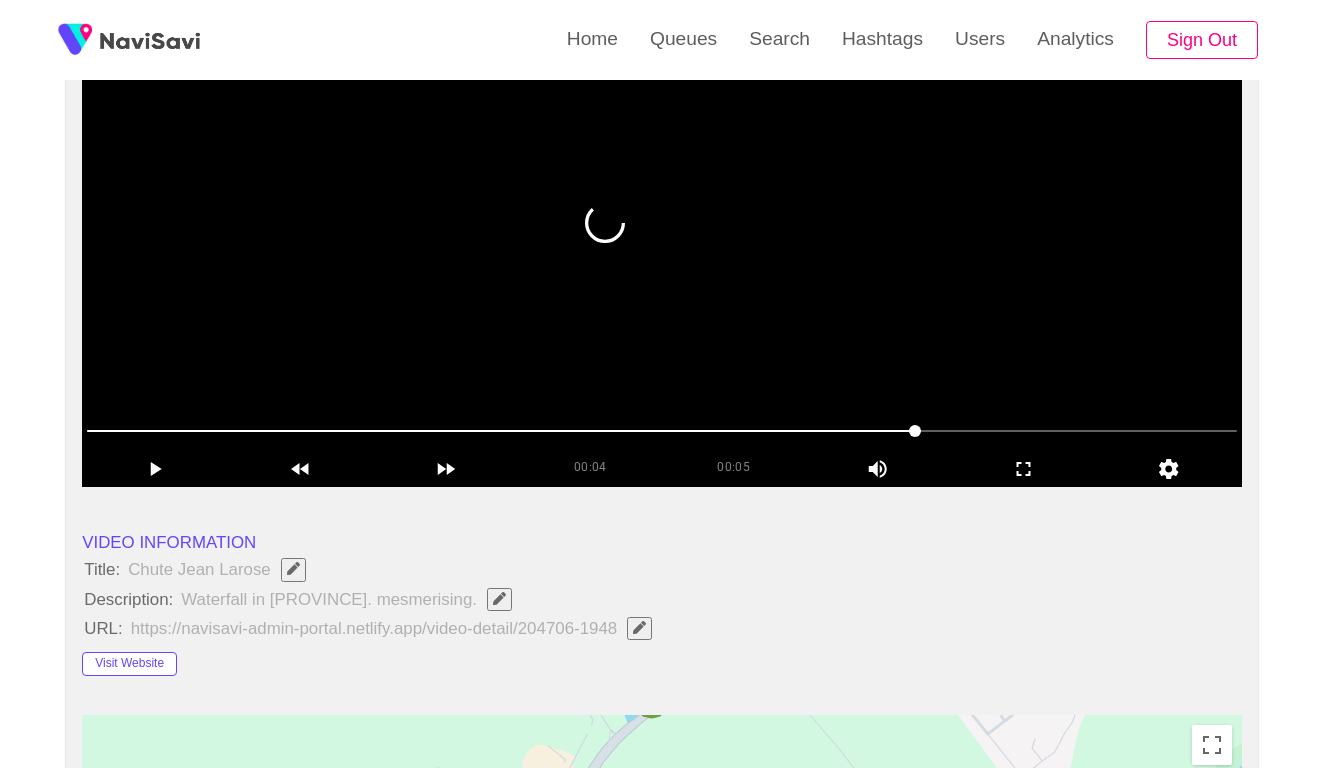 click at bounding box center [662, 431] 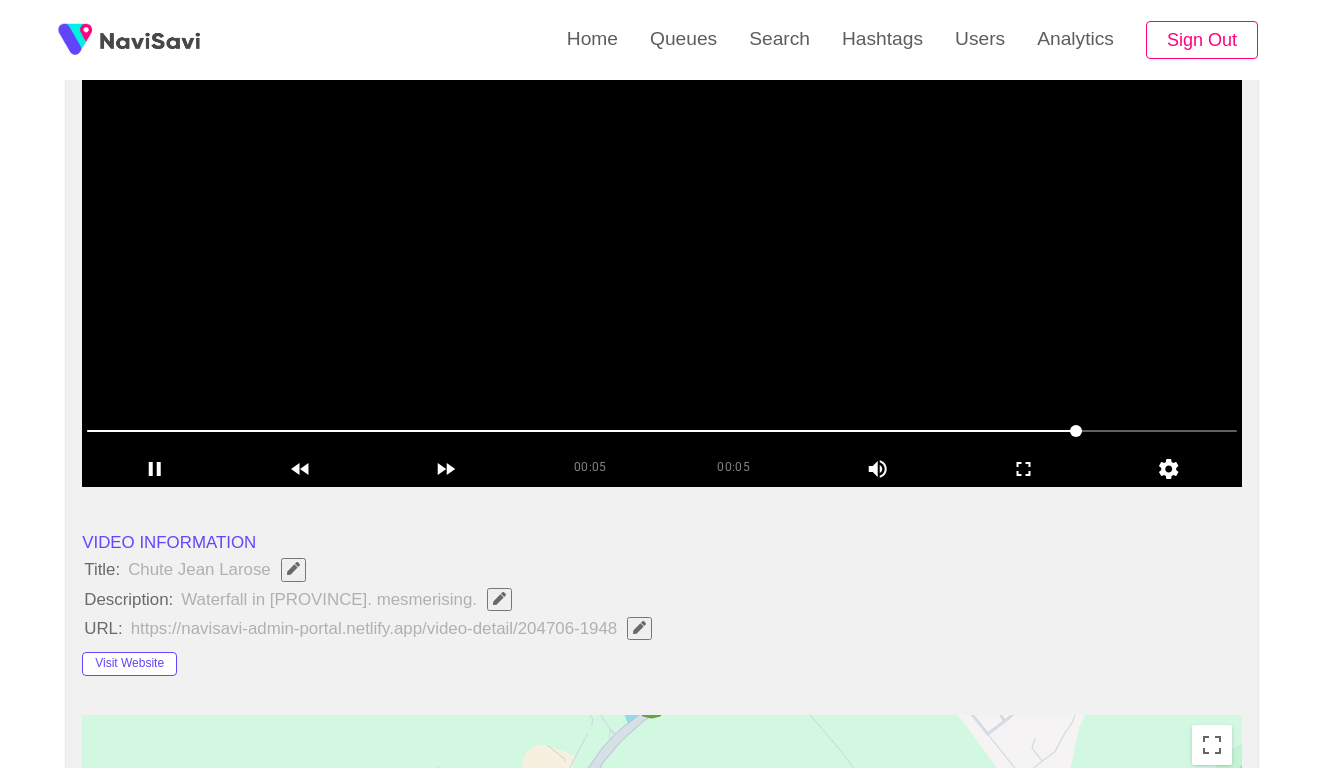 click at bounding box center (662, 431) 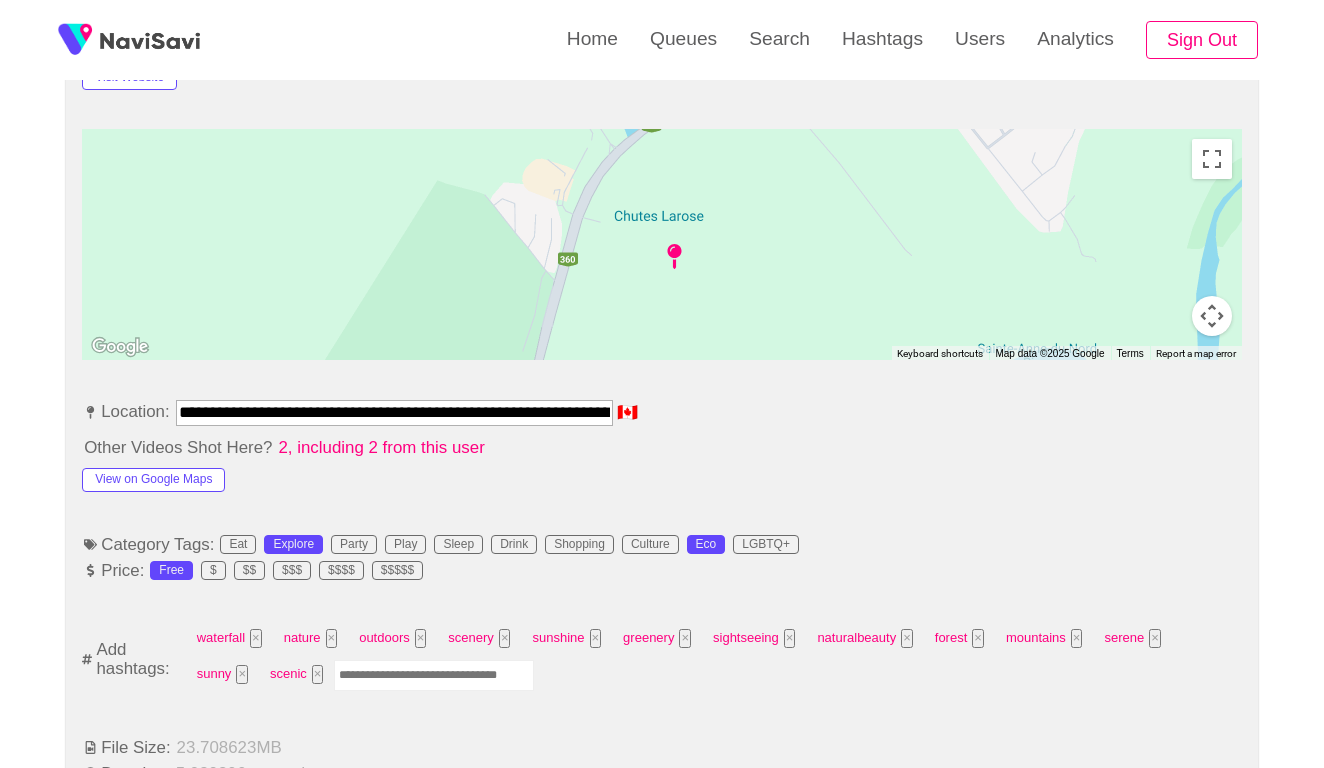 scroll, scrollTop: 883, scrollLeft: 0, axis: vertical 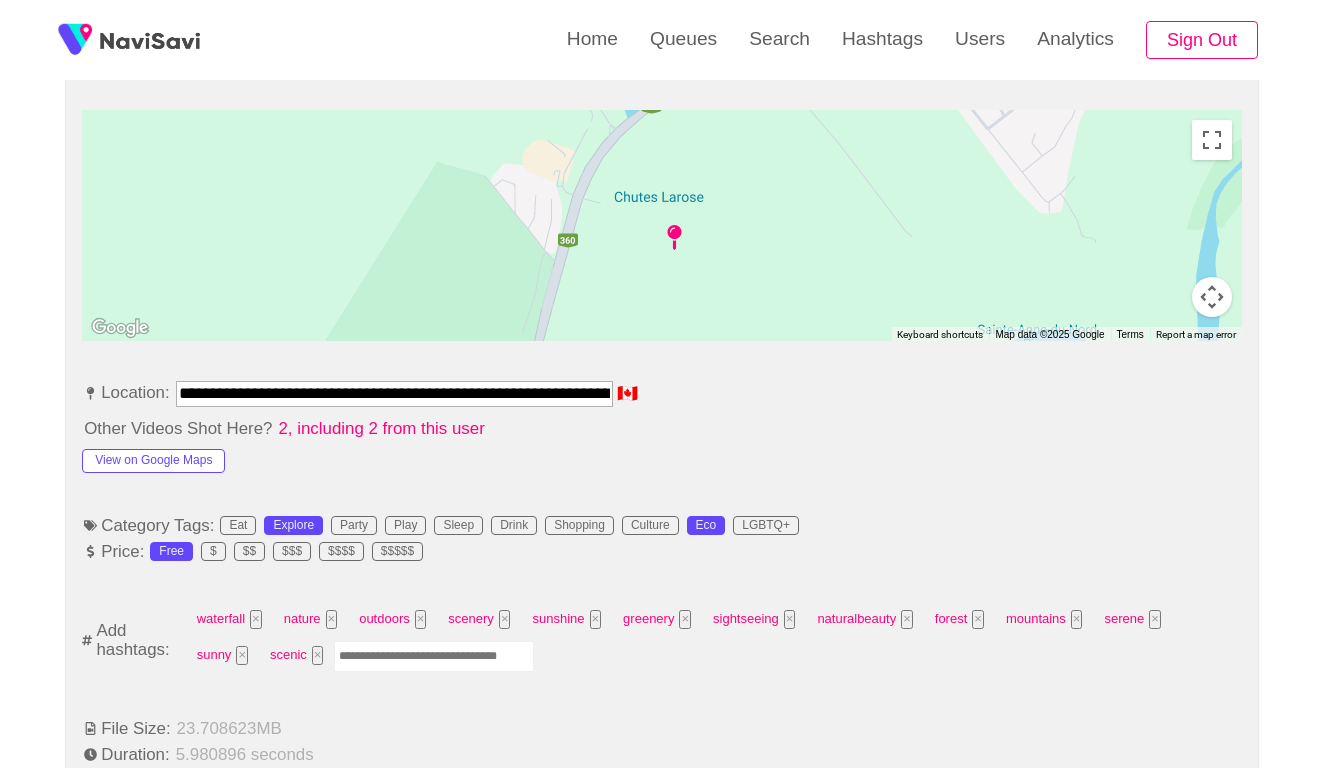 click at bounding box center (434, 656) 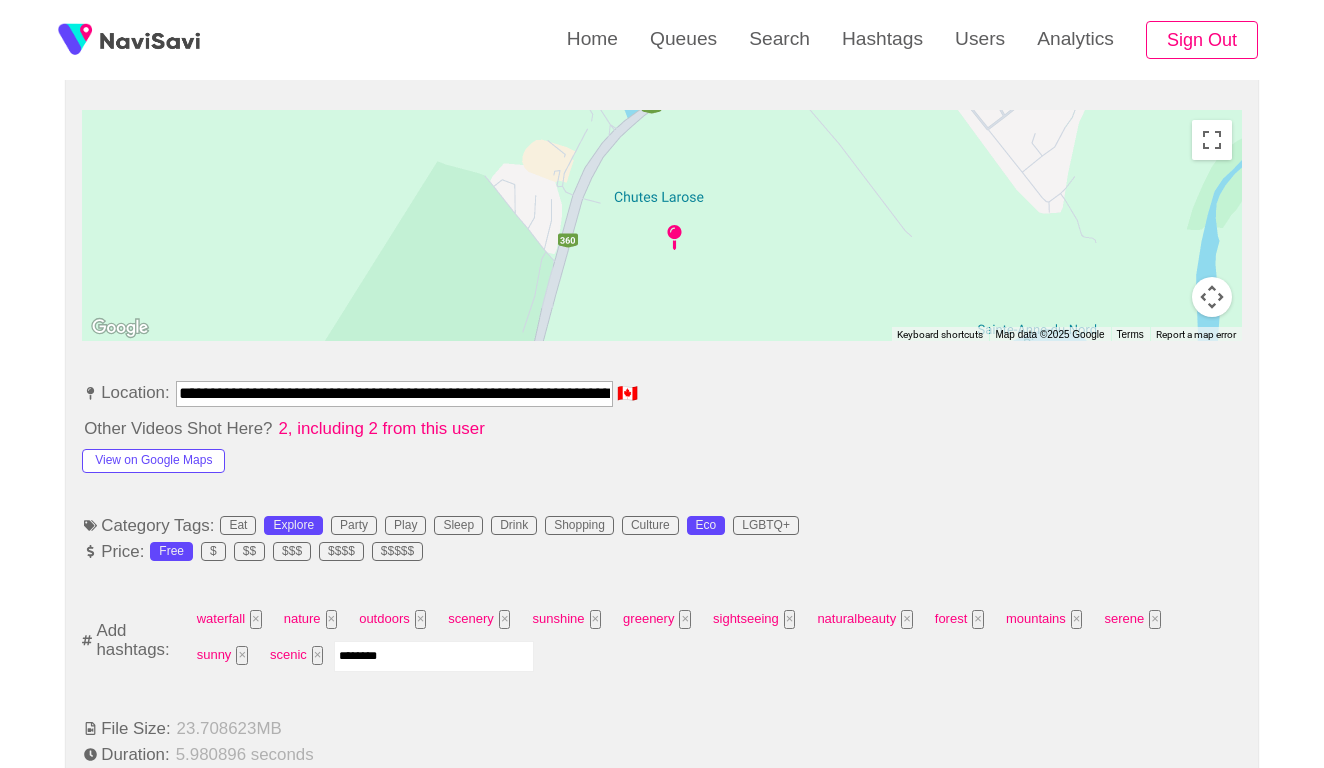 type on "*********" 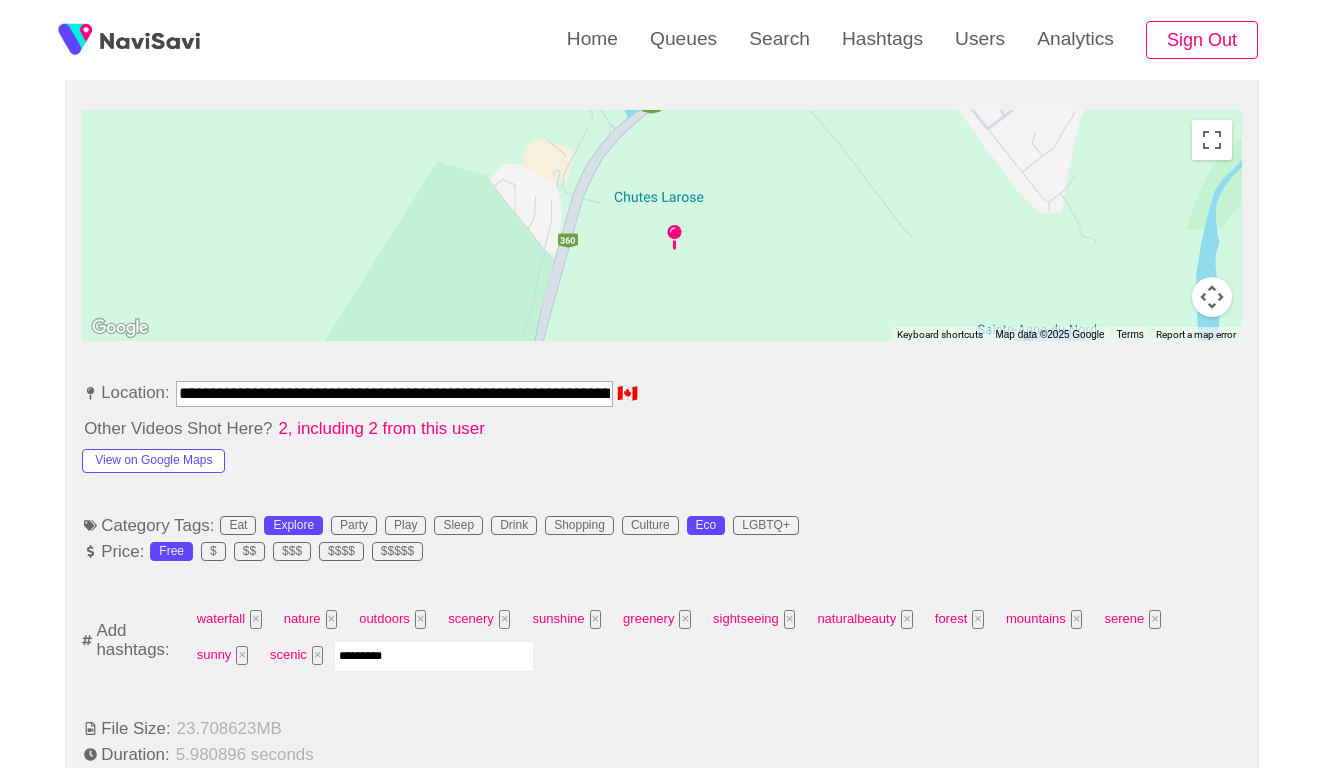 type 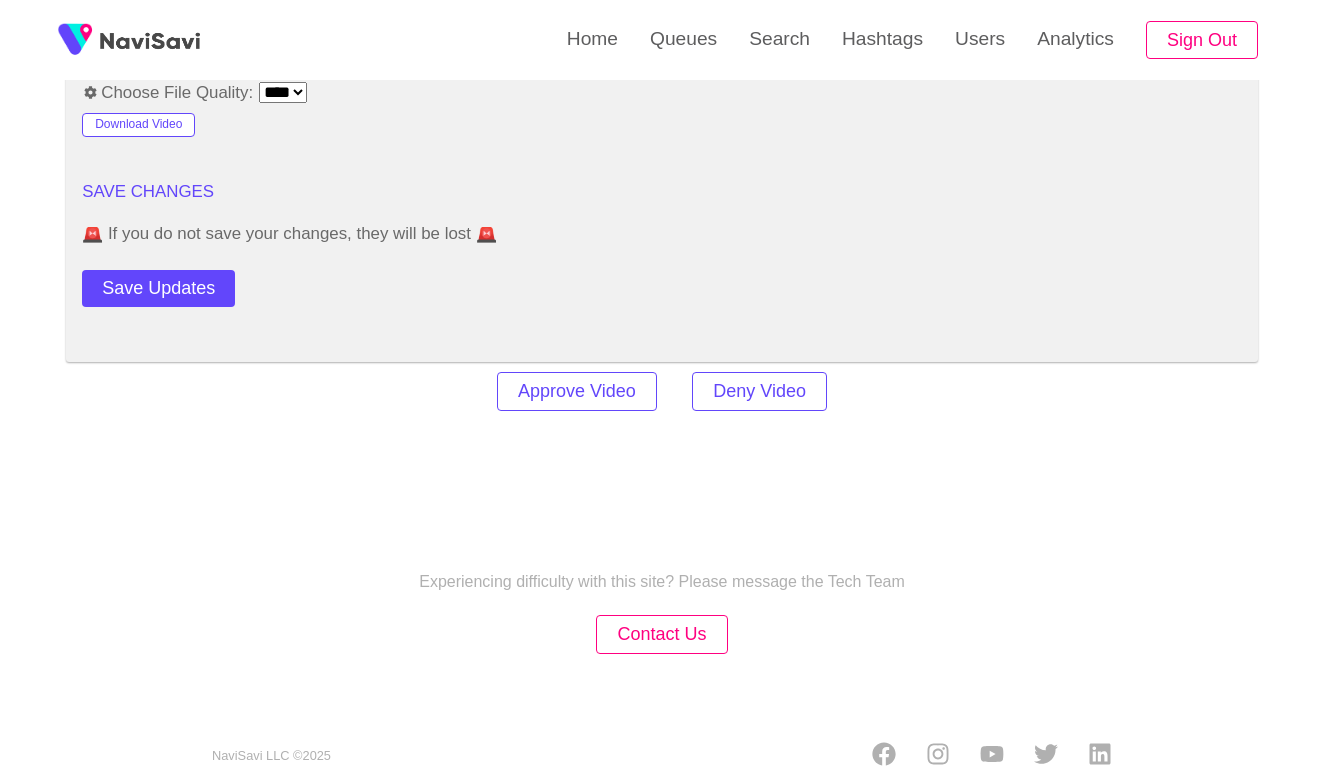 scroll, scrollTop: 2810, scrollLeft: 0, axis: vertical 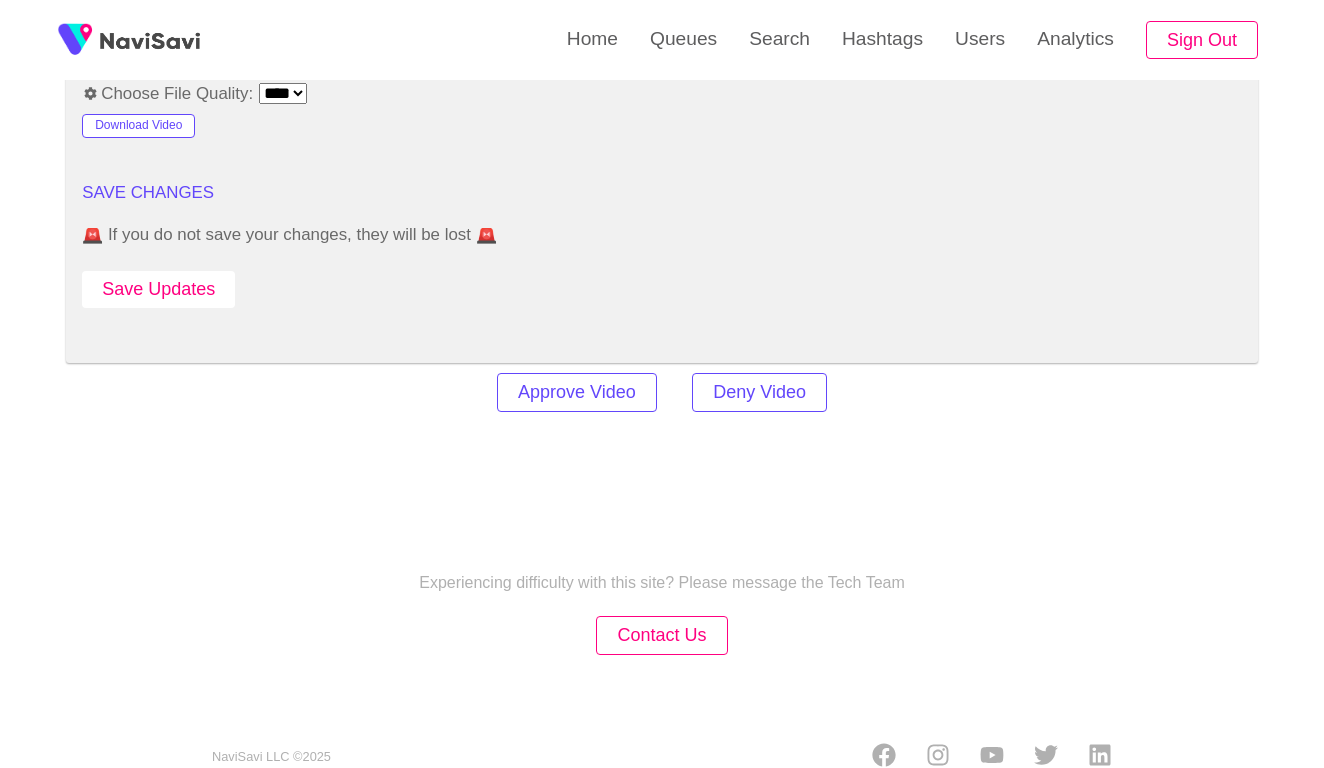 click on "Save Updates" at bounding box center [158, 289] 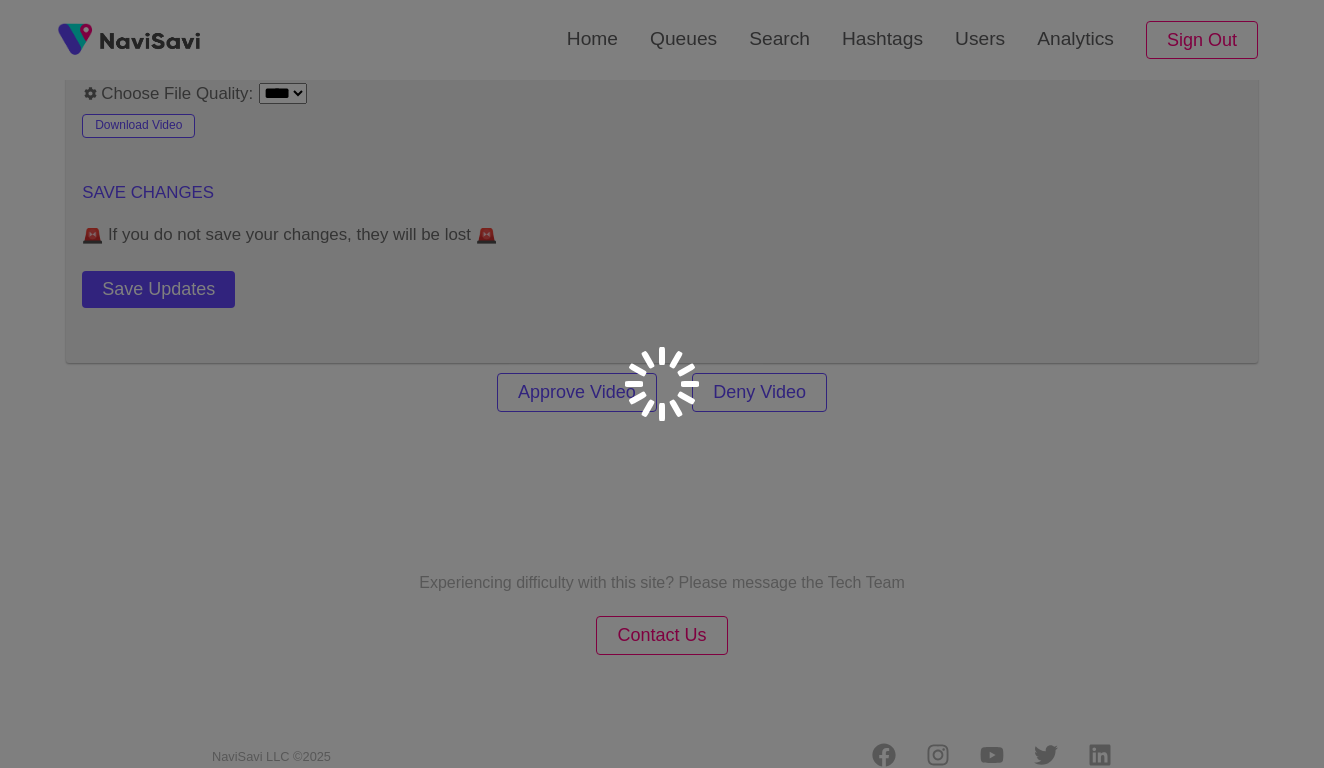 scroll, scrollTop: 0, scrollLeft: 0, axis: both 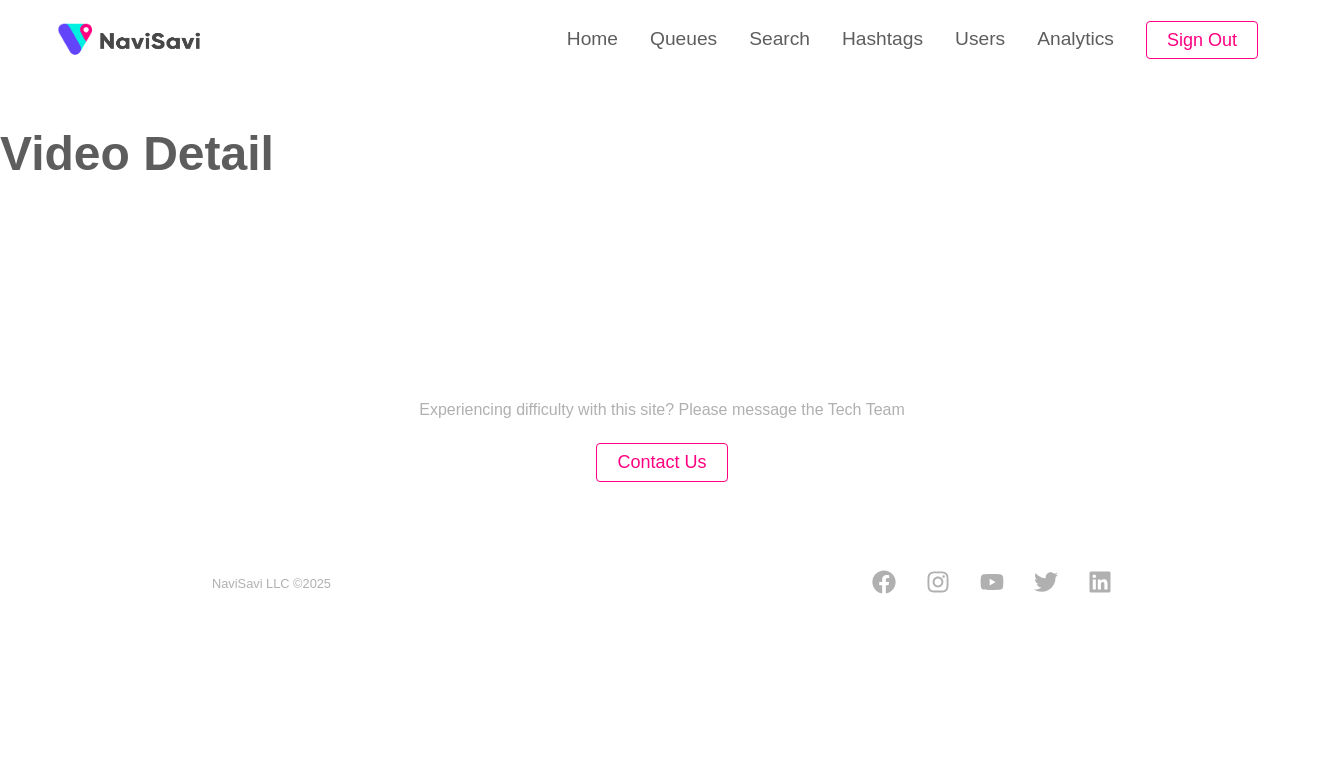 select on "**********" 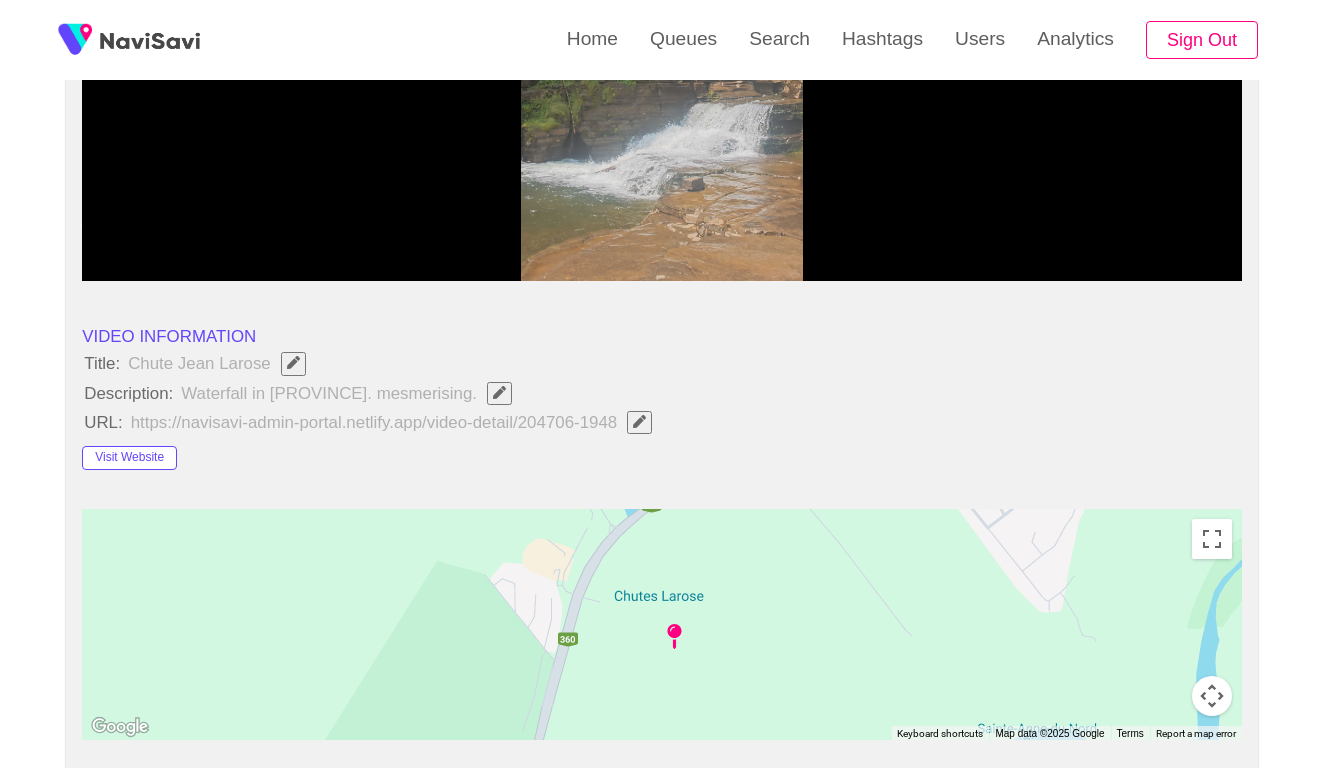 scroll, scrollTop: 507, scrollLeft: 0, axis: vertical 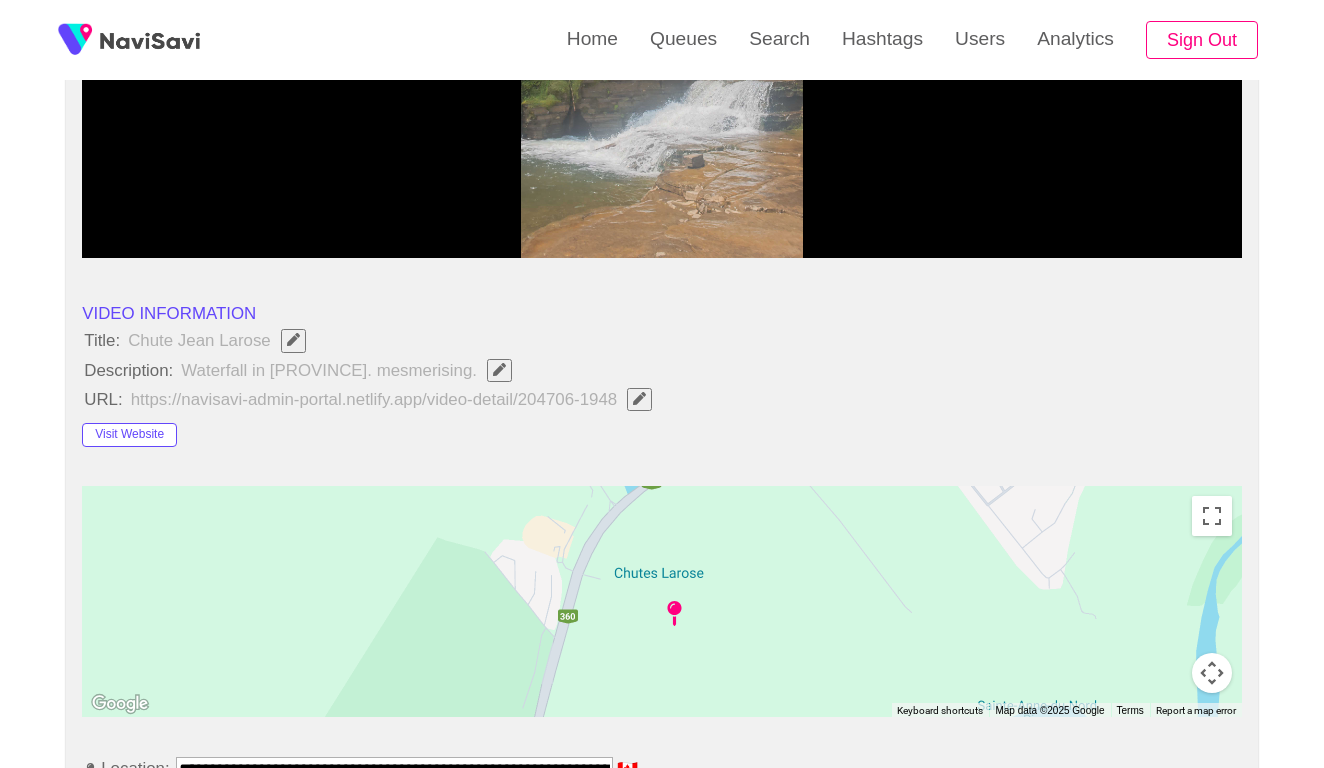 click 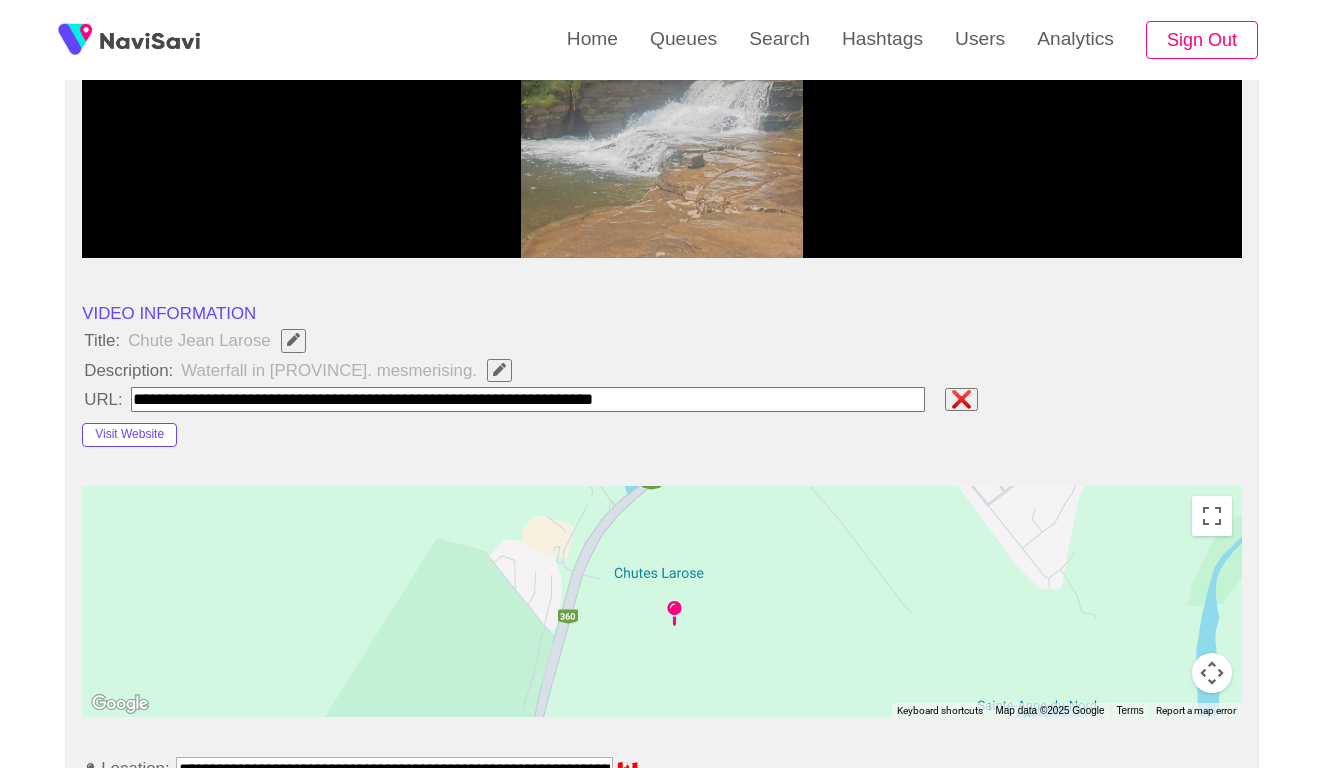 type on "**********" 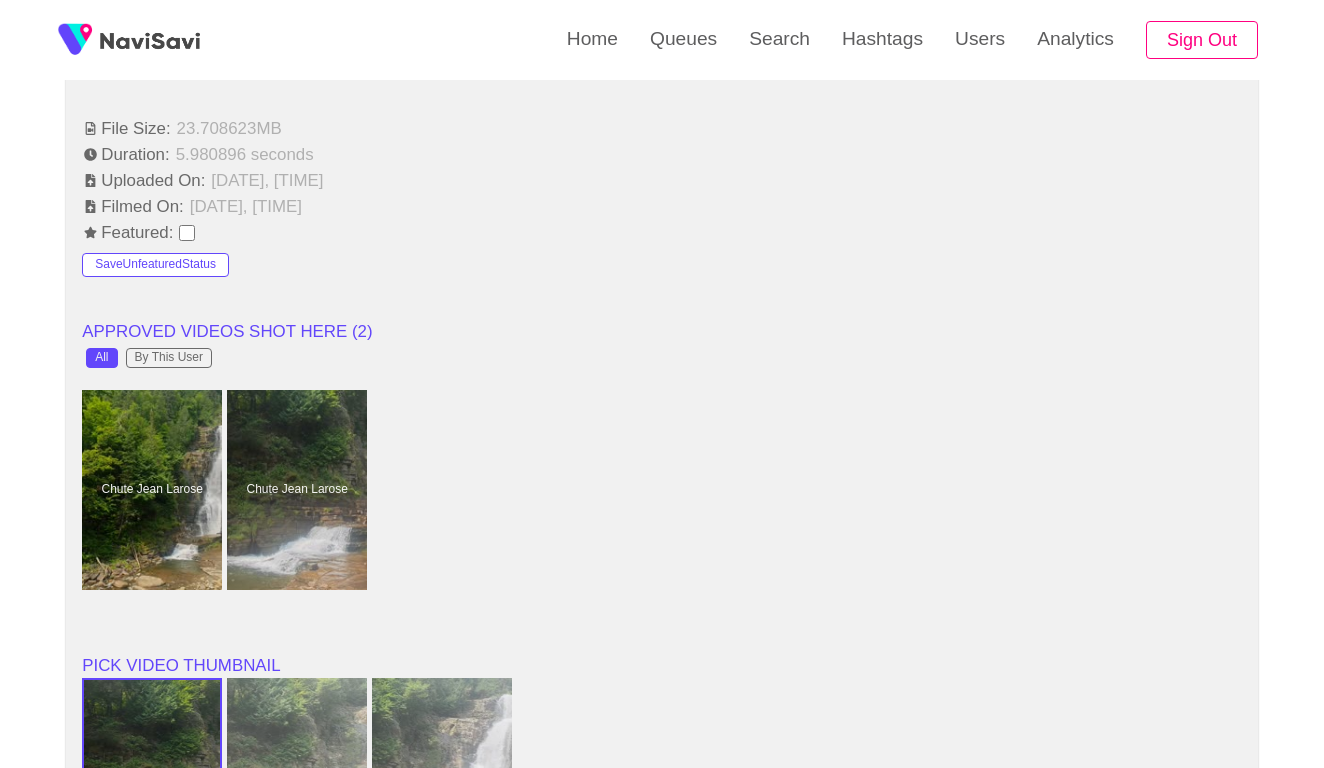 scroll, scrollTop: 2387, scrollLeft: 0, axis: vertical 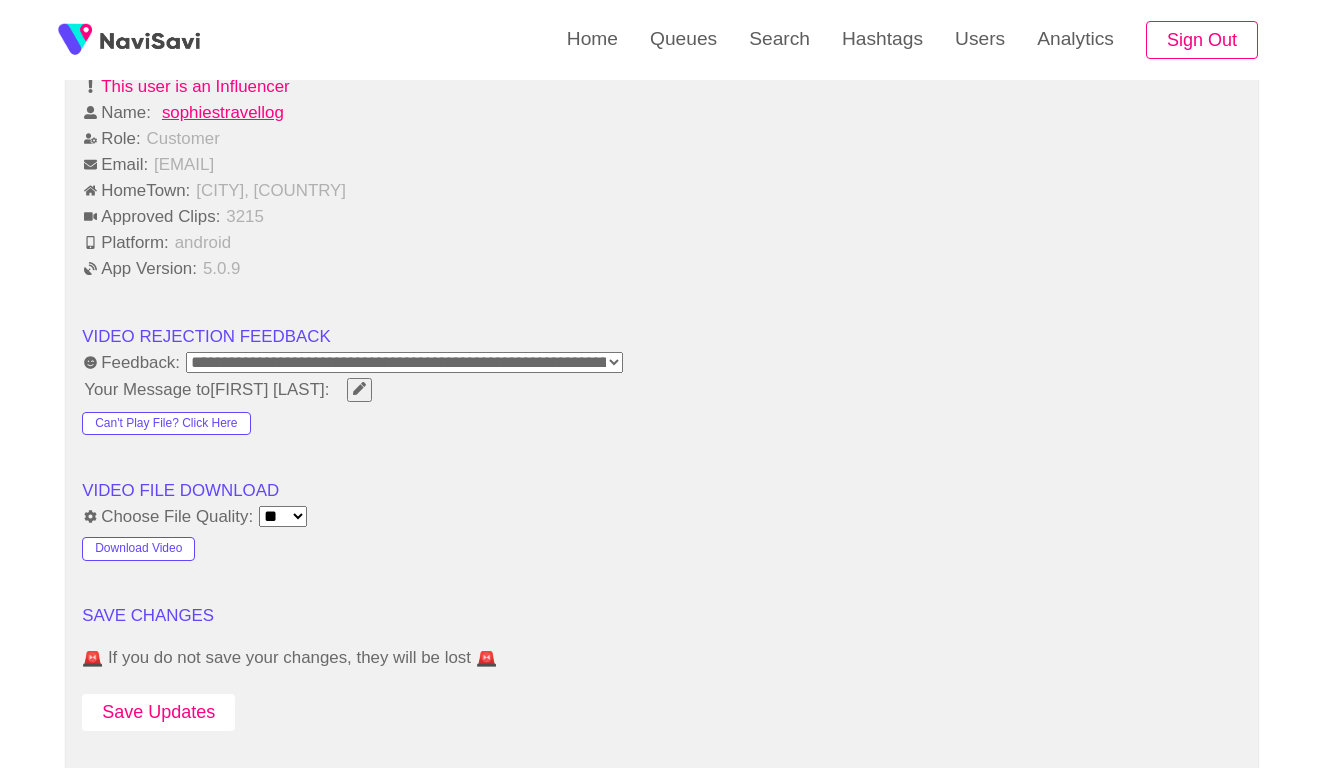 click on "Save Updates" at bounding box center [158, 712] 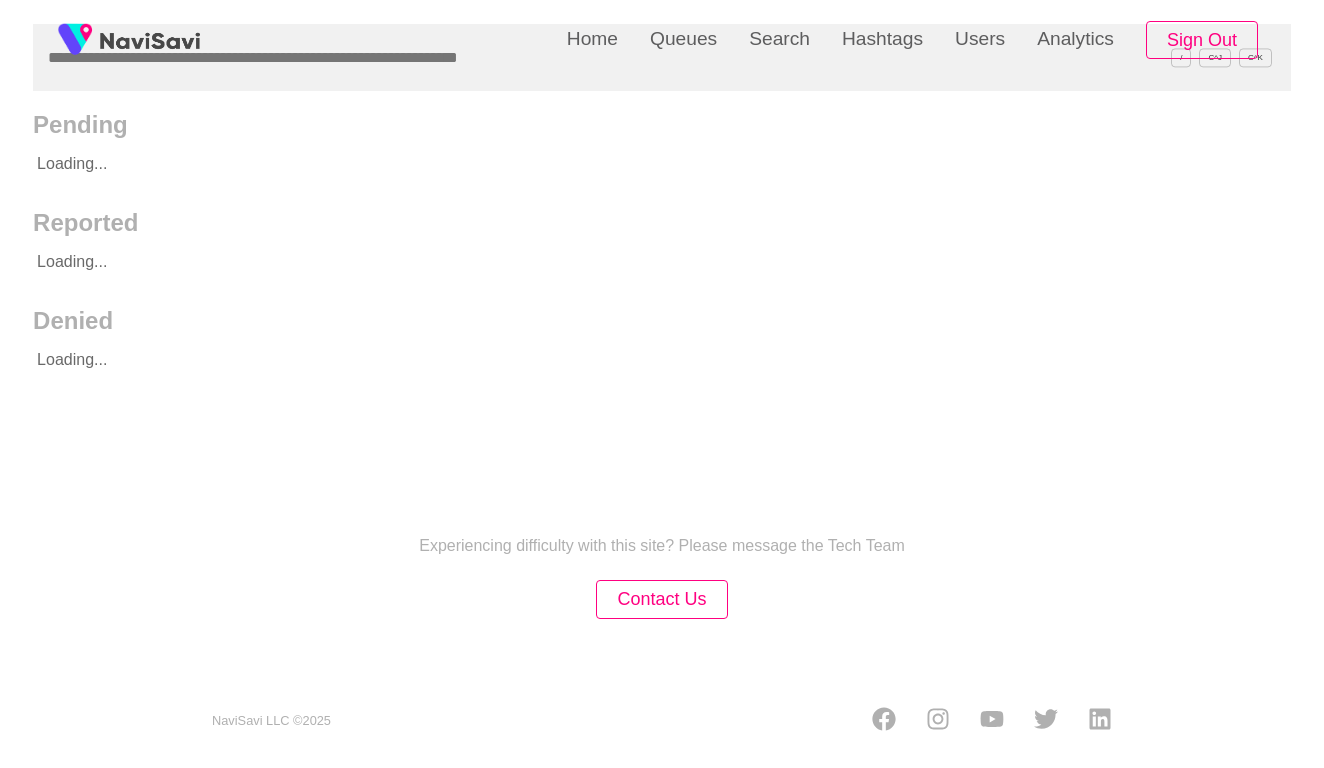 scroll, scrollTop: 0, scrollLeft: 0, axis: both 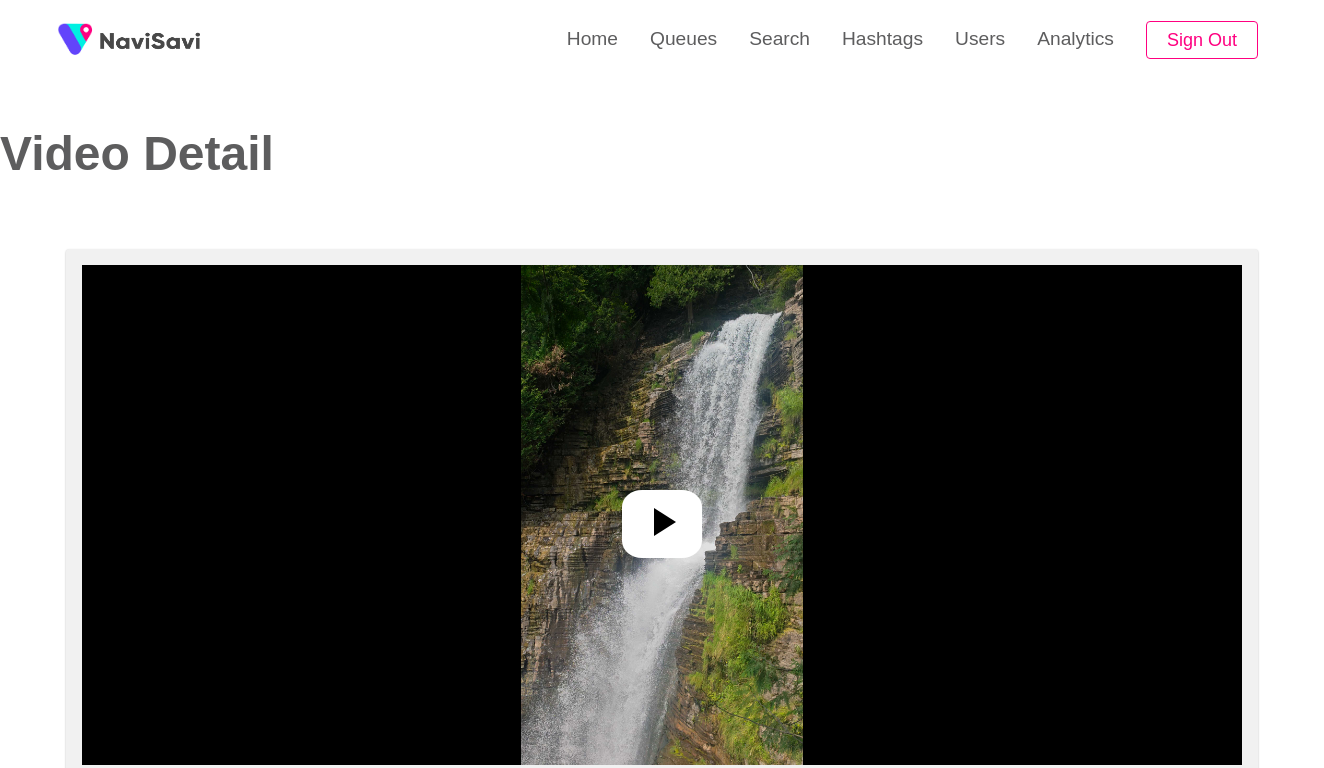 select on "**********" 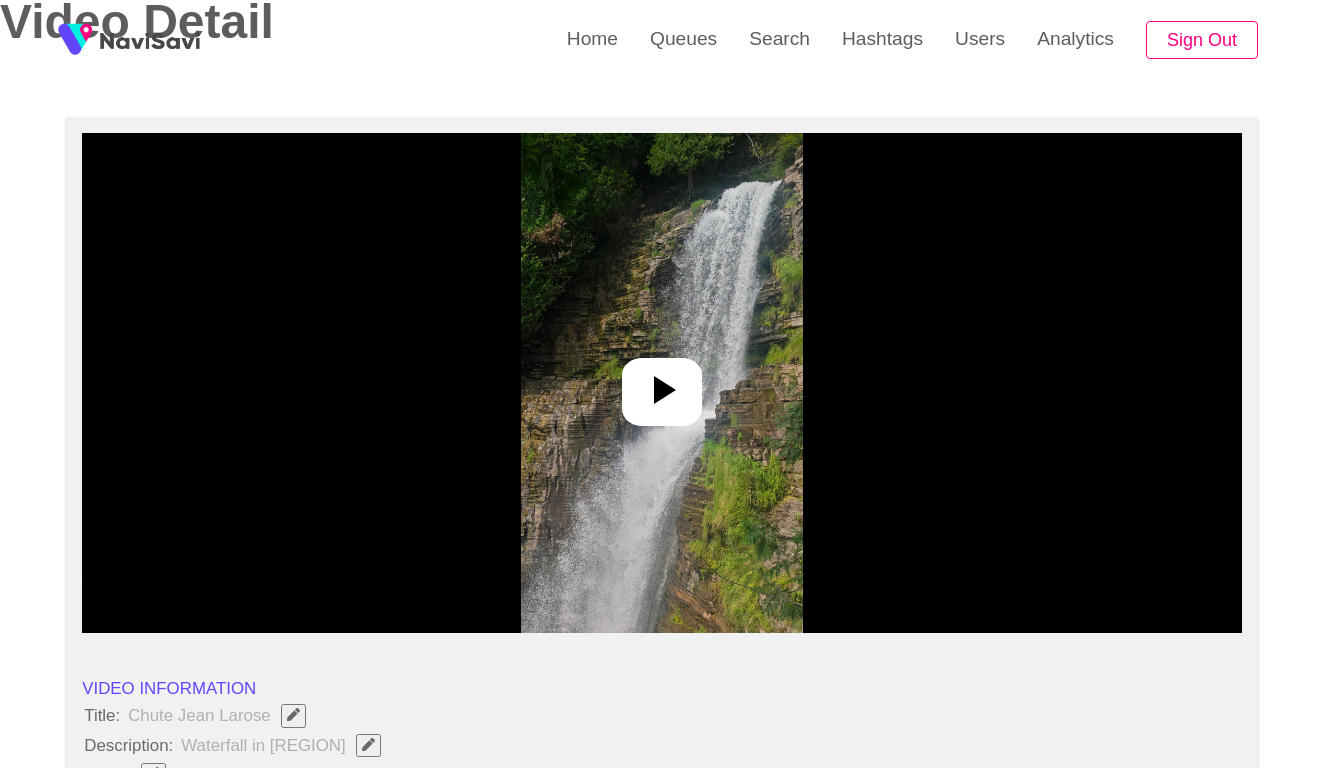 scroll, scrollTop: 193, scrollLeft: 0, axis: vertical 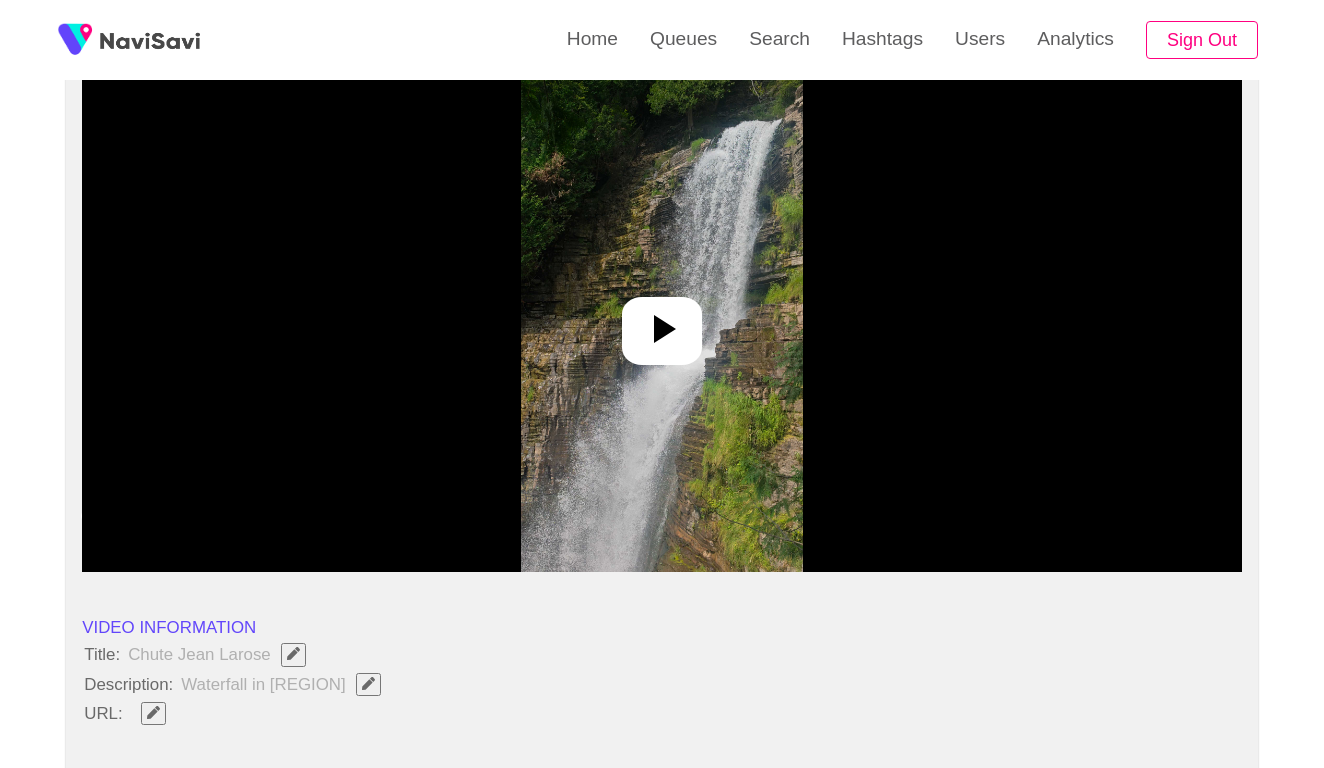 click at bounding box center [661, 322] 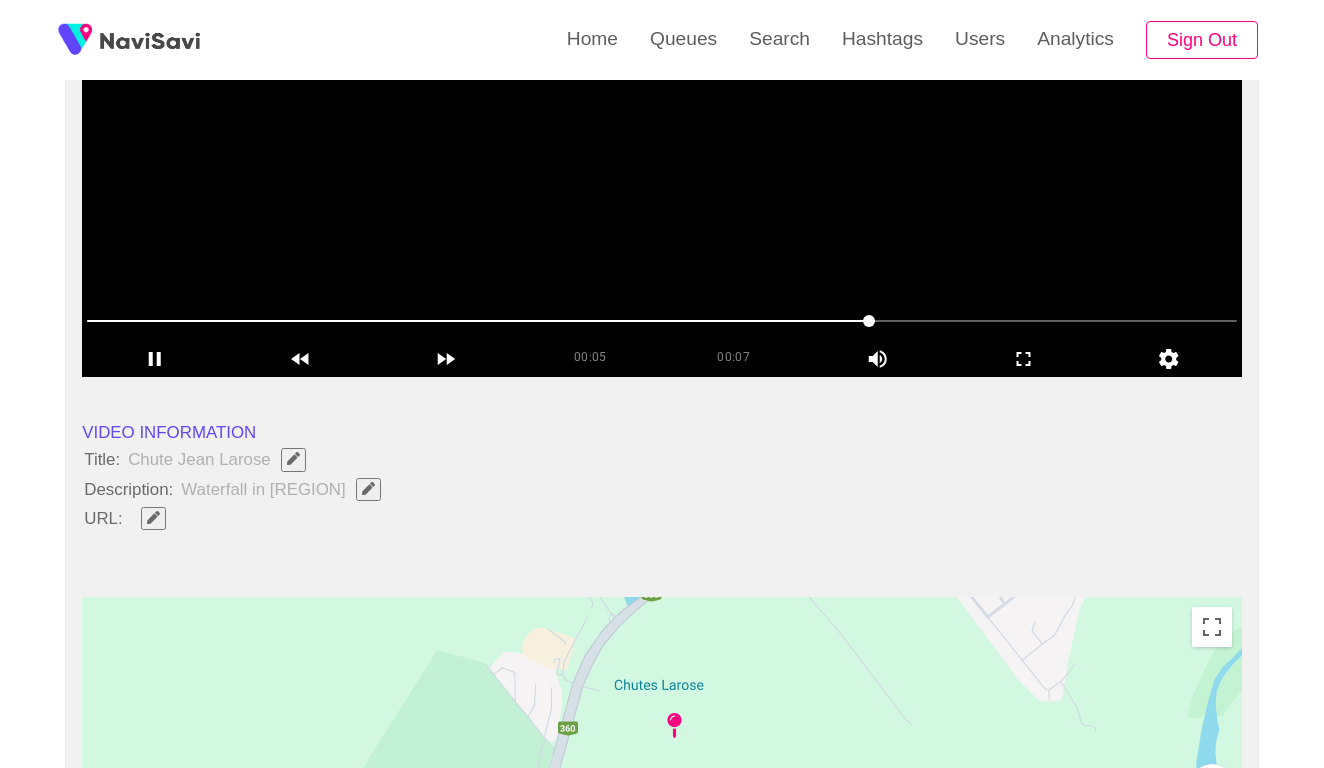 scroll, scrollTop: 393, scrollLeft: 0, axis: vertical 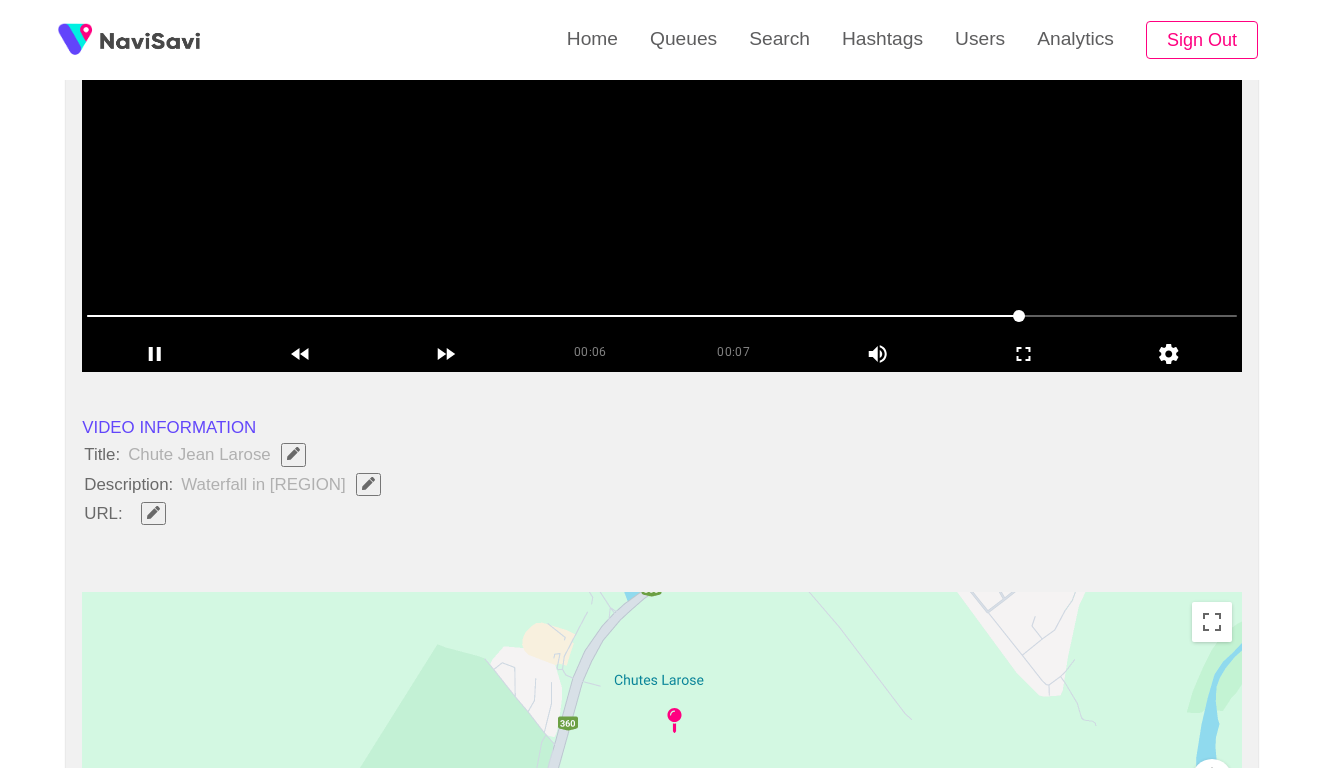 click 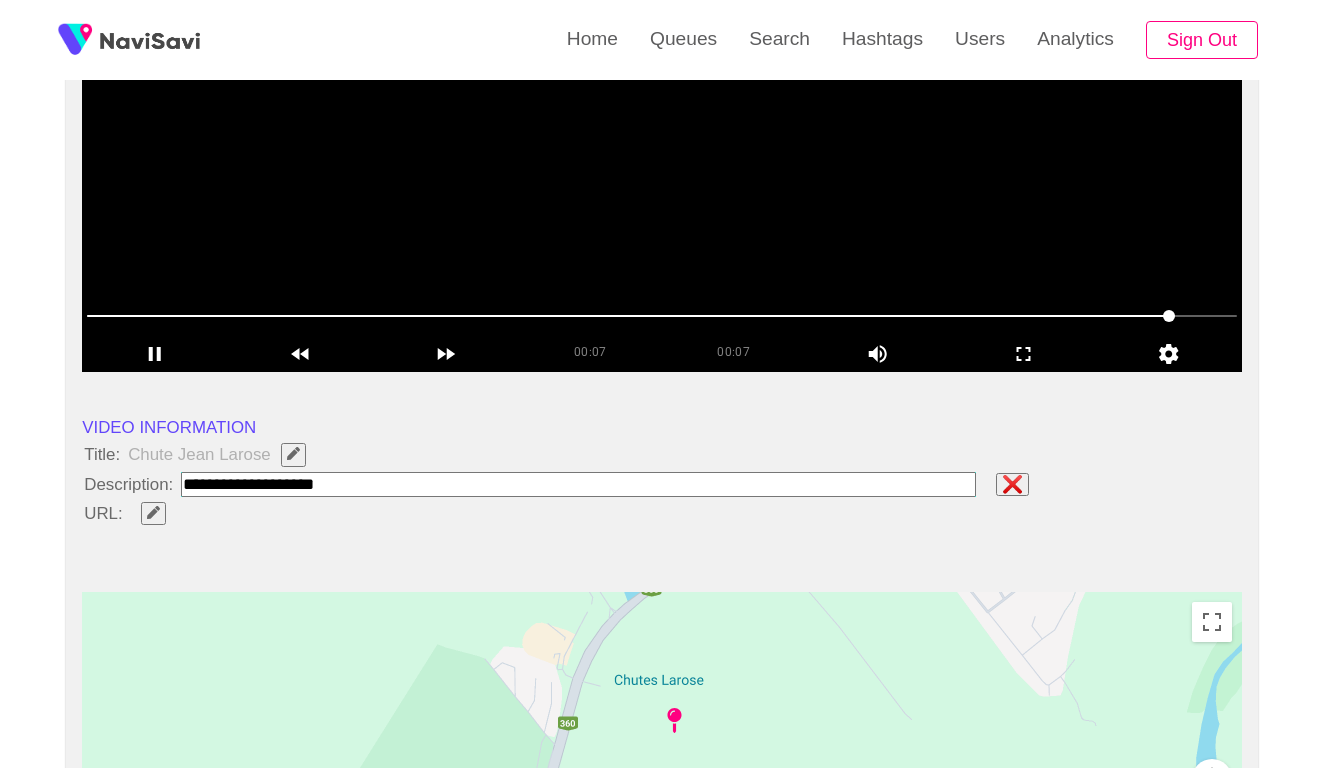 click at bounding box center [578, 484] 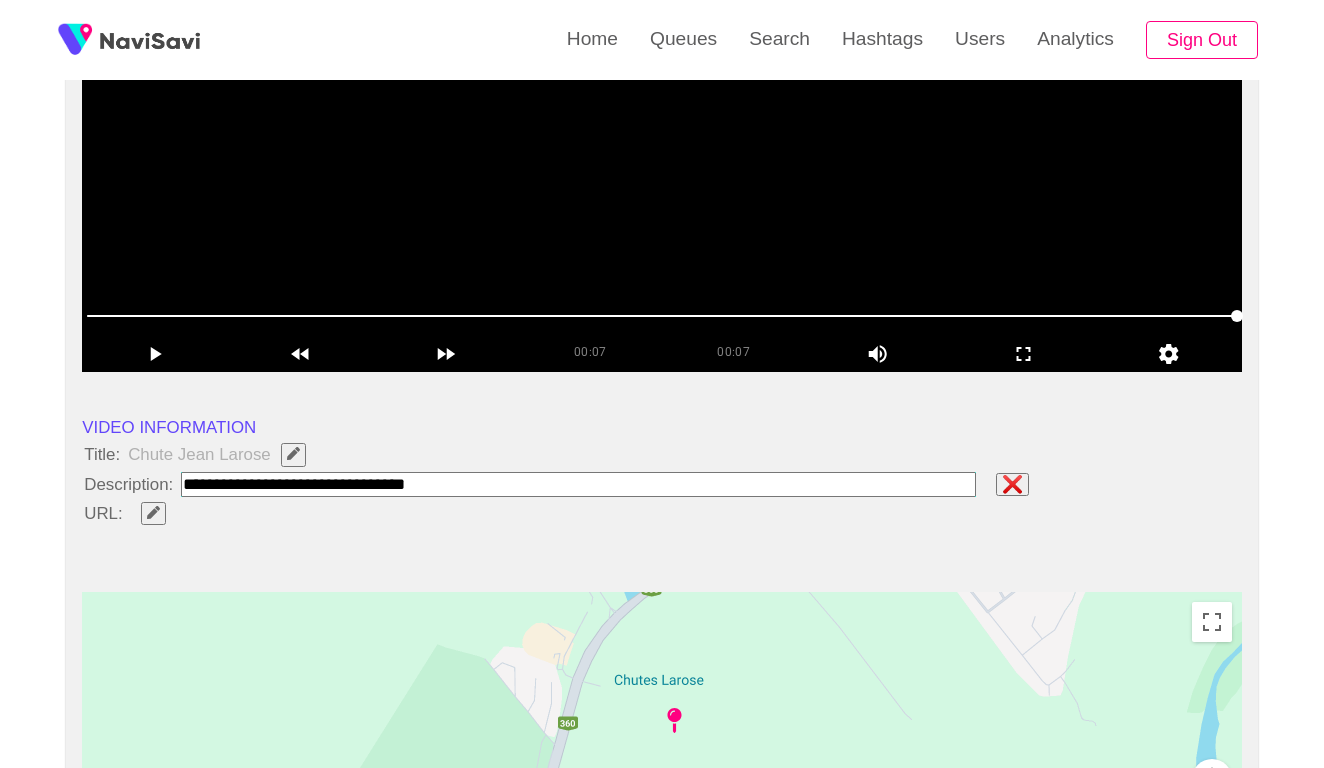 type on "**********" 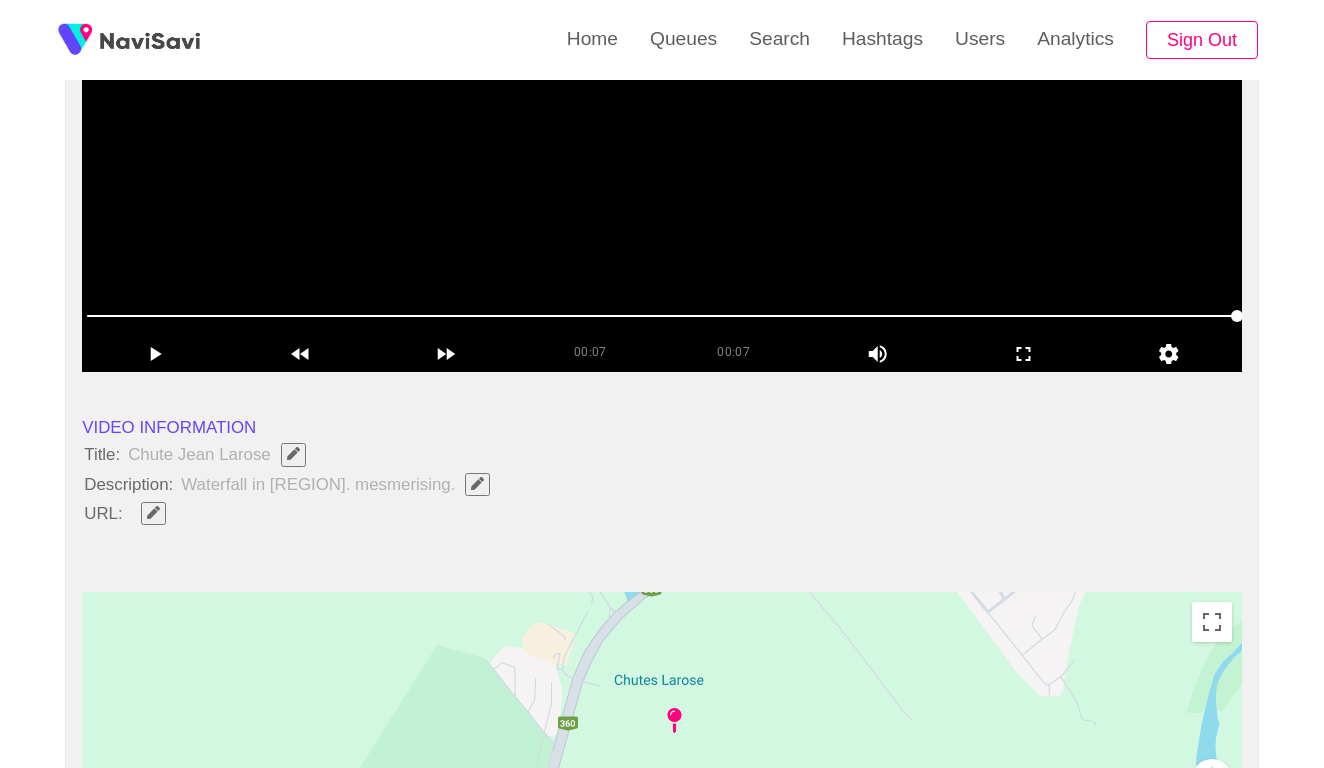 click 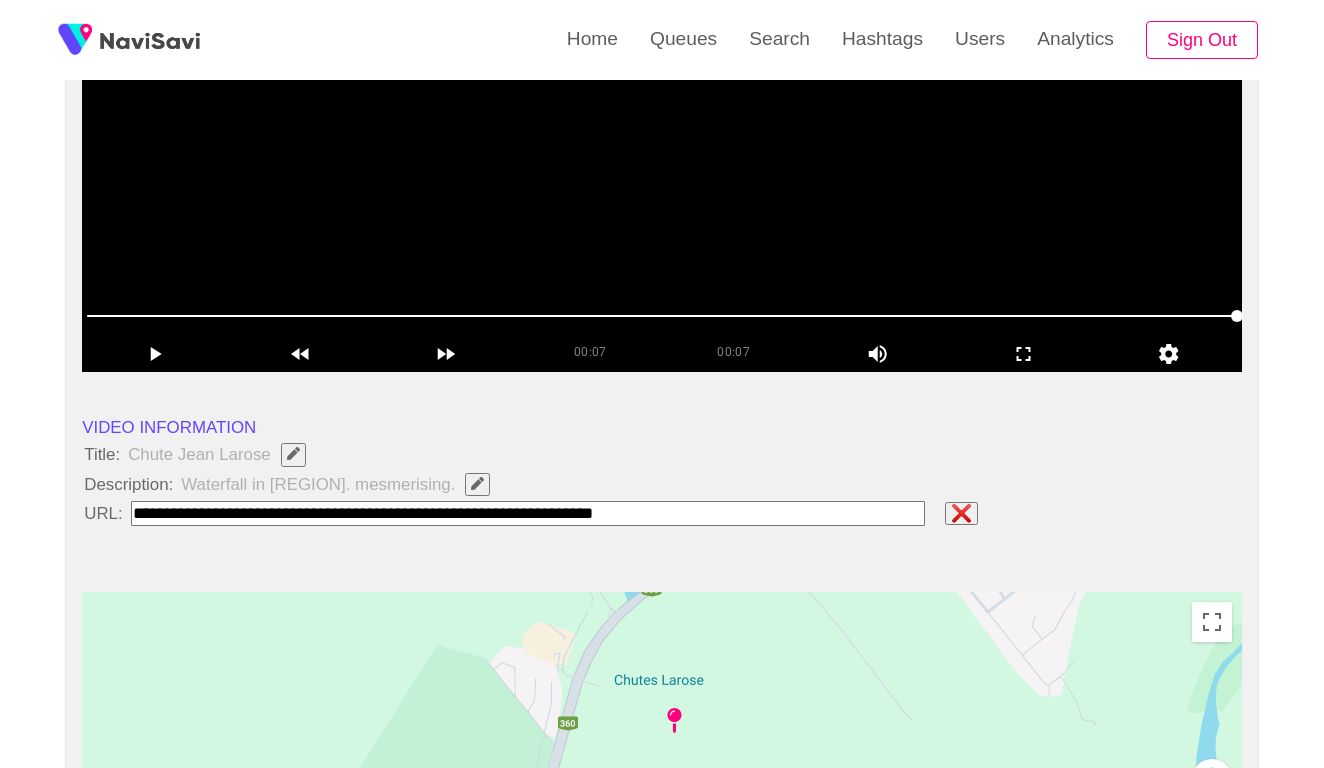 paste on "**********" 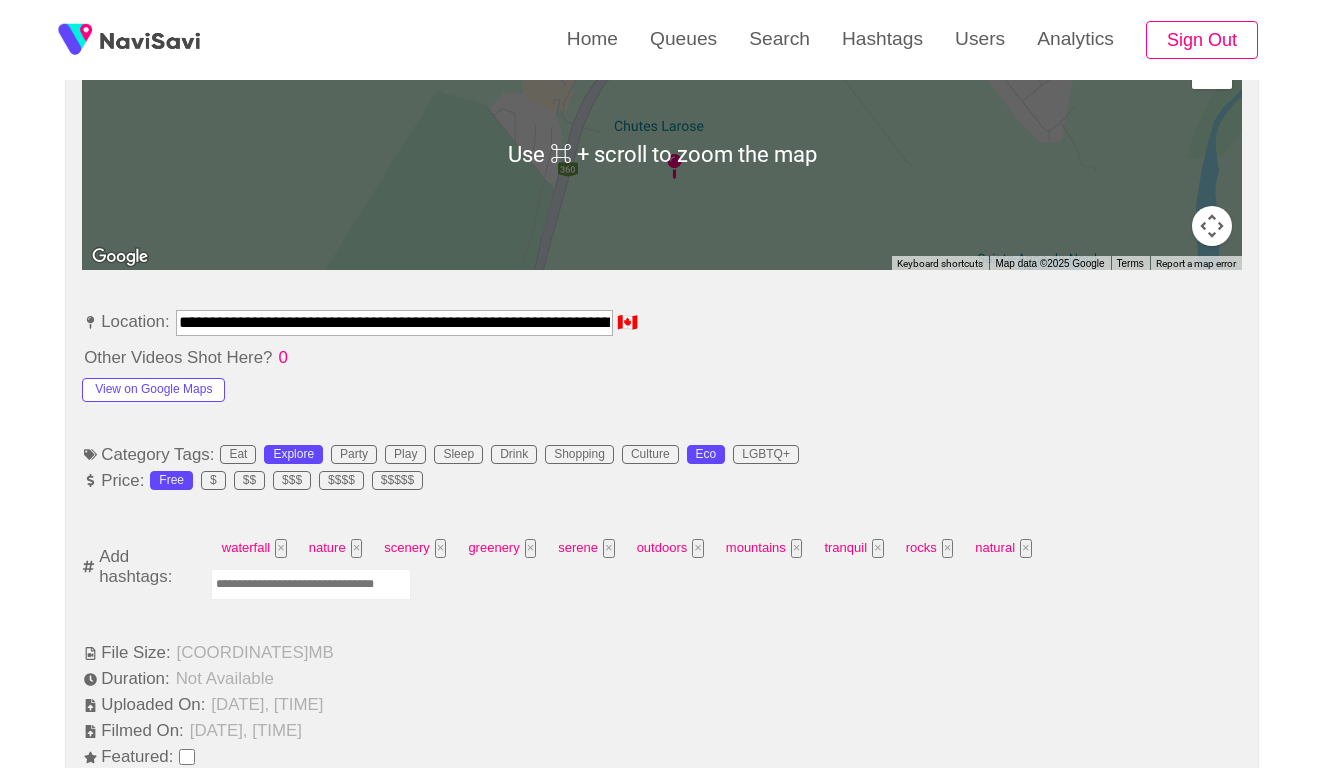 scroll, scrollTop: 991, scrollLeft: 0, axis: vertical 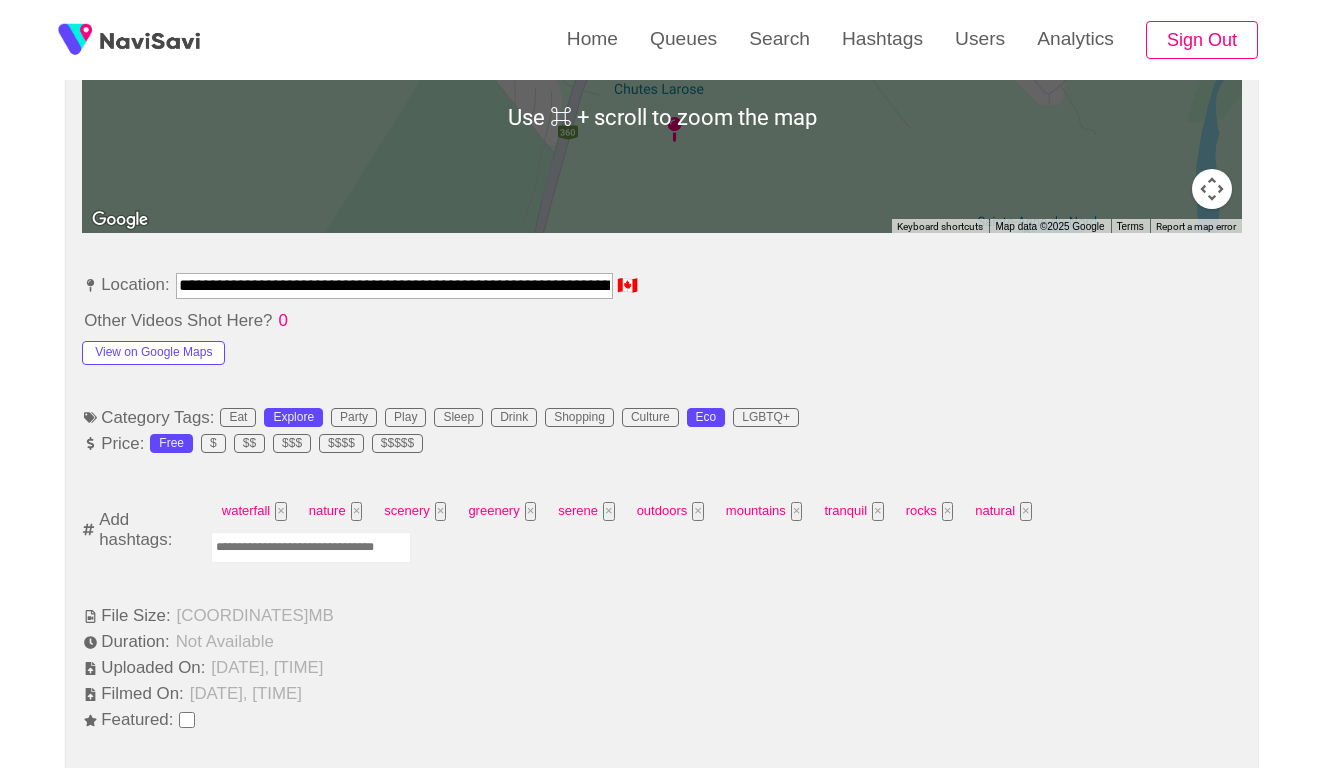 click at bounding box center (311, 547) 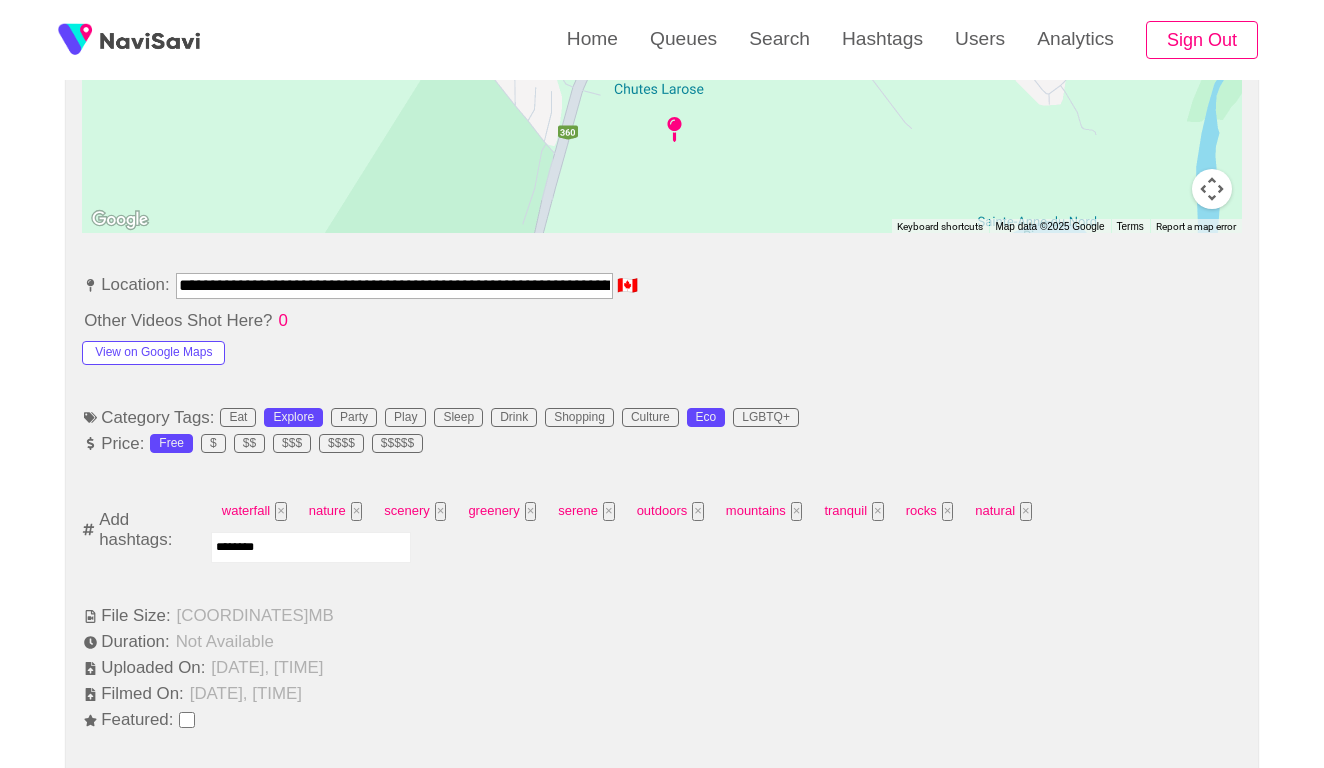 type on "*********" 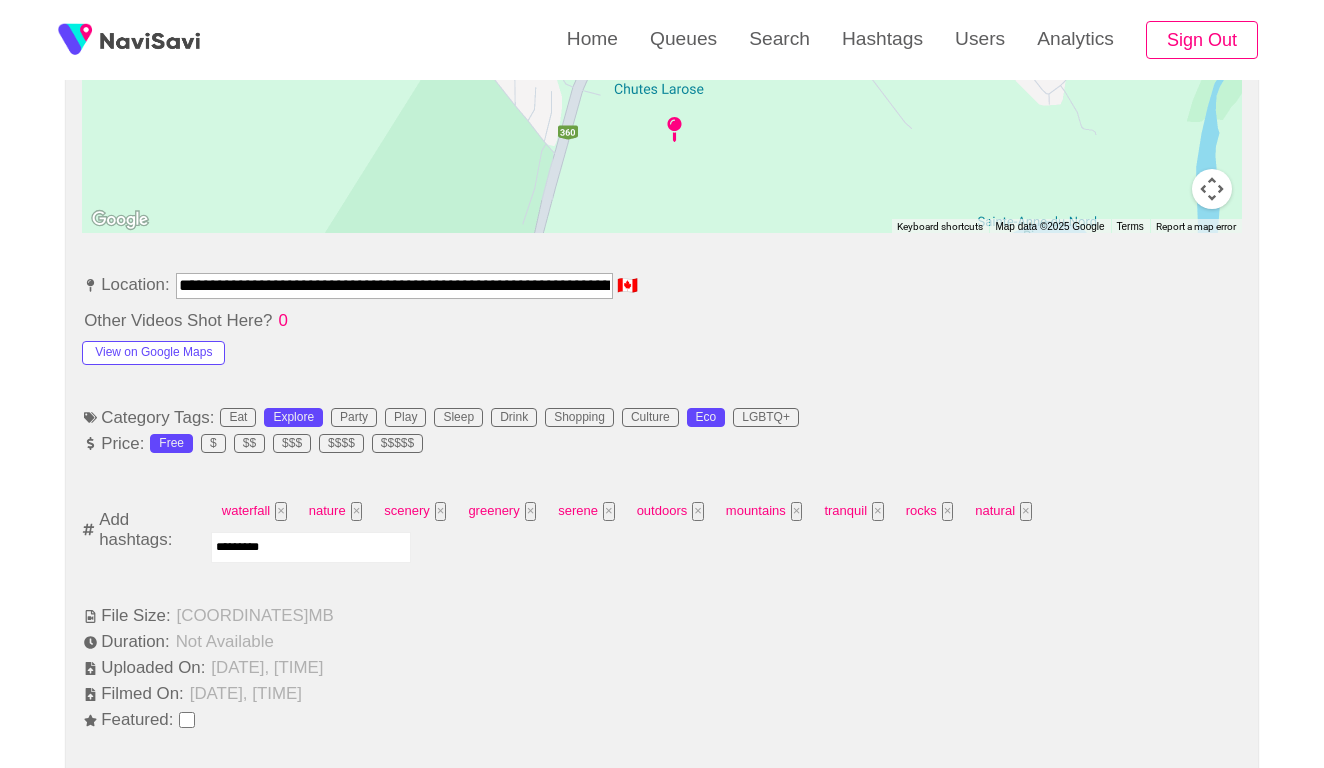 type 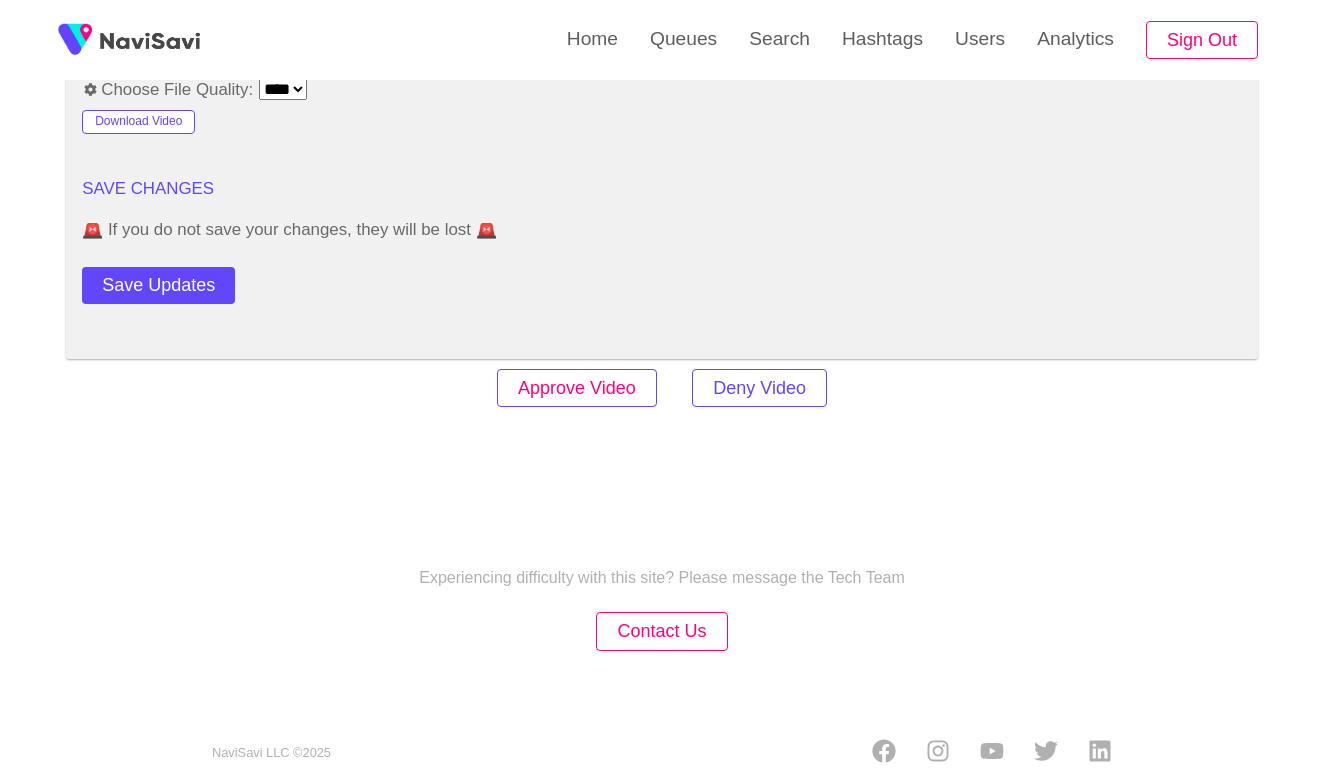scroll, scrollTop: 2443, scrollLeft: 0, axis: vertical 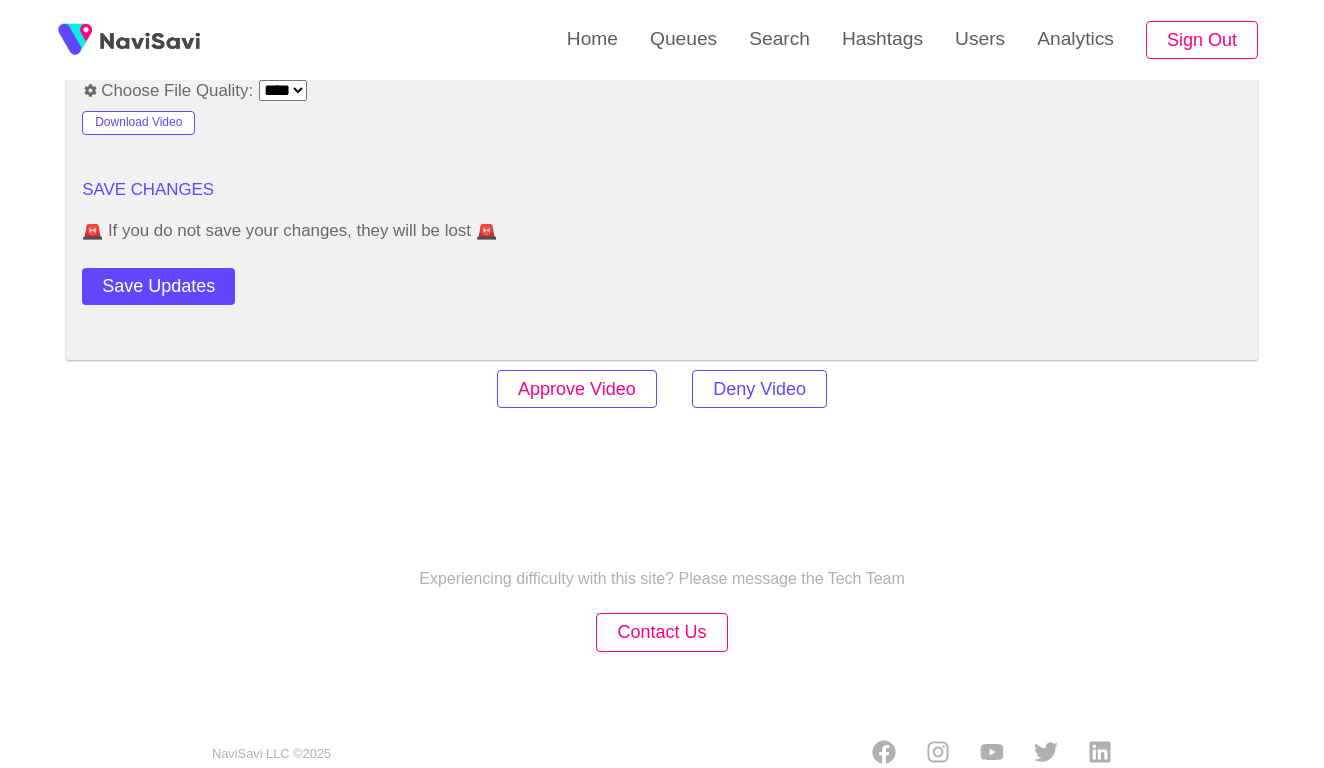 click on "Approve Video" at bounding box center (577, 389) 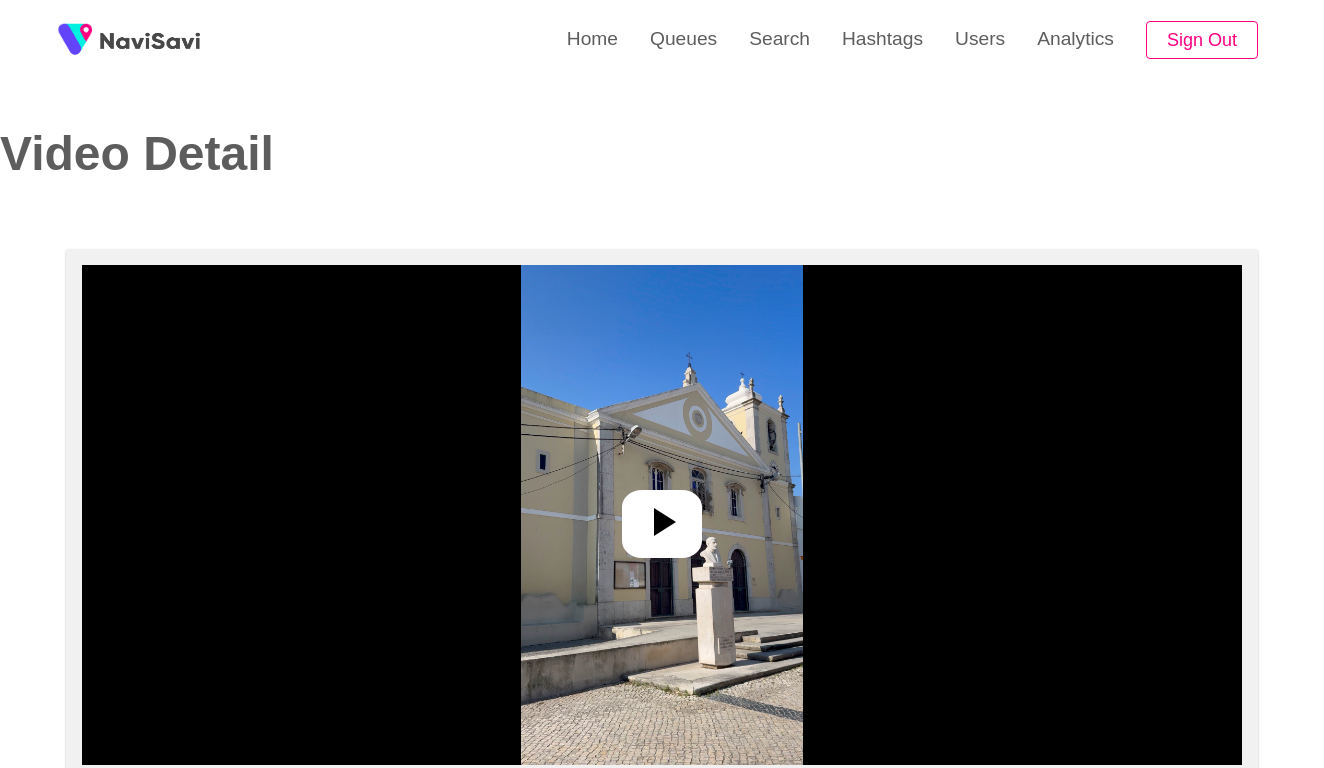 select on "**********" 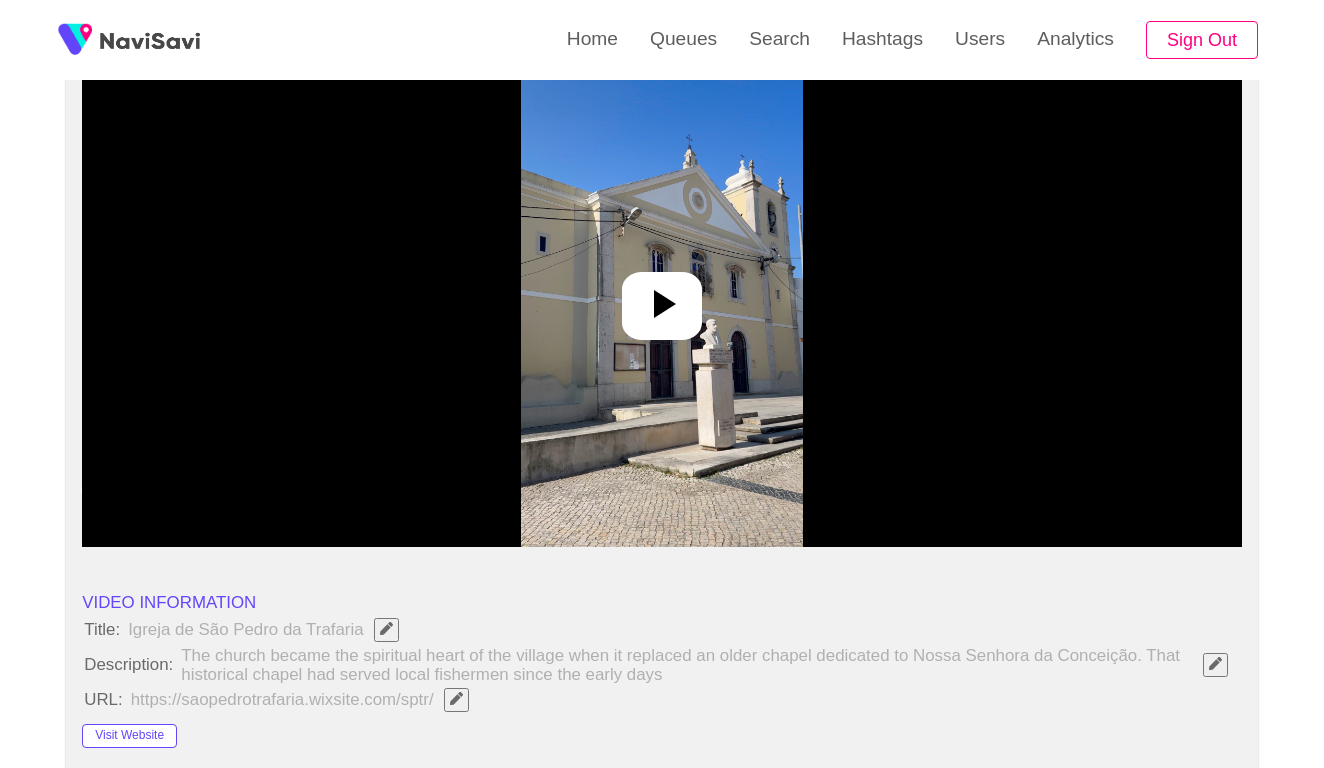 click at bounding box center [661, 297] 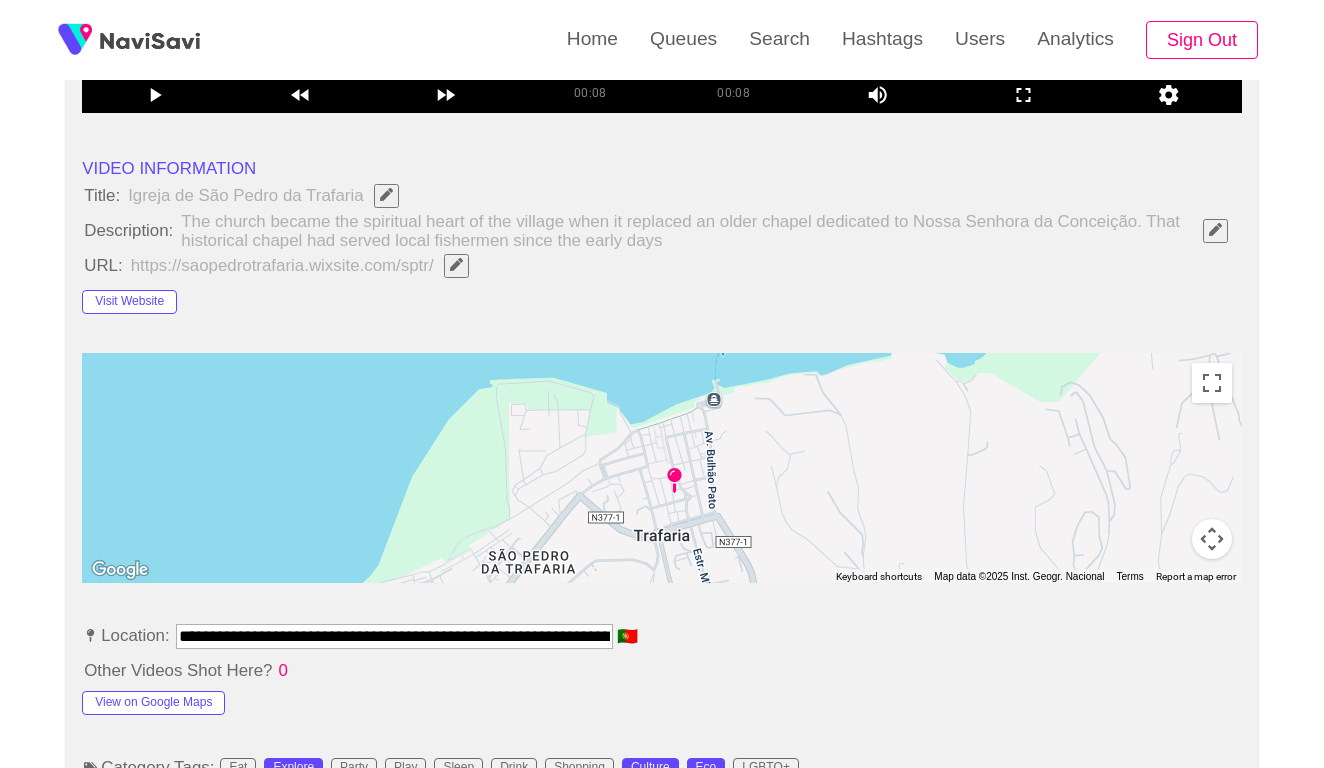 scroll, scrollTop: 739, scrollLeft: 0, axis: vertical 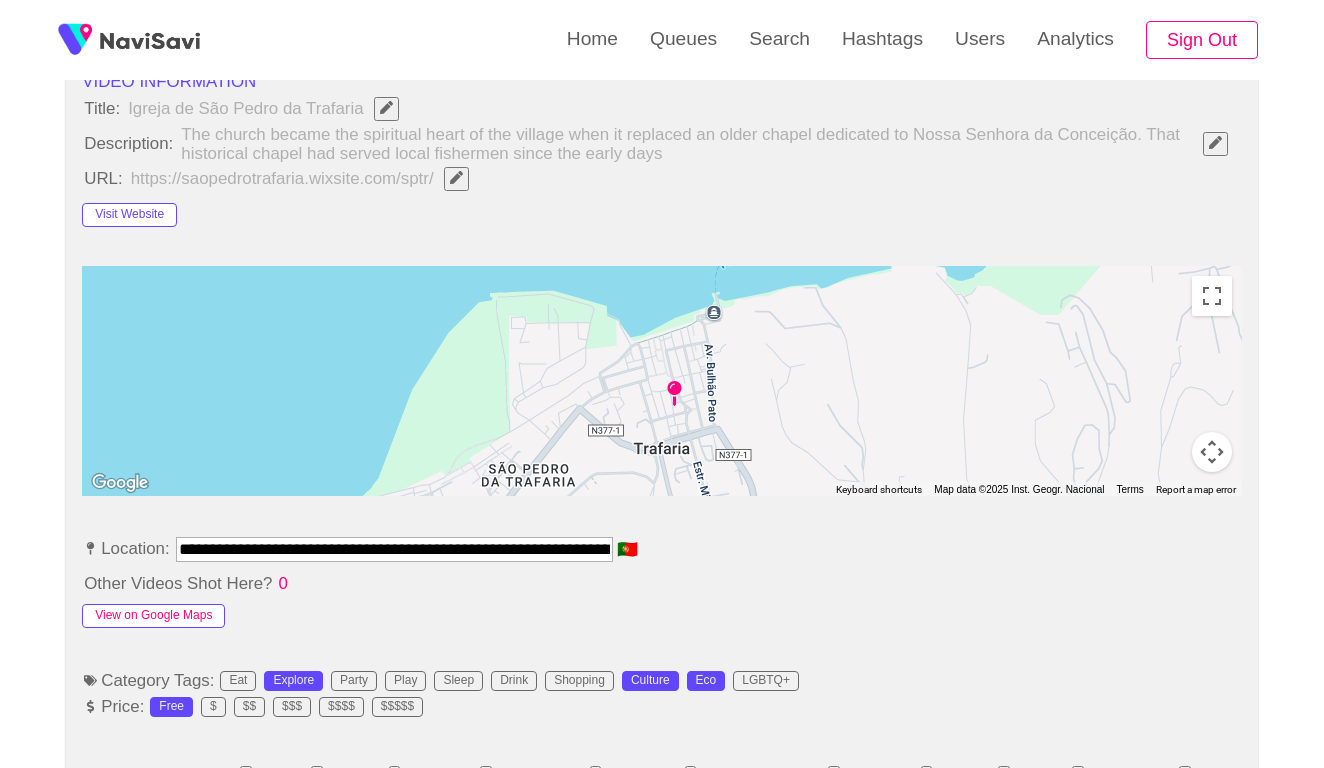 click on "View on Google Maps" at bounding box center (153, 616) 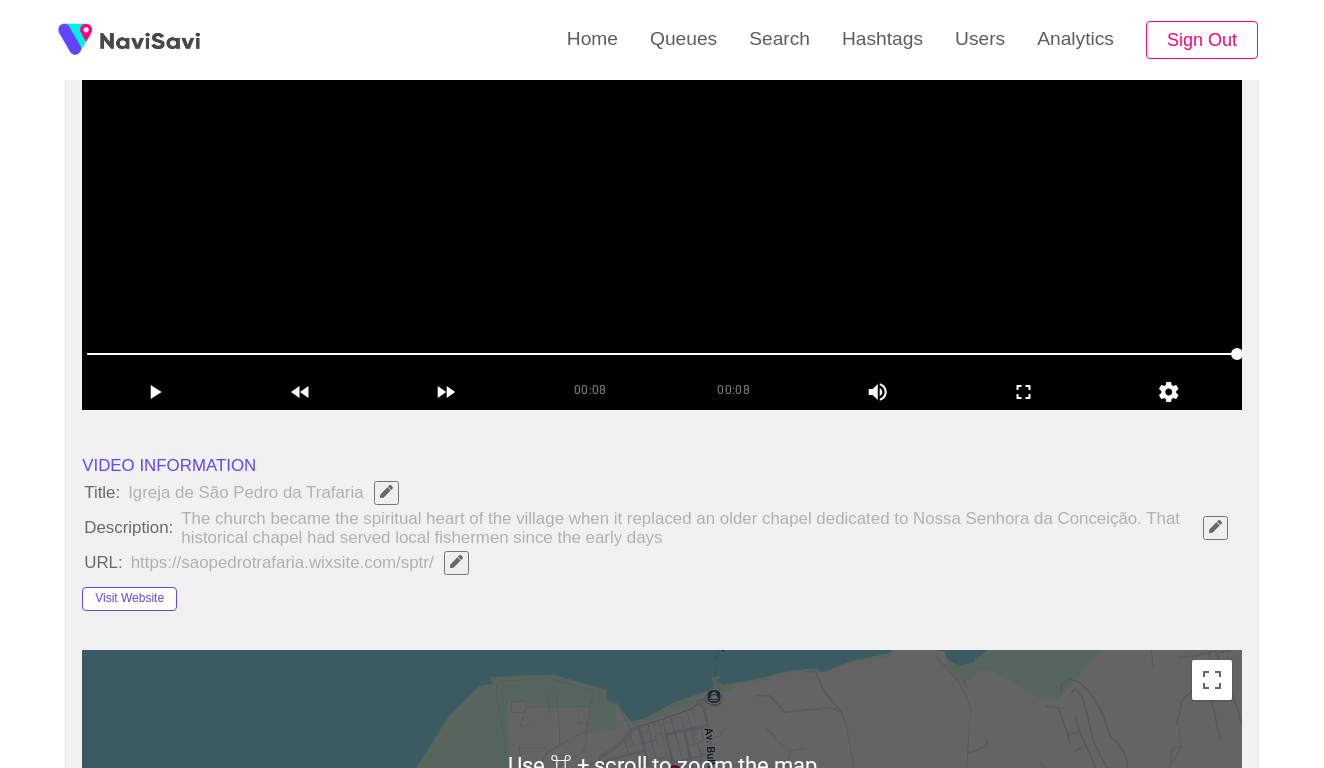 click at bounding box center (662, 160) 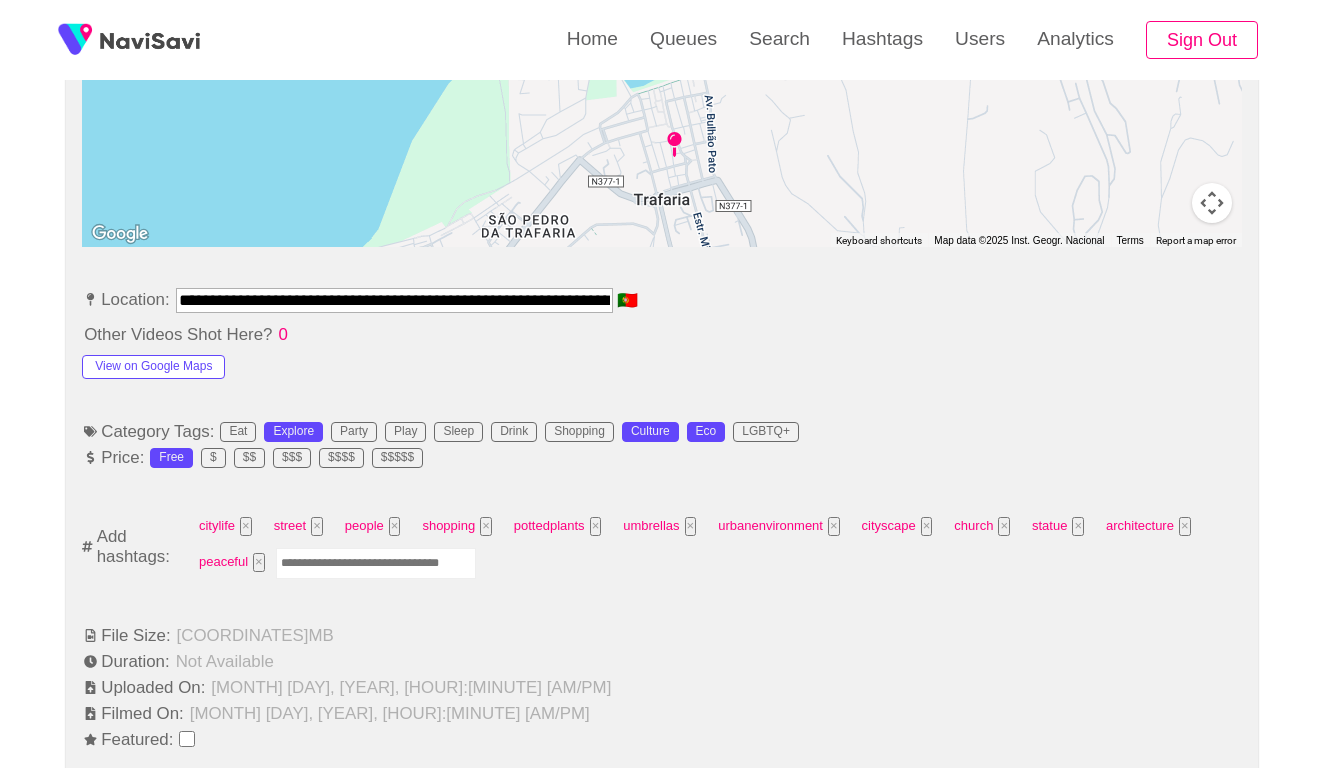 scroll, scrollTop: 1012, scrollLeft: 0, axis: vertical 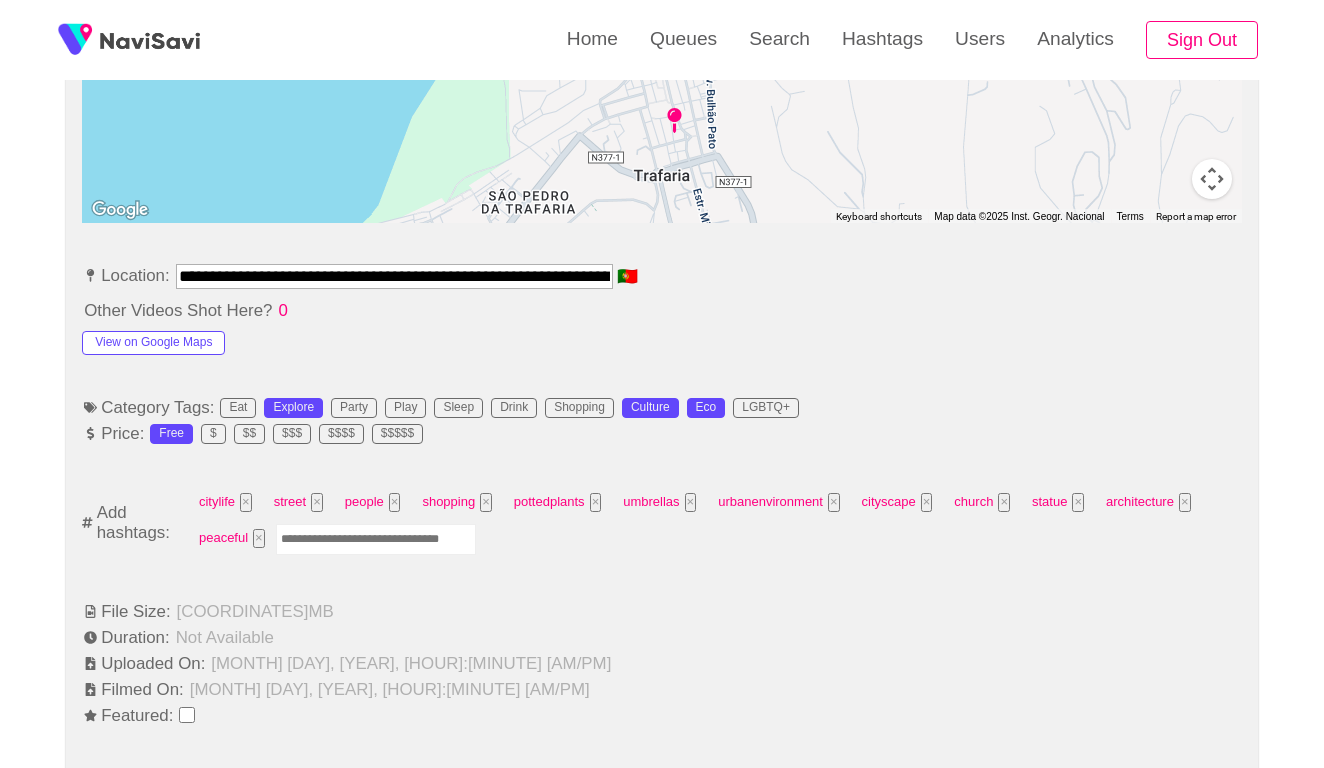 click at bounding box center (376, 539) 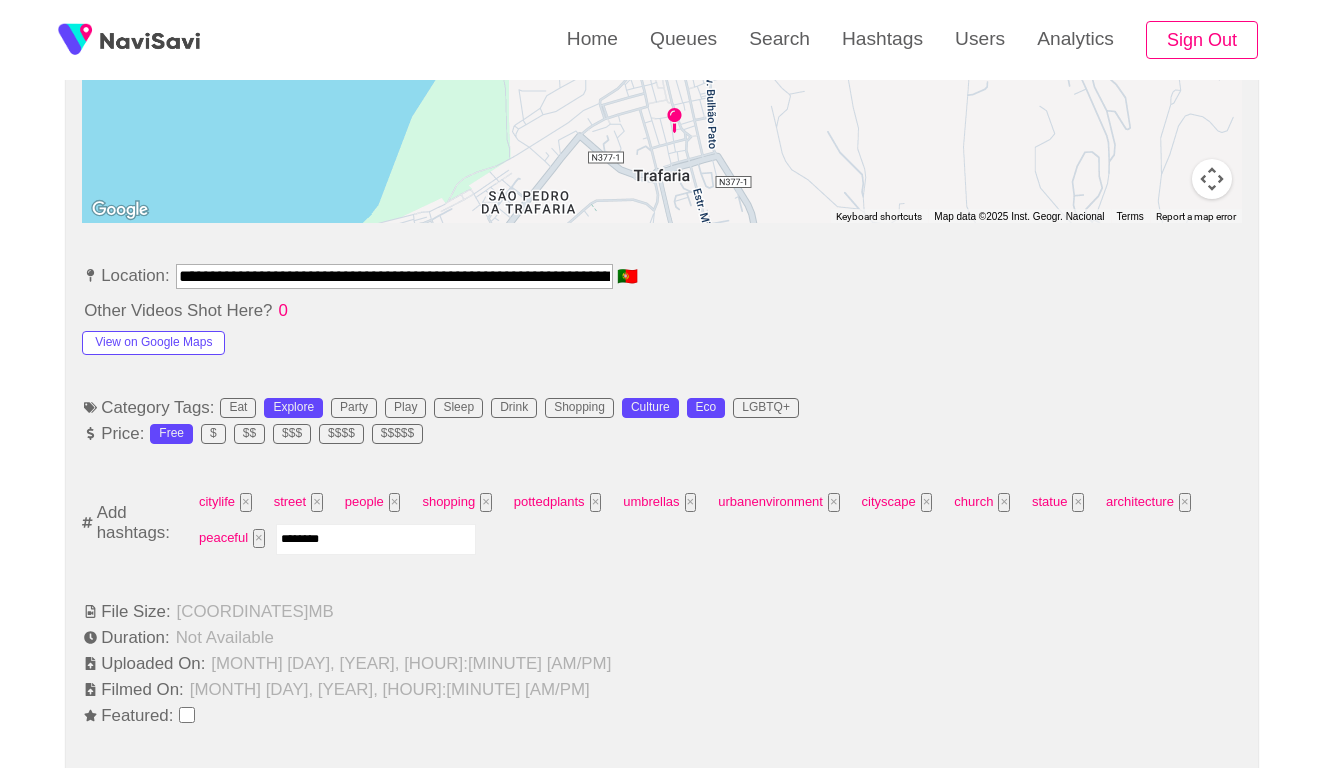 type on "*********" 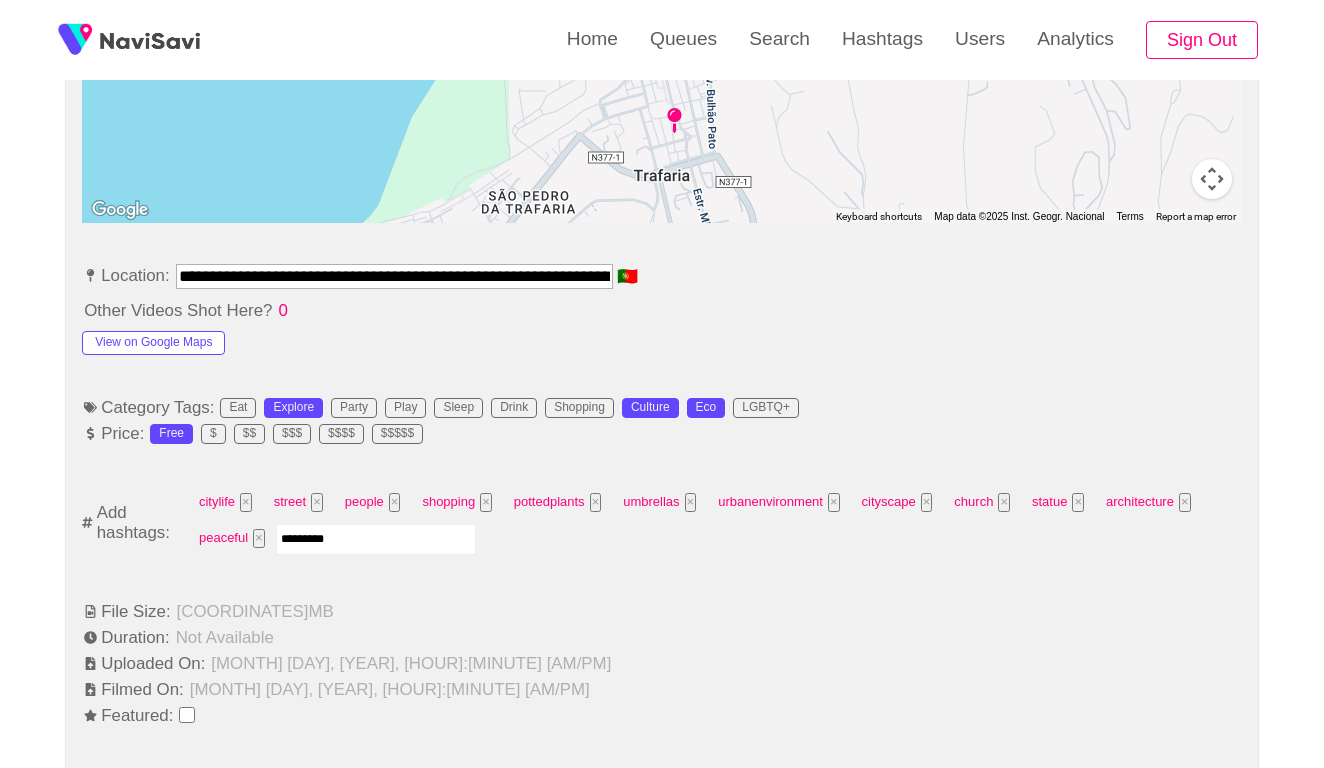 type 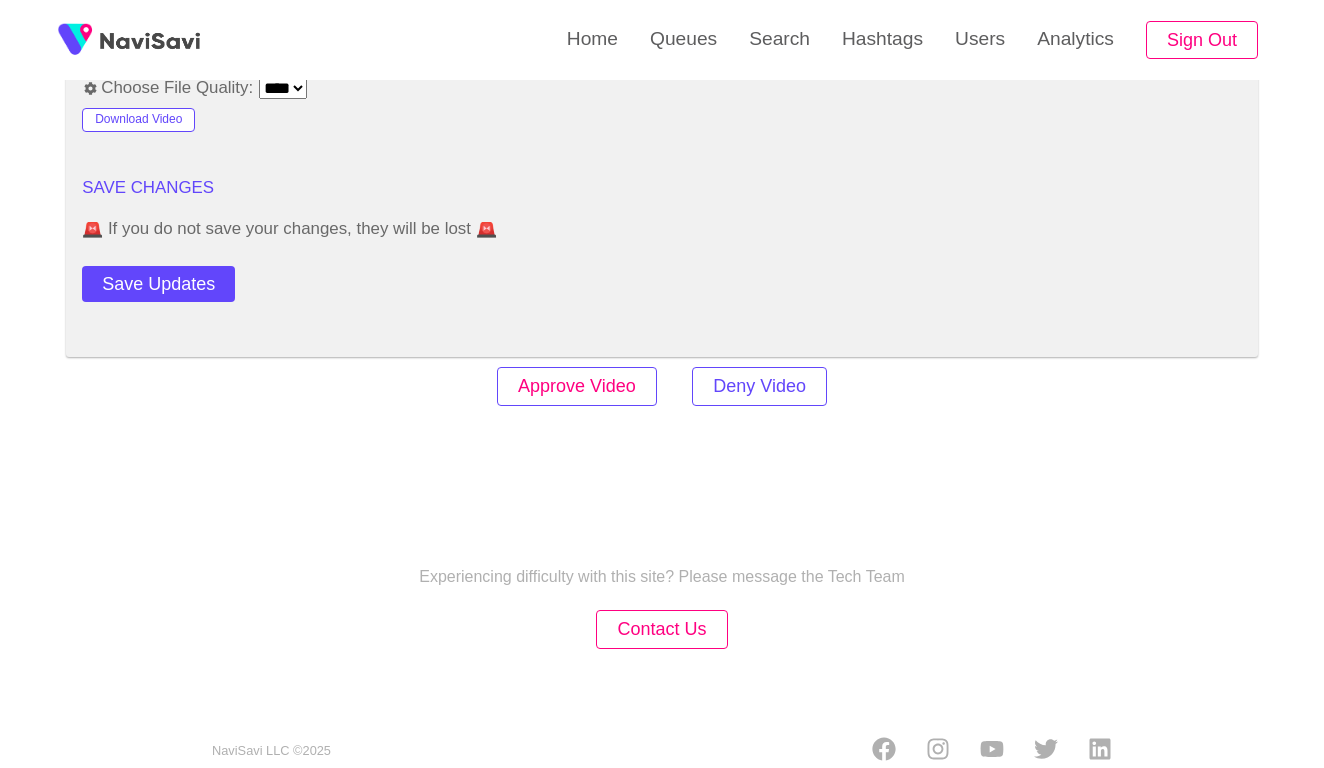 scroll, scrollTop: 2434, scrollLeft: 0, axis: vertical 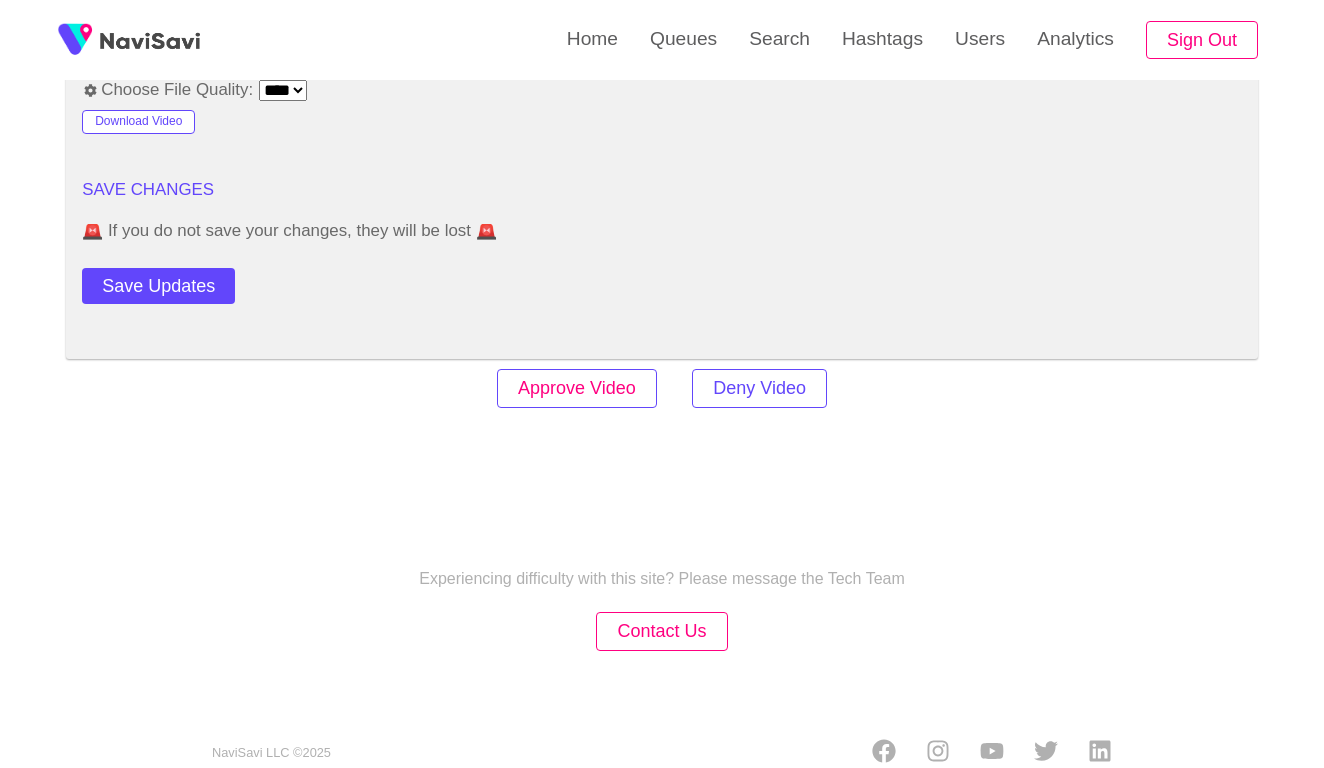click on "Approve Video" at bounding box center (577, 388) 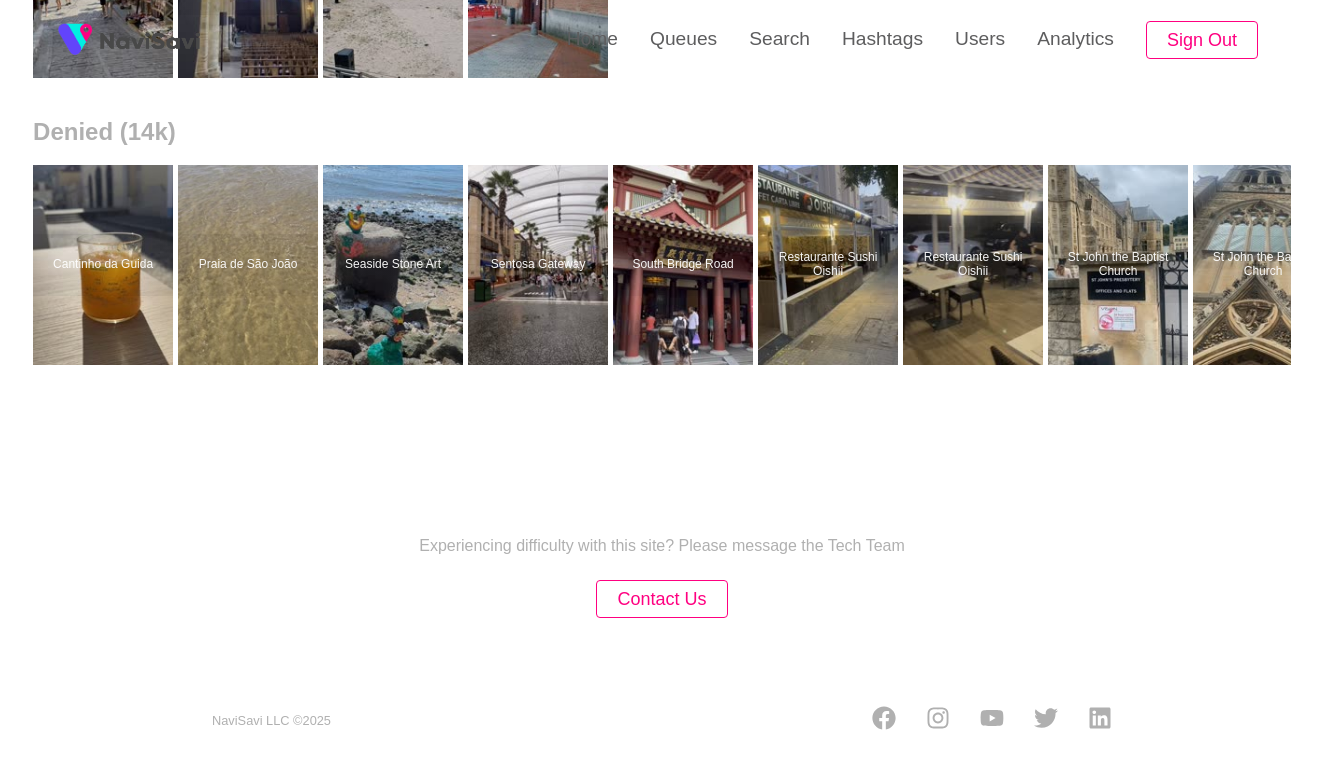 scroll, scrollTop: 0, scrollLeft: 0, axis: both 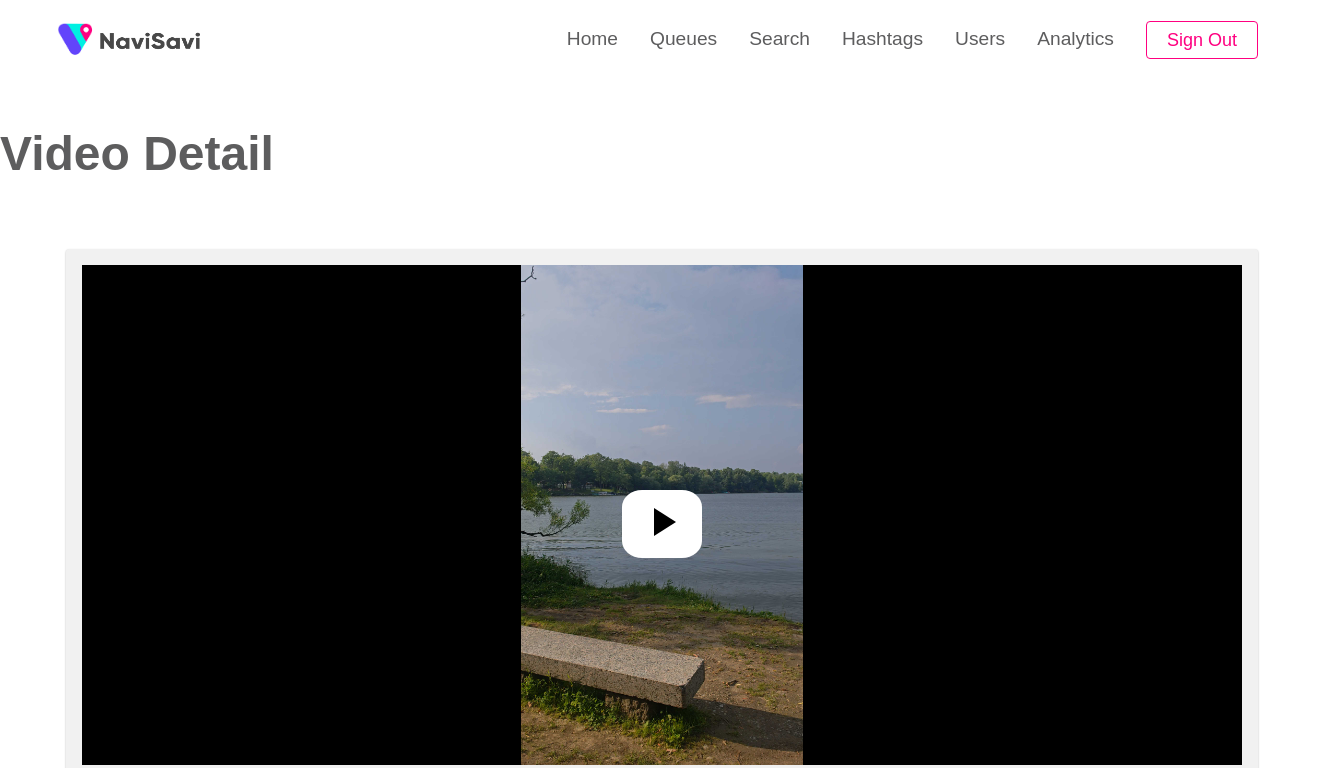 select on "**********" 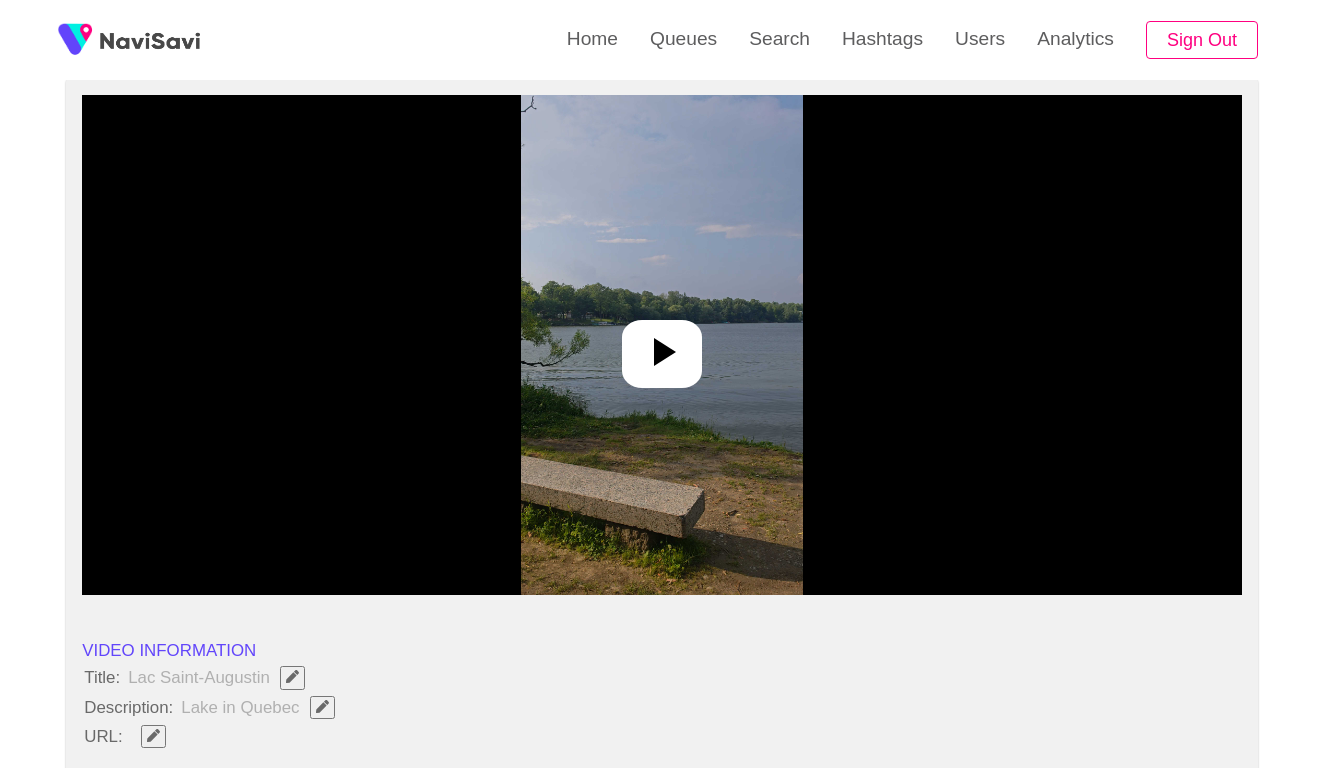 click at bounding box center [661, 345] 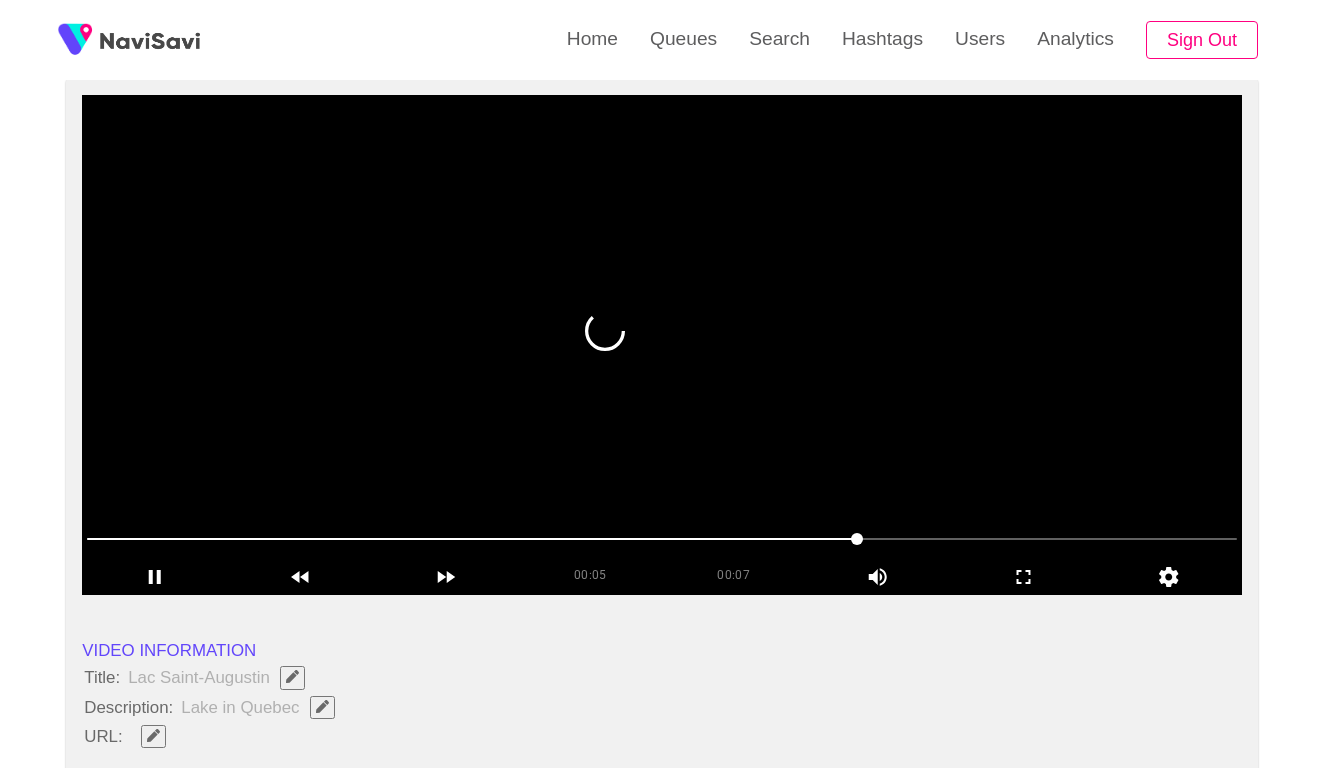 click at bounding box center (662, 539) 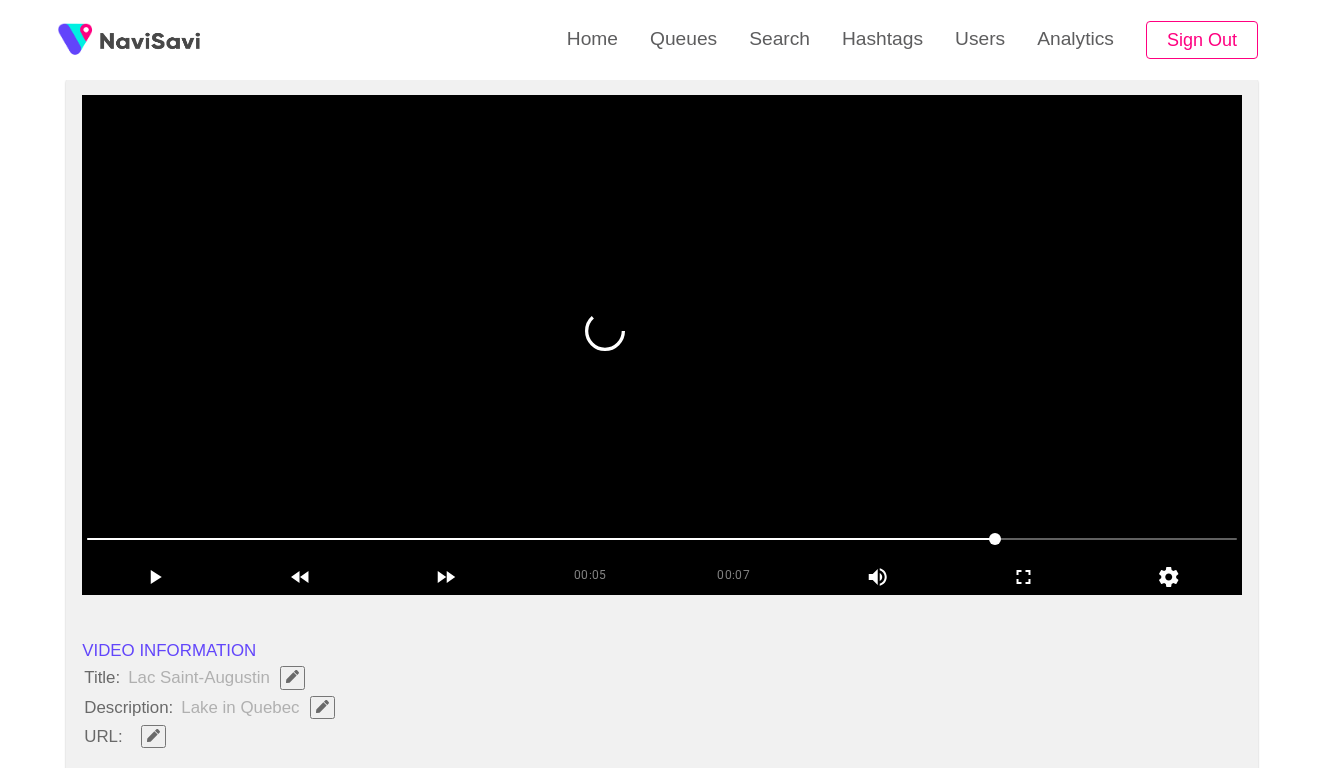 click at bounding box center [662, 541] 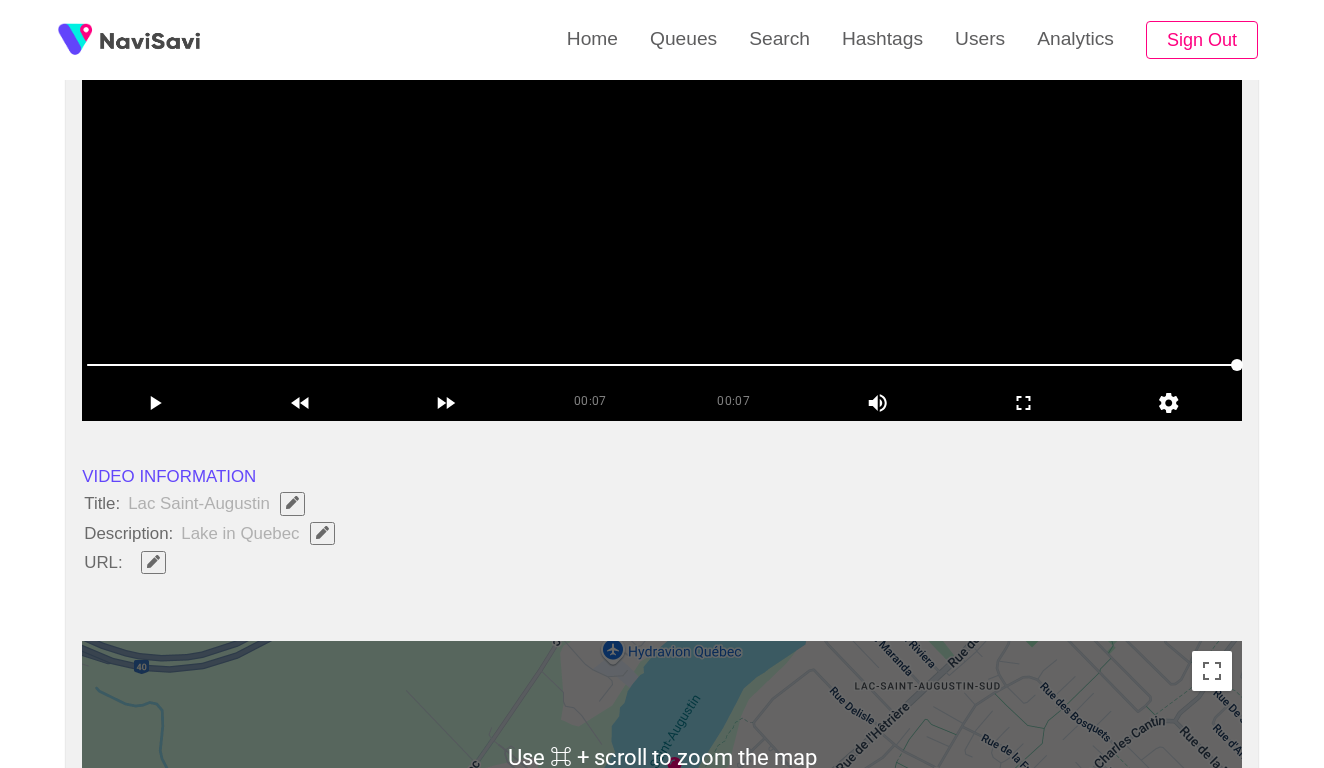 scroll, scrollTop: 301, scrollLeft: 0, axis: vertical 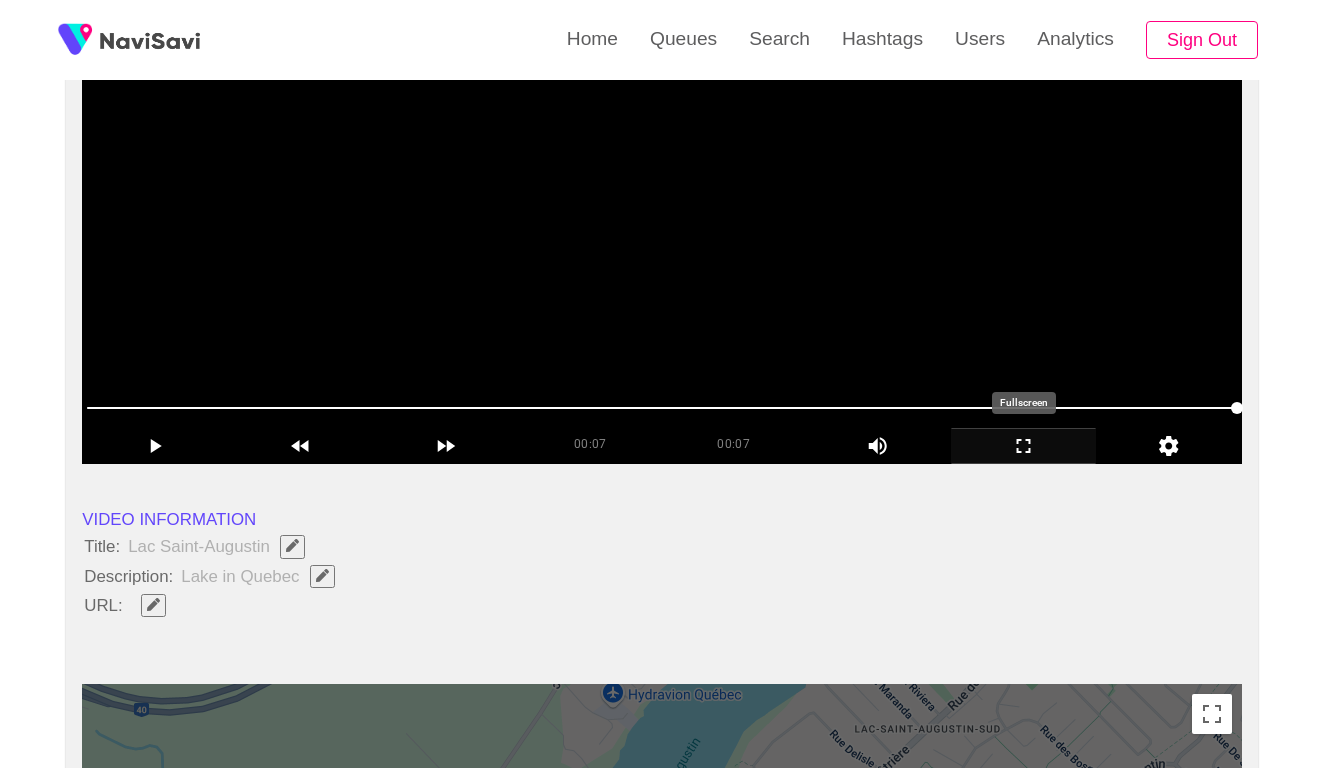 click 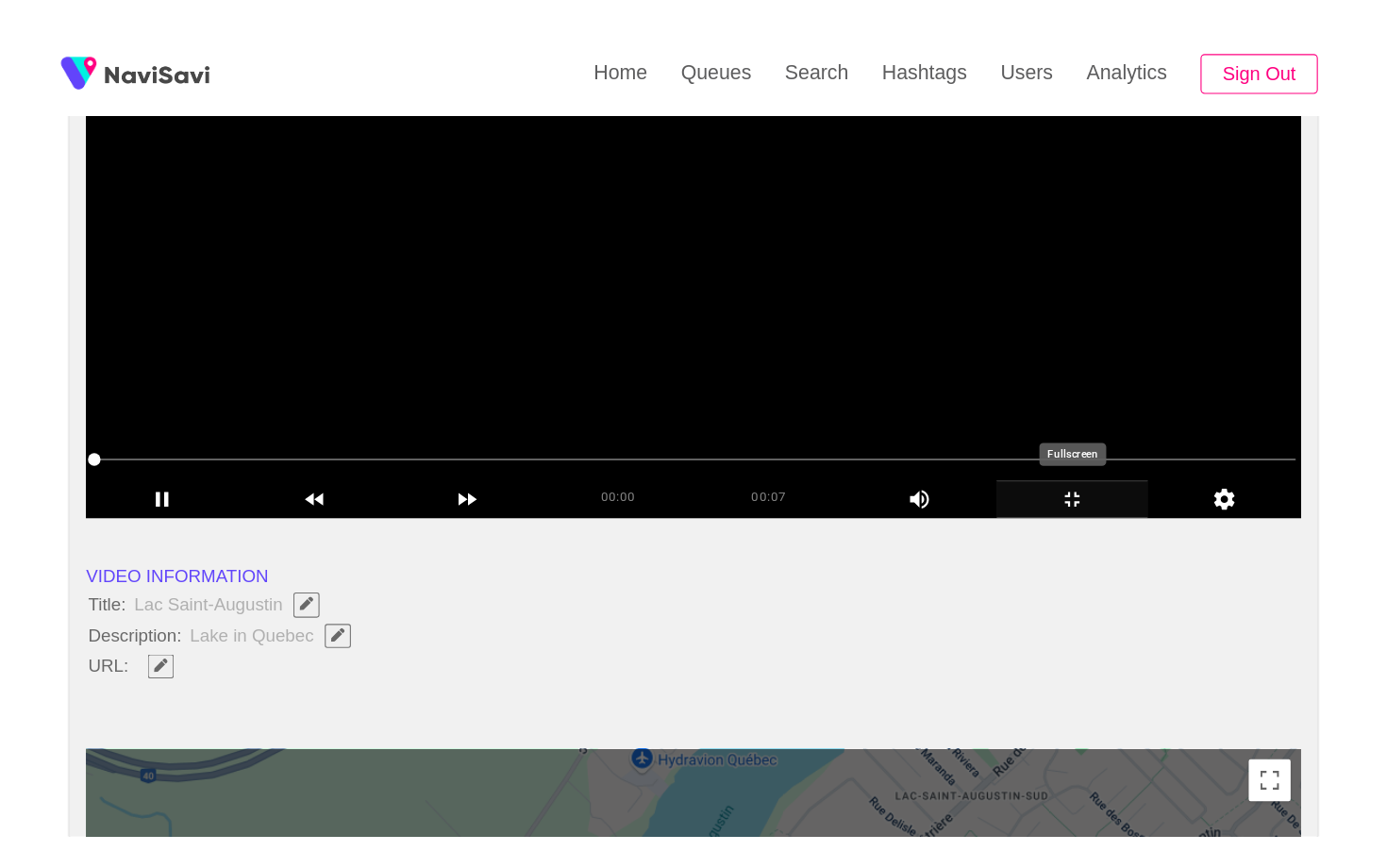 scroll, scrollTop: 0, scrollLeft: 0, axis: both 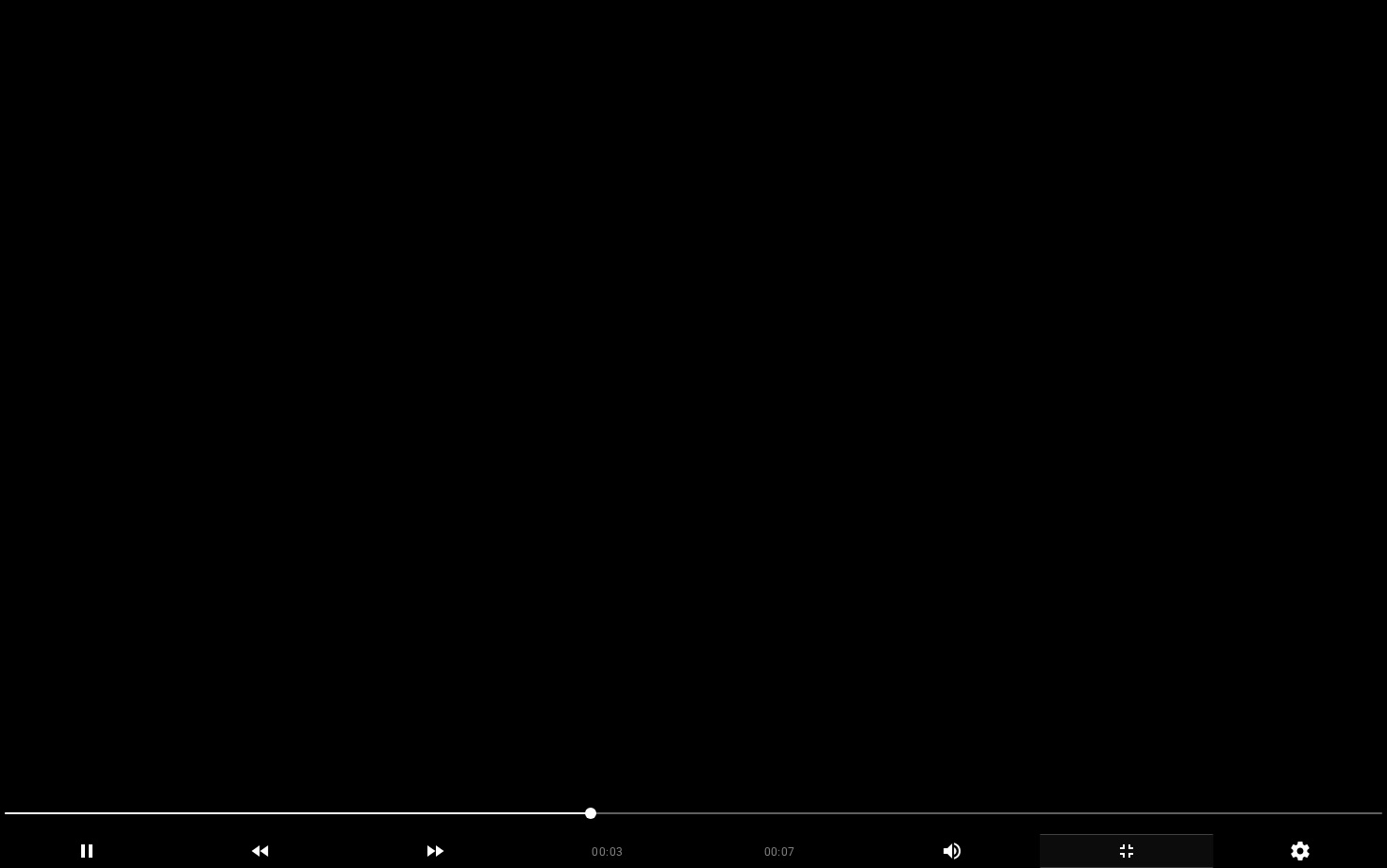click at bounding box center [1127, 851] 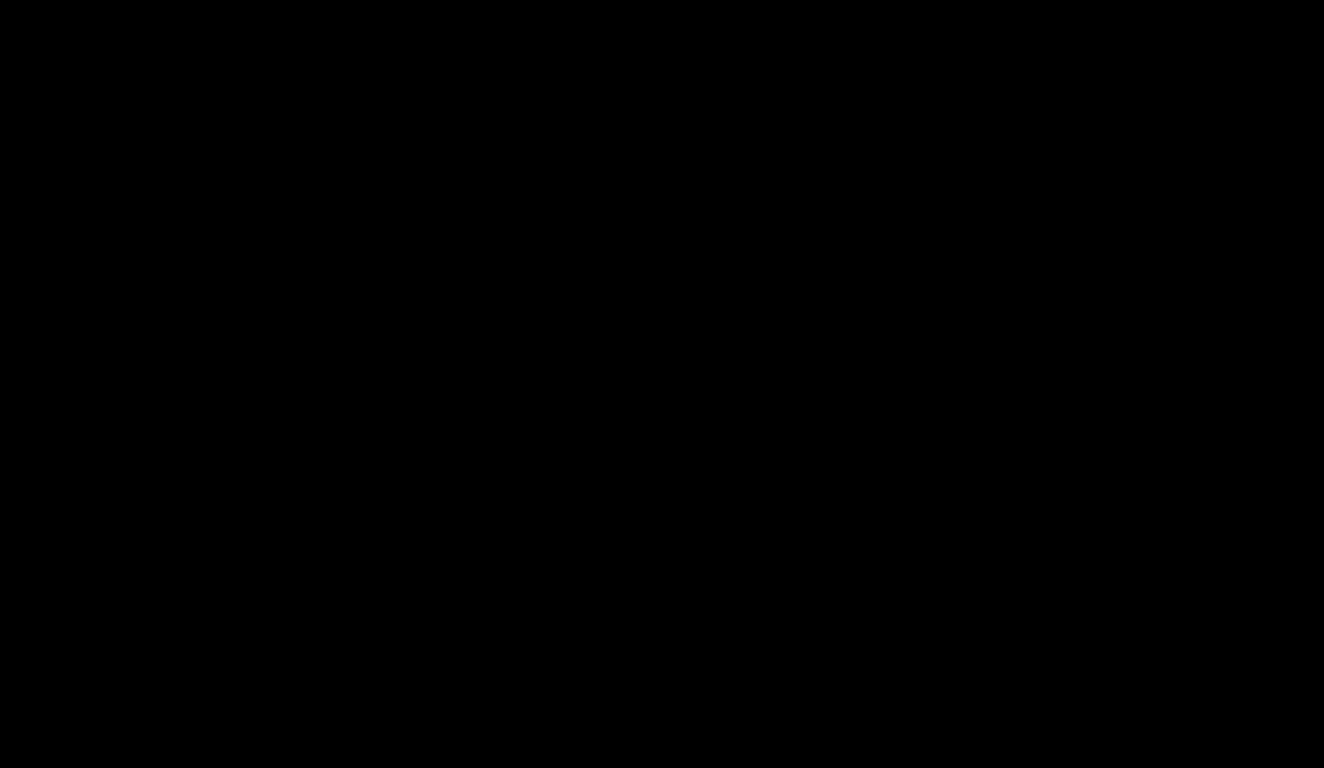 scroll, scrollTop: 502, scrollLeft: 0, axis: vertical 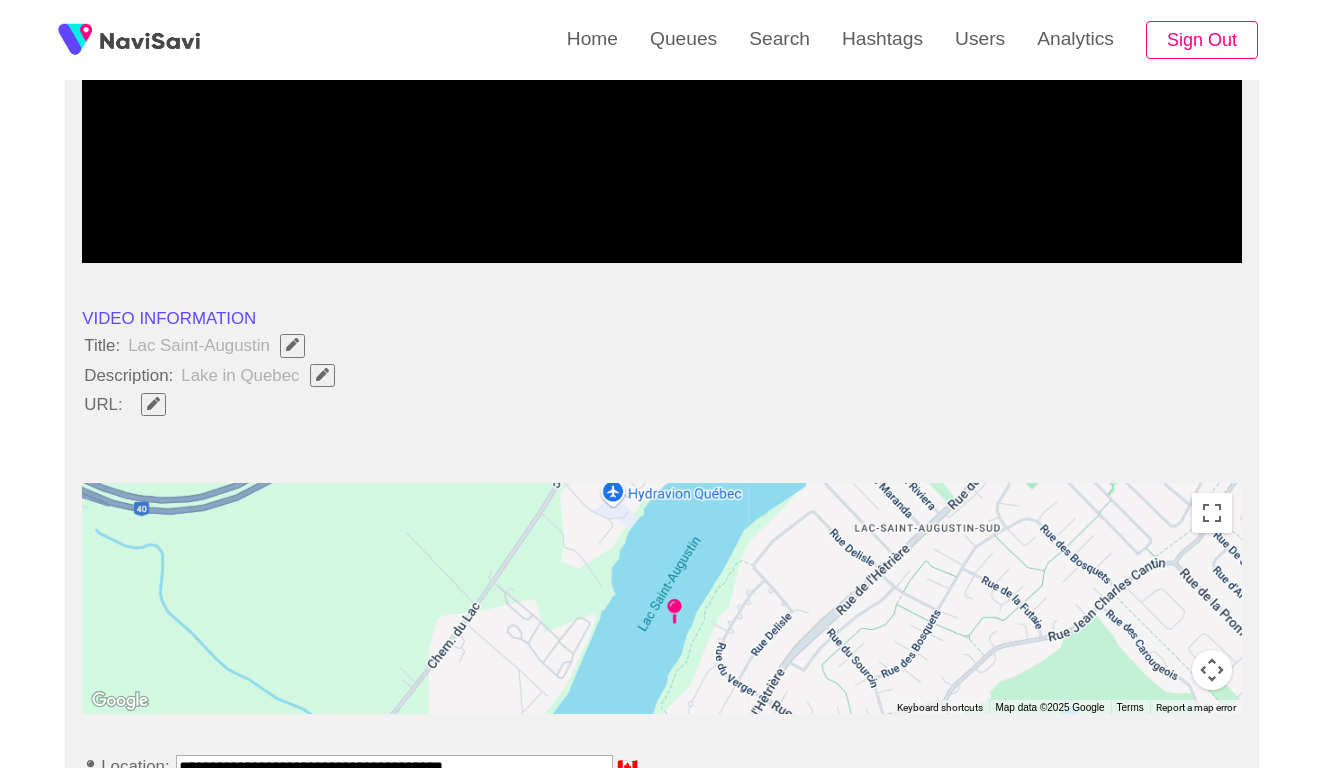 click 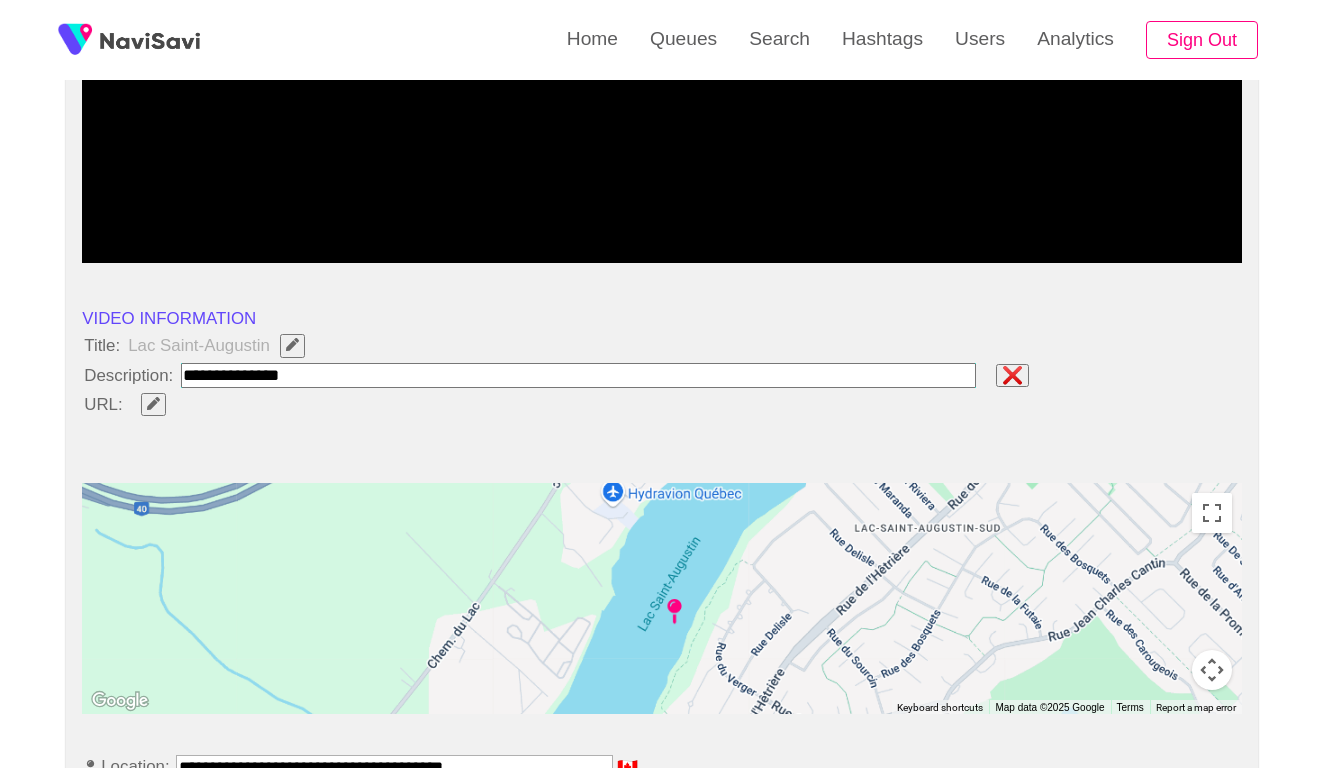 click at bounding box center (578, 375) 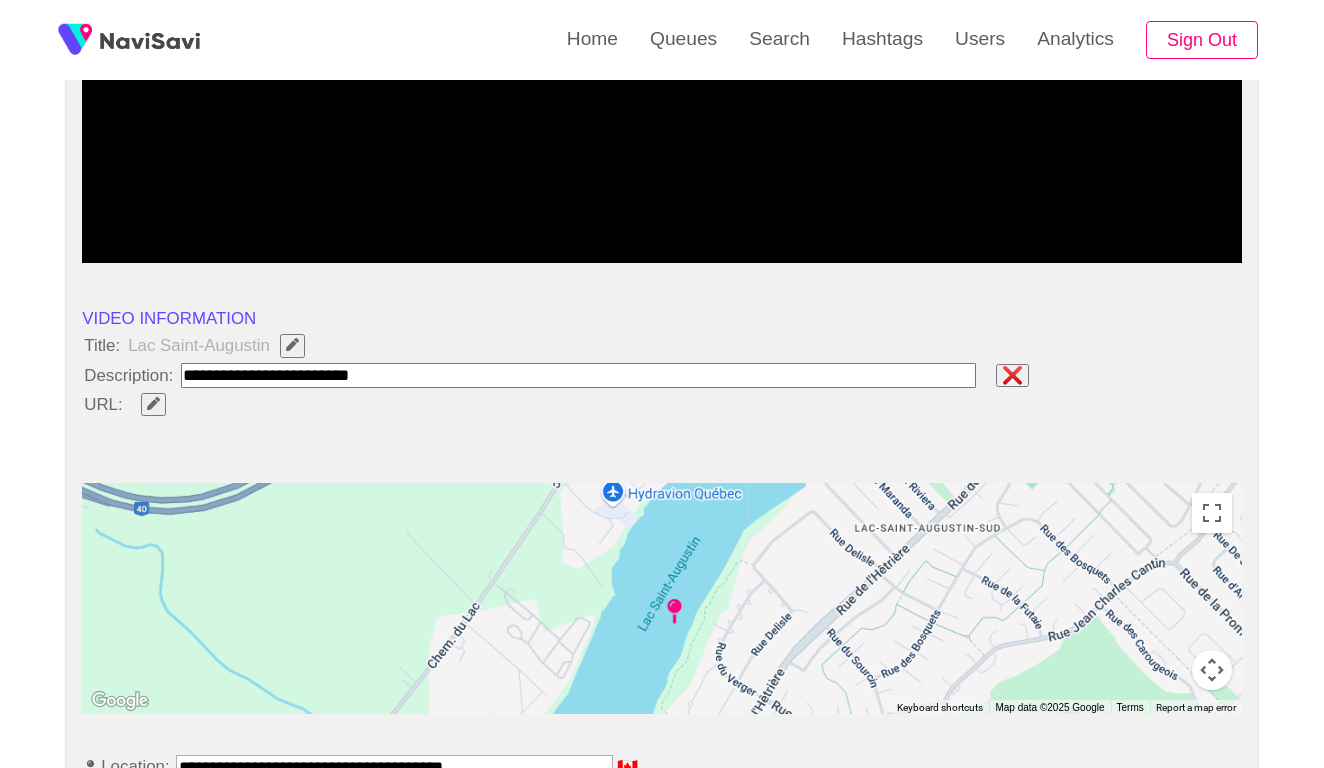 type on "**********" 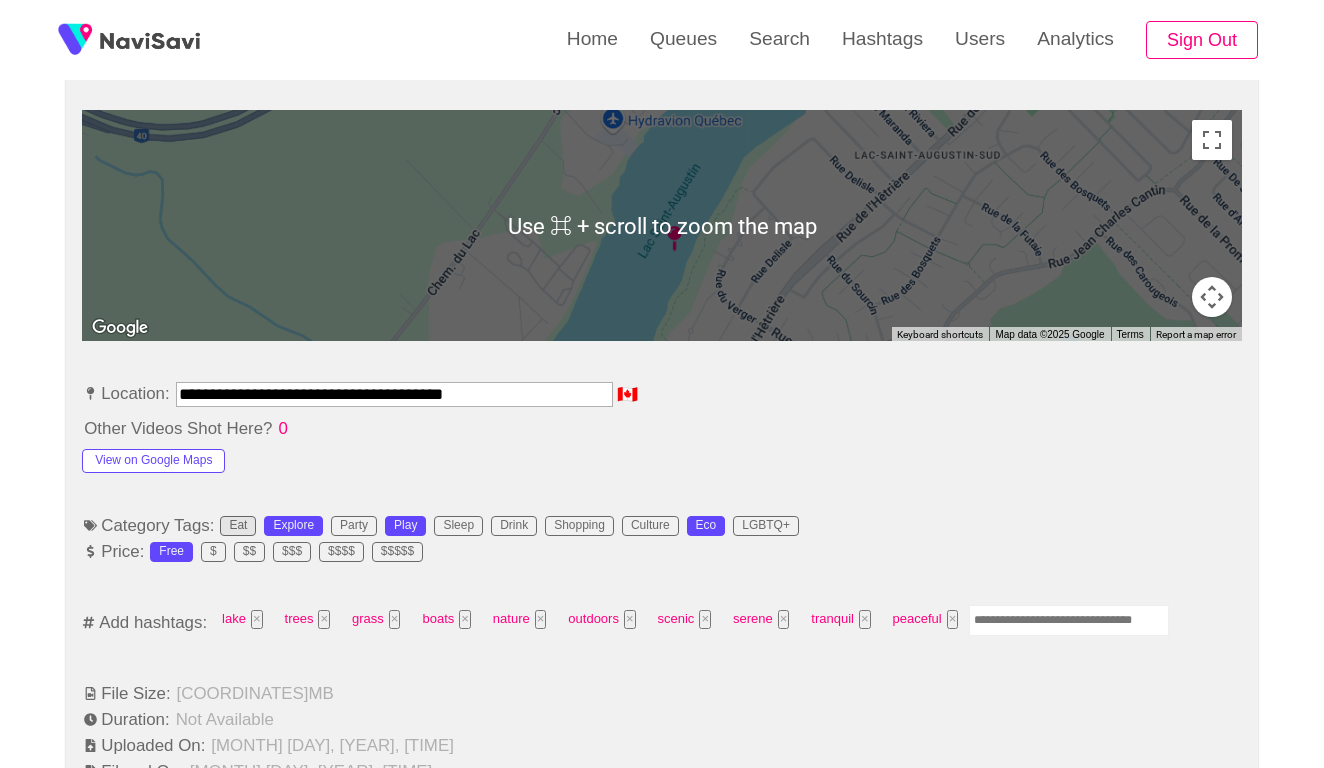 scroll, scrollTop: 938, scrollLeft: 0, axis: vertical 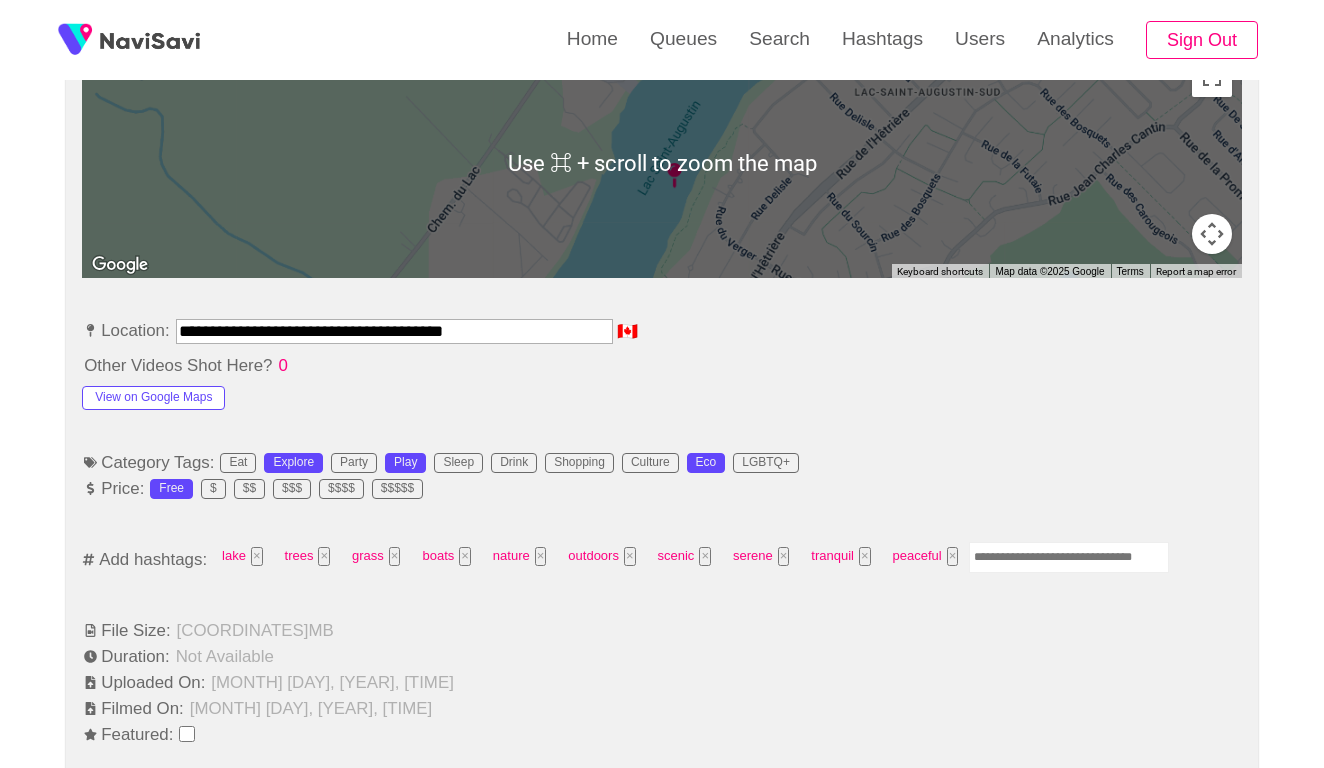 click on "**********" at bounding box center (394, 331) 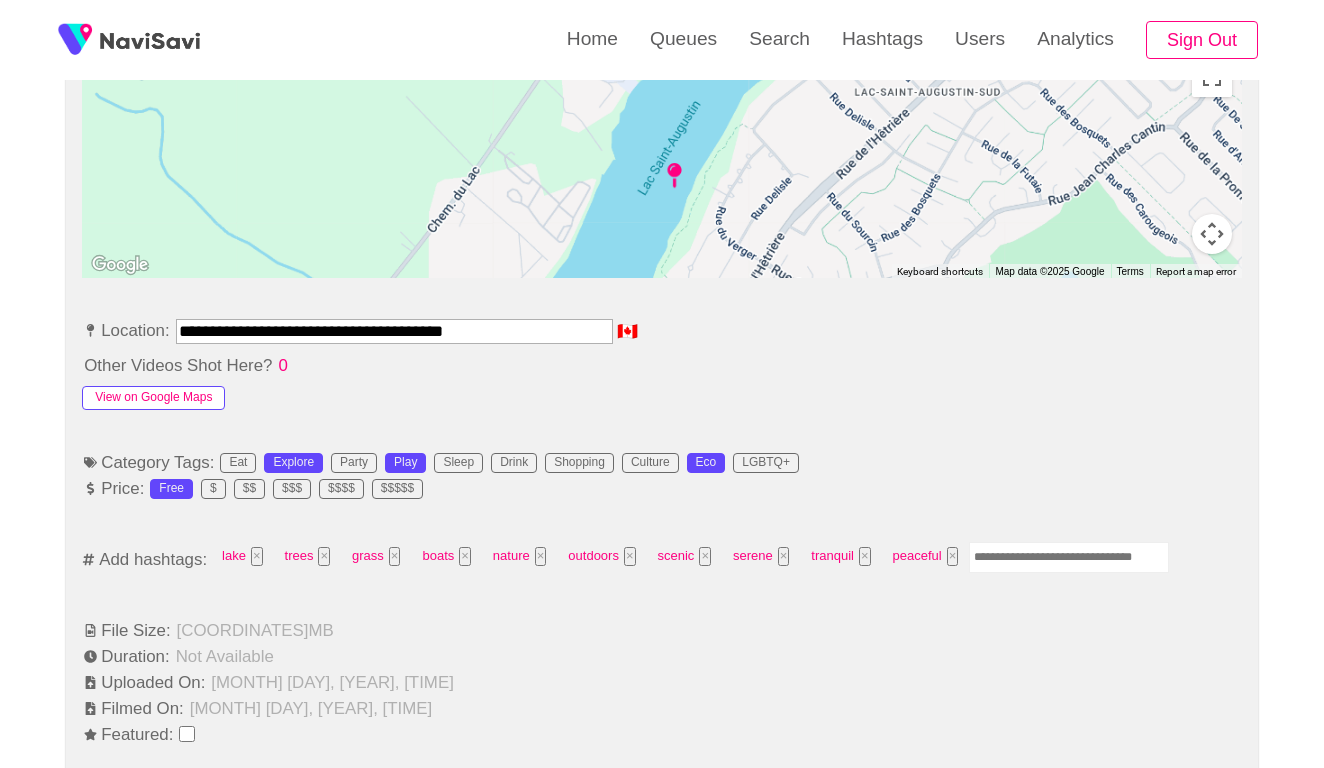 click on "View on Google Maps" at bounding box center (153, 398) 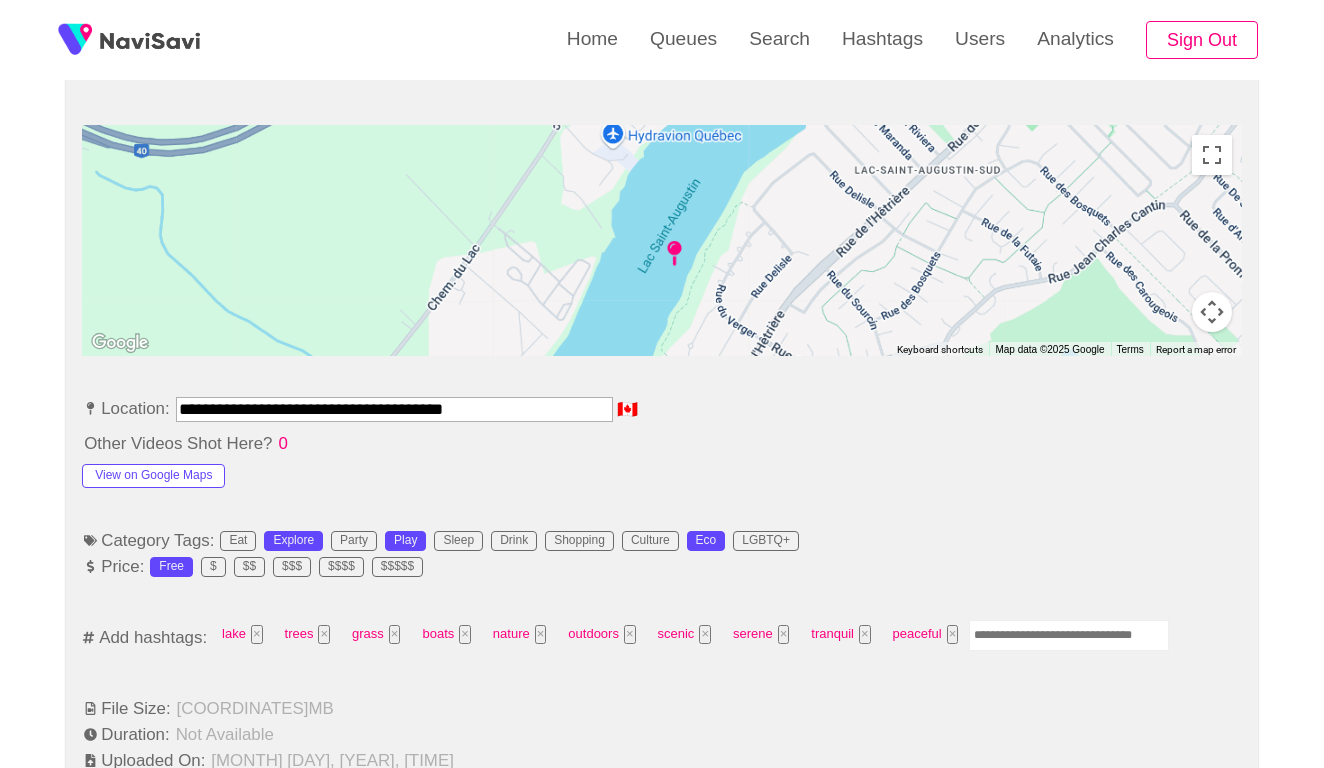scroll, scrollTop: 763, scrollLeft: 0, axis: vertical 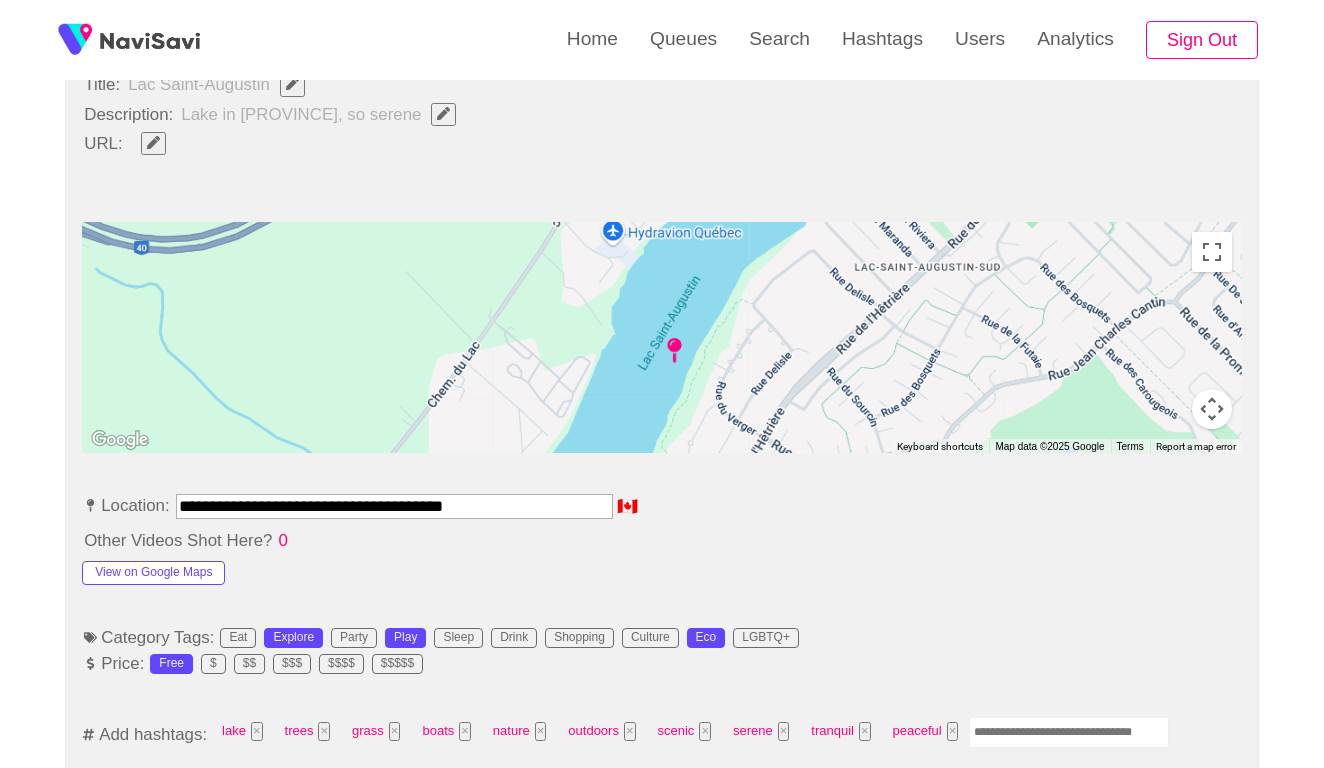 click 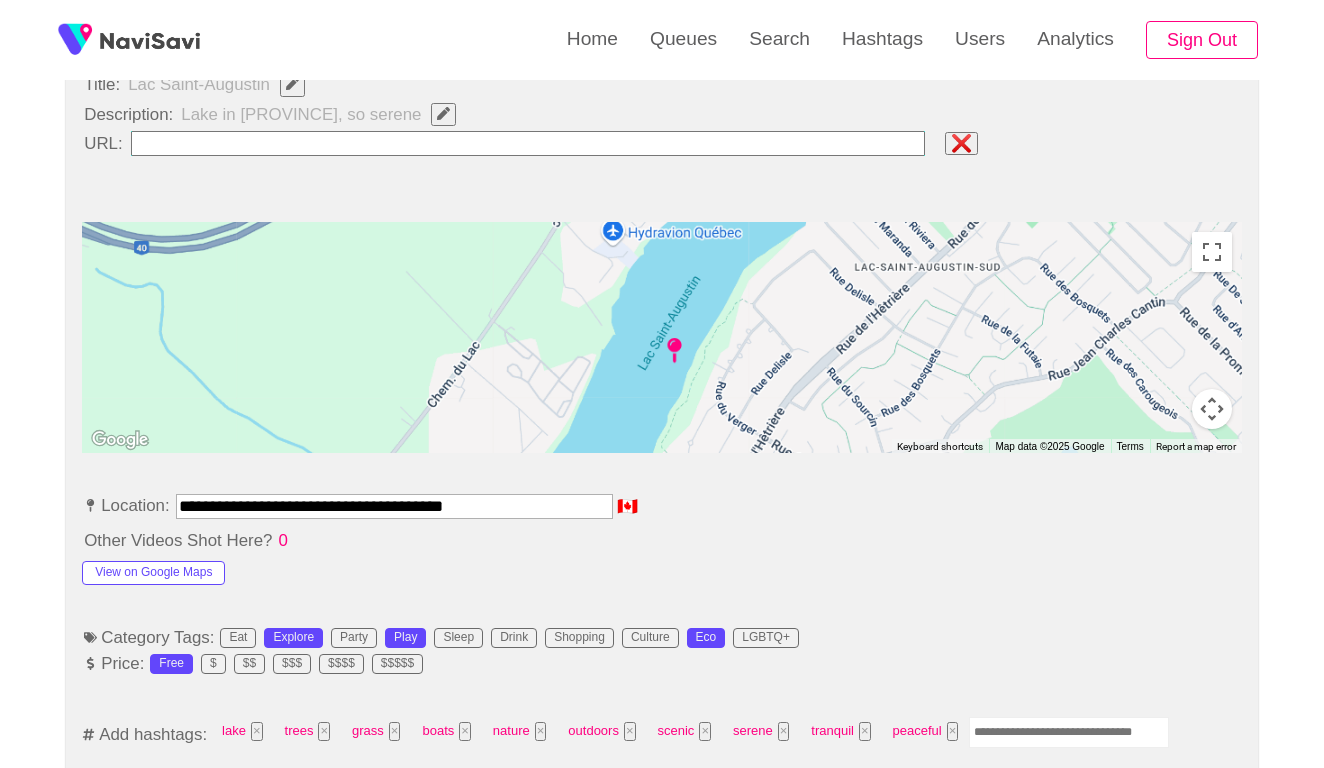 type on "**********" 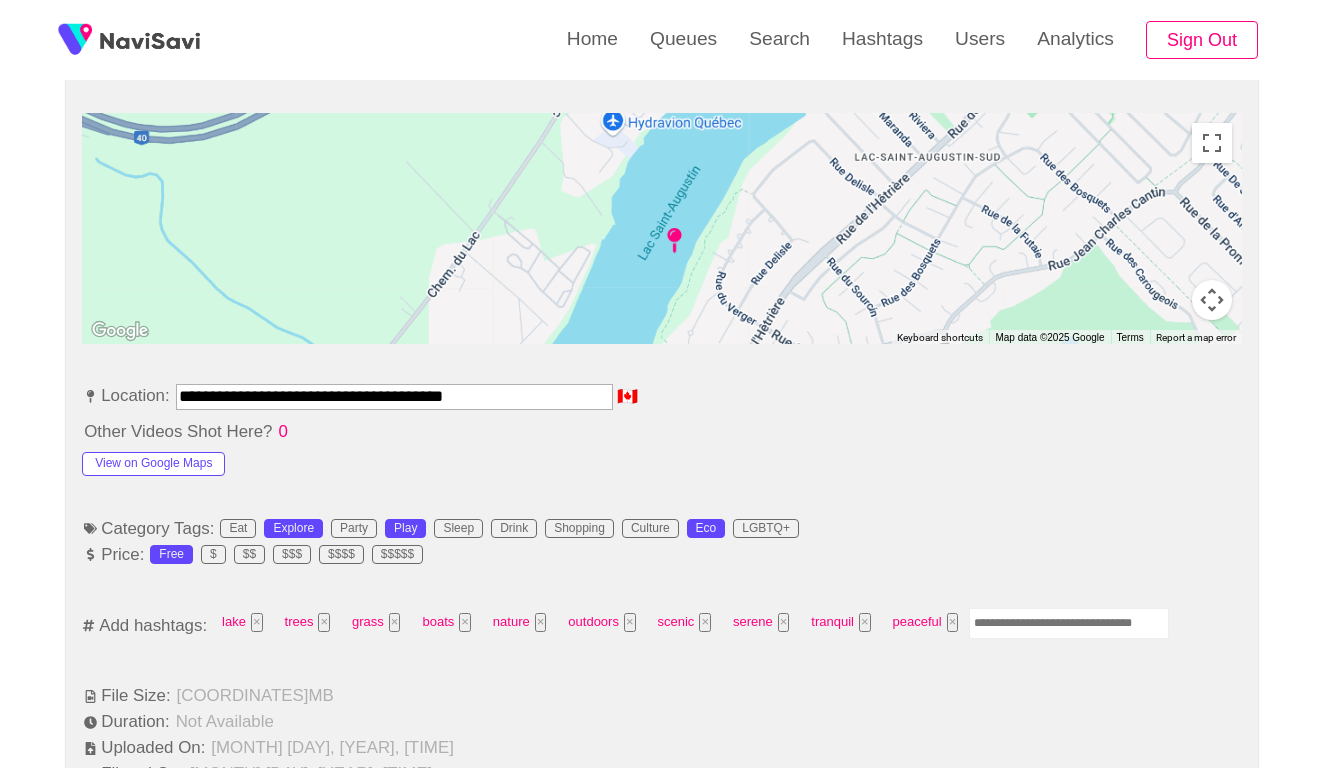 scroll, scrollTop: 1036, scrollLeft: 0, axis: vertical 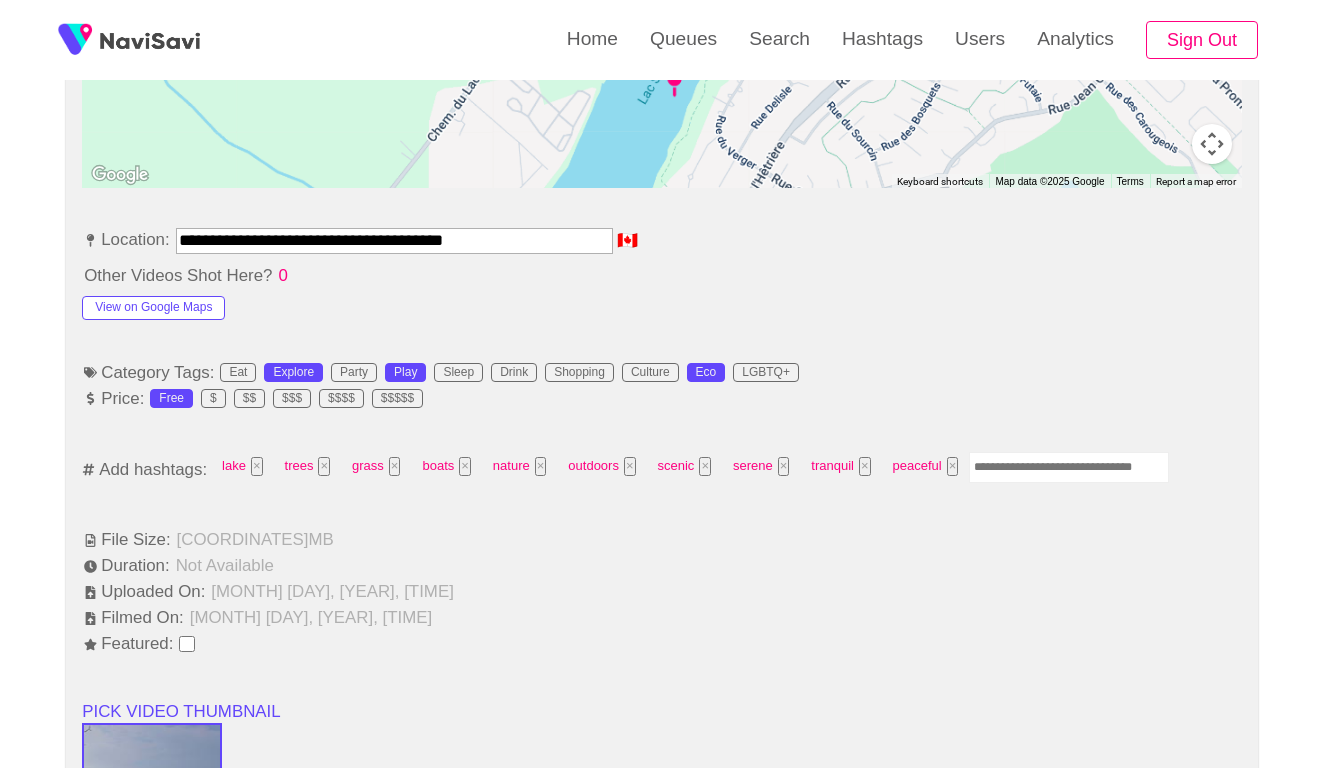 click at bounding box center [1069, 467] 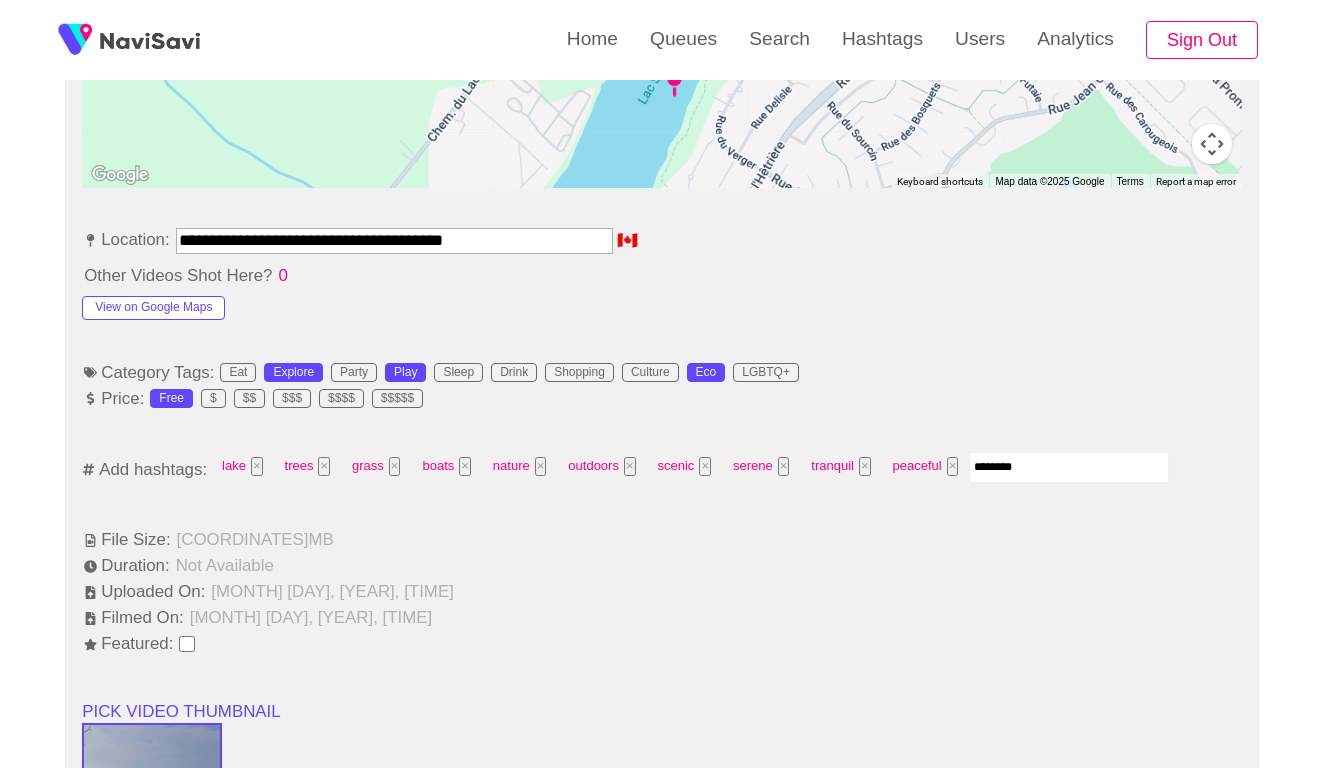 type on "*********" 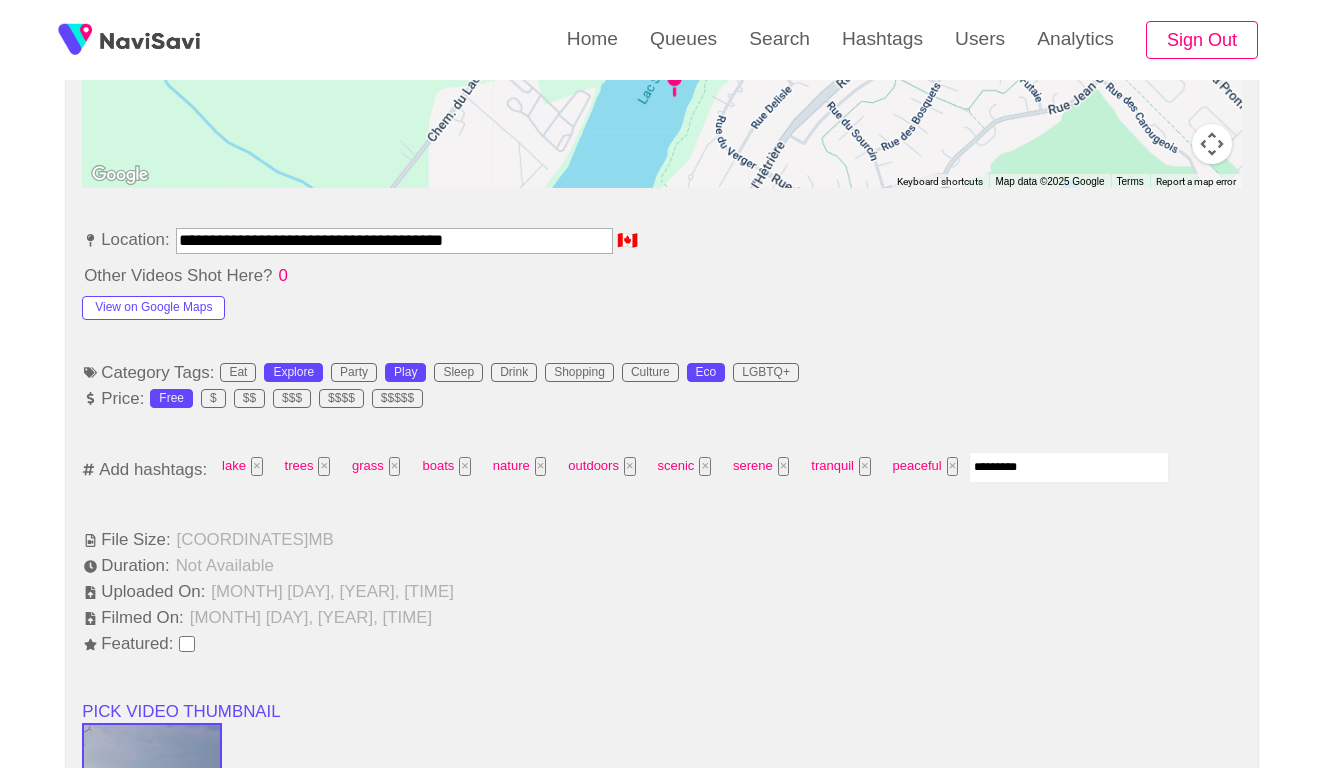 type 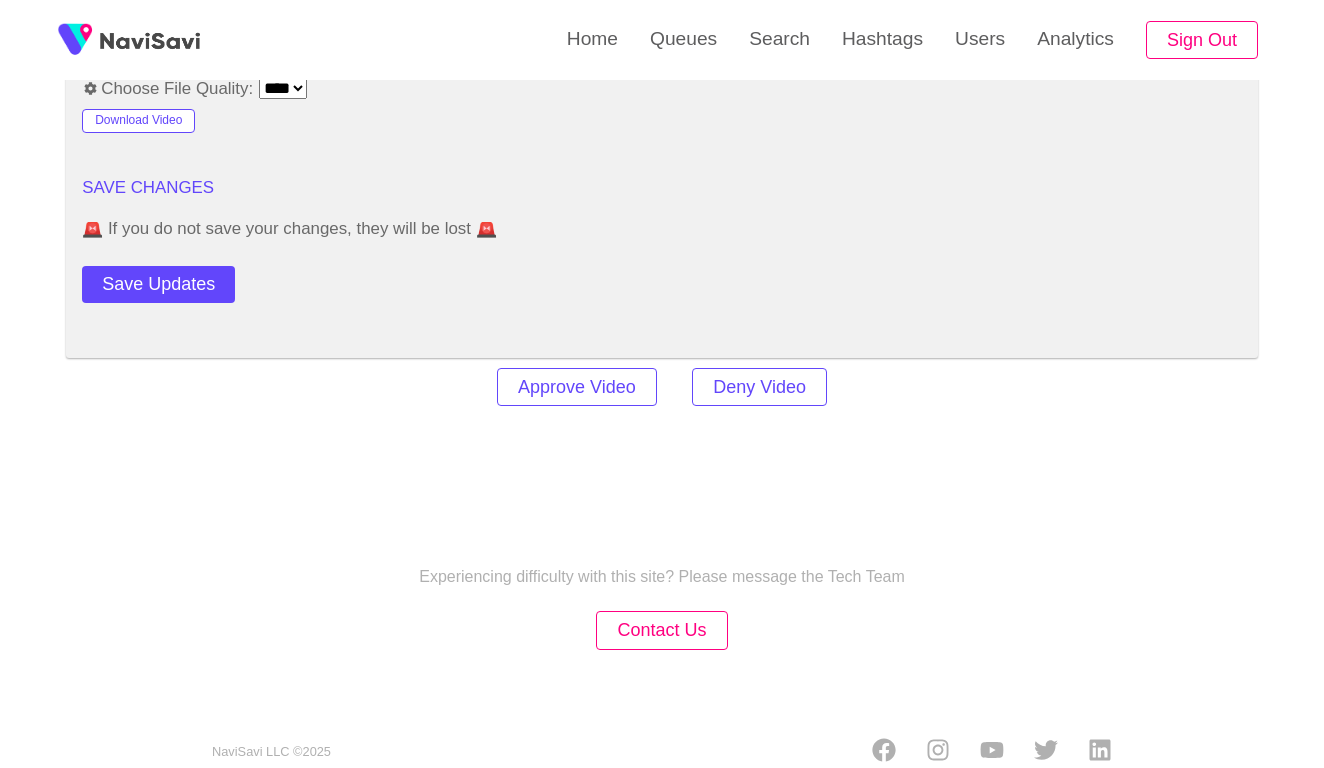 scroll, scrollTop: 2443, scrollLeft: 0, axis: vertical 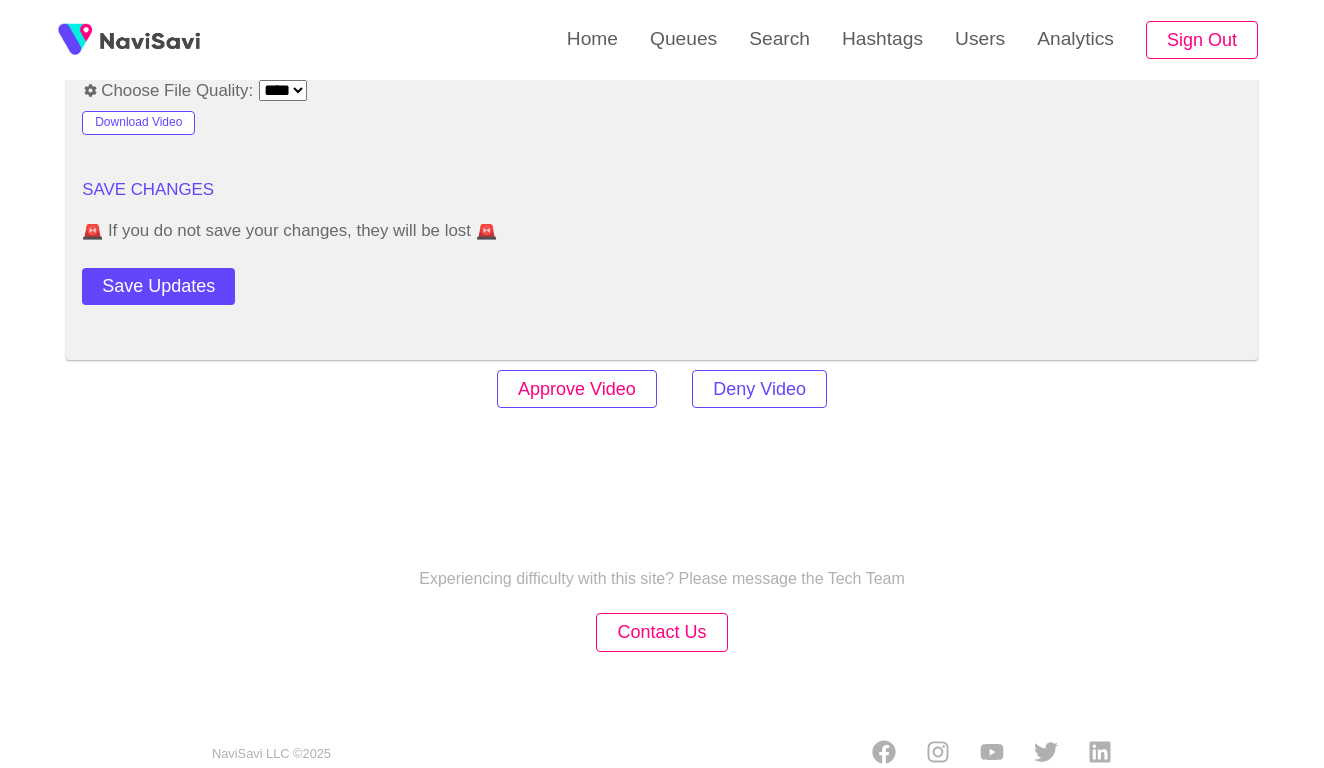 click on "Approve Video" at bounding box center [577, 389] 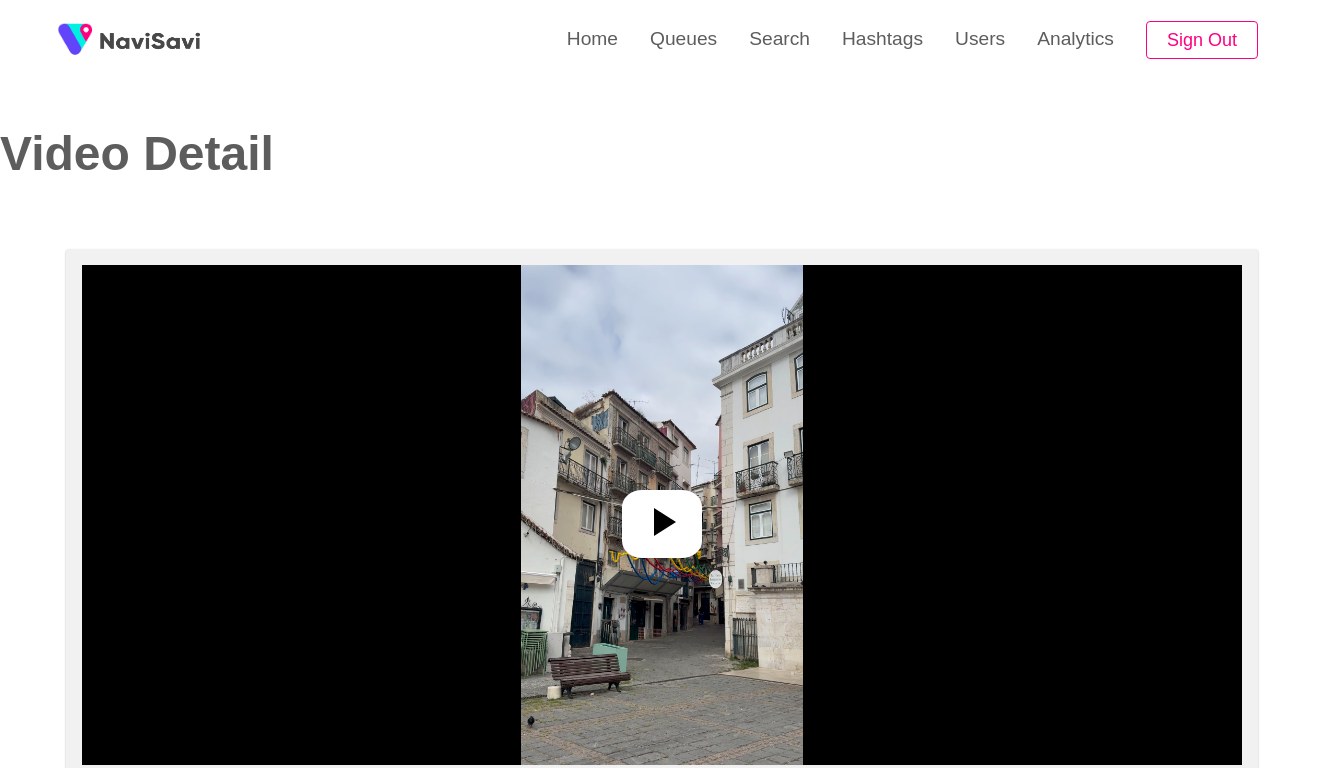 select on "**********" 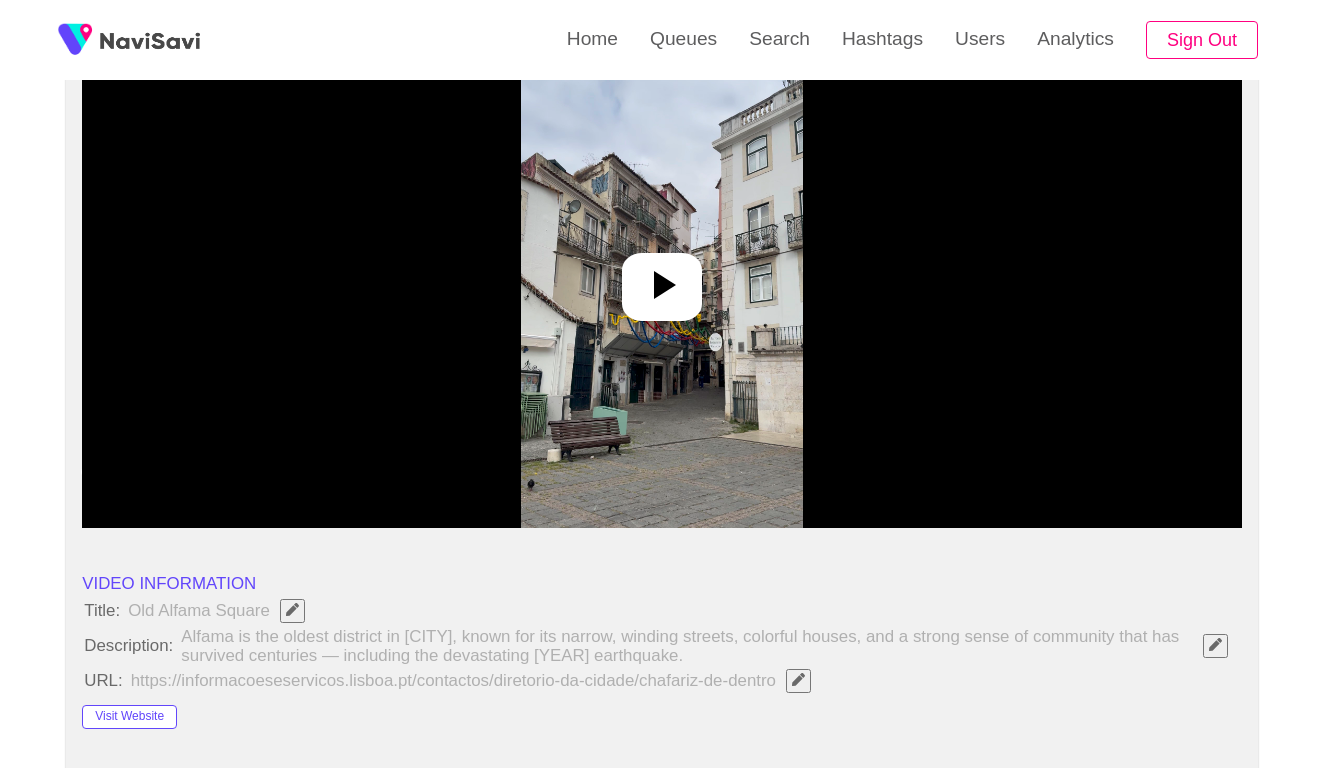 scroll, scrollTop: 237, scrollLeft: 0, axis: vertical 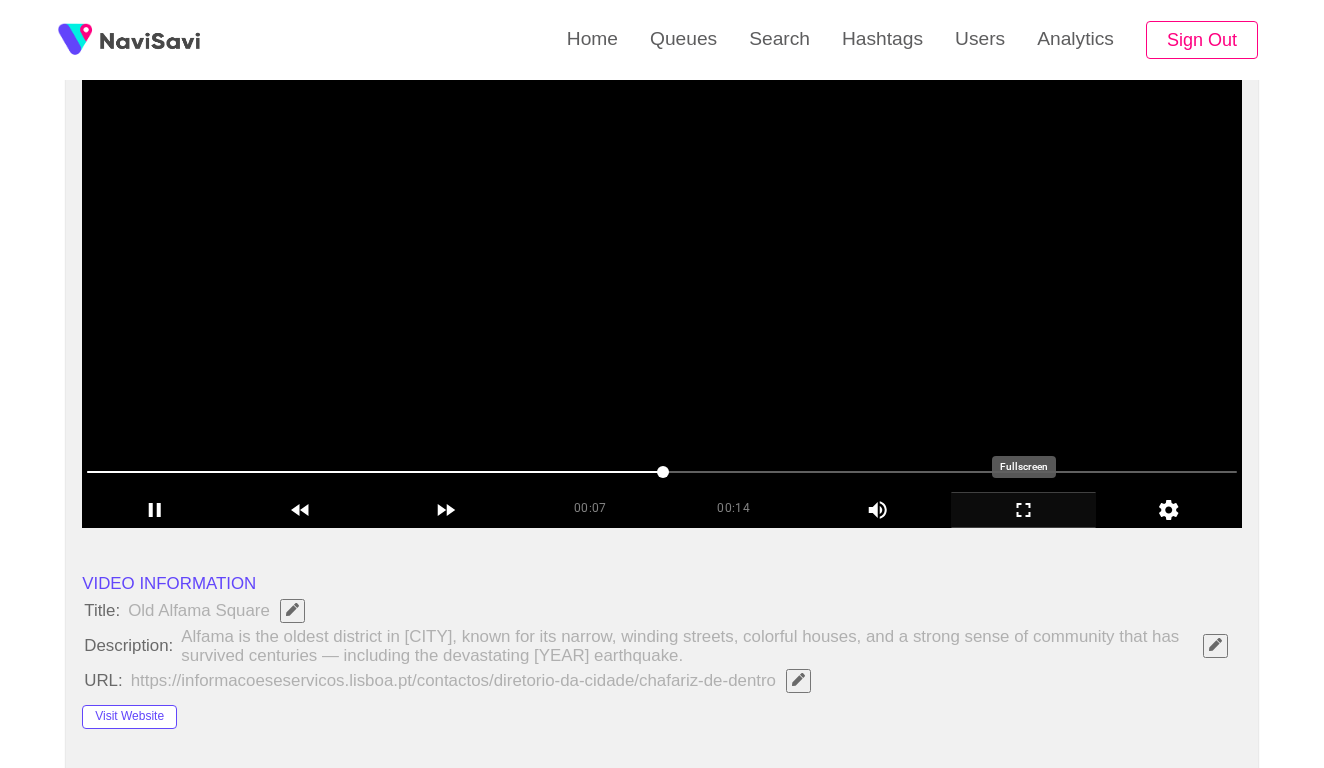 click 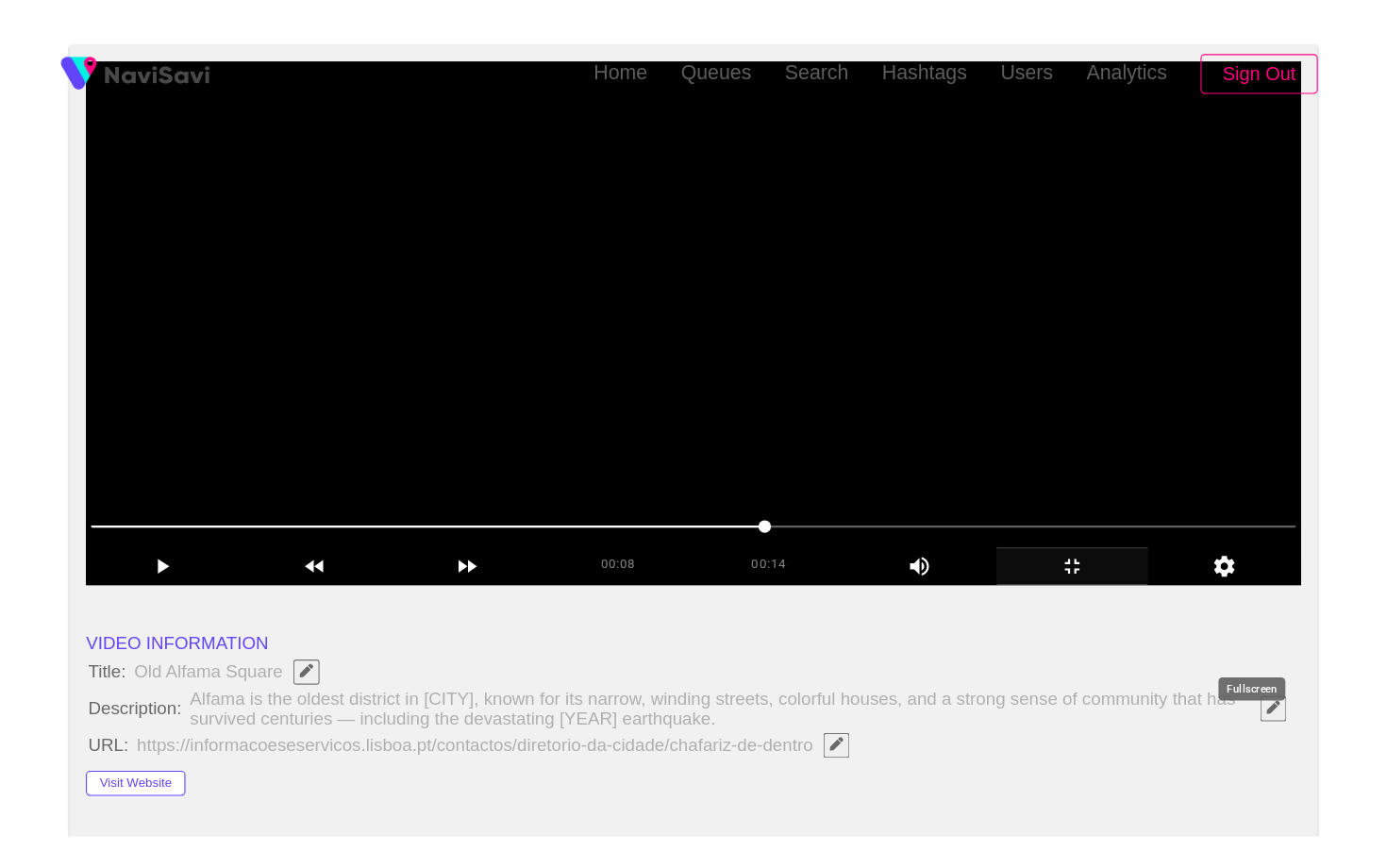 scroll, scrollTop: 0, scrollLeft: 0, axis: both 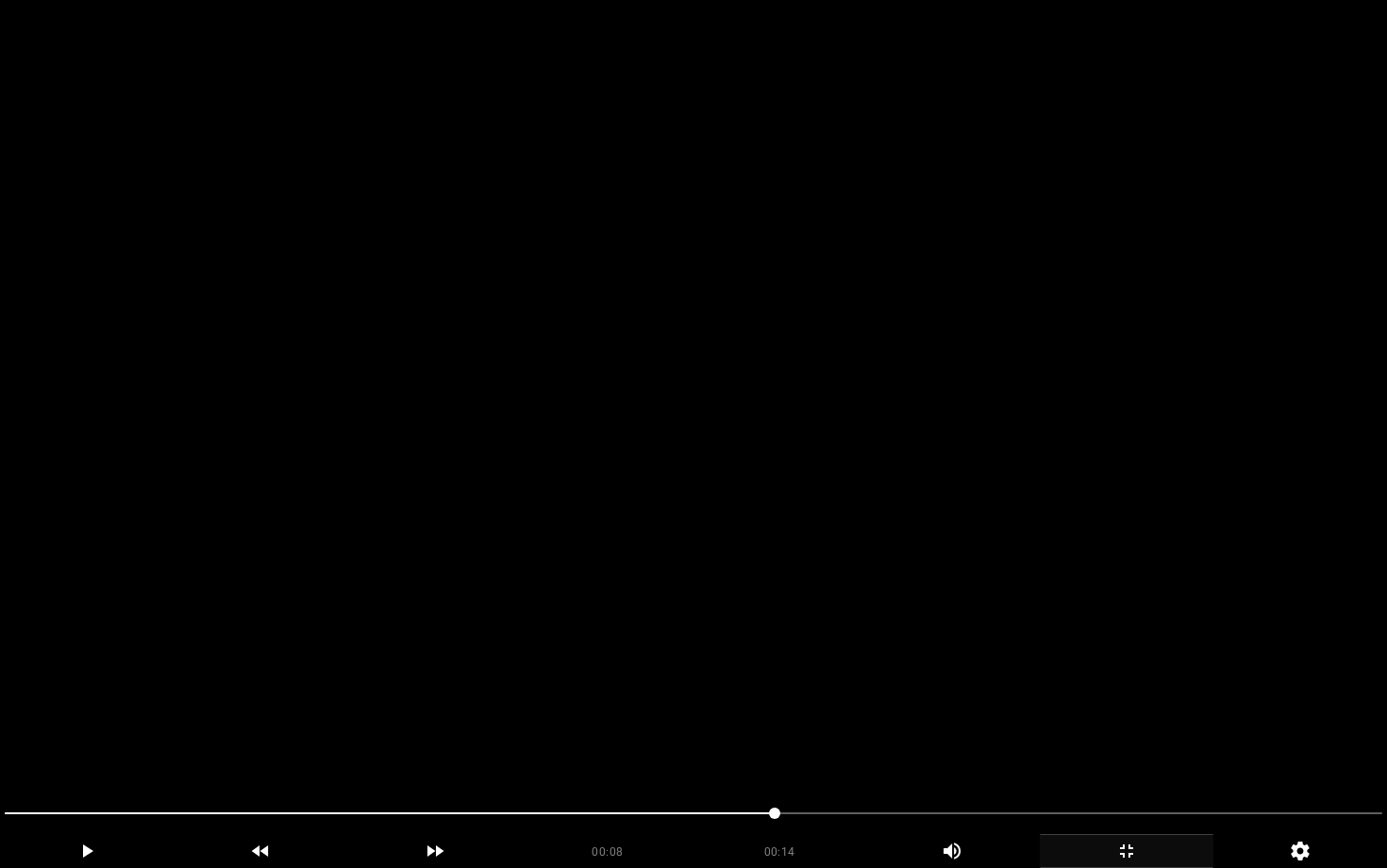 click at bounding box center [694, 434] 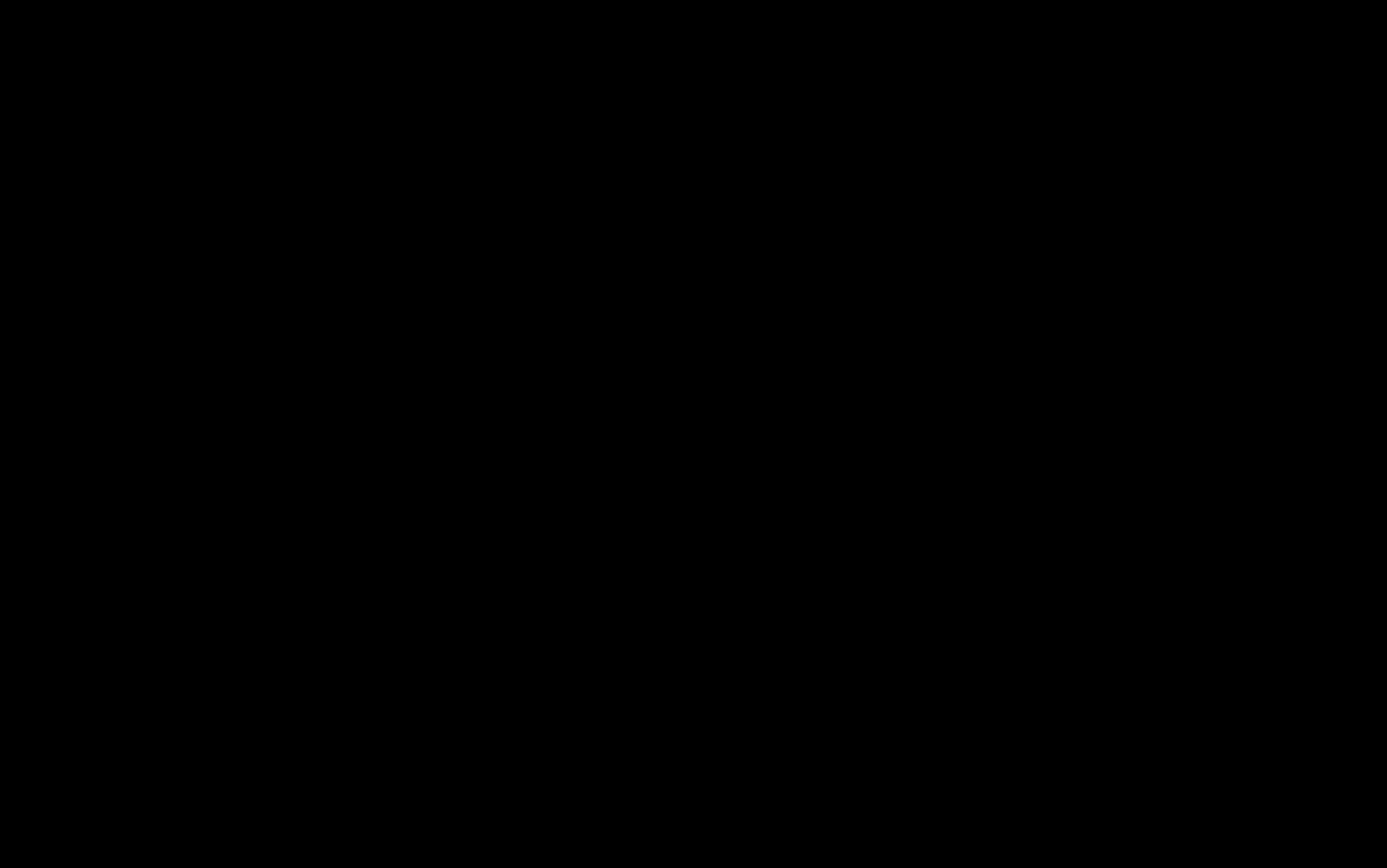 click at bounding box center (1127, 851) 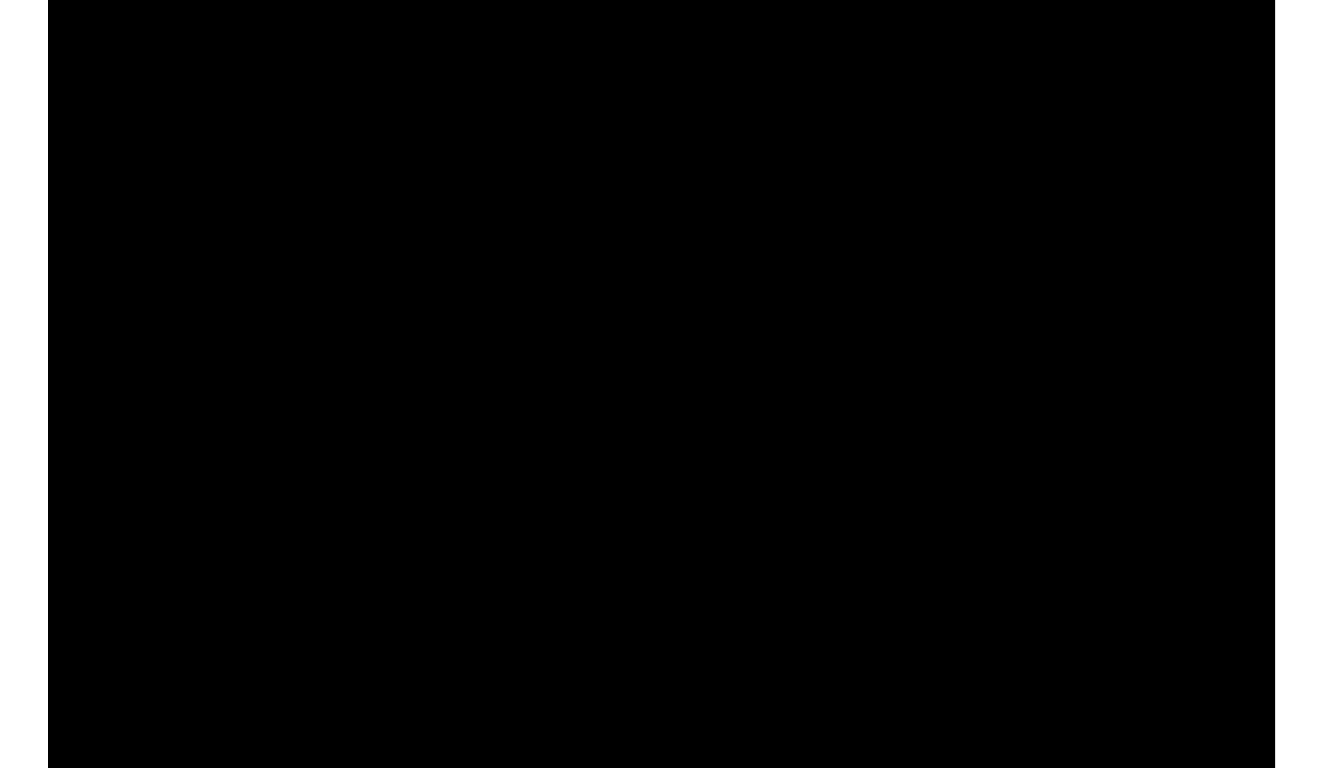 scroll, scrollTop: 237, scrollLeft: 0, axis: vertical 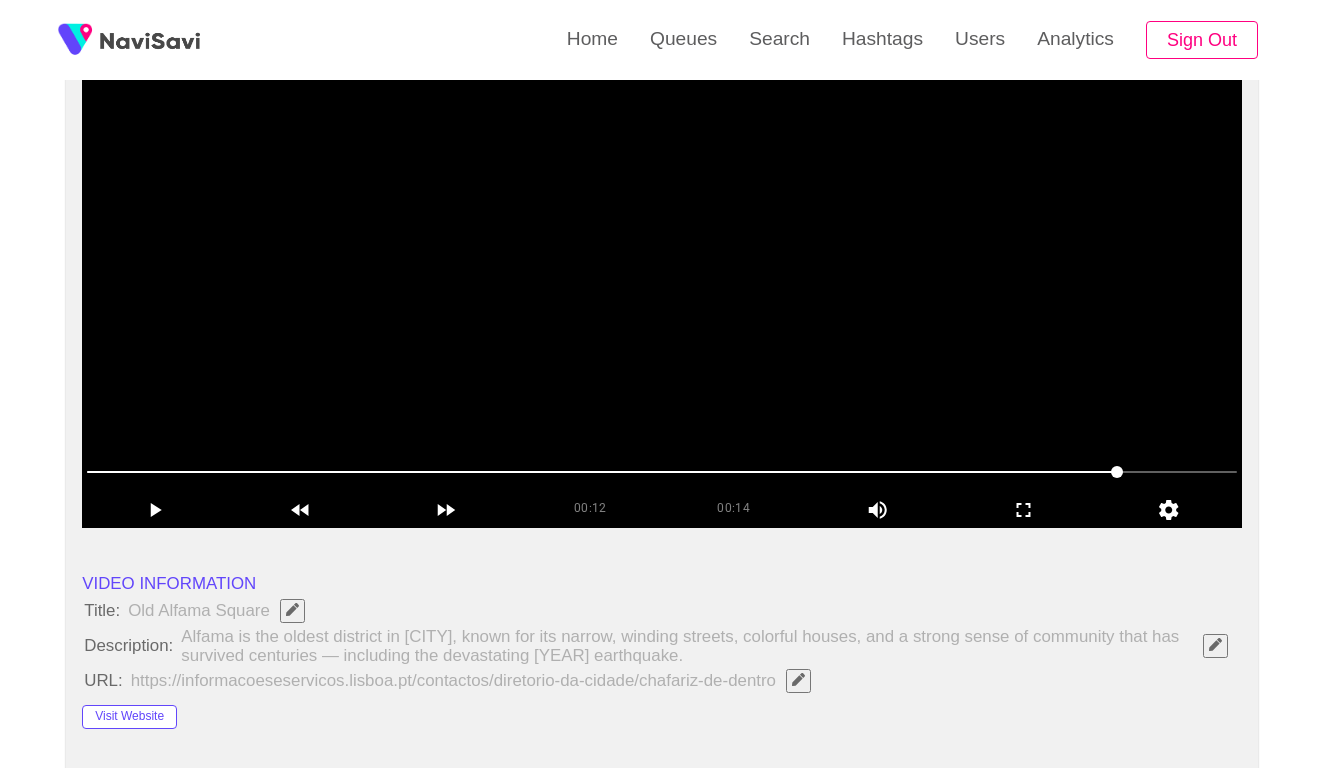 click at bounding box center (662, 472) 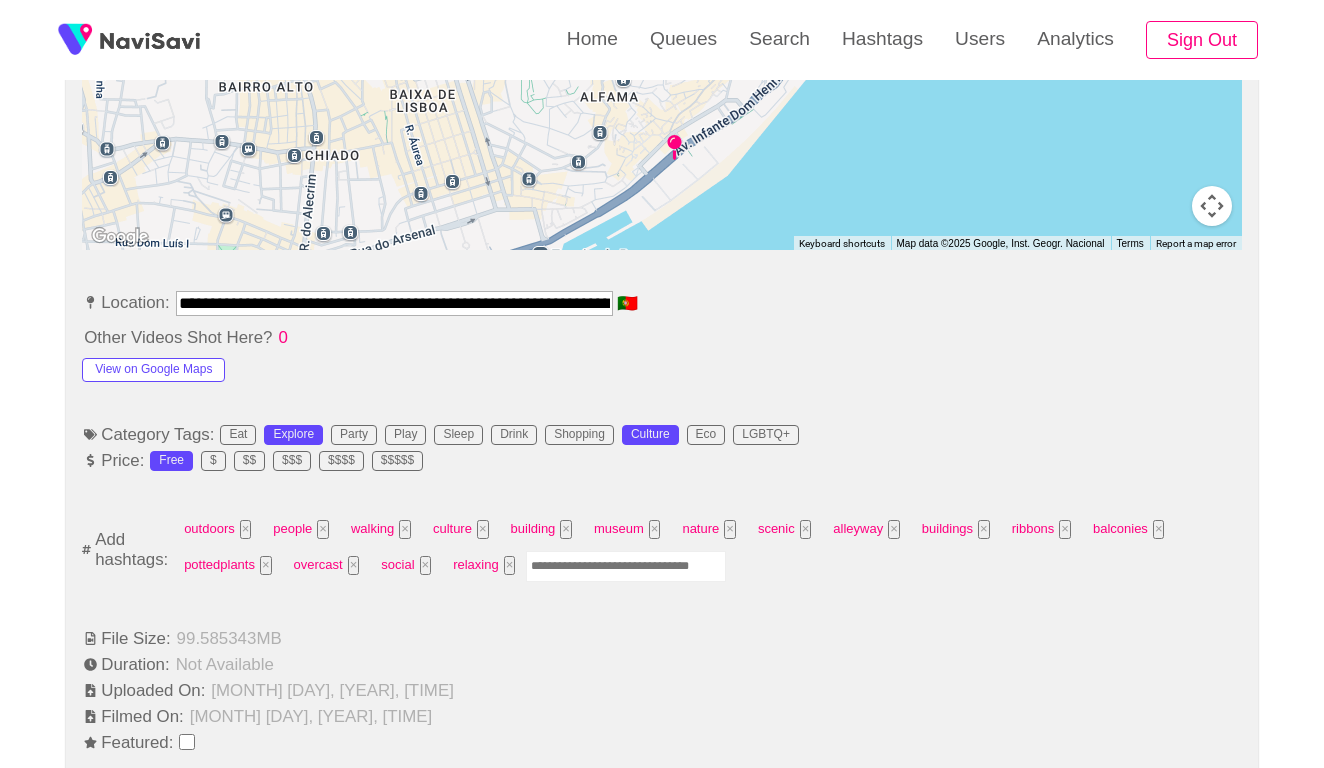 scroll, scrollTop: 1057, scrollLeft: 0, axis: vertical 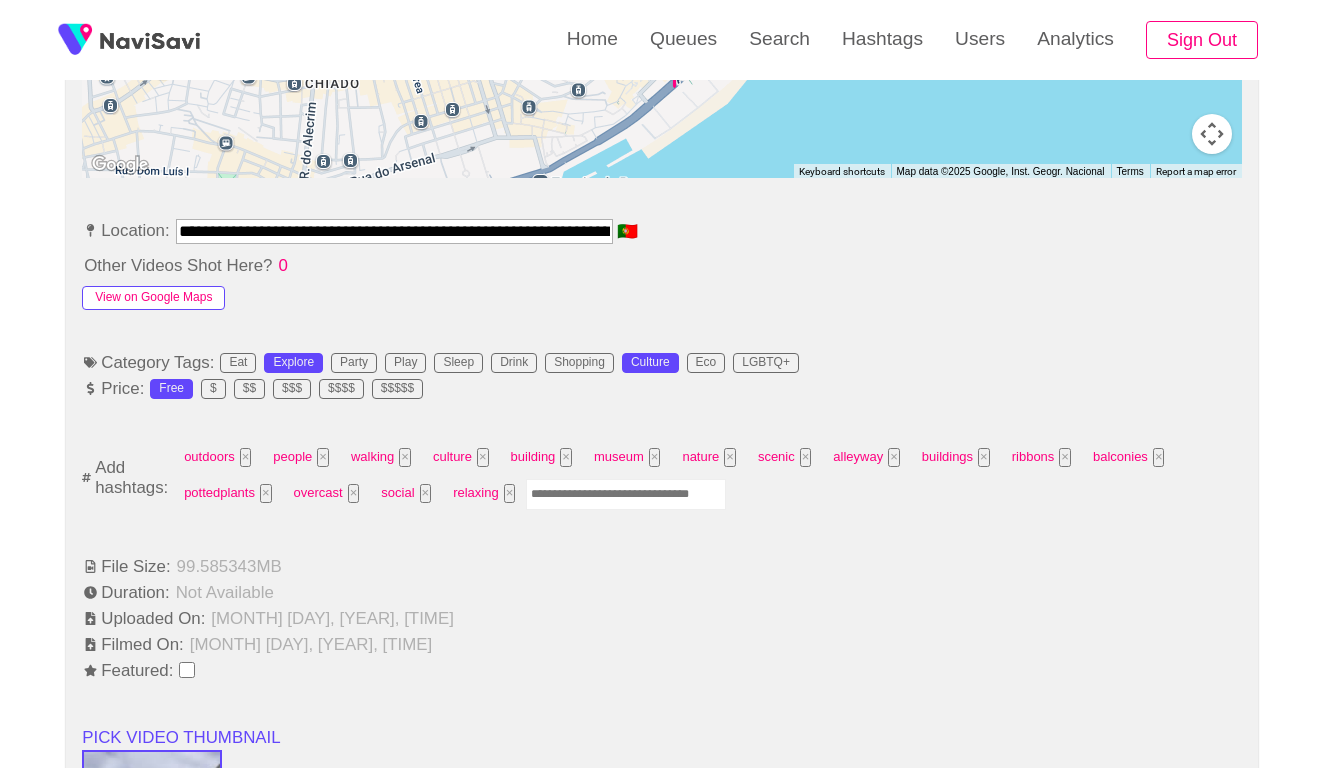 click on "View on Google Maps" at bounding box center (153, 298) 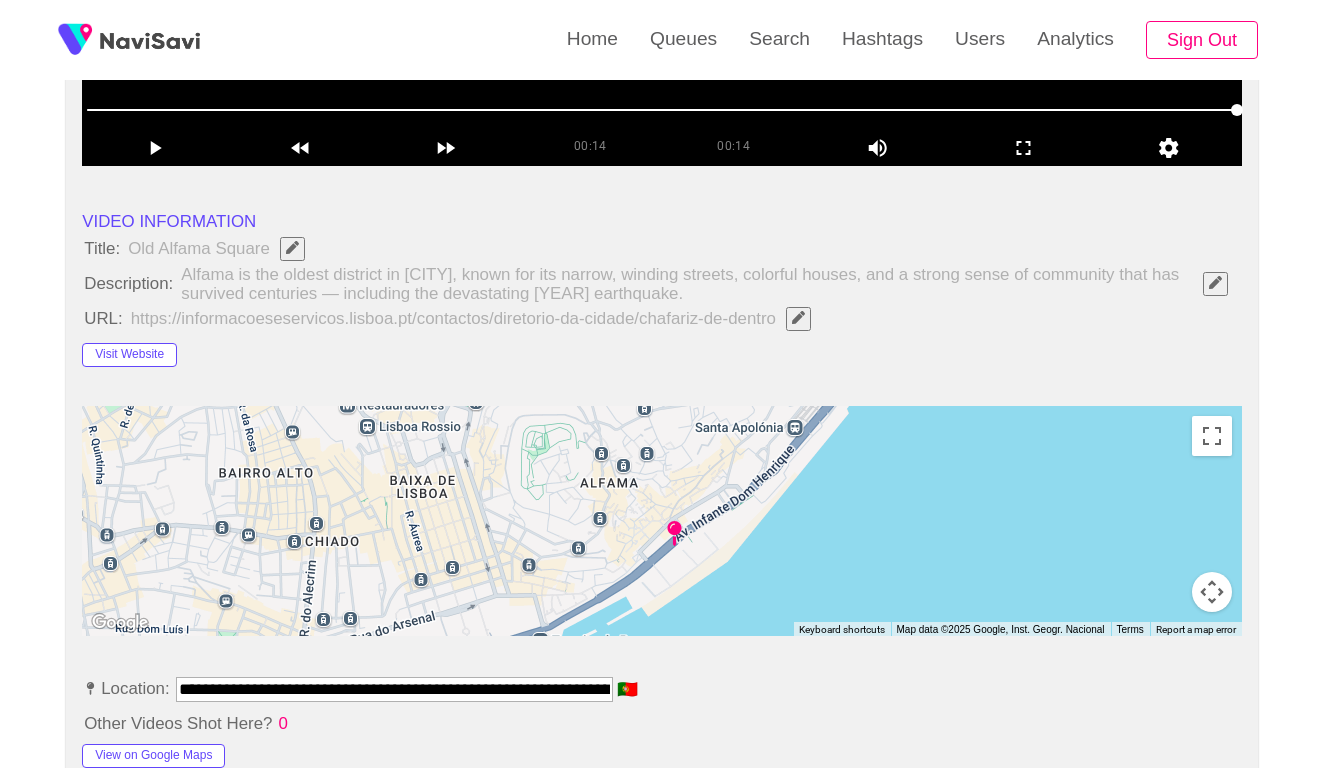scroll, scrollTop: 276, scrollLeft: 0, axis: vertical 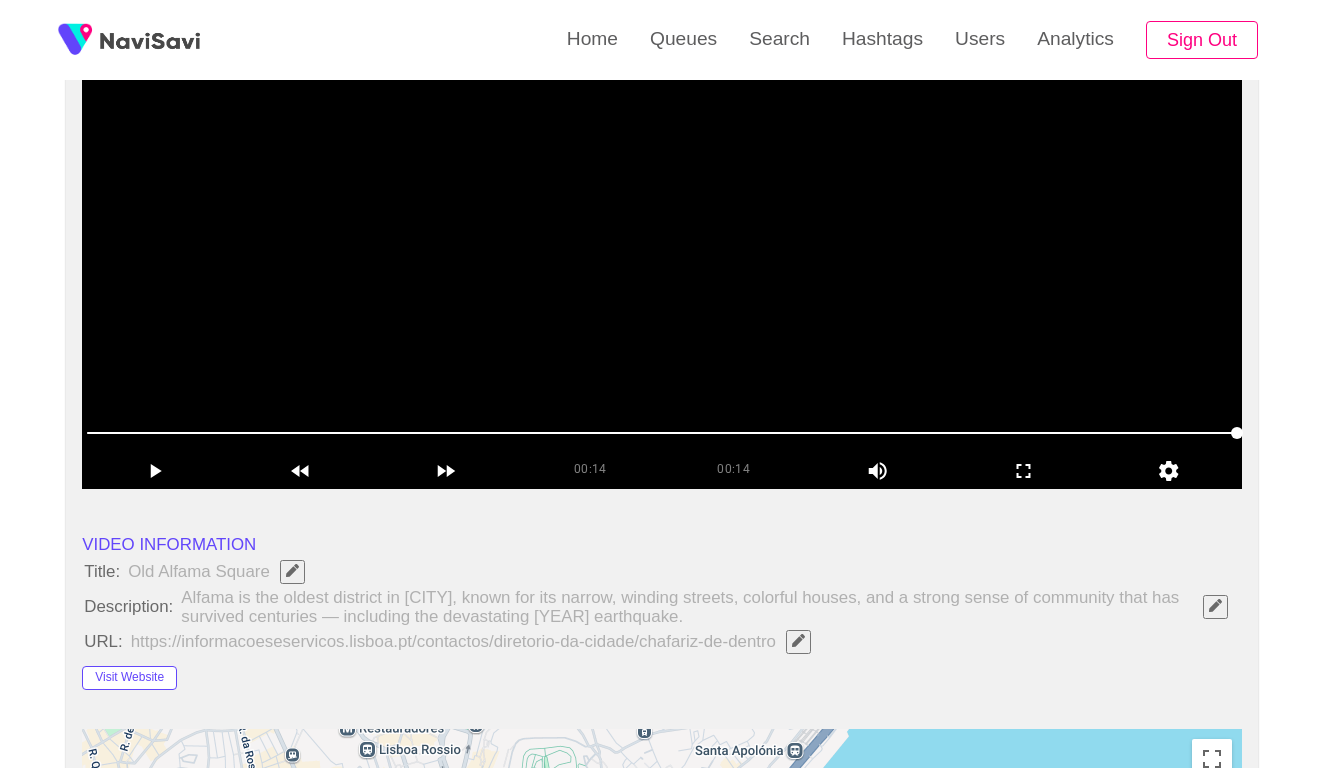 click at bounding box center (662, 239) 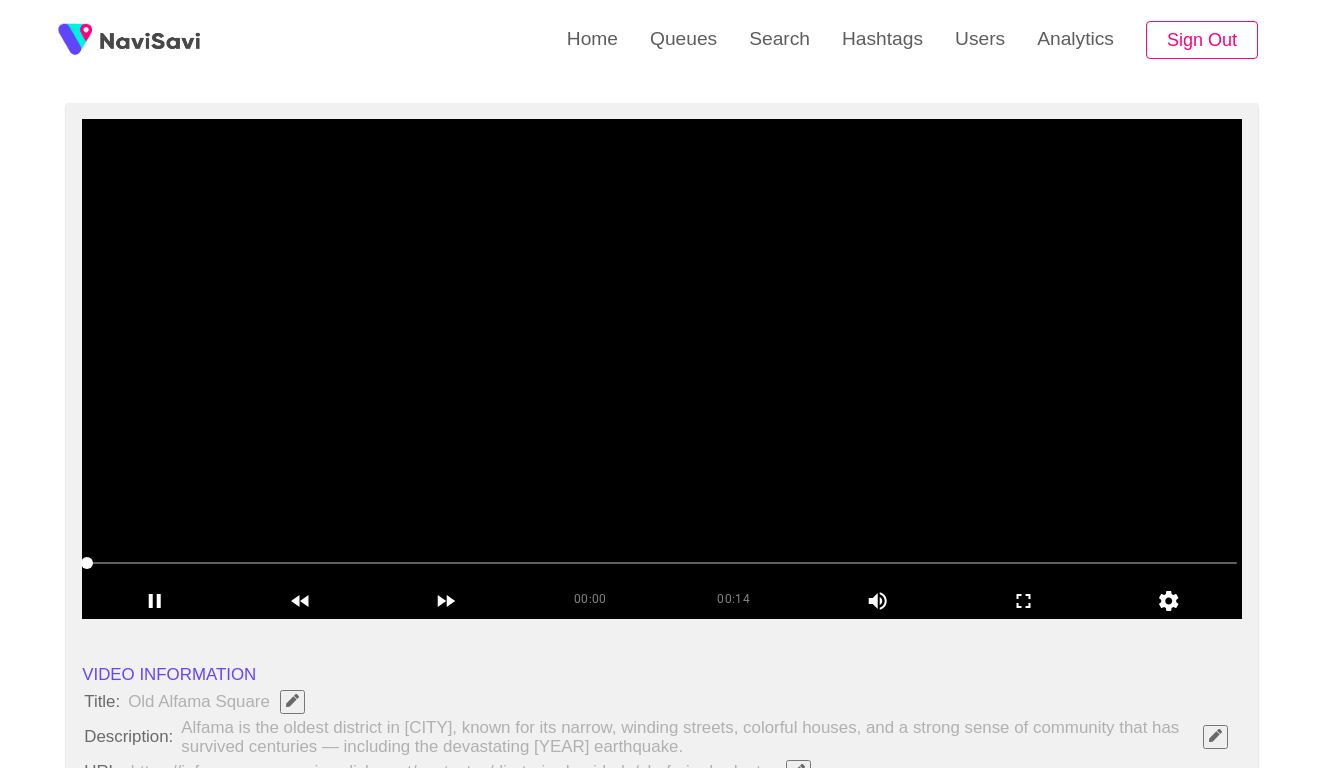 scroll, scrollTop: 166, scrollLeft: 0, axis: vertical 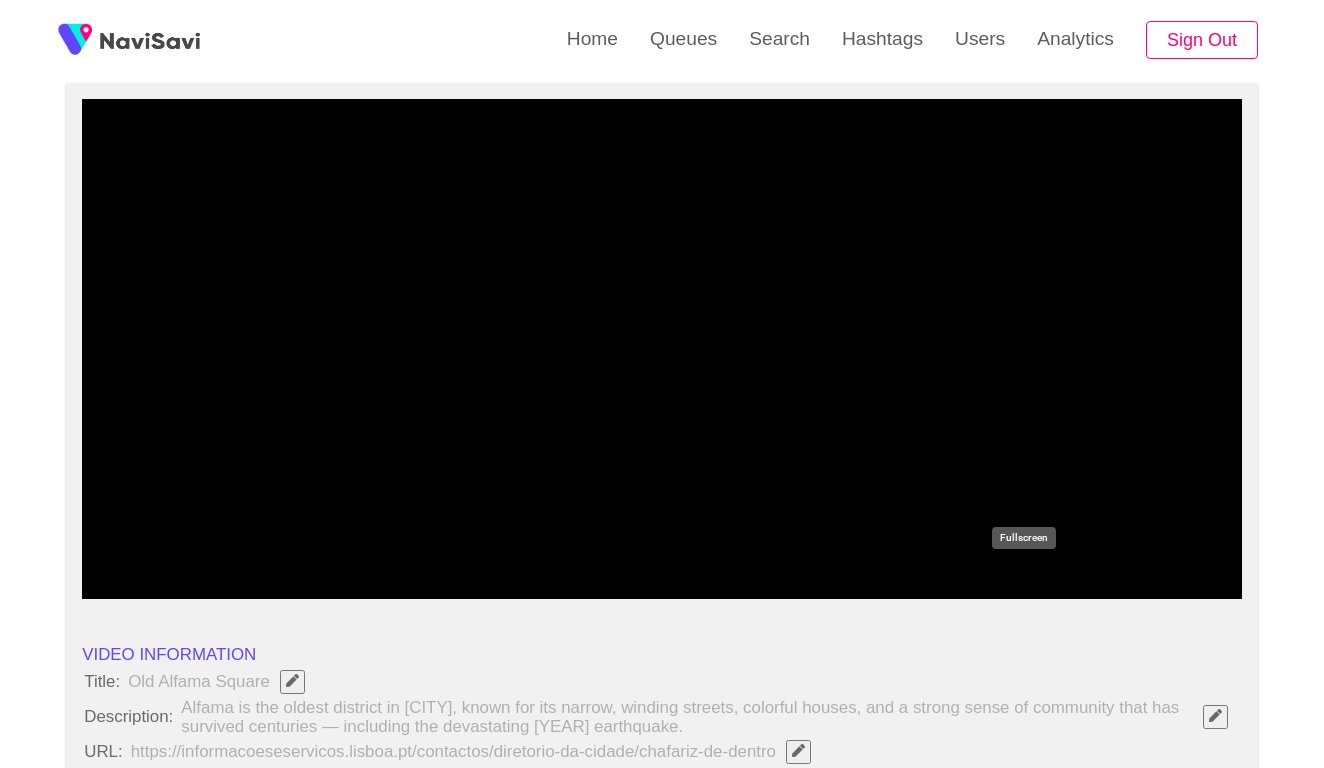 click 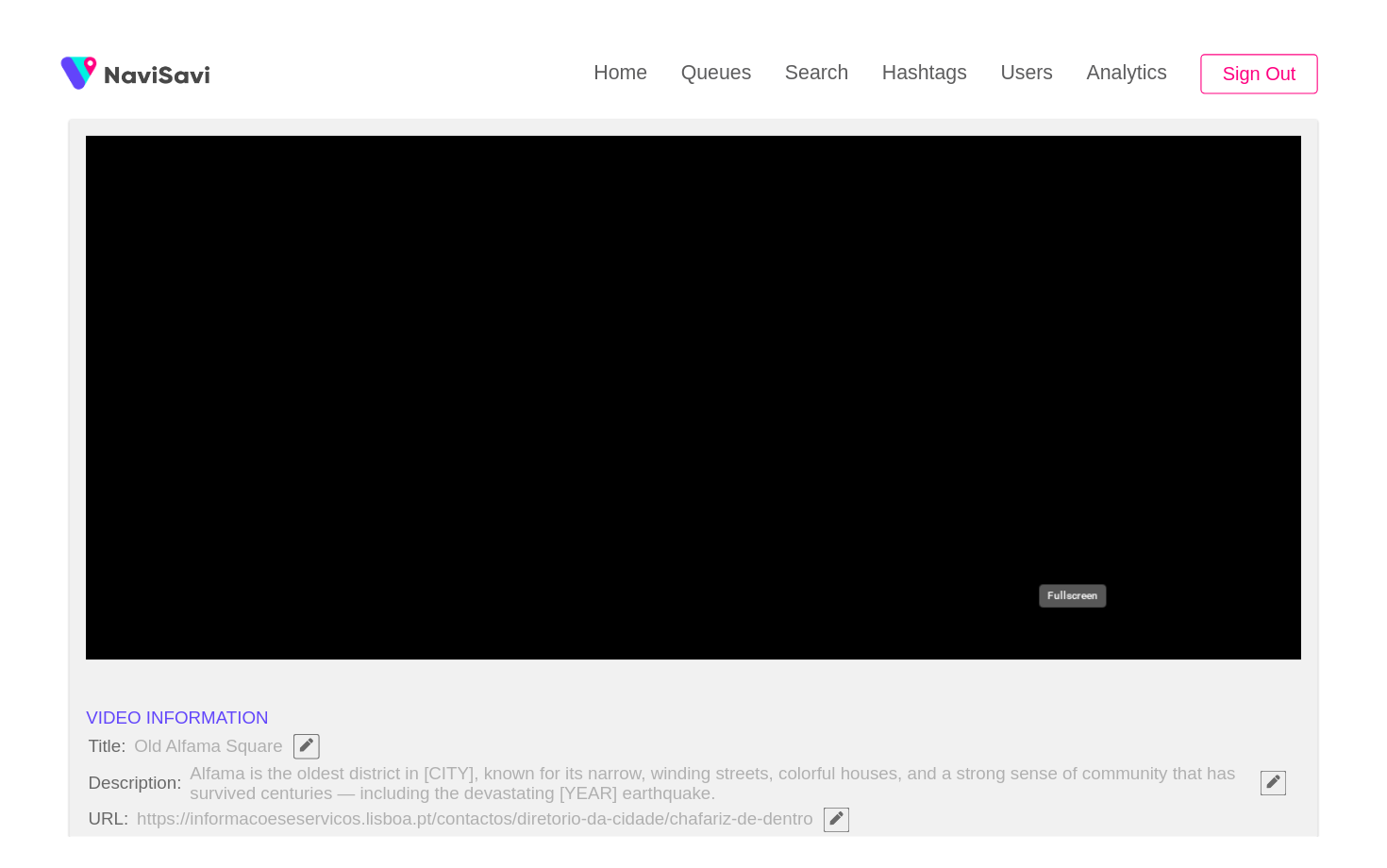 scroll, scrollTop: 0, scrollLeft: 0, axis: both 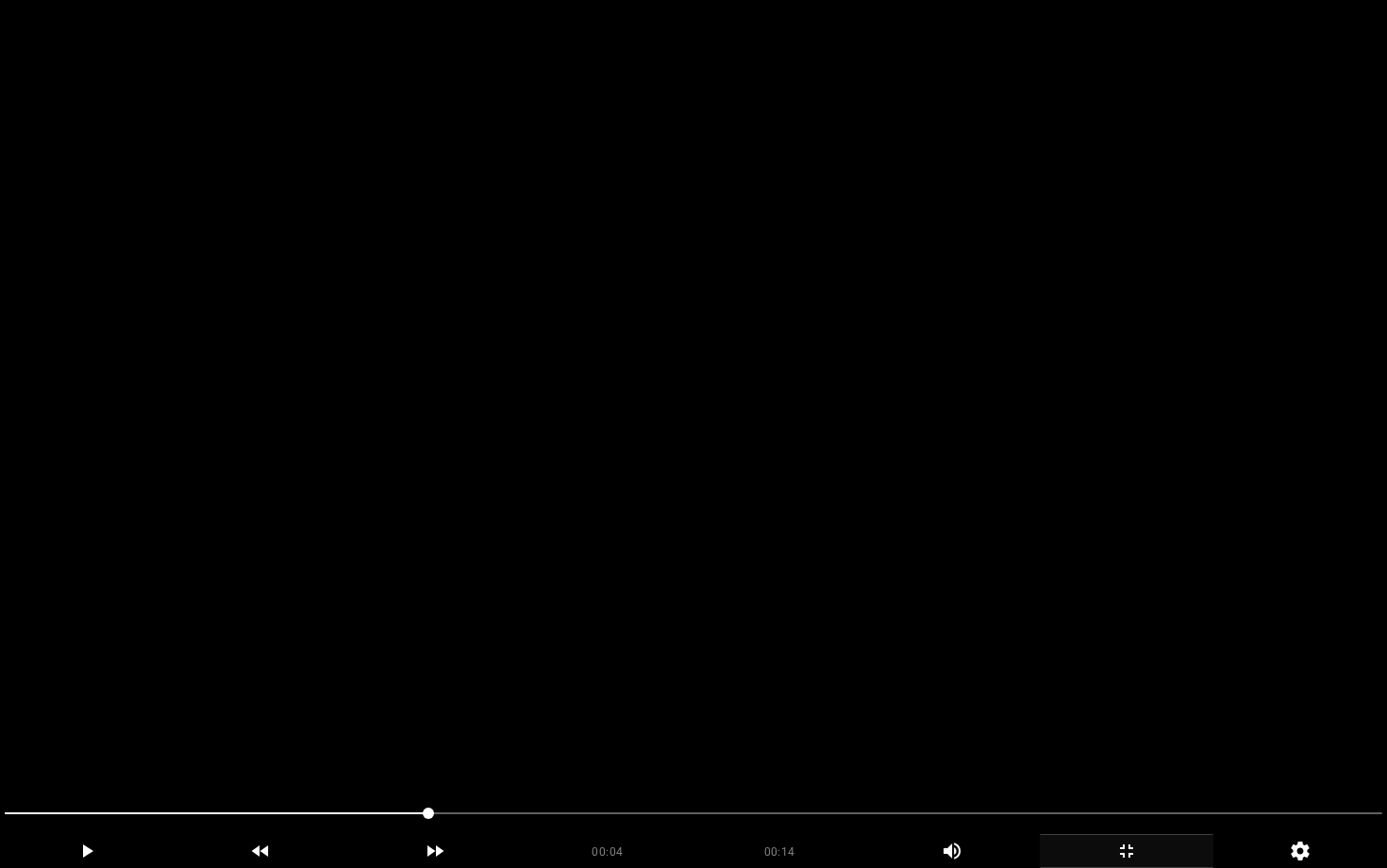 click at bounding box center [694, 434] 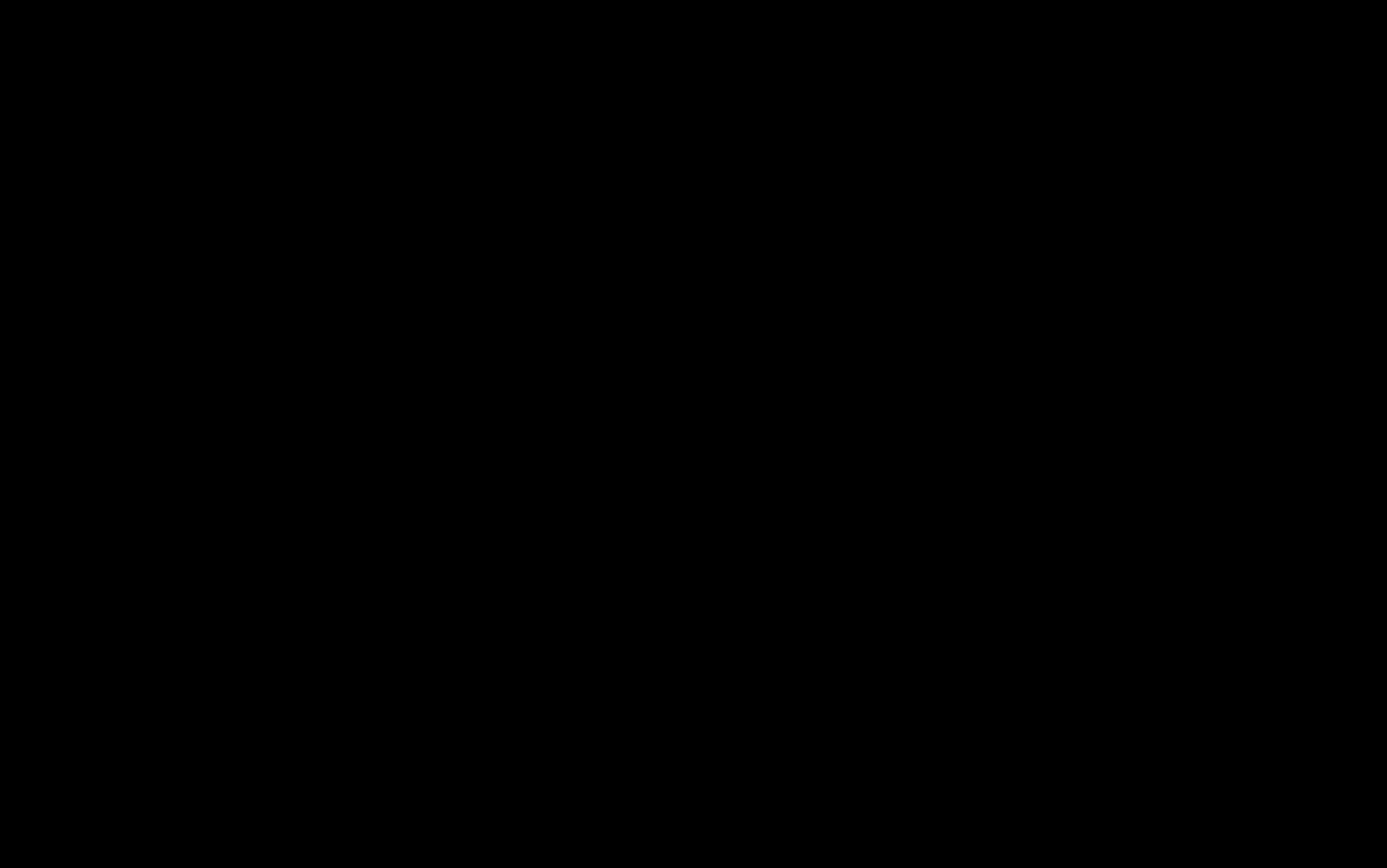 click at bounding box center [694, 813] 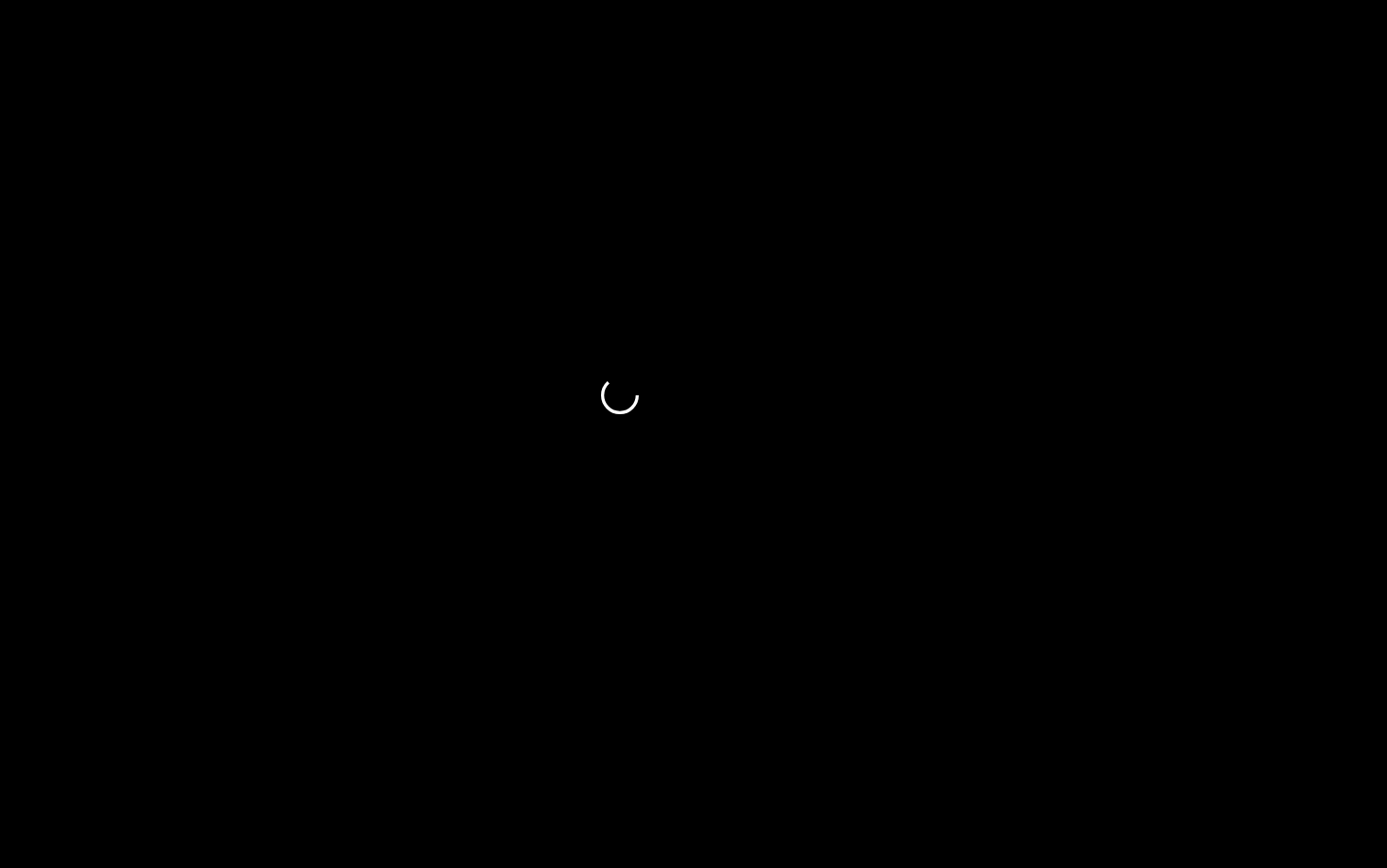 click at bounding box center [542, 813] 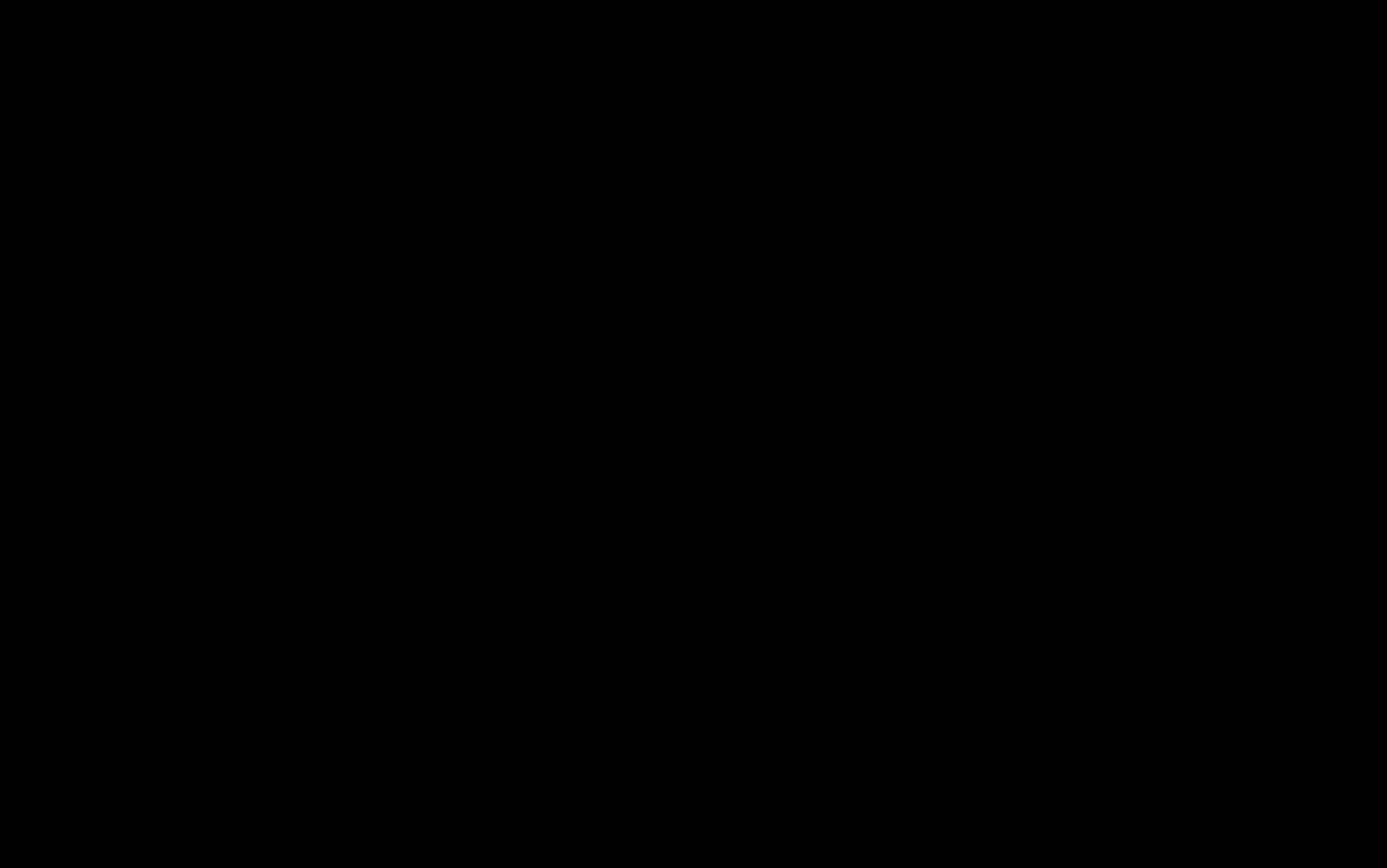 click at bounding box center [694, 815] 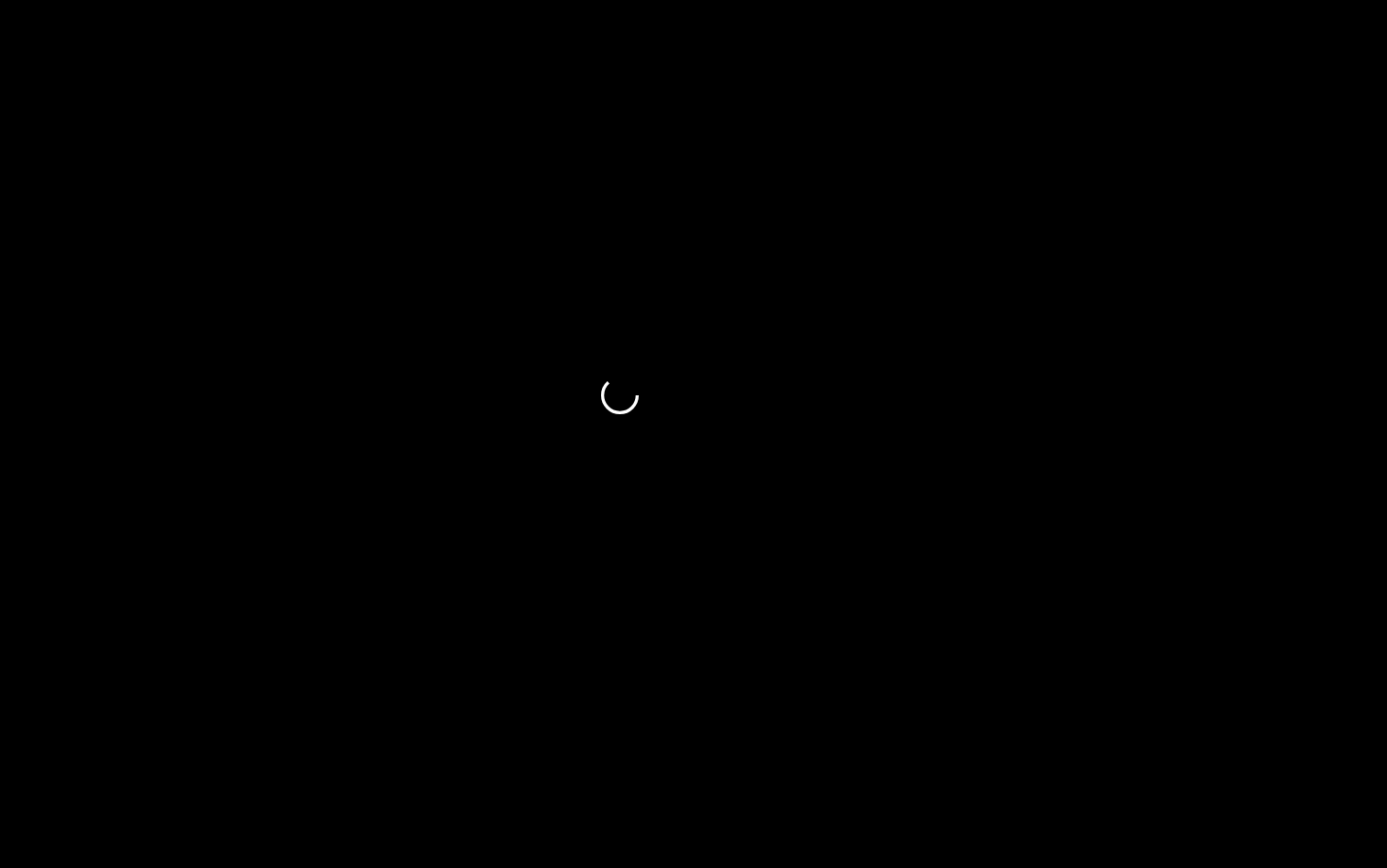 click at bounding box center [694, 813] 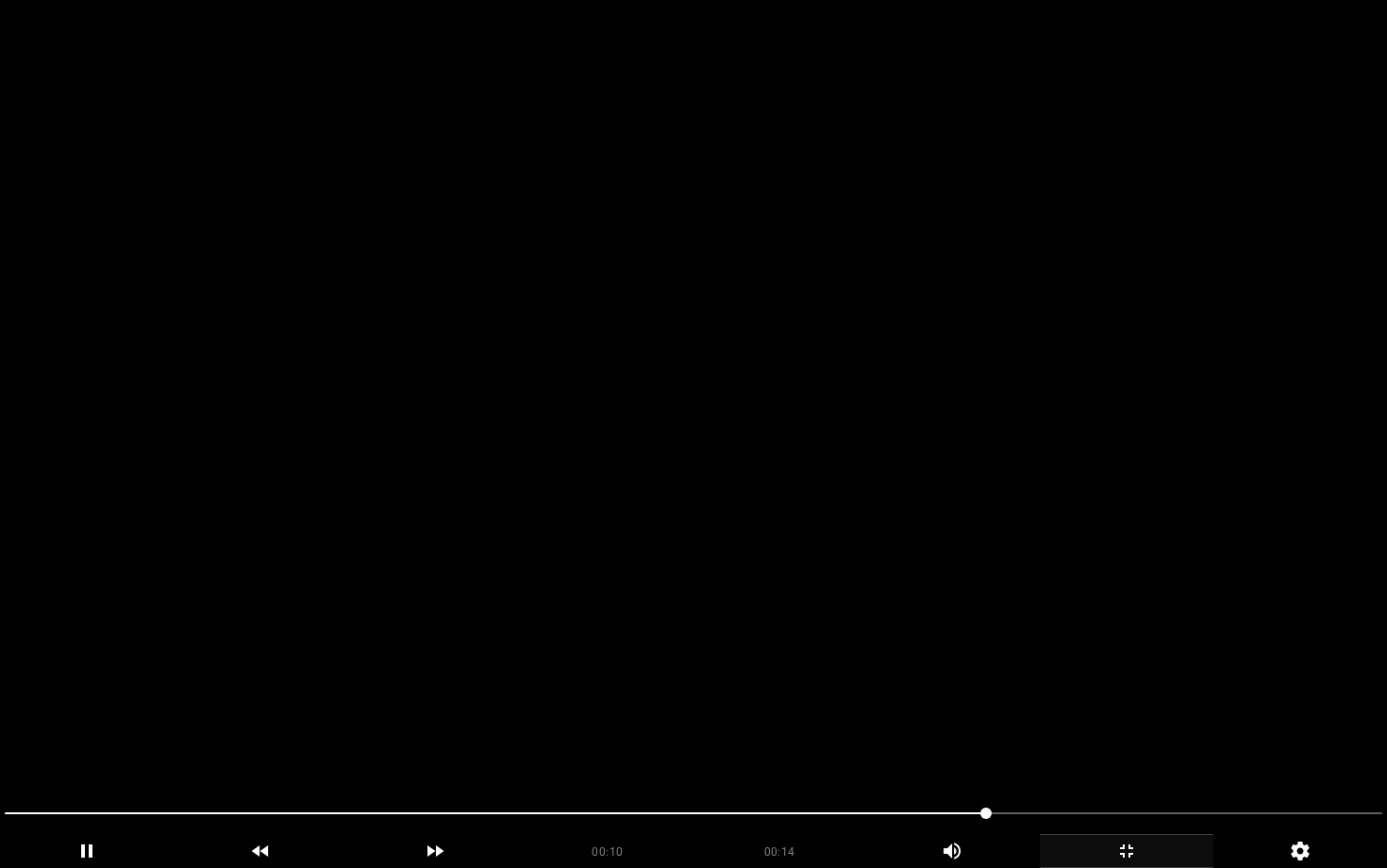 click at bounding box center [694, 434] 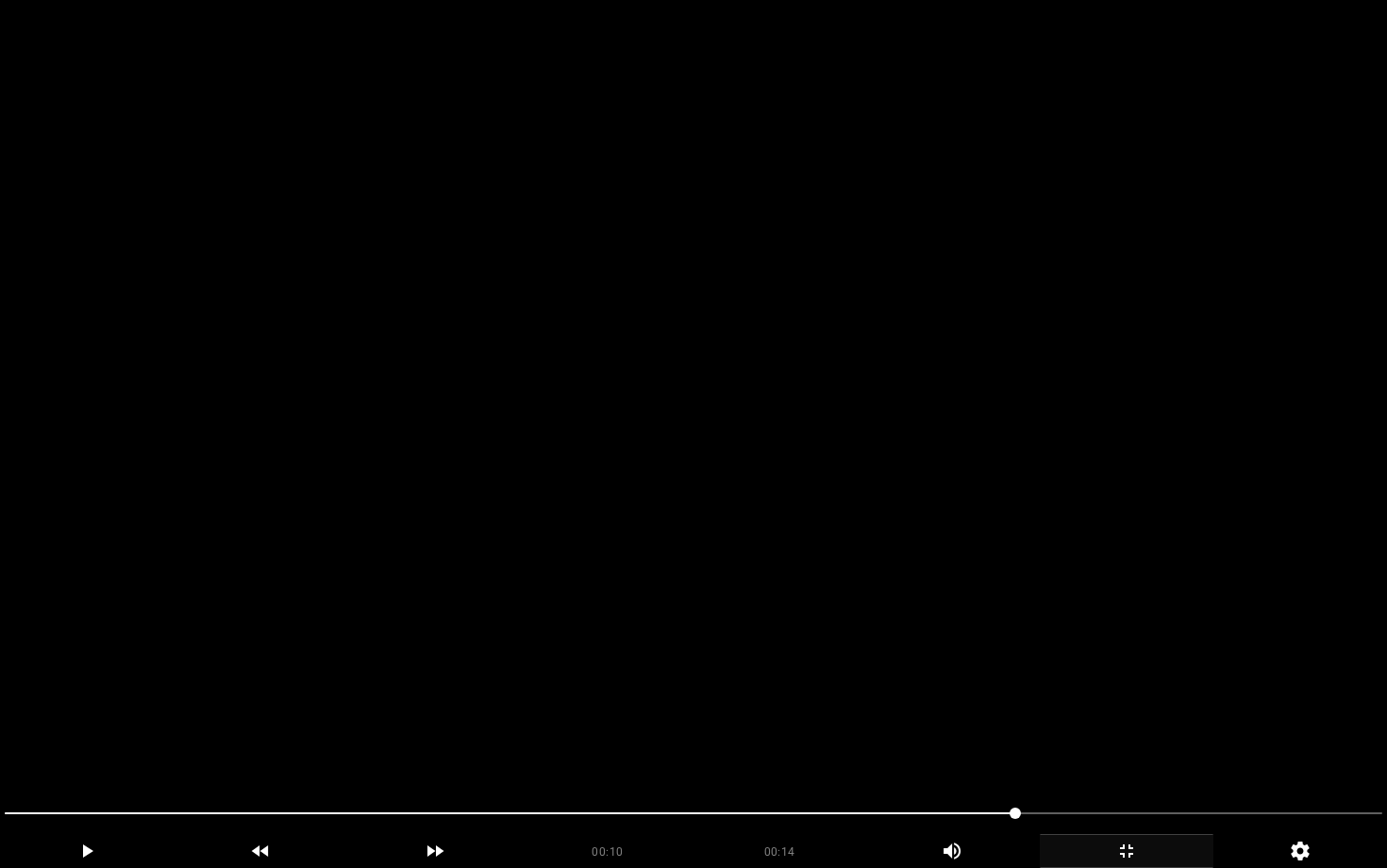 click at bounding box center (694, 434) 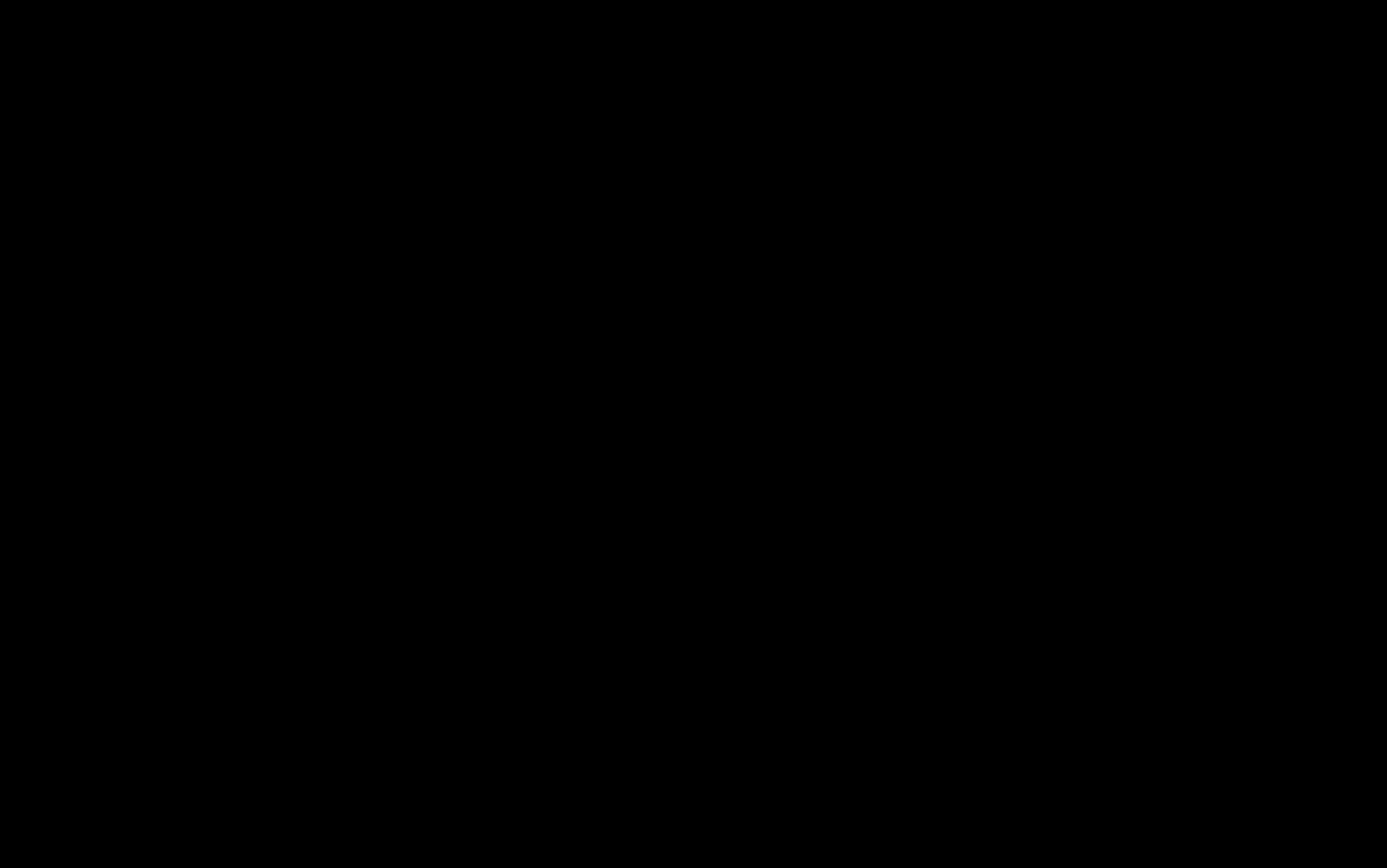 click 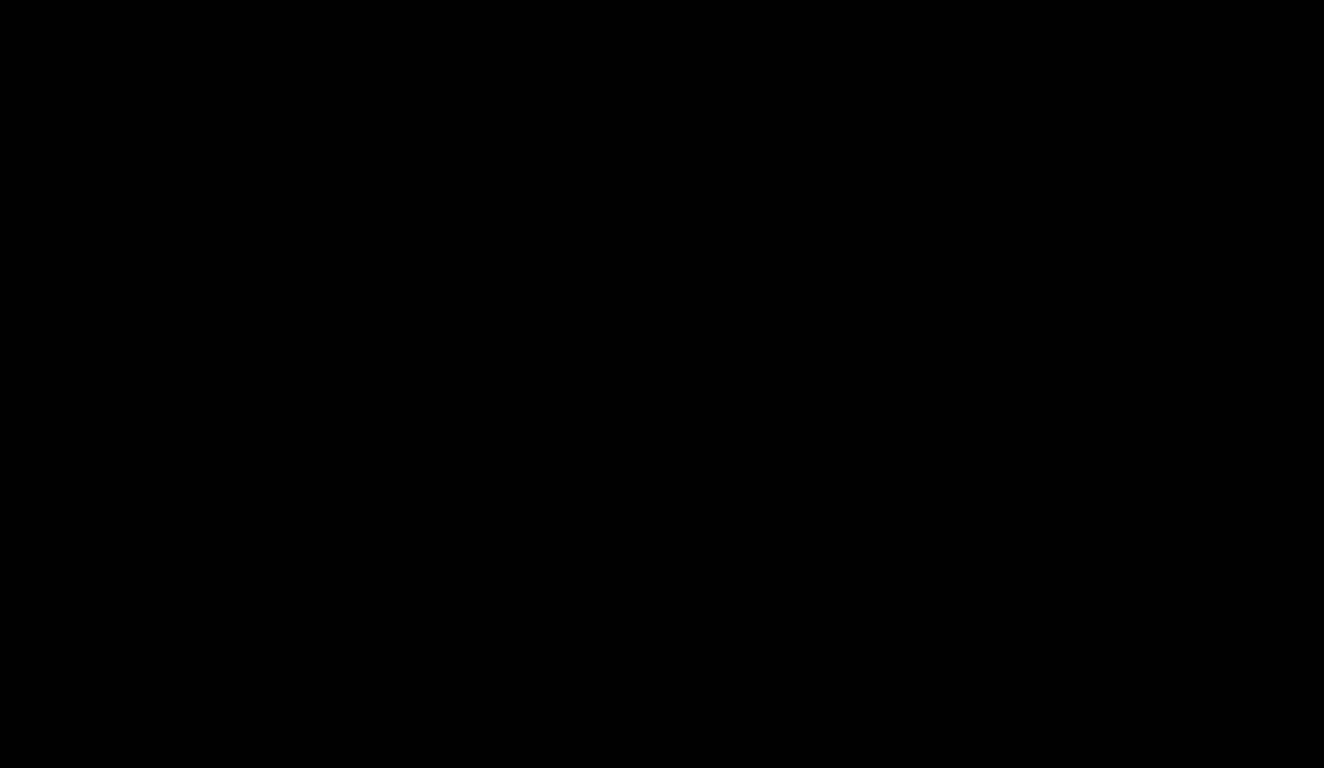 scroll, scrollTop: 2434, scrollLeft: 0, axis: vertical 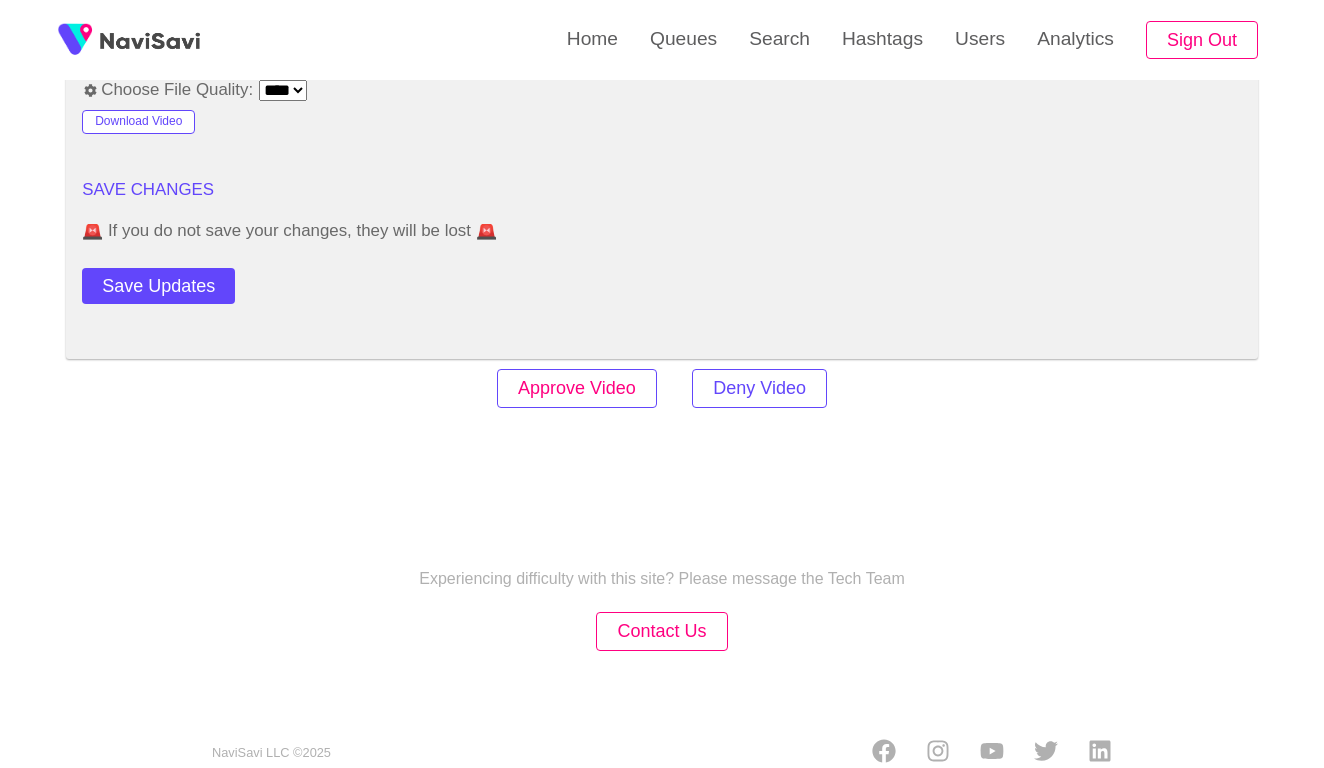 click on "Approve Video" at bounding box center [577, 388] 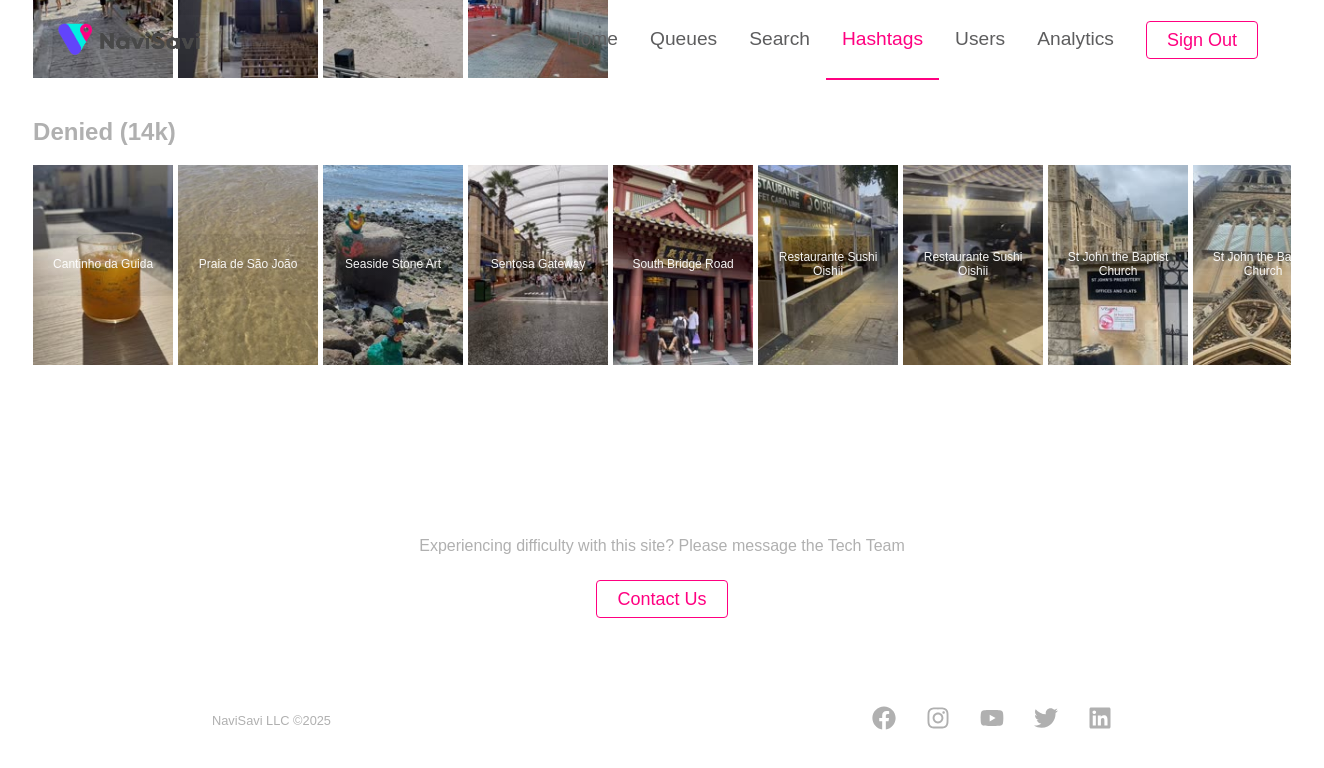 scroll, scrollTop: 0, scrollLeft: 0, axis: both 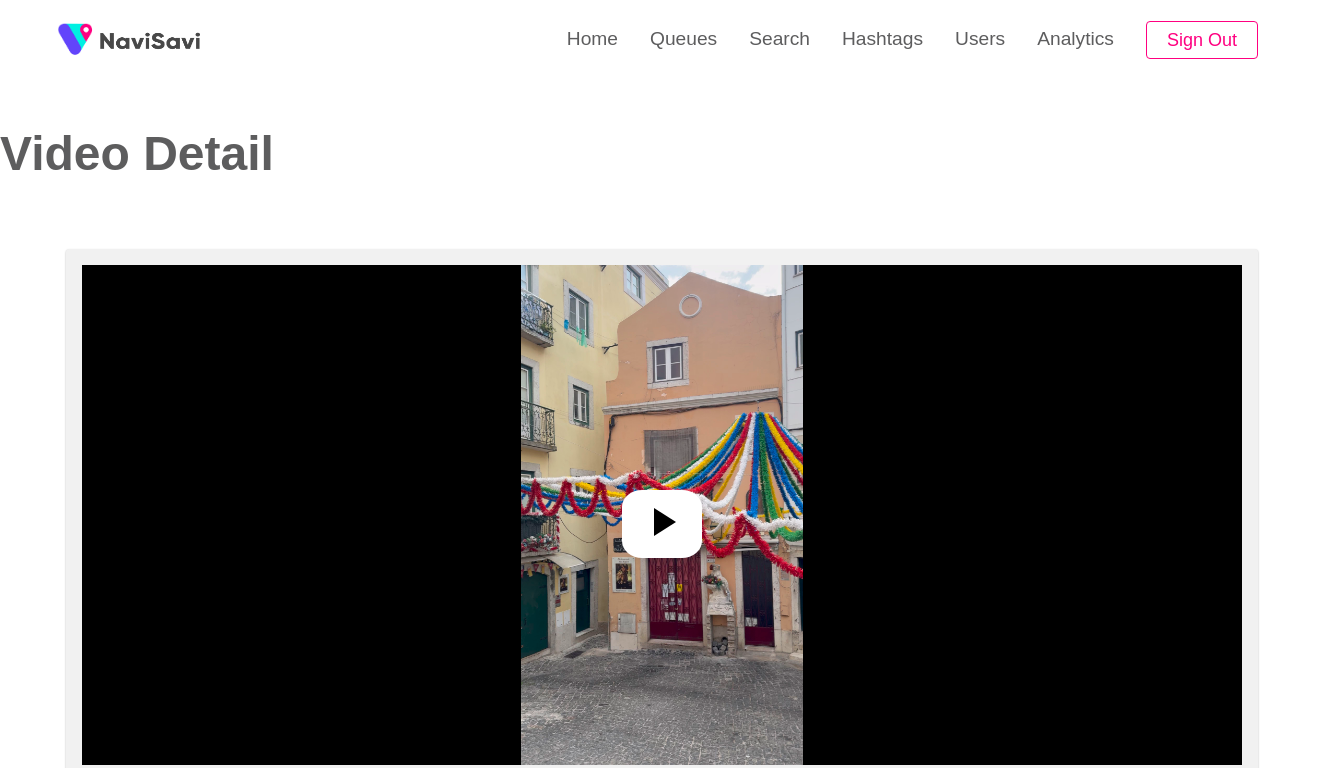 select on "**********" 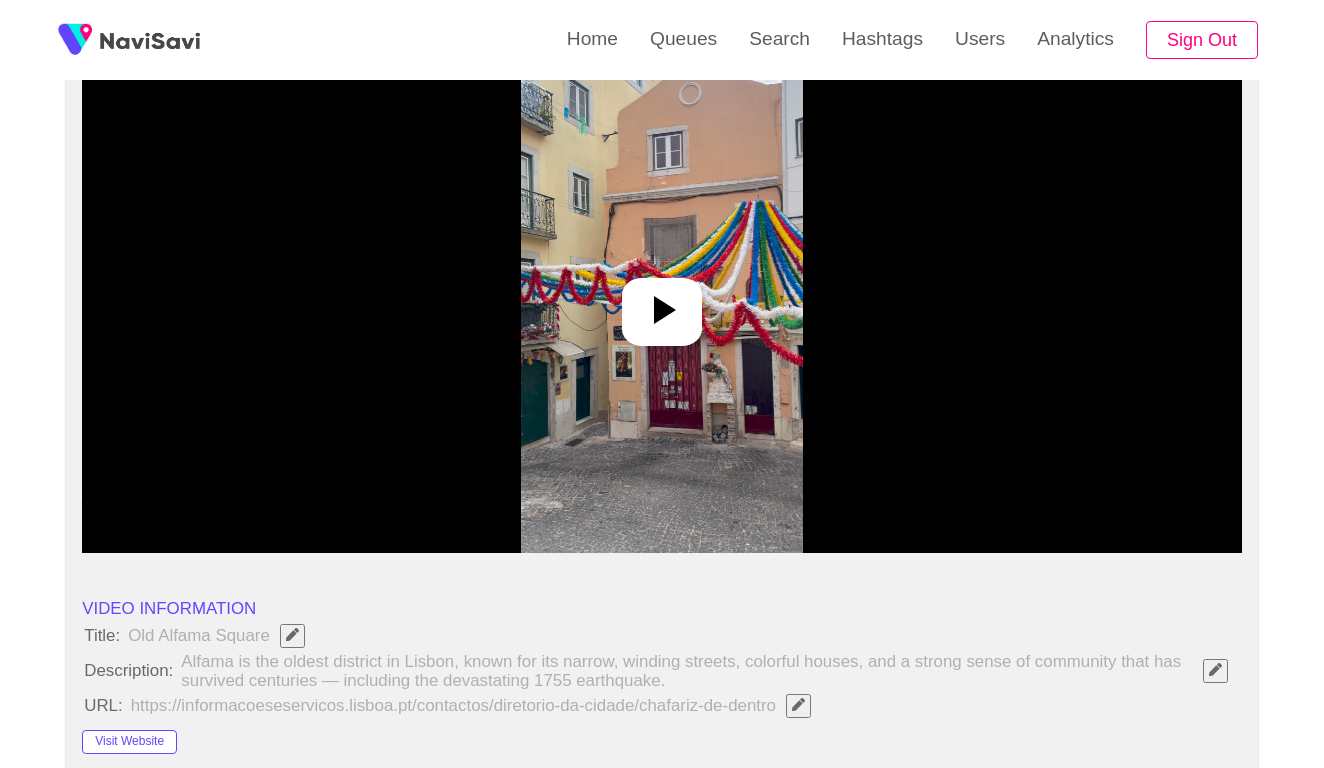 click 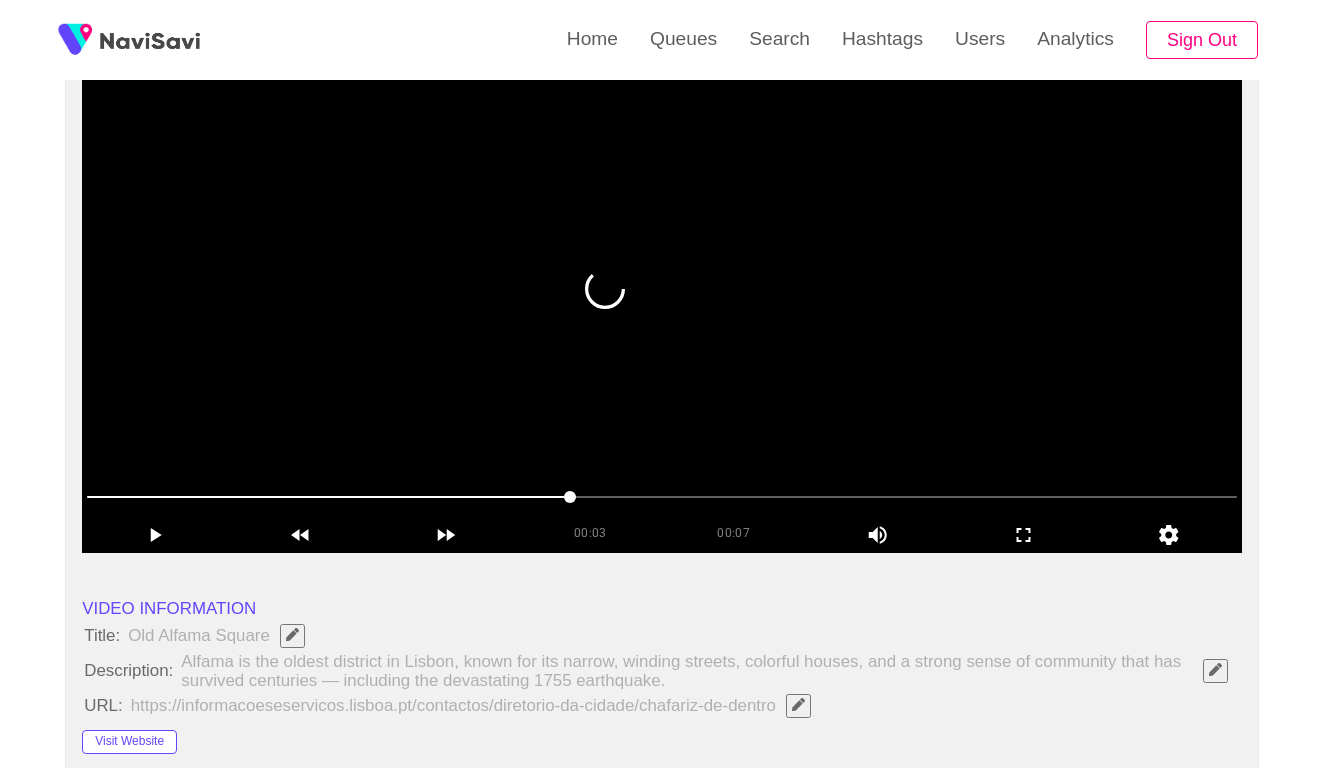 click at bounding box center (662, 497) 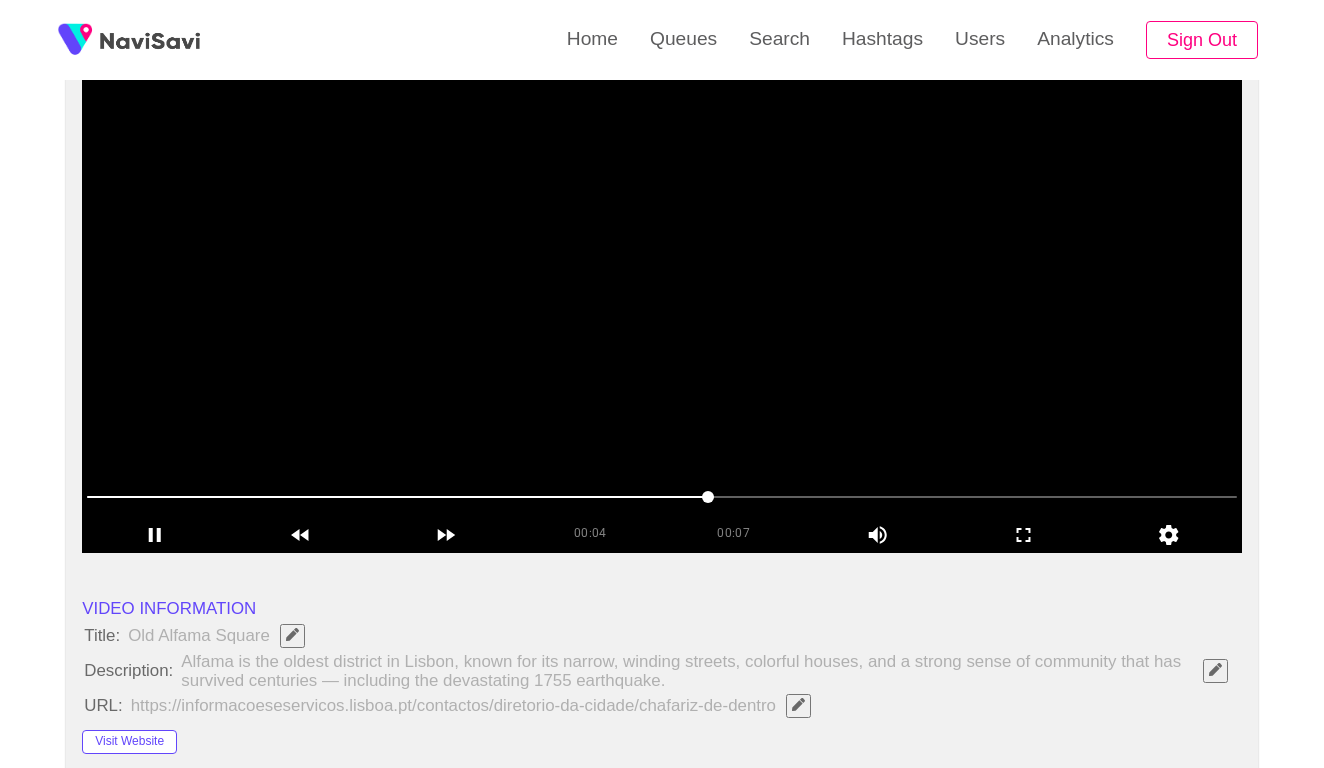click at bounding box center (662, 499) 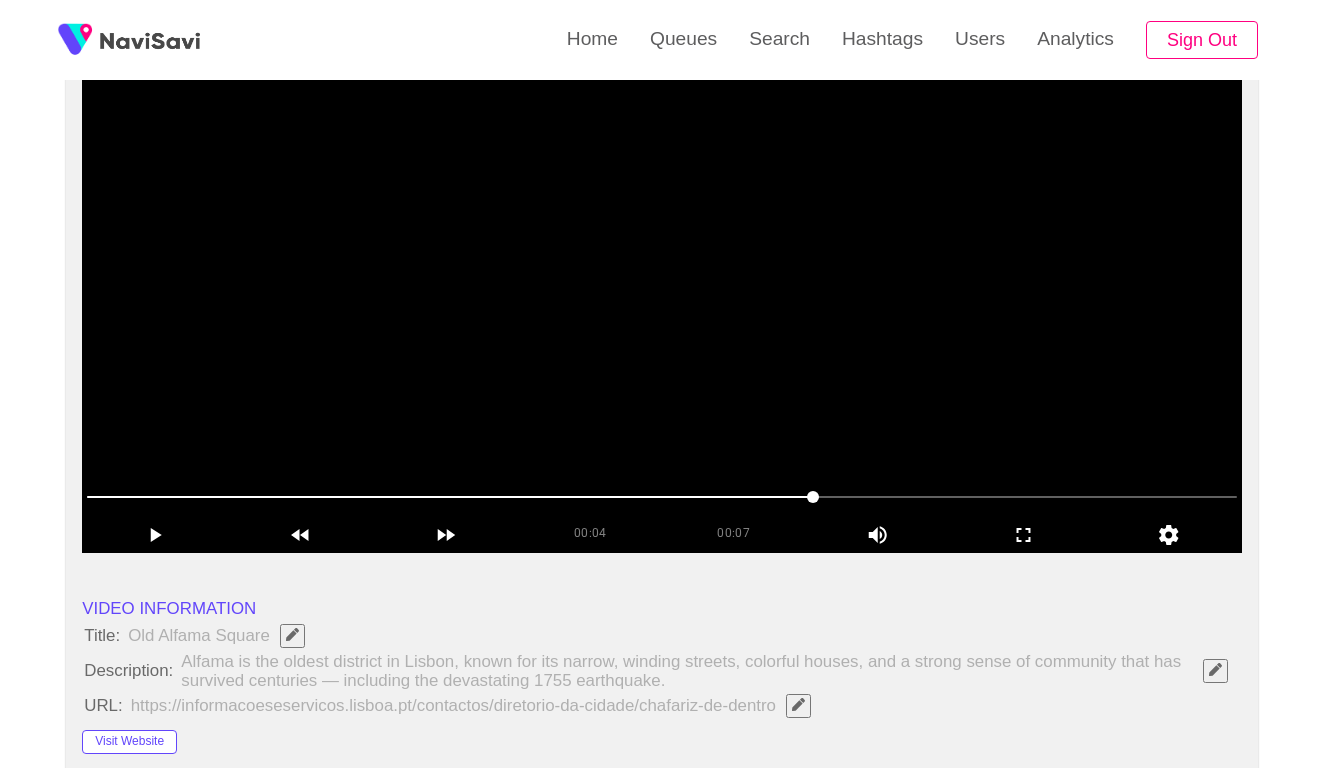 click at bounding box center (662, 499) 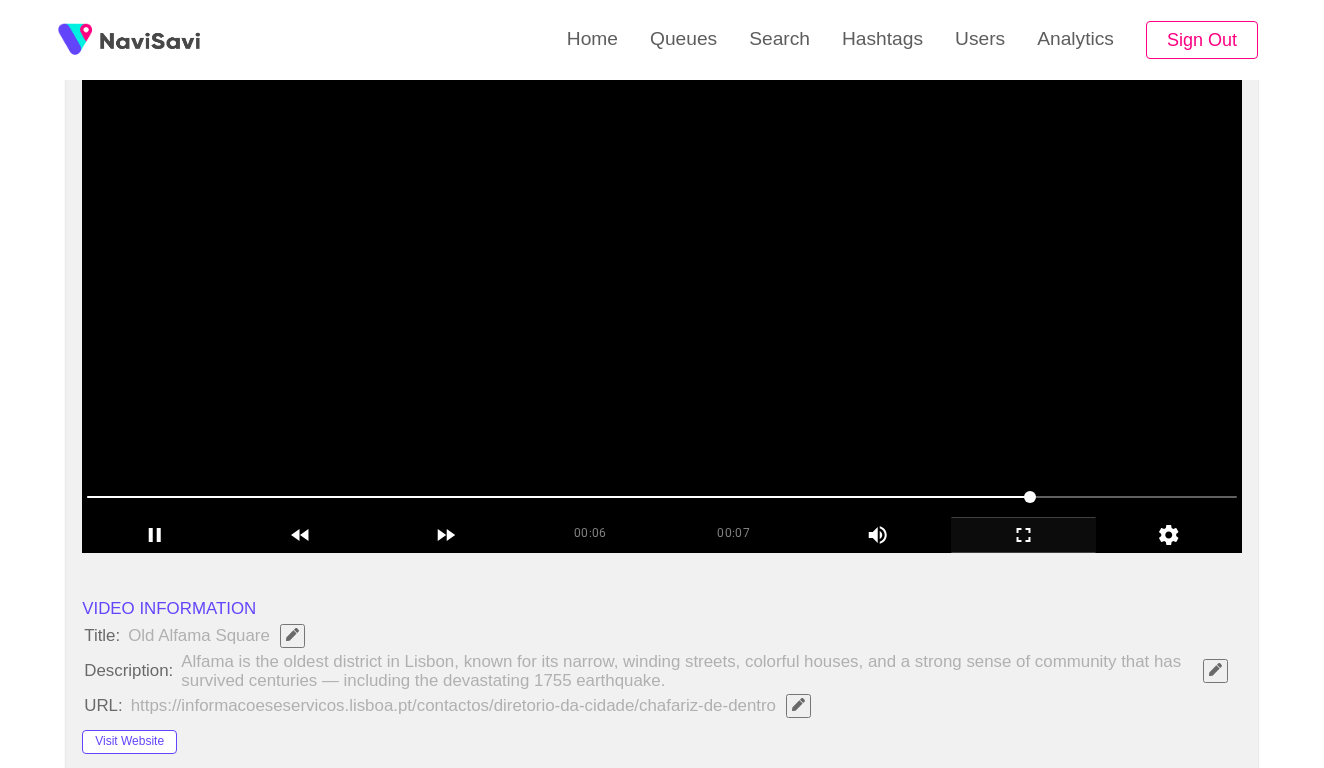 click 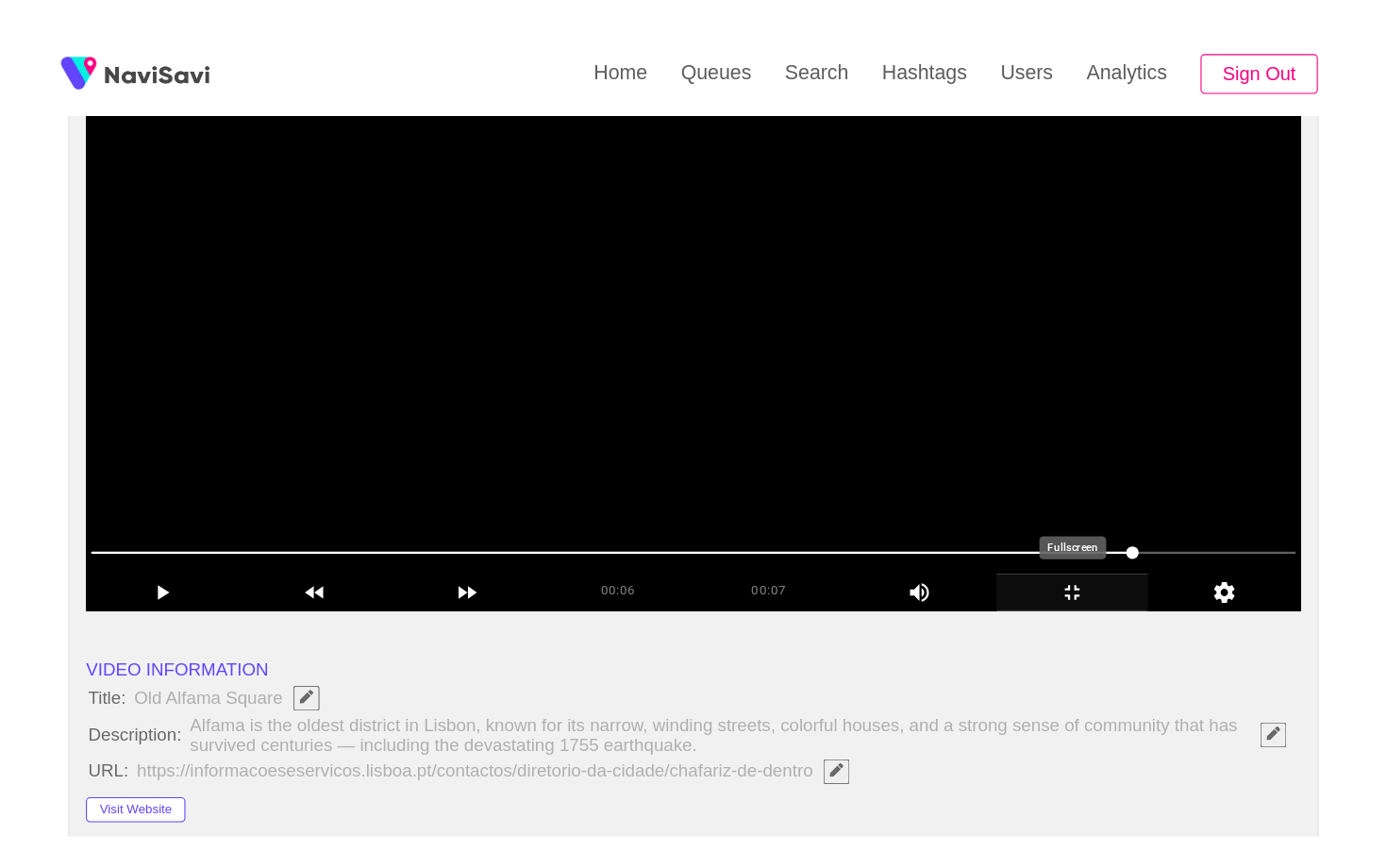 scroll, scrollTop: 0, scrollLeft: 0, axis: both 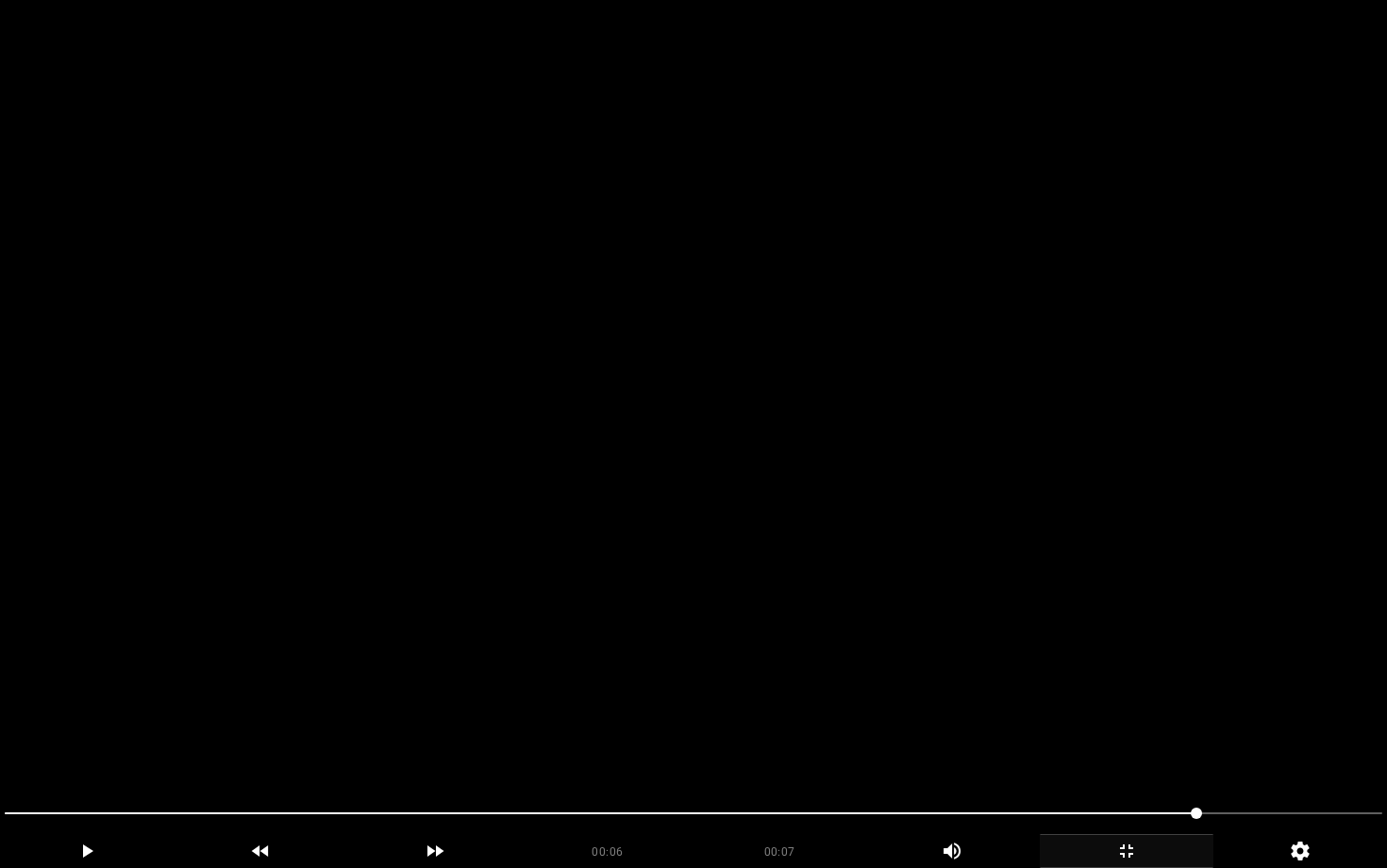 click at bounding box center (694, 434) 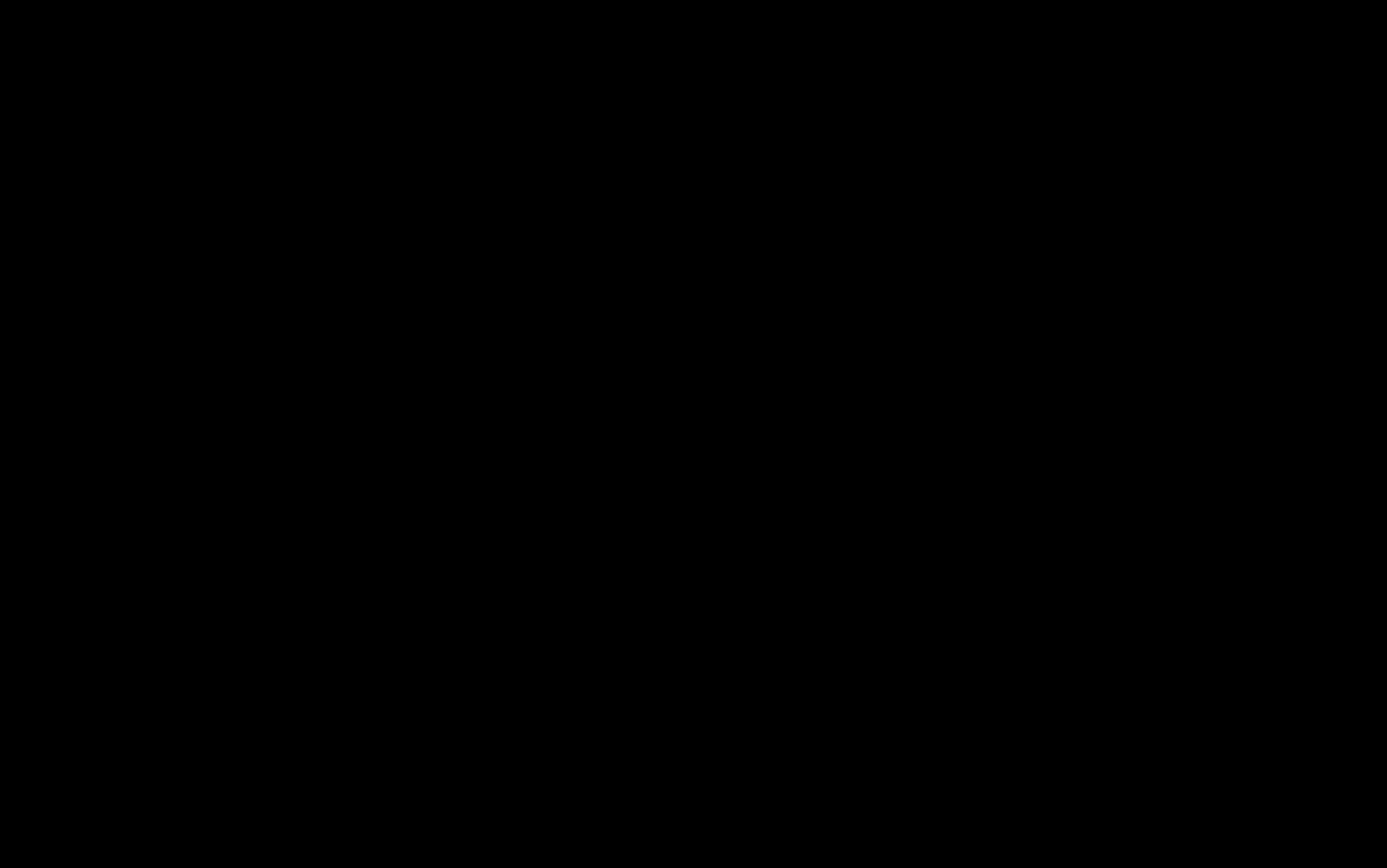 click at bounding box center (694, 813) 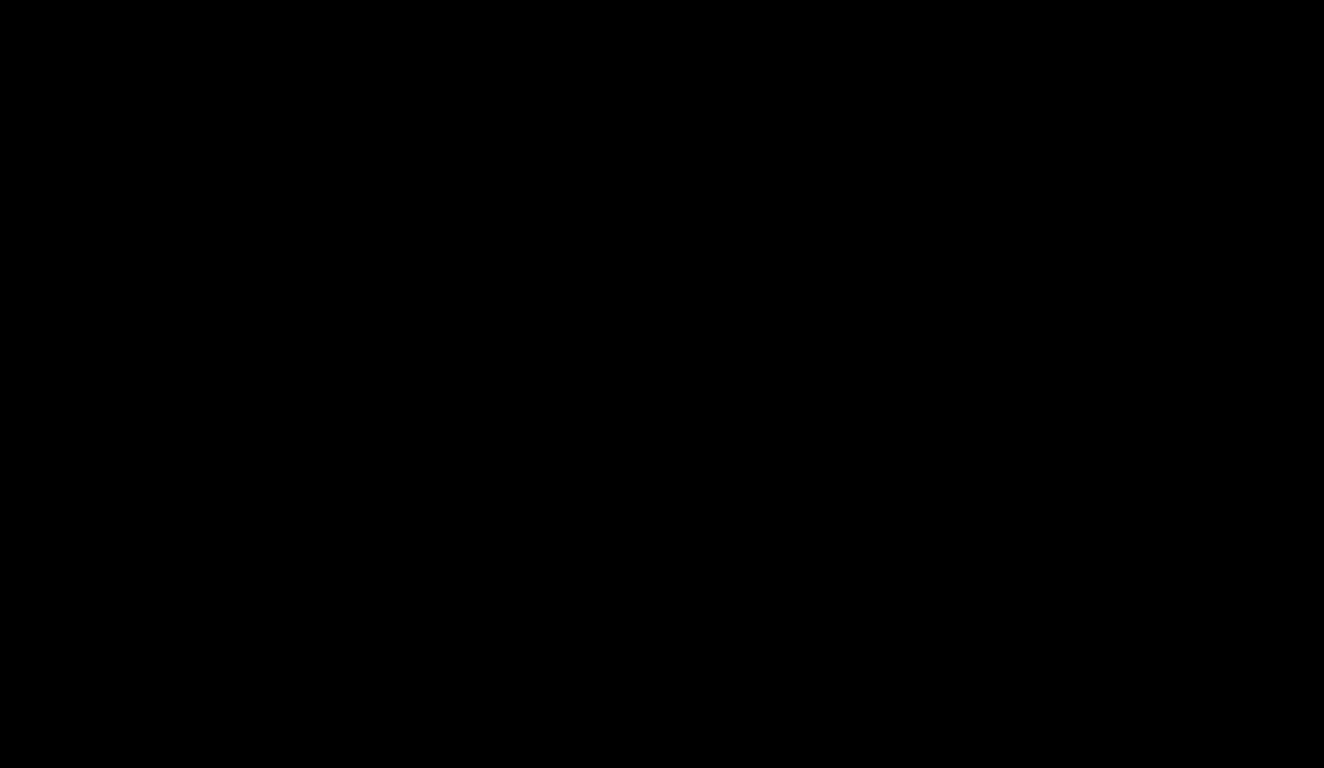 scroll, scrollTop: 1205, scrollLeft: 0, axis: vertical 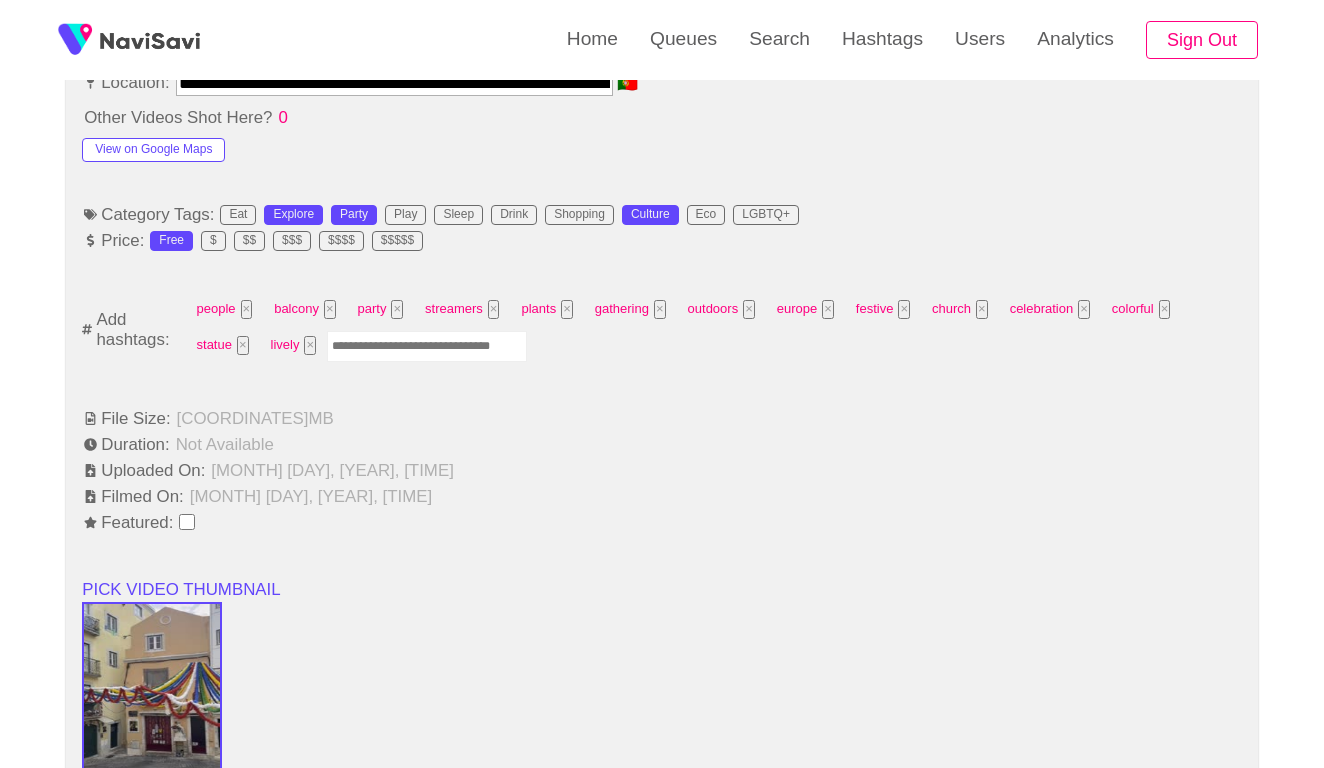 click at bounding box center (427, 346) 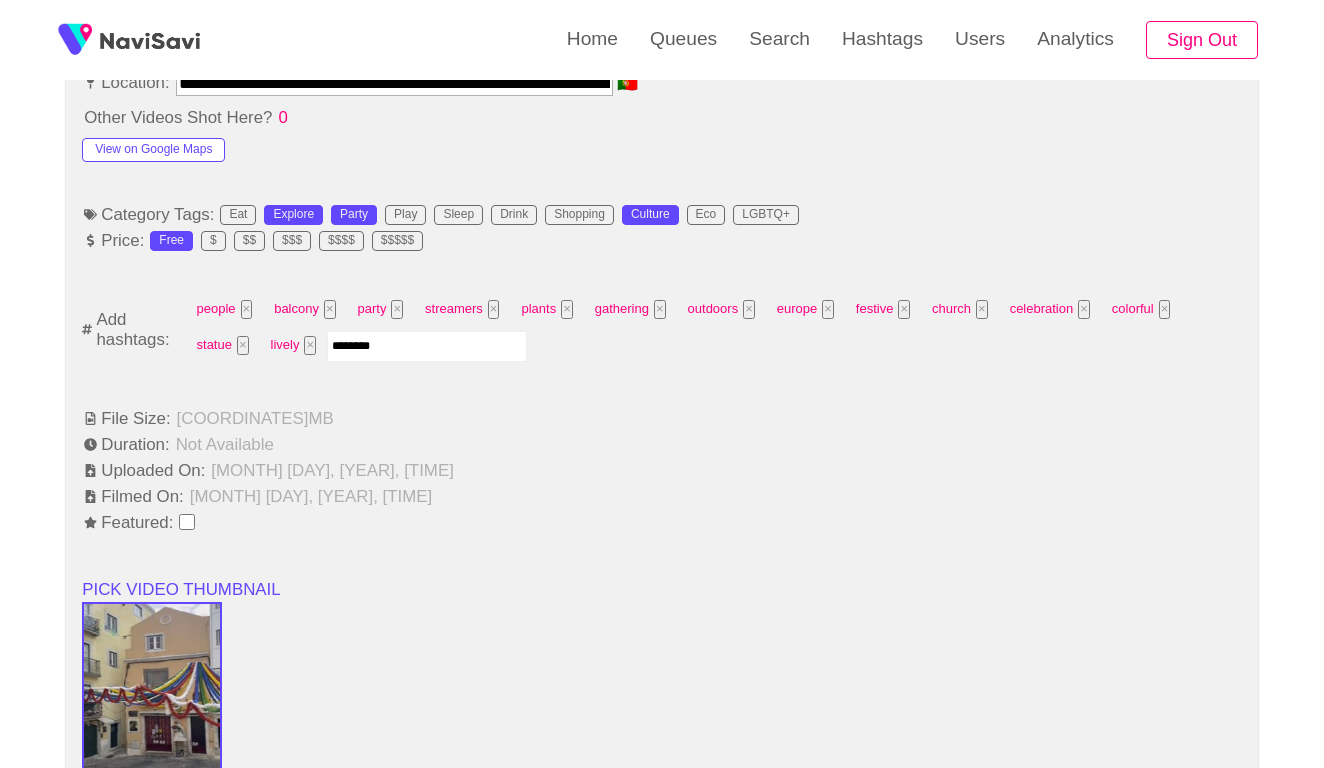 type on "*********" 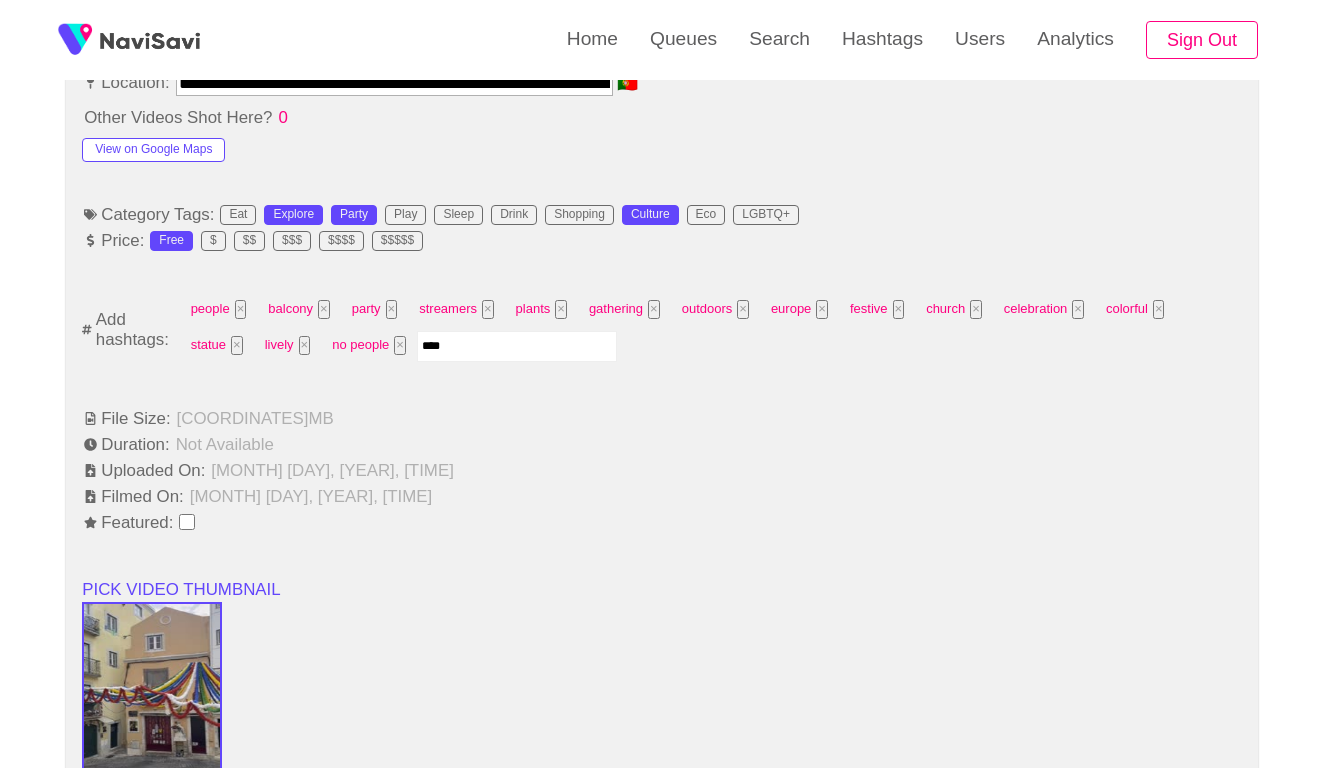 type on "*****" 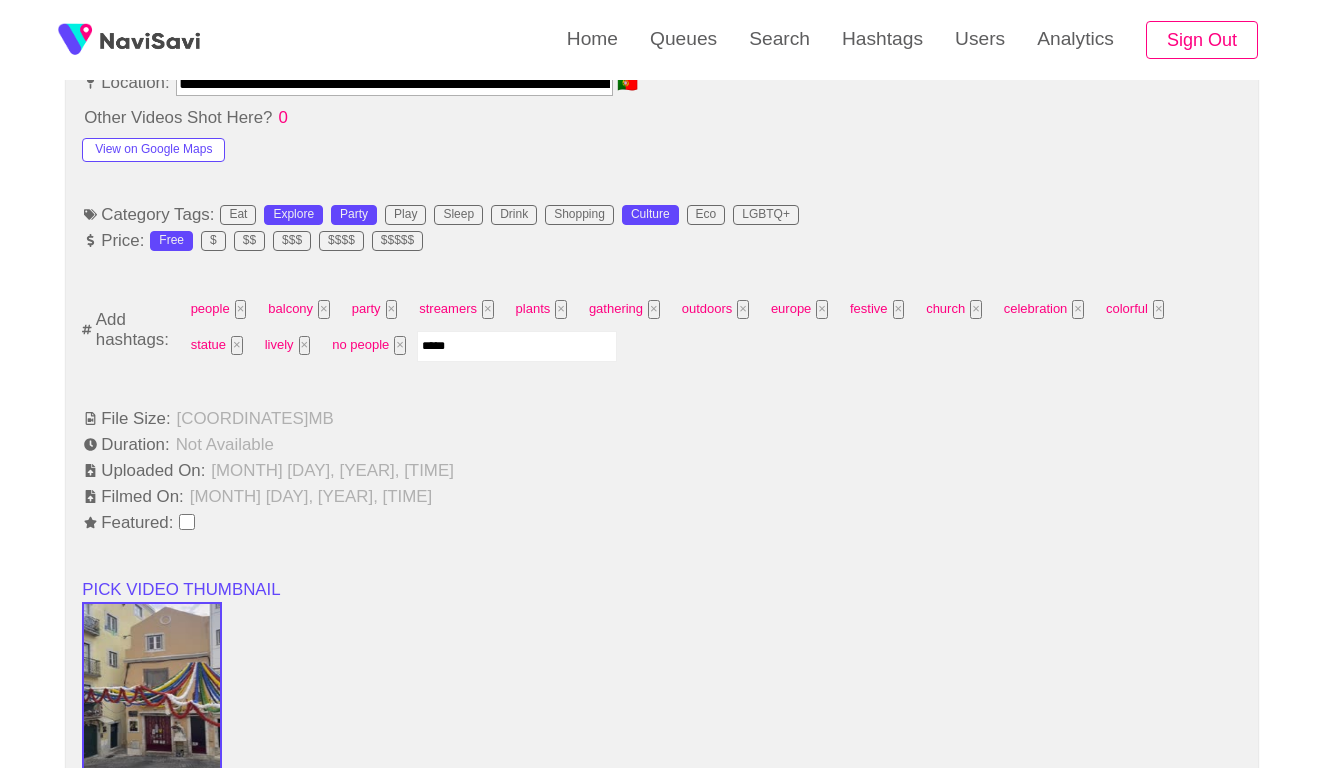 type 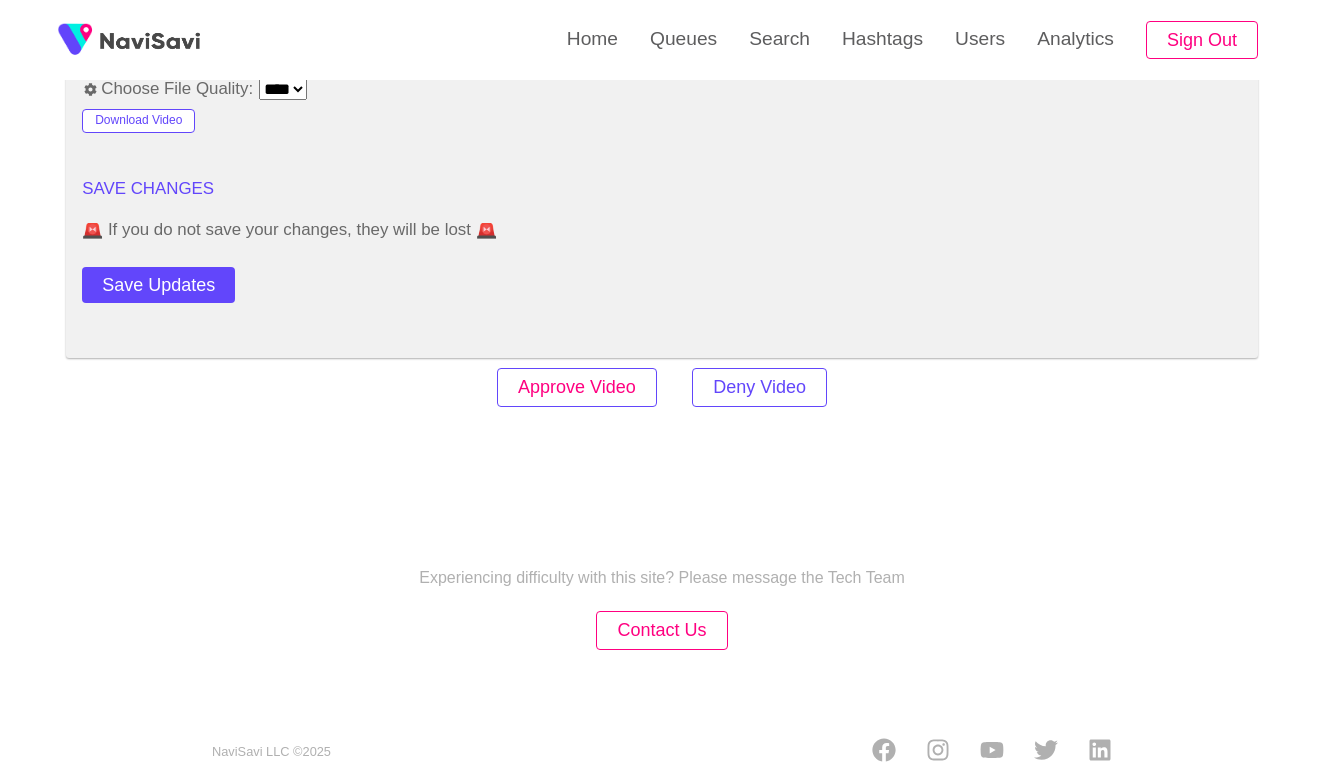 scroll, scrollTop: 2434, scrollLeft: 0, axis: vertical 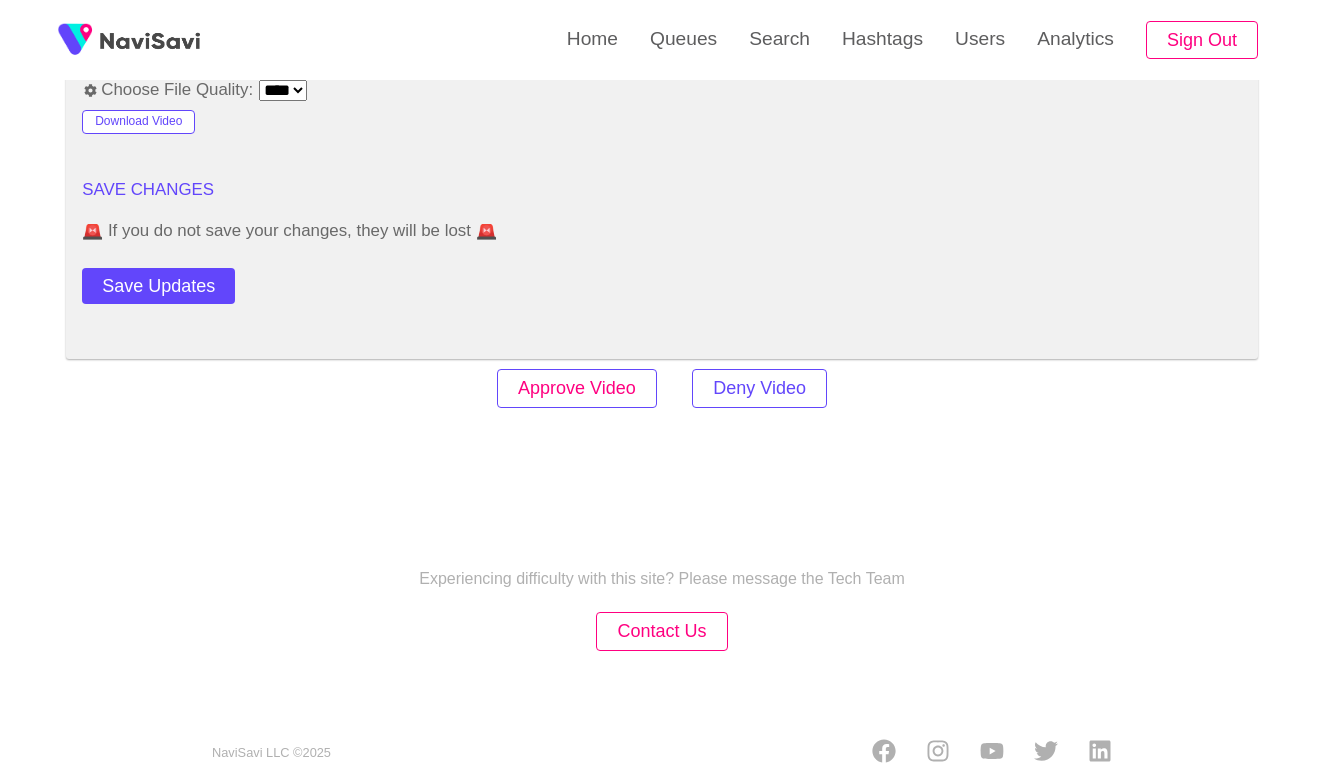 click on "Approve Video" at bounding box center (577, 388) 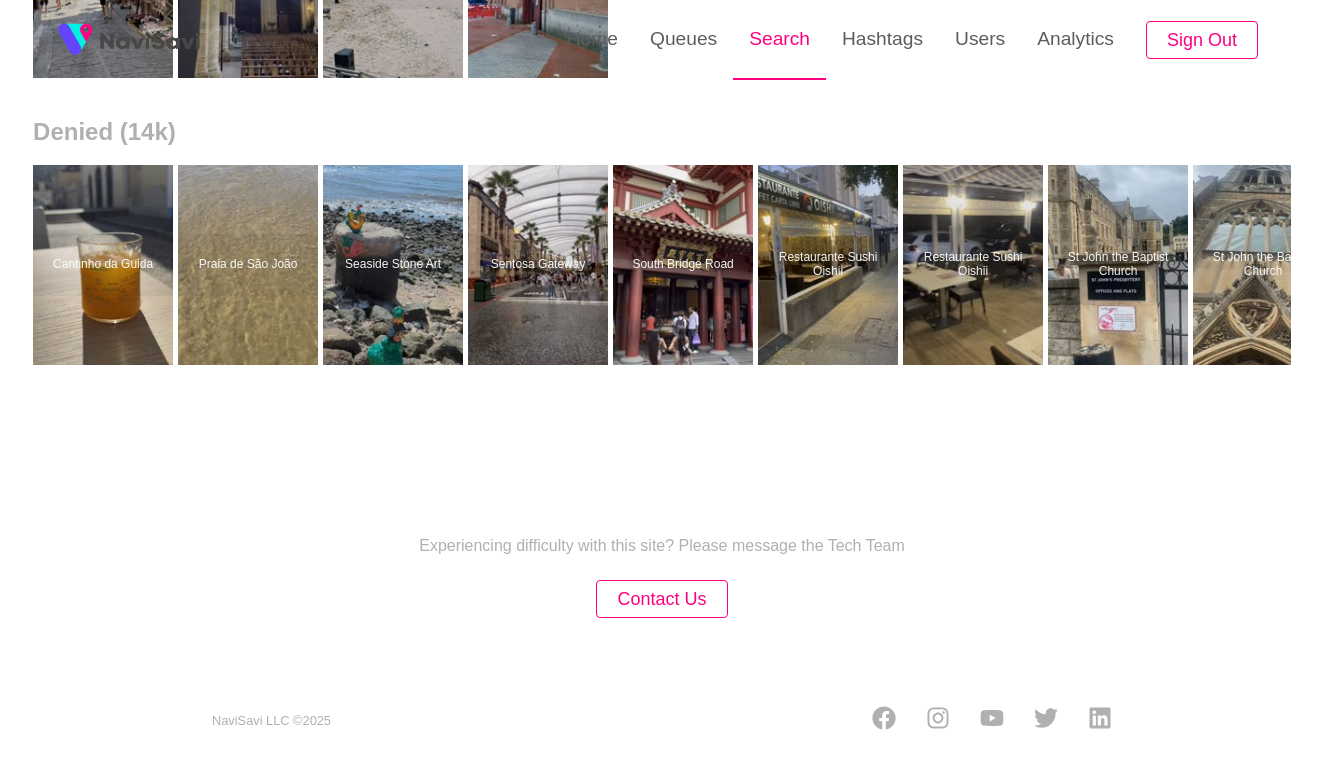 scroll, scrollTop: 0, scrollLeft: 0, axis: both 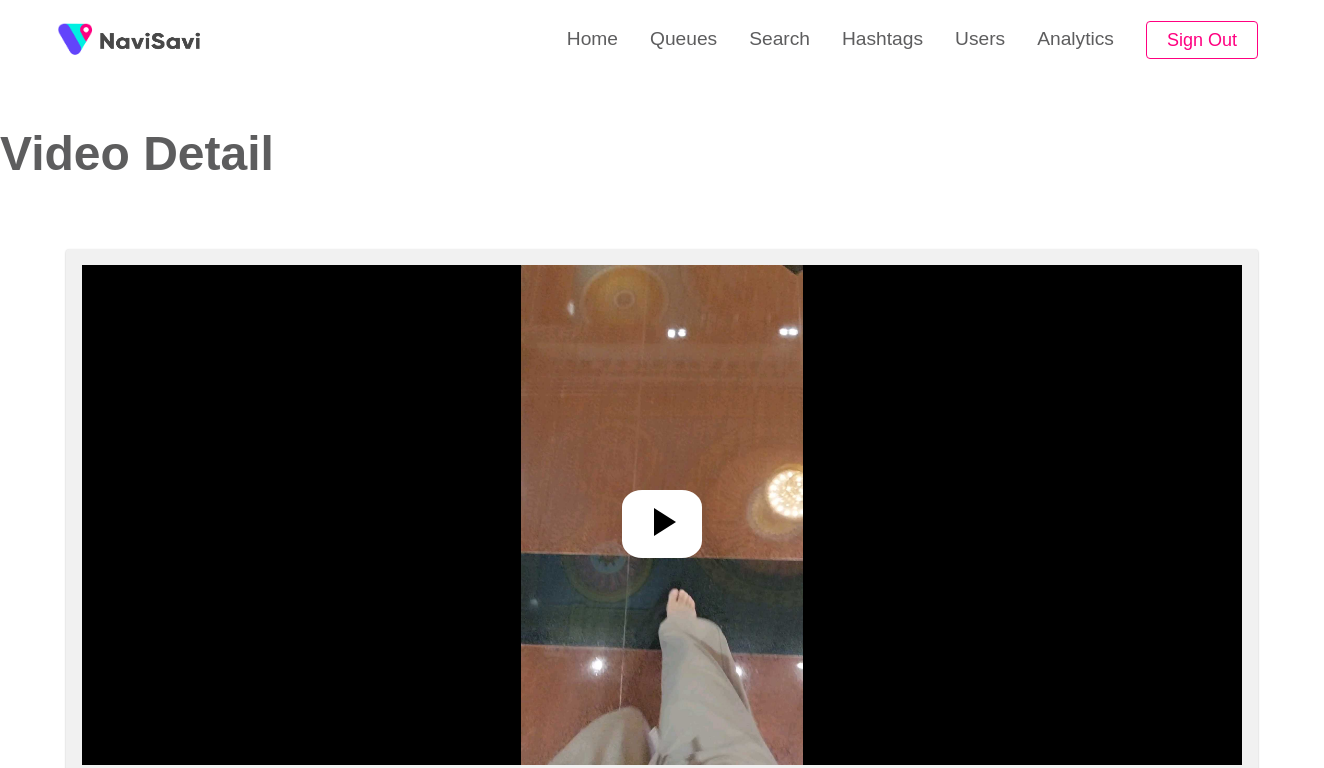 select on "**********" 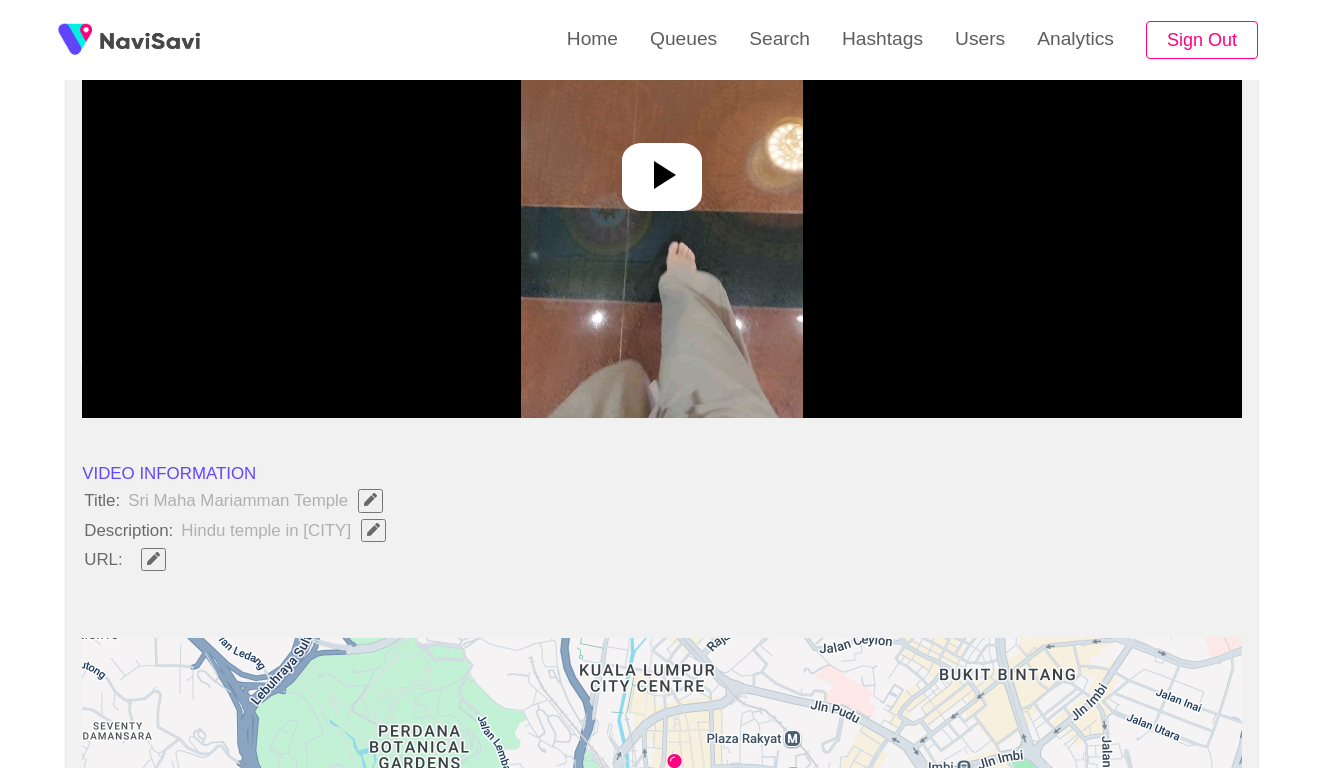 scroll, scrollTop: 390, scrollLeft: 0, axis: vertical 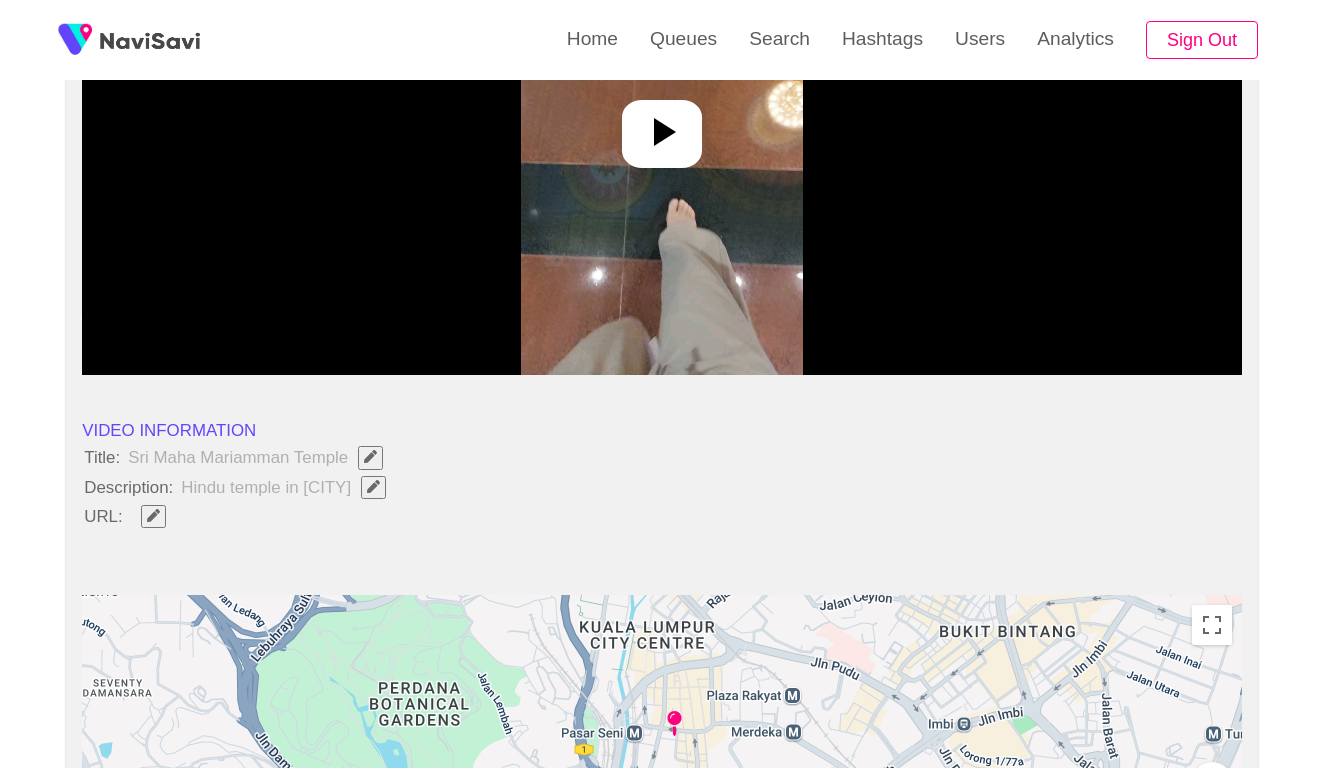 click at bounding box center (661, 125) 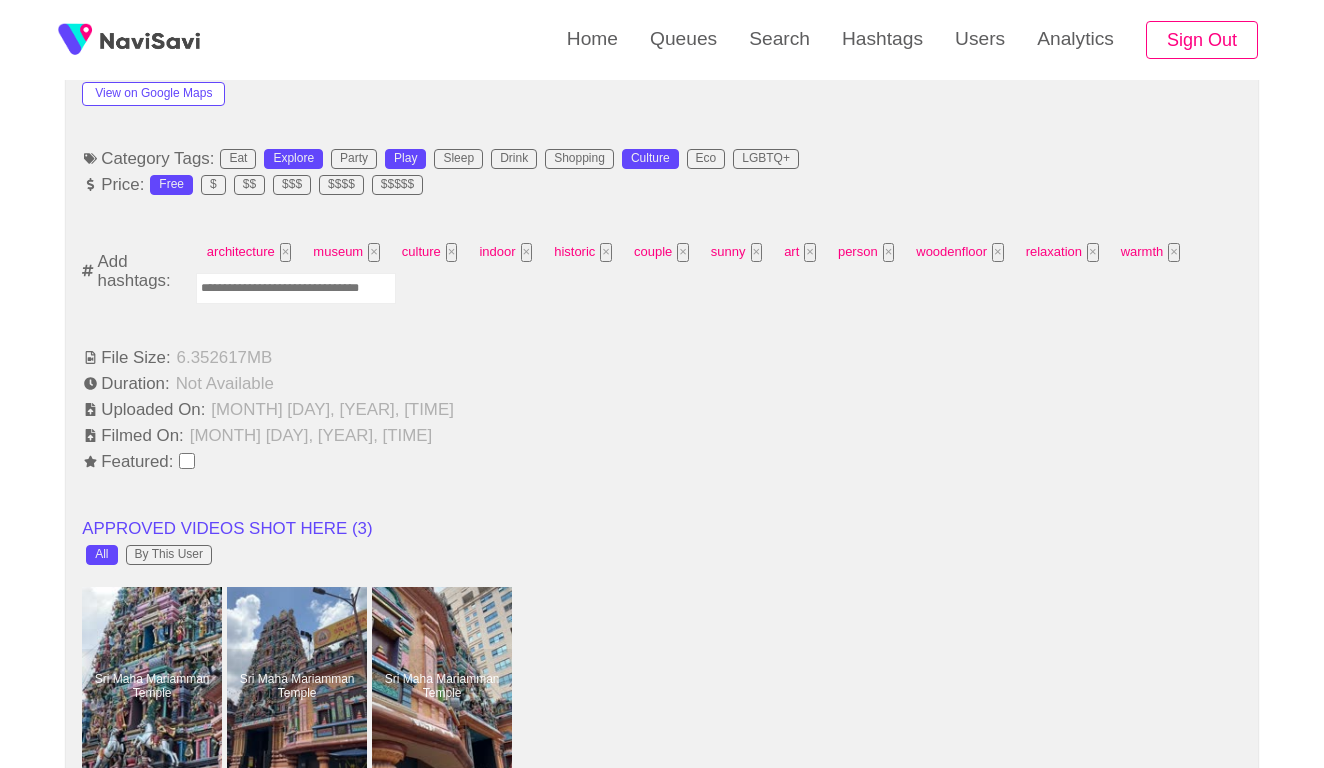 scroll, scrollTop: 1321, scrollLeft: 0, axis: vertical 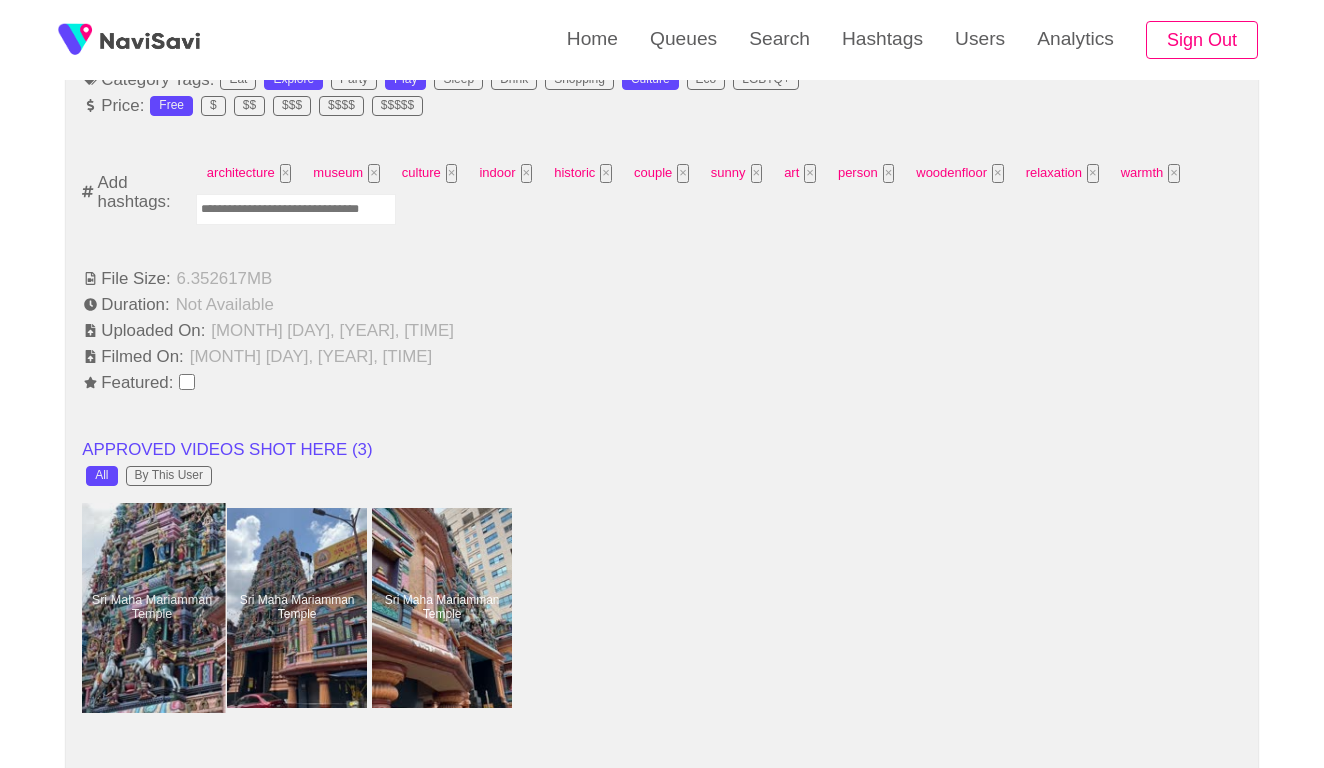click at bounding box center (152, 608) 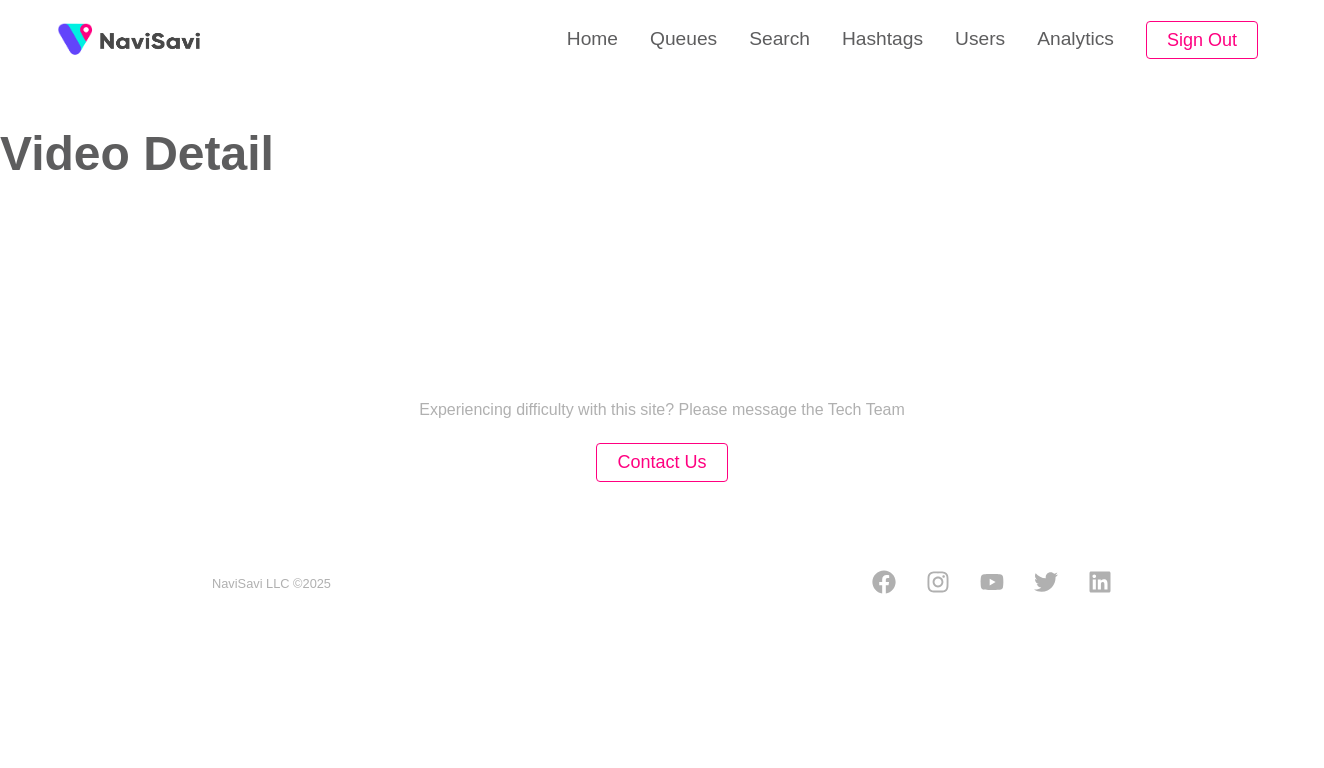 scroll, scrollTop: 0, scrollLeft: 0, axis: both 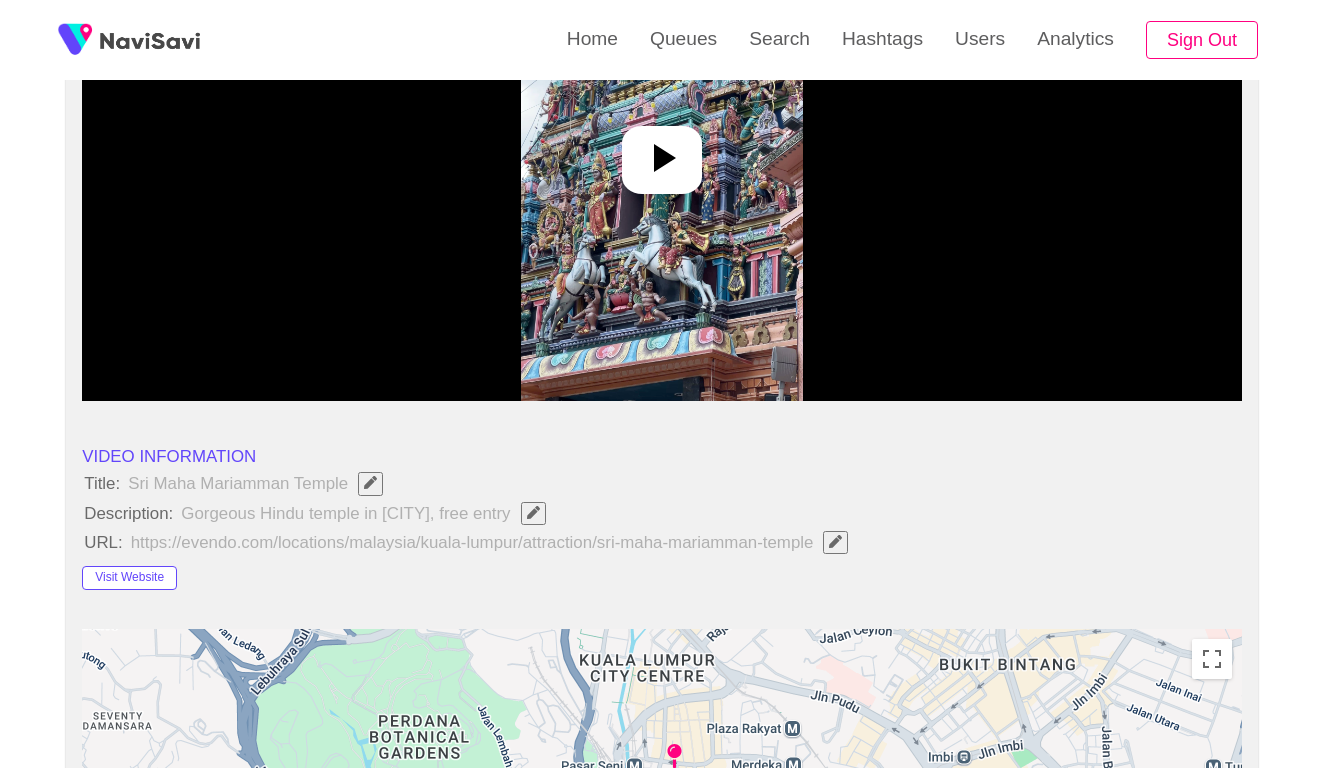 click at bounding box center (835, 541) 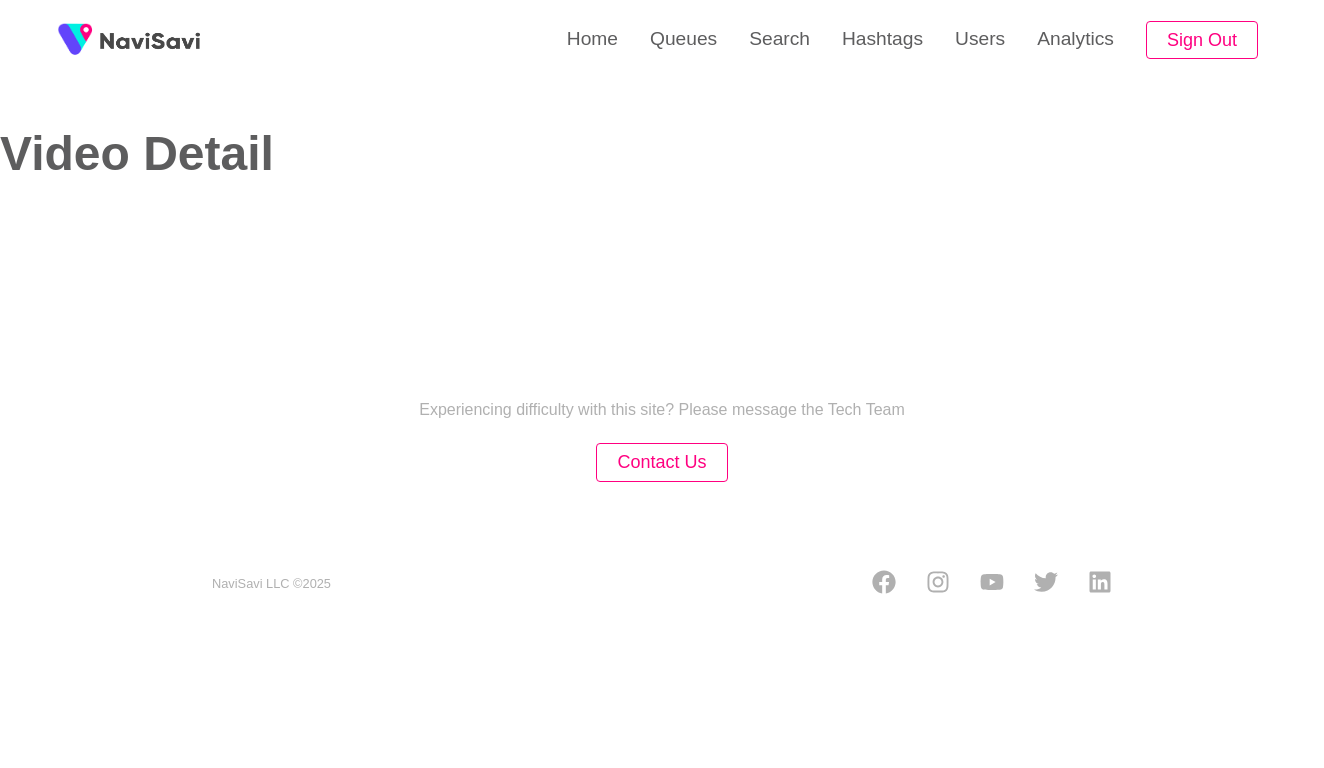 scroll, scrollTop: 0, scrollLeft: 0, axis: both 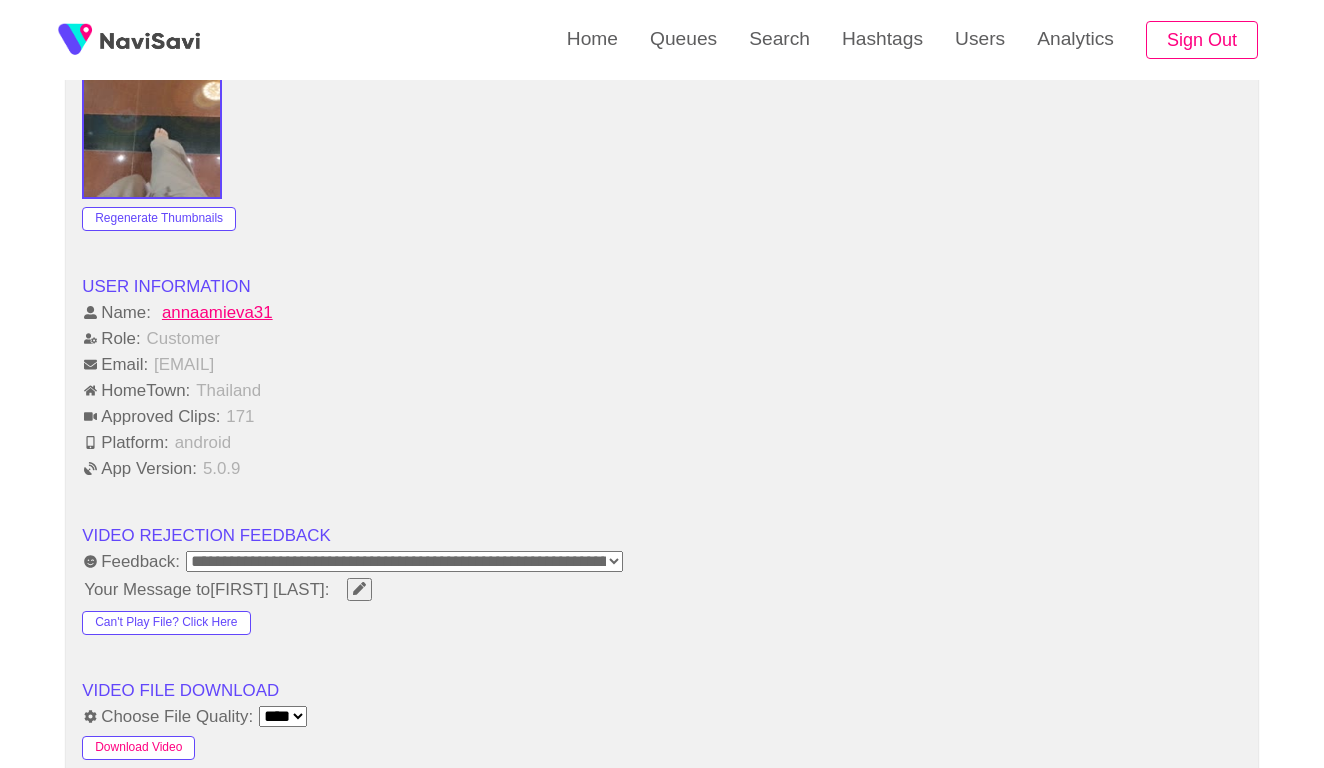 click on "Download Video" at bounding box center (138, 748) 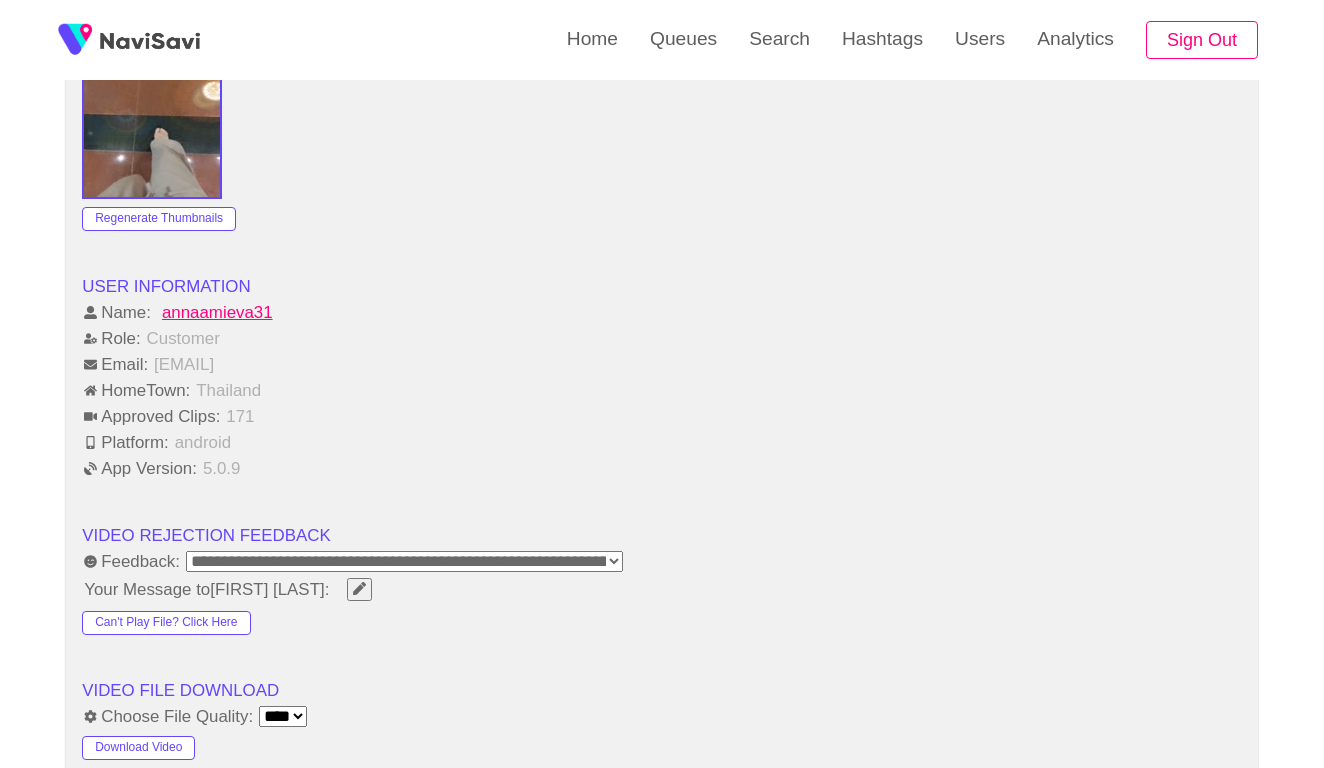 click on "Role:     Customer" at bounding box center (662, 338) 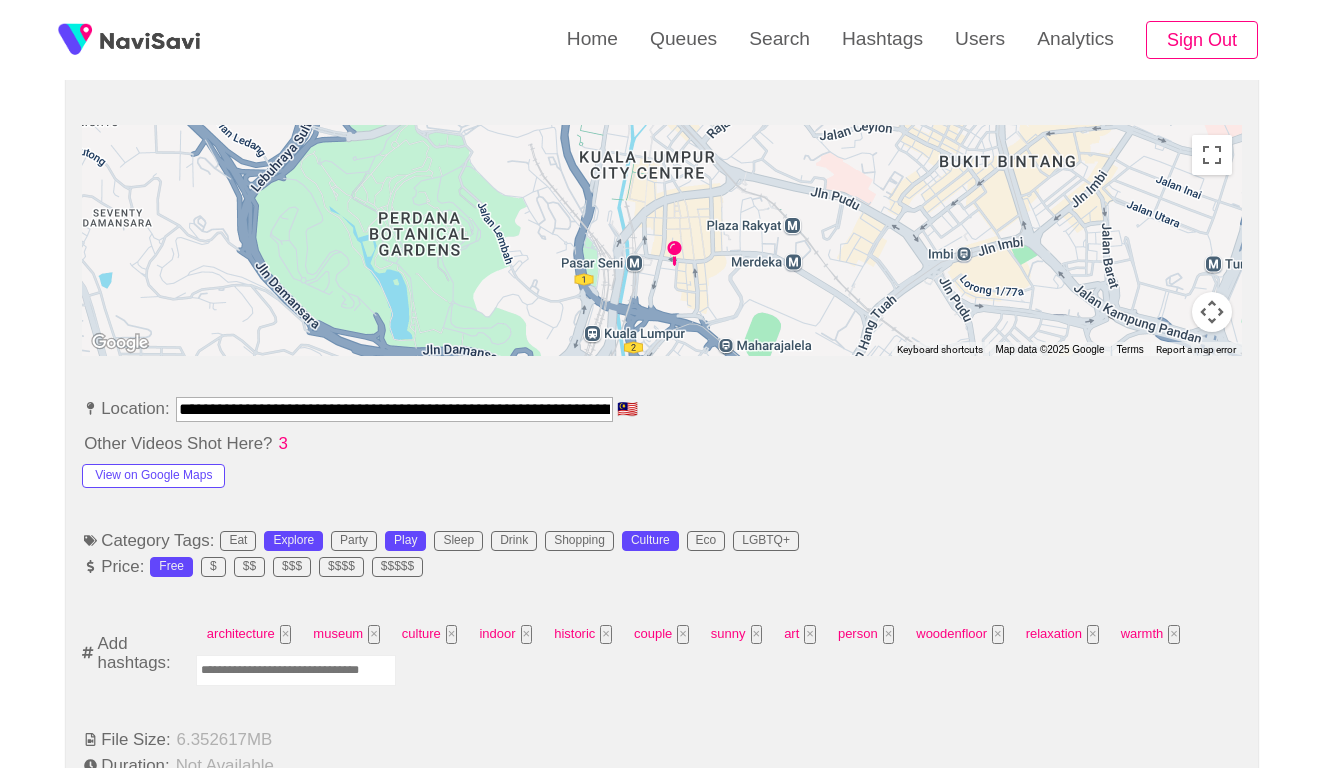 scroll, scrollTop: 878, scrollLeft: 0, axis: vertical 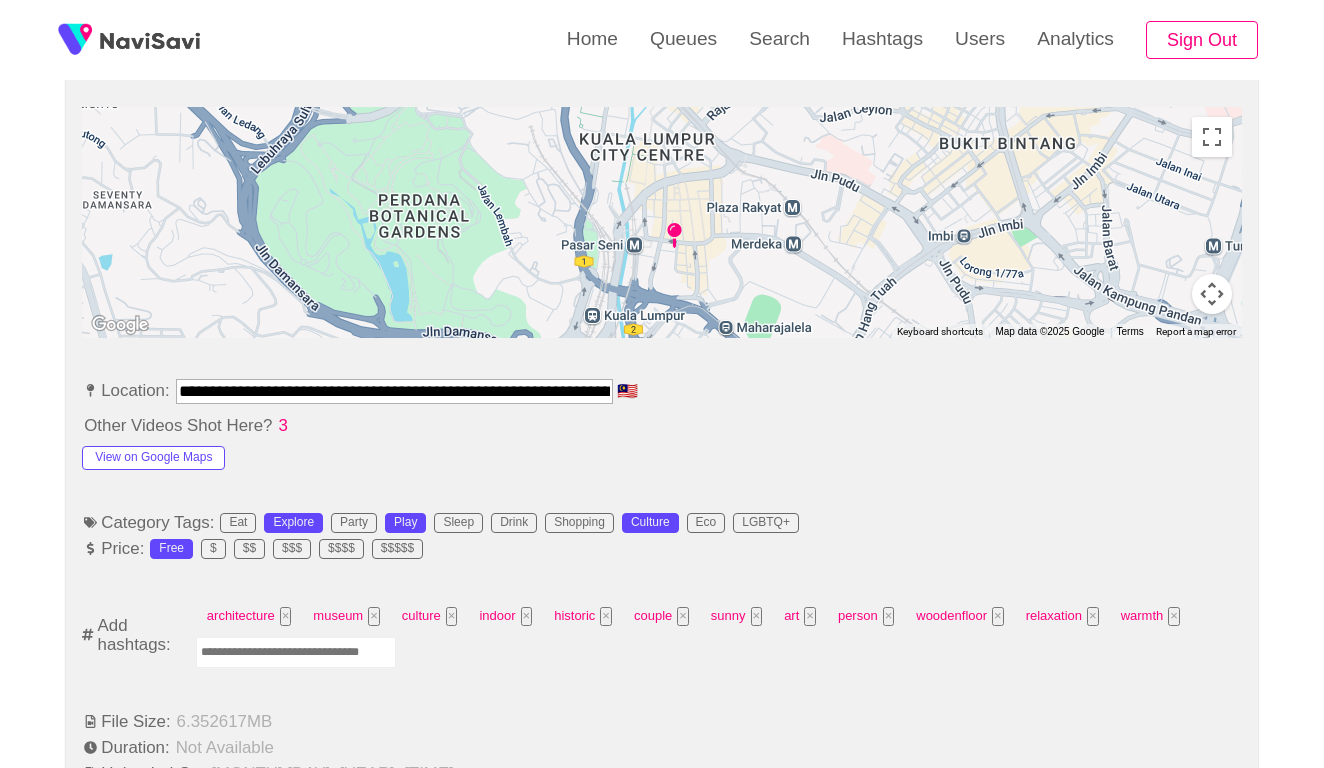 click at bounding box center [296, 652] 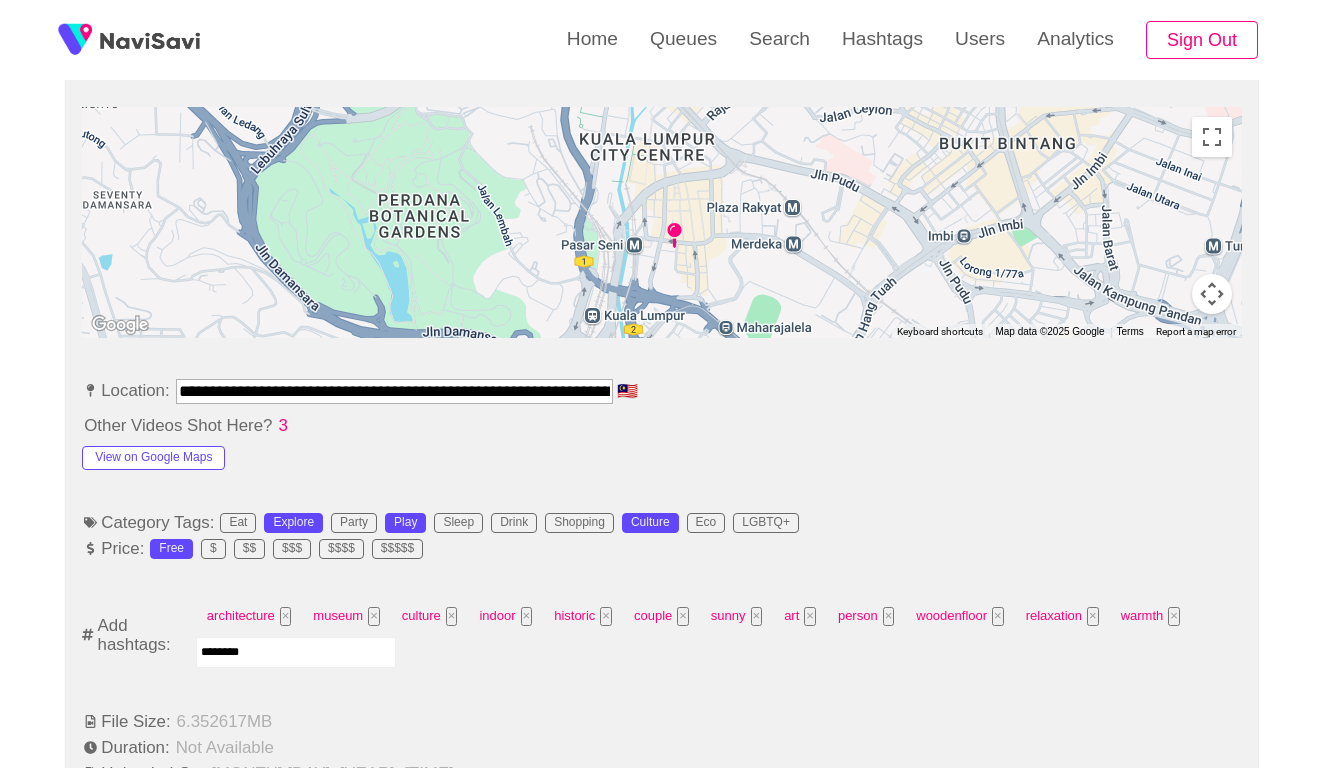 type on "*********" 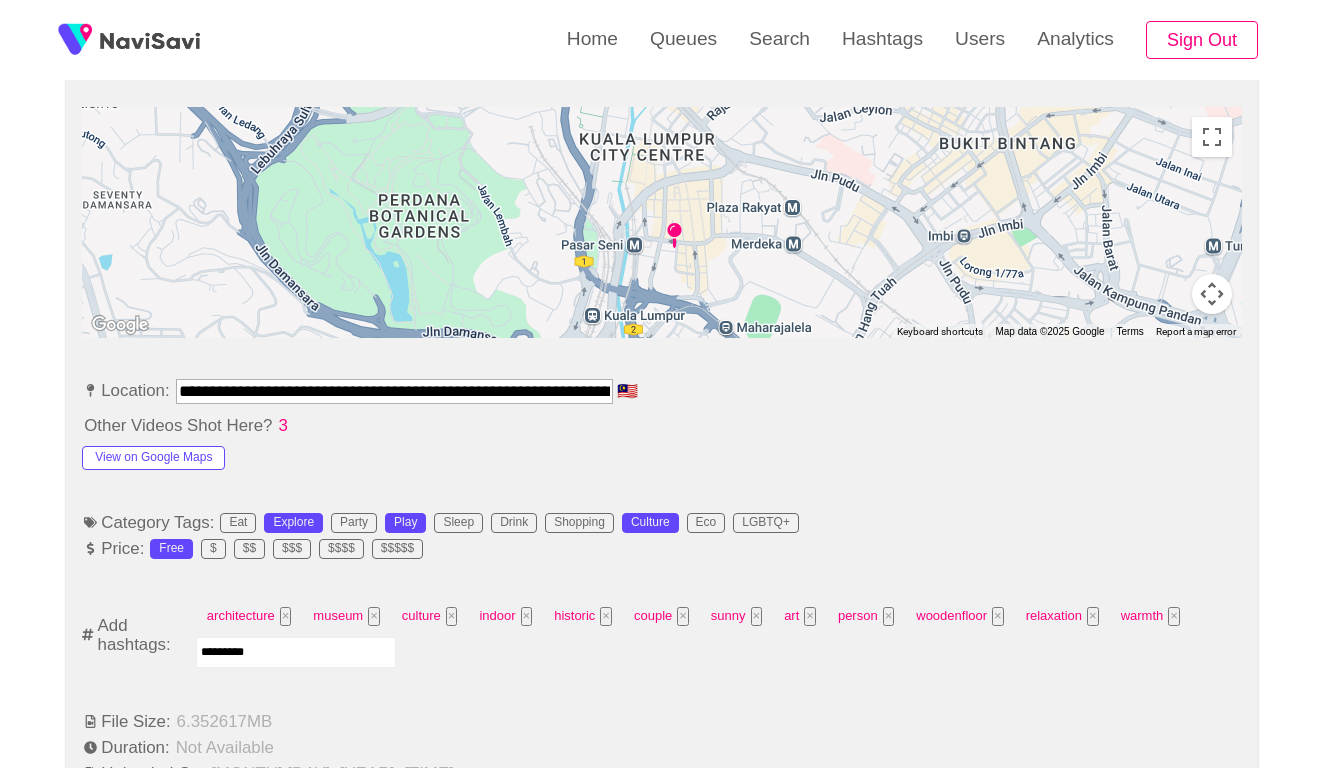 type 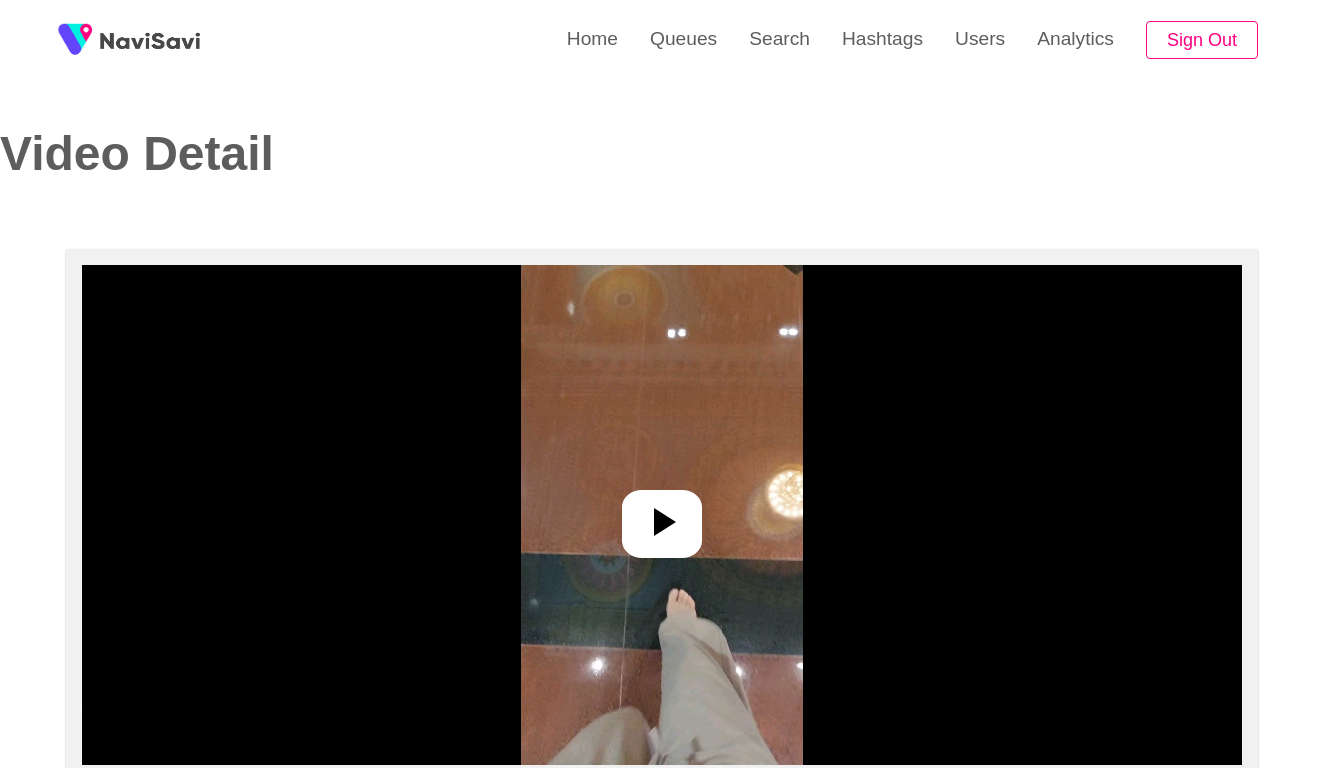 scroll, scrollTop: -1, scrollLeft: 0, axis: vertical 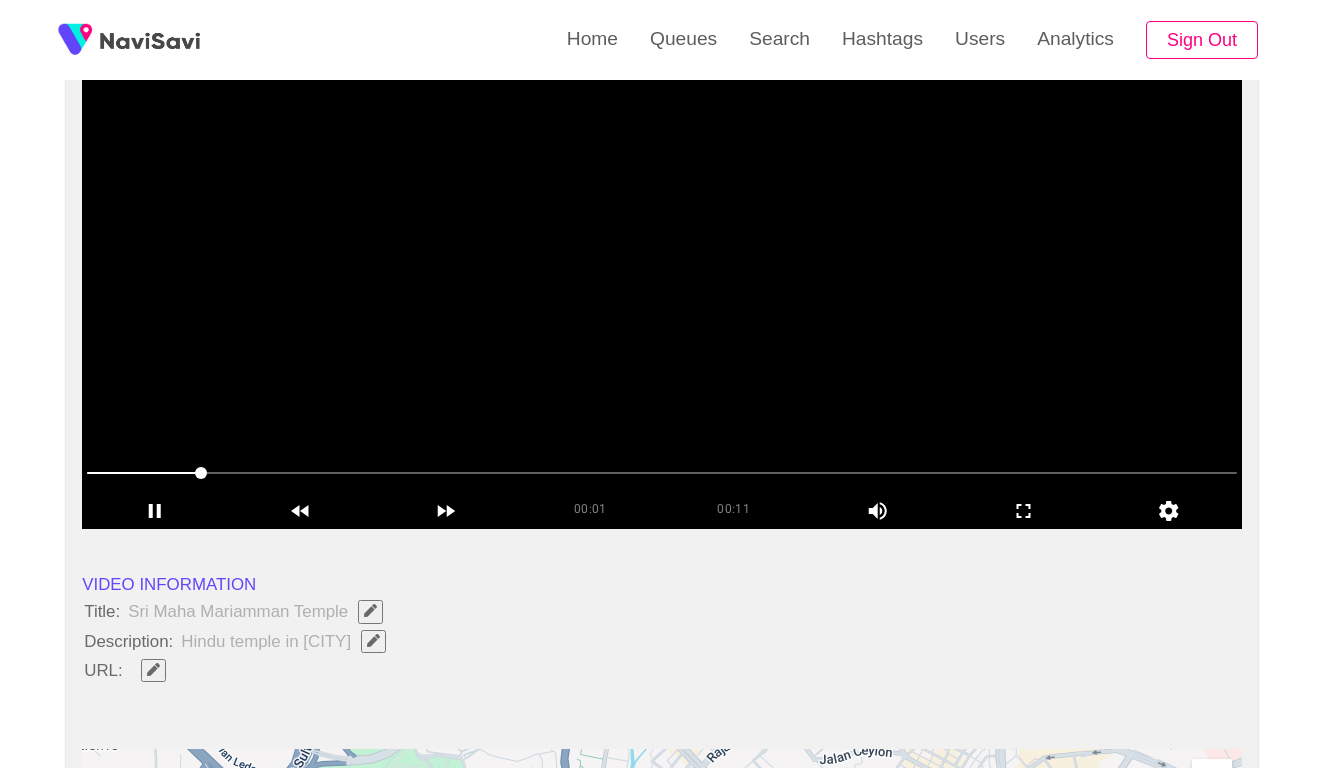 click 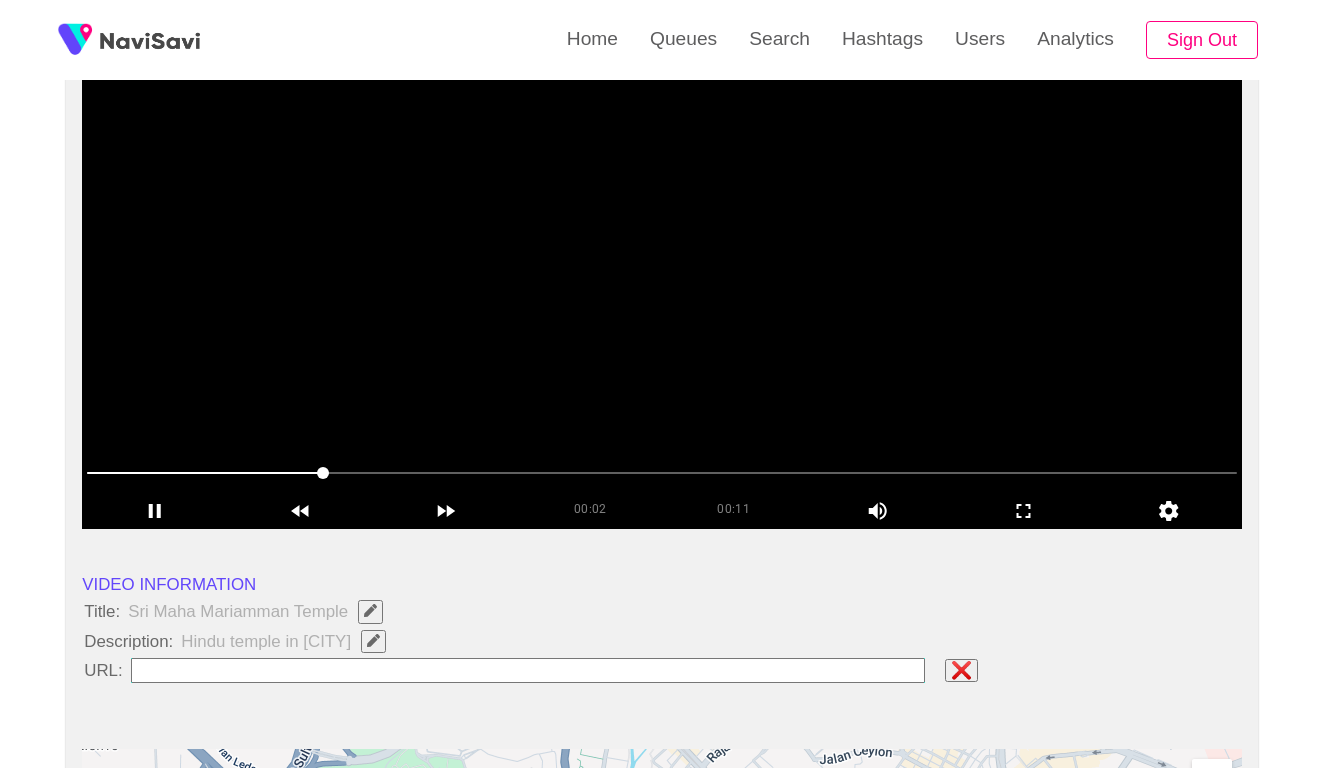 type on "**********" 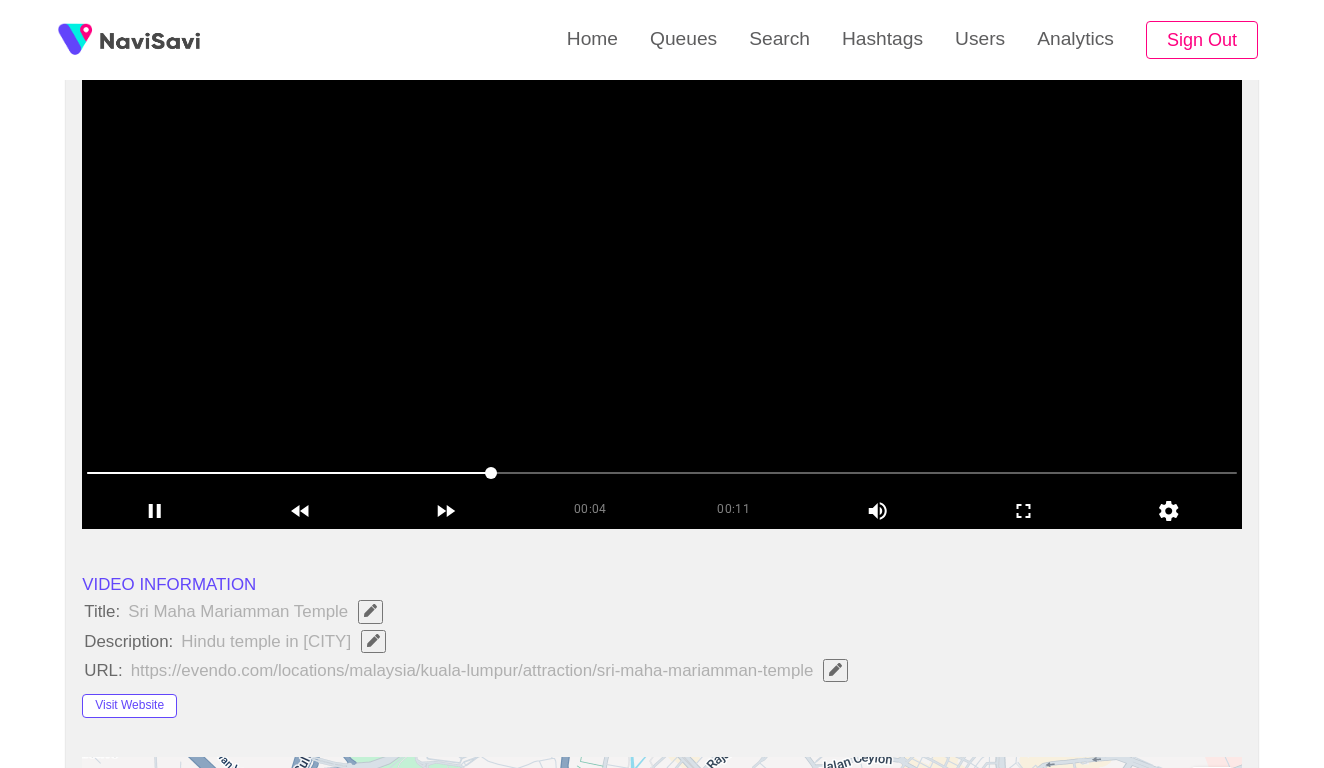 click 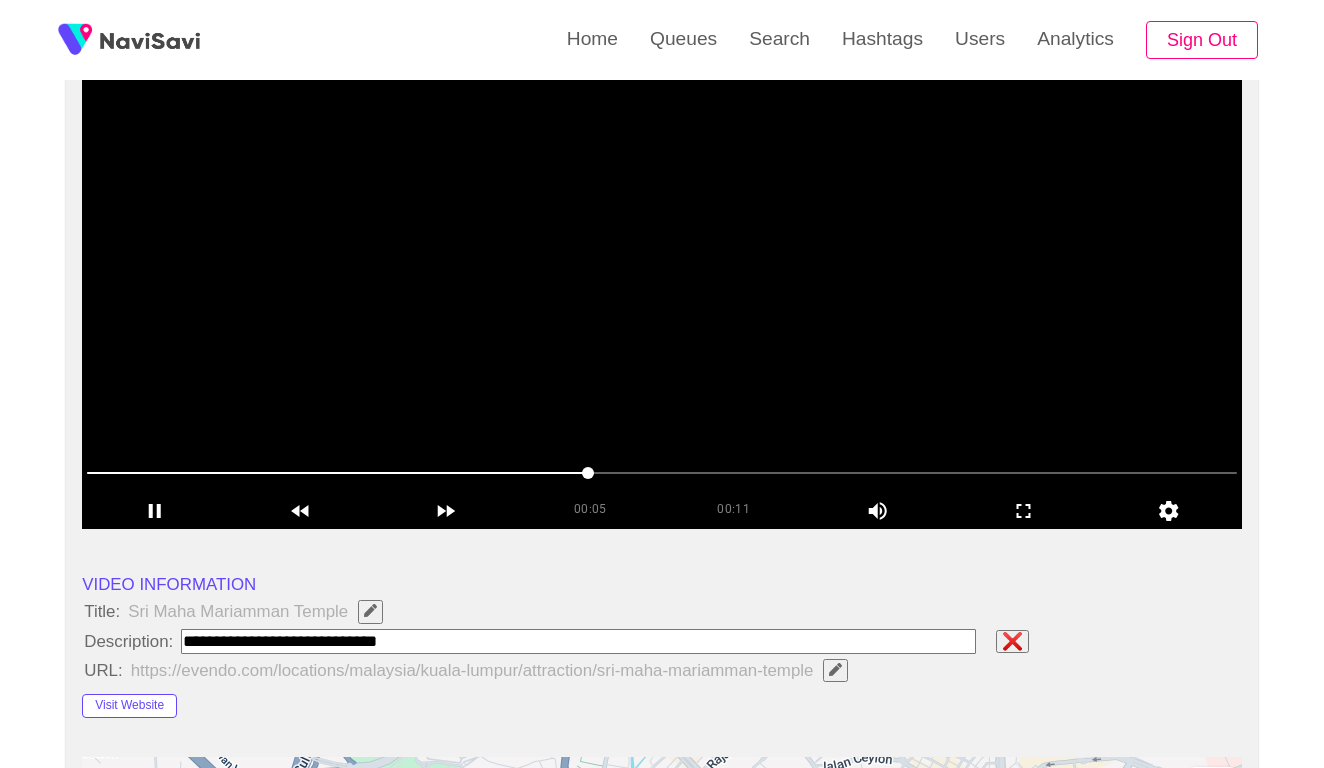 click at bounding box center [578, 641] 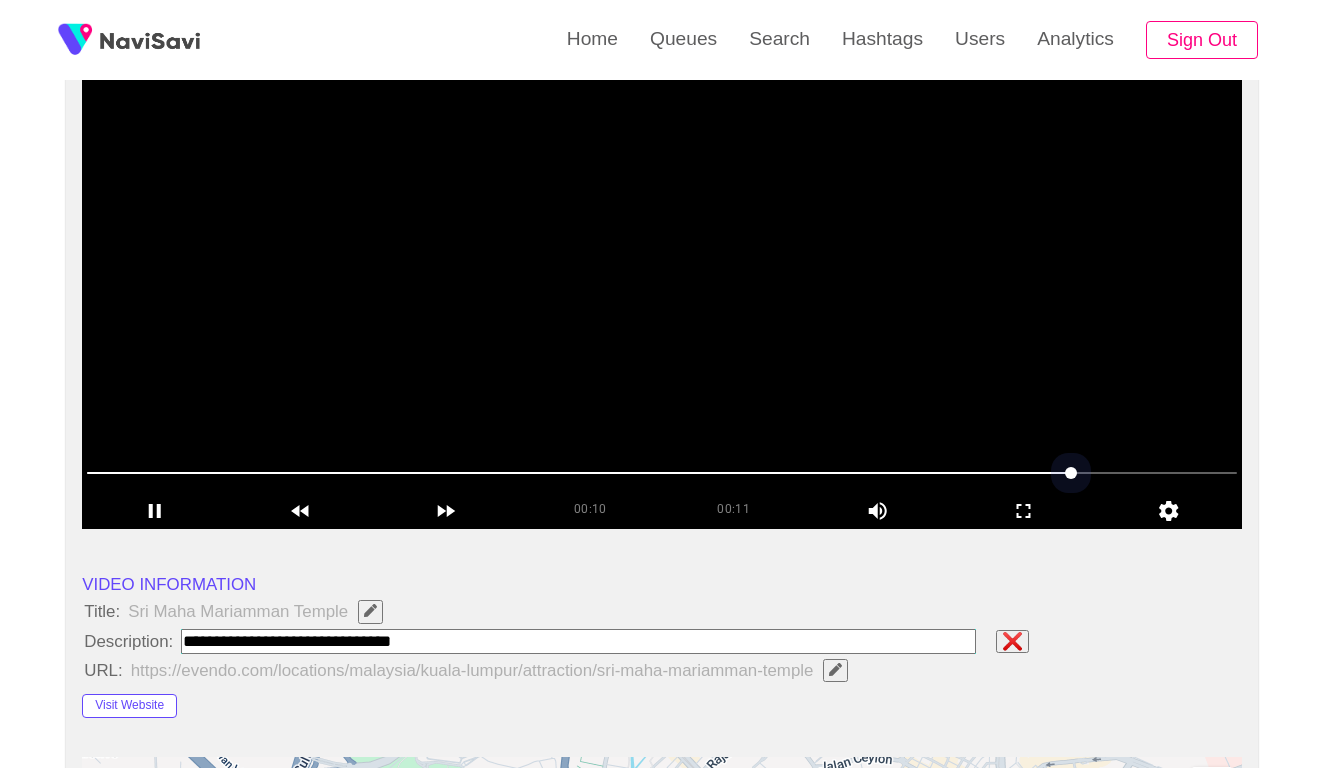 click at bounding box center [662, 473] 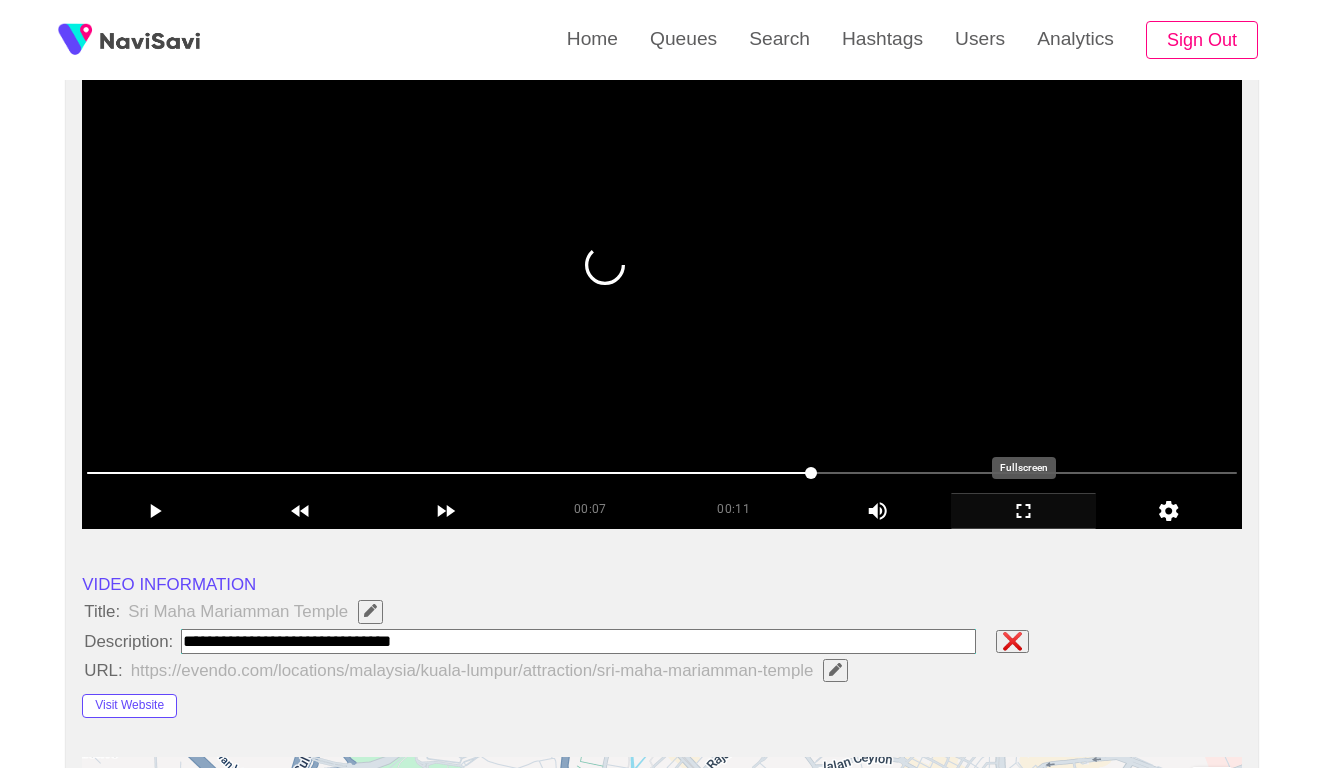 click 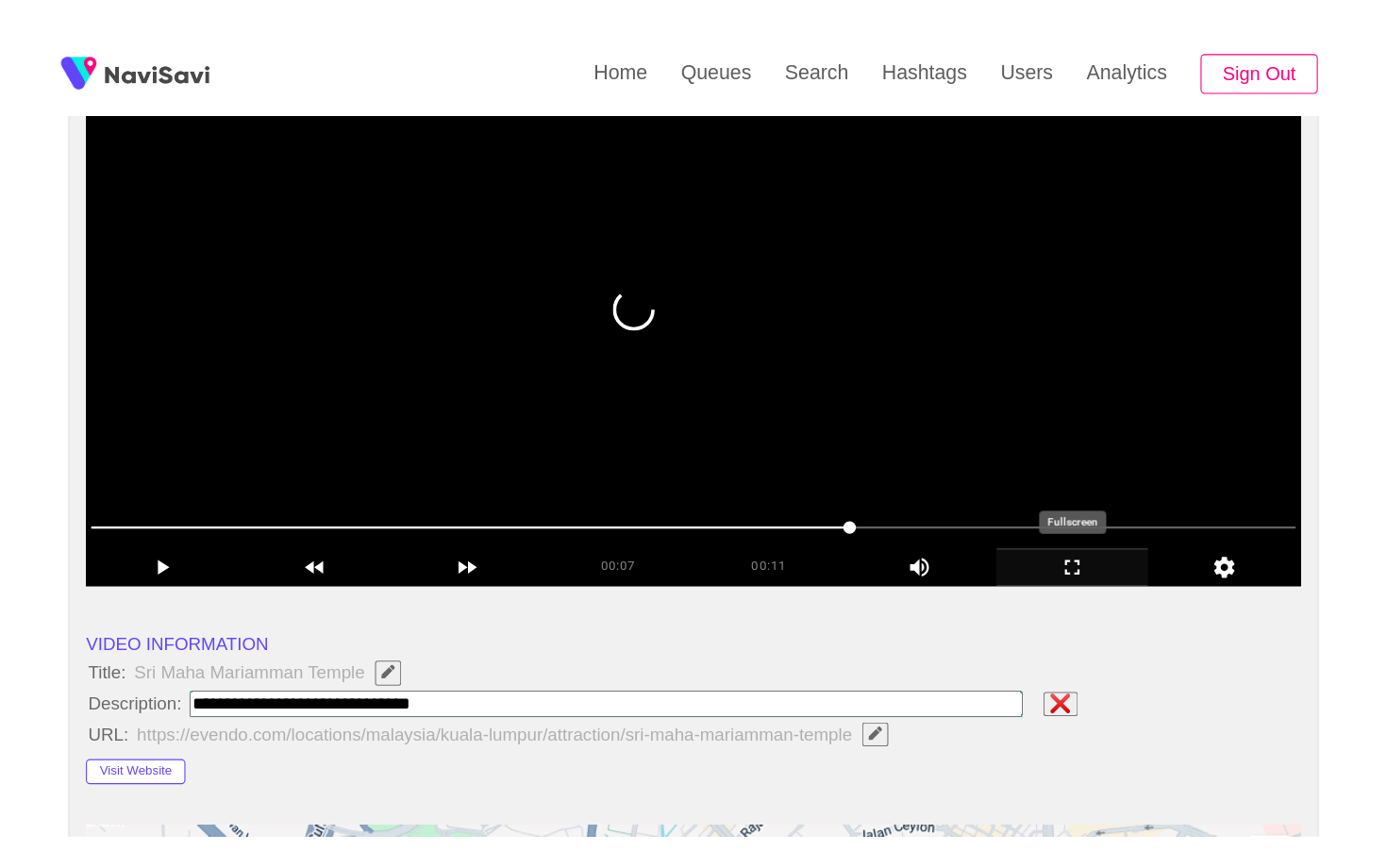 scroll, scrollTop: 0, scrollLeft: 0, axis: both 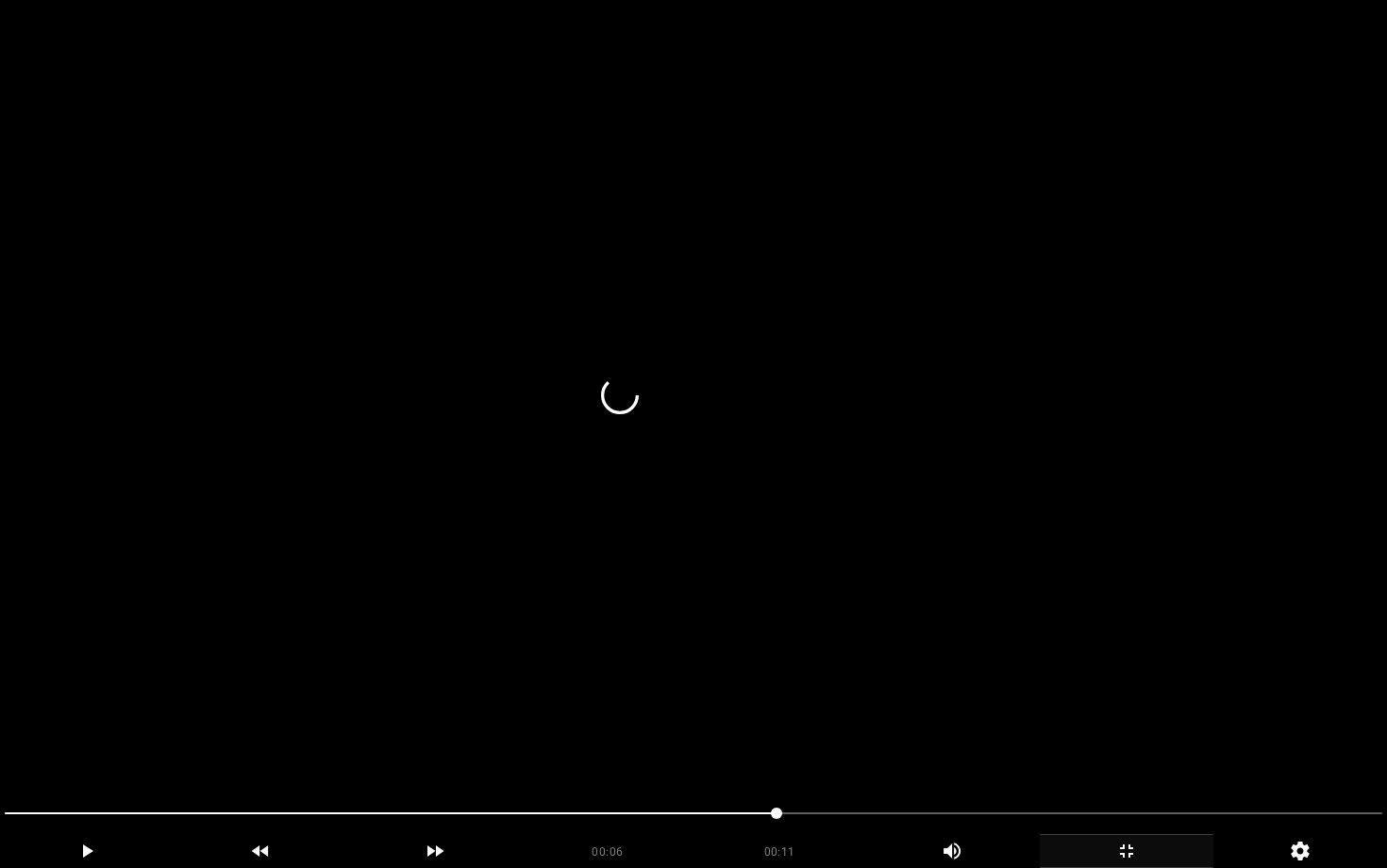 click at bounding box center [694, 434] 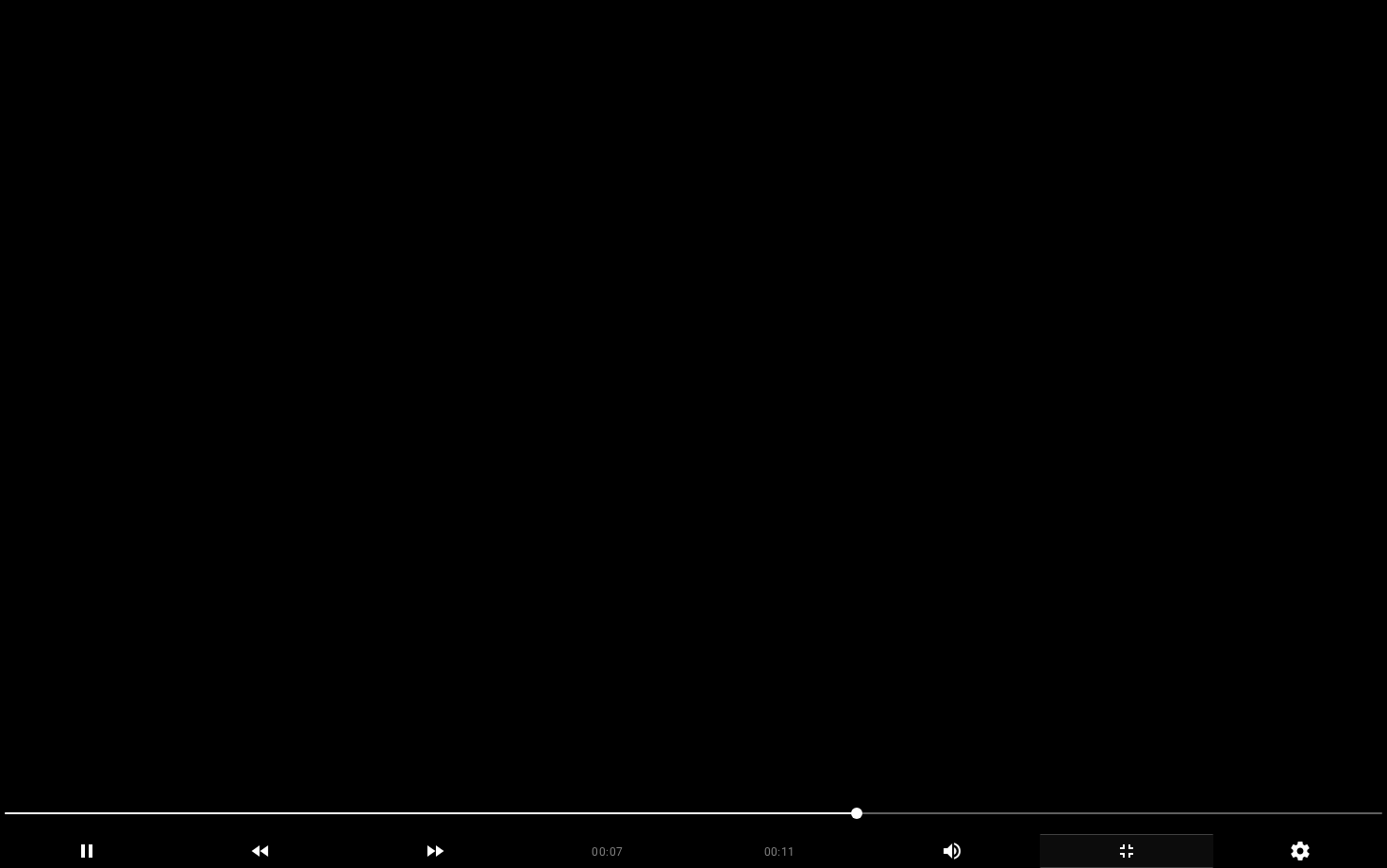 click at bounding box center (694, 434) 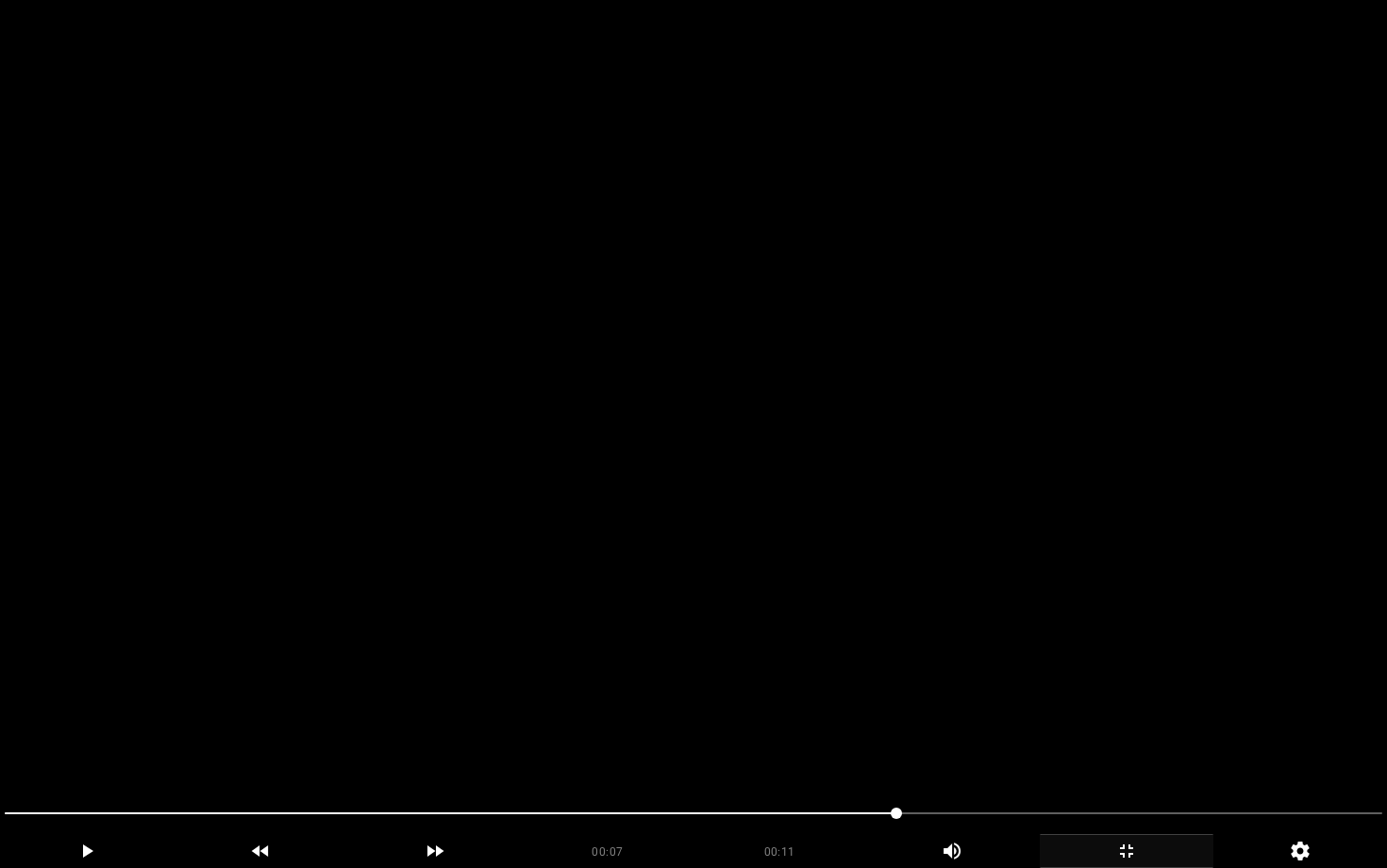 click at bounding box center [694, 434] 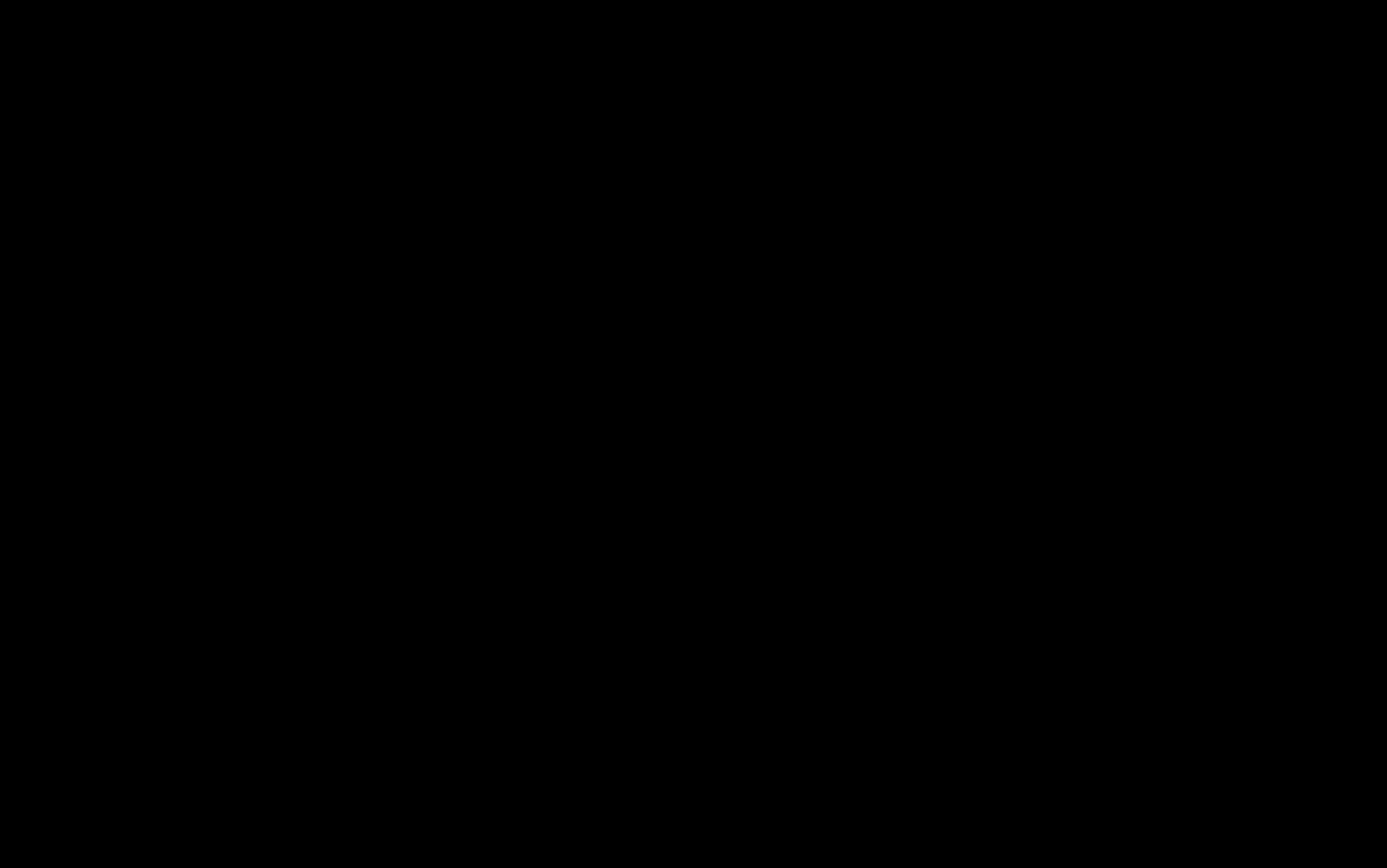 click 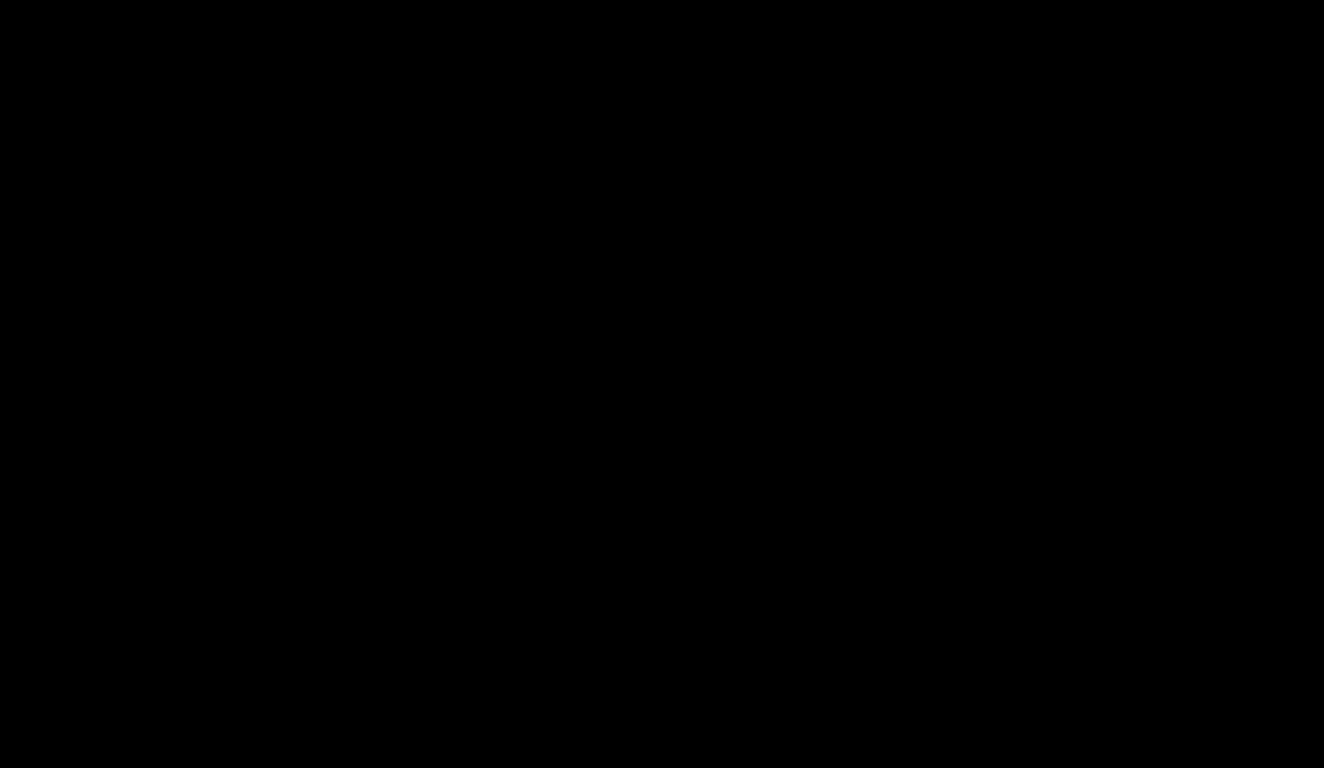 scroll, scrollTop: 514, scrollLeft: 0, axis: vertical 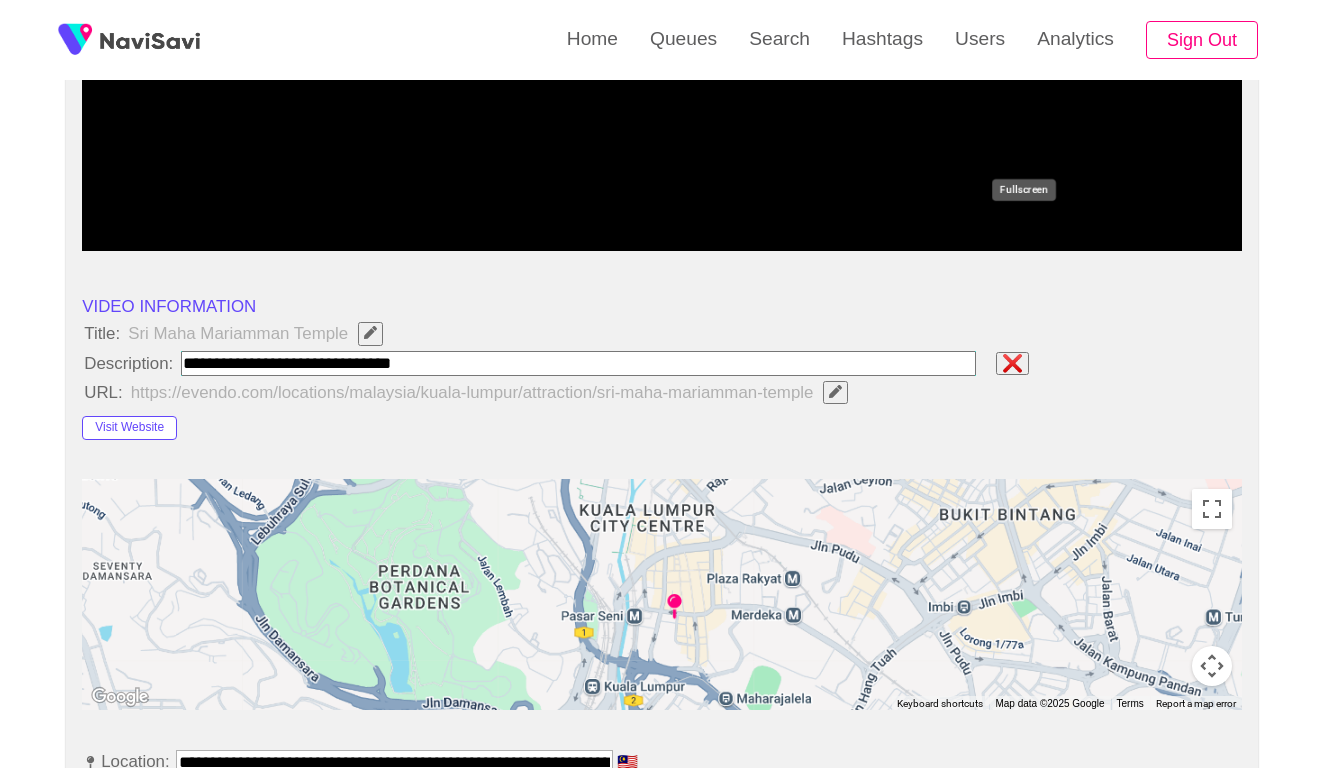 click at bounding box center (578, 363) 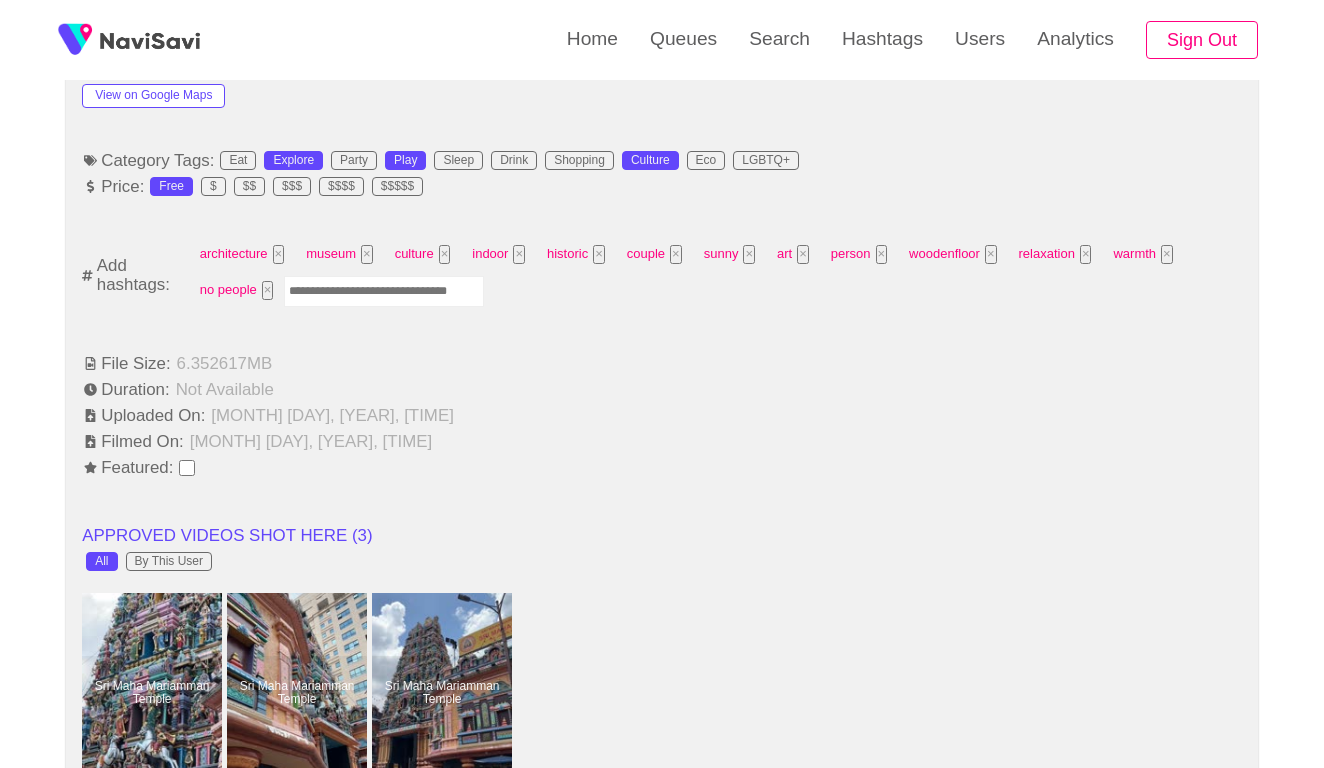 scroll, scrollTop: 1324, scrollLeft: 0, axis: vertical 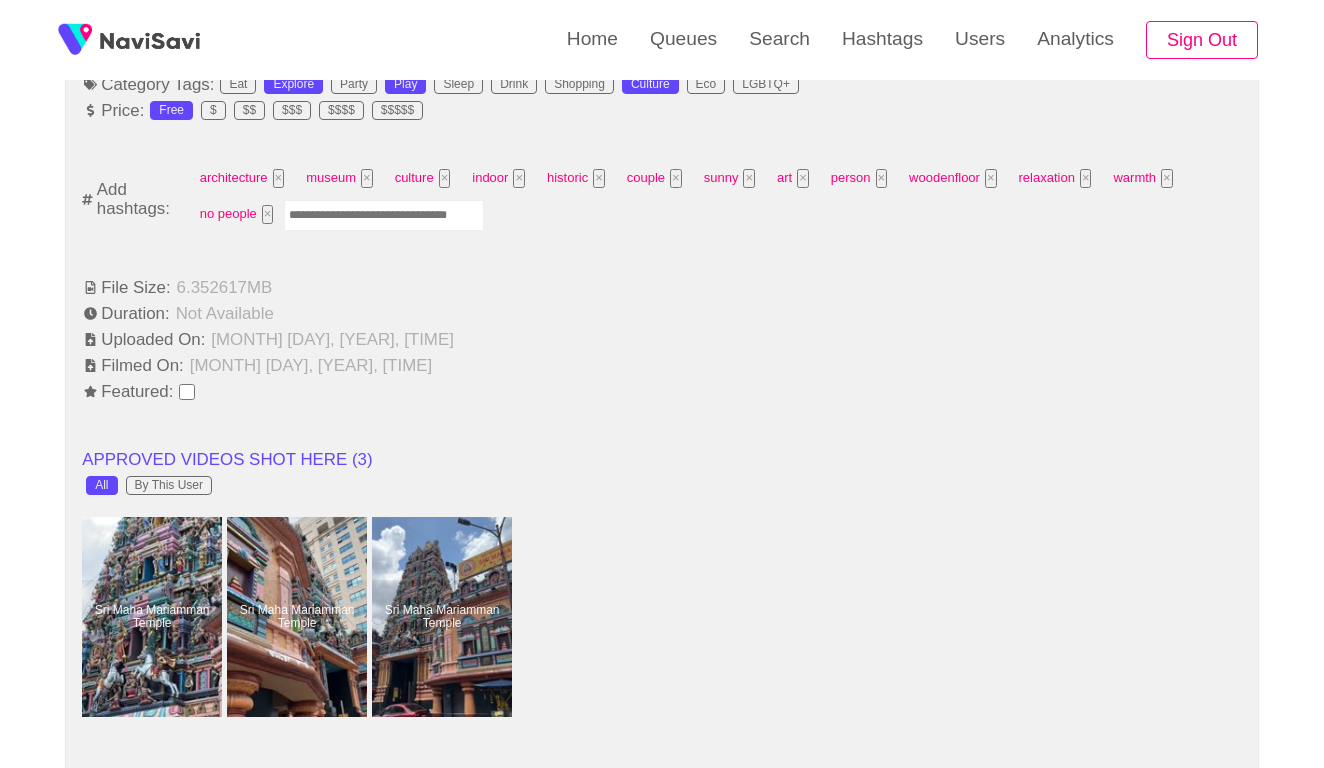 click at bounding box center (384, 215) 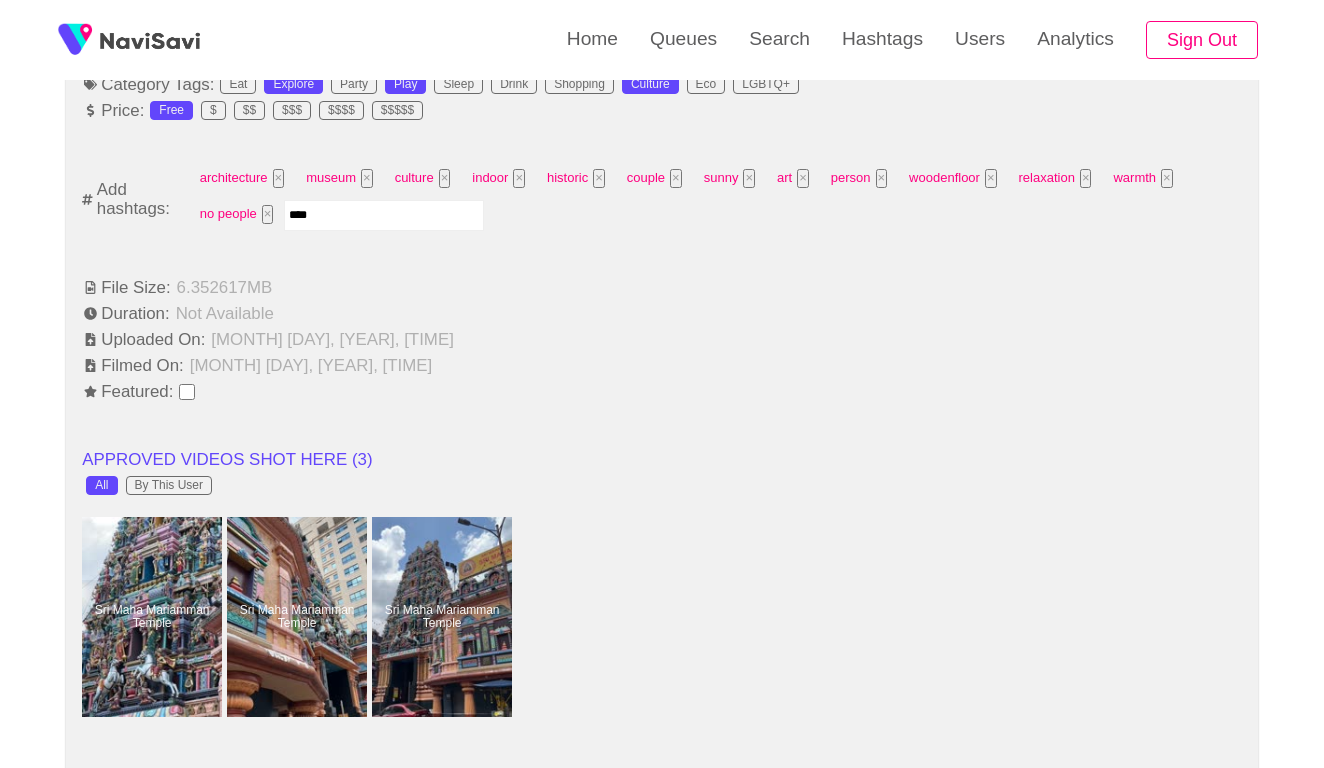 type on "*****" 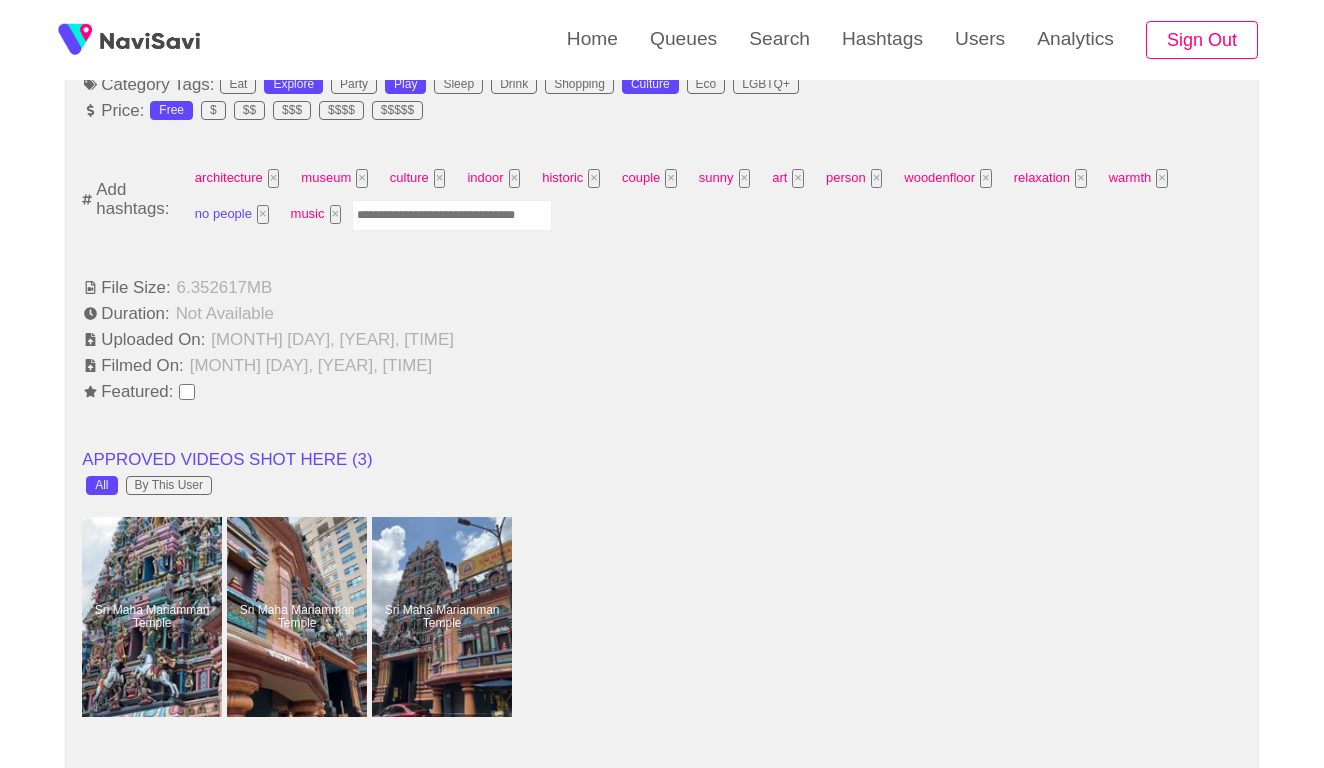 click on "×" at bounding box center (263, 214) 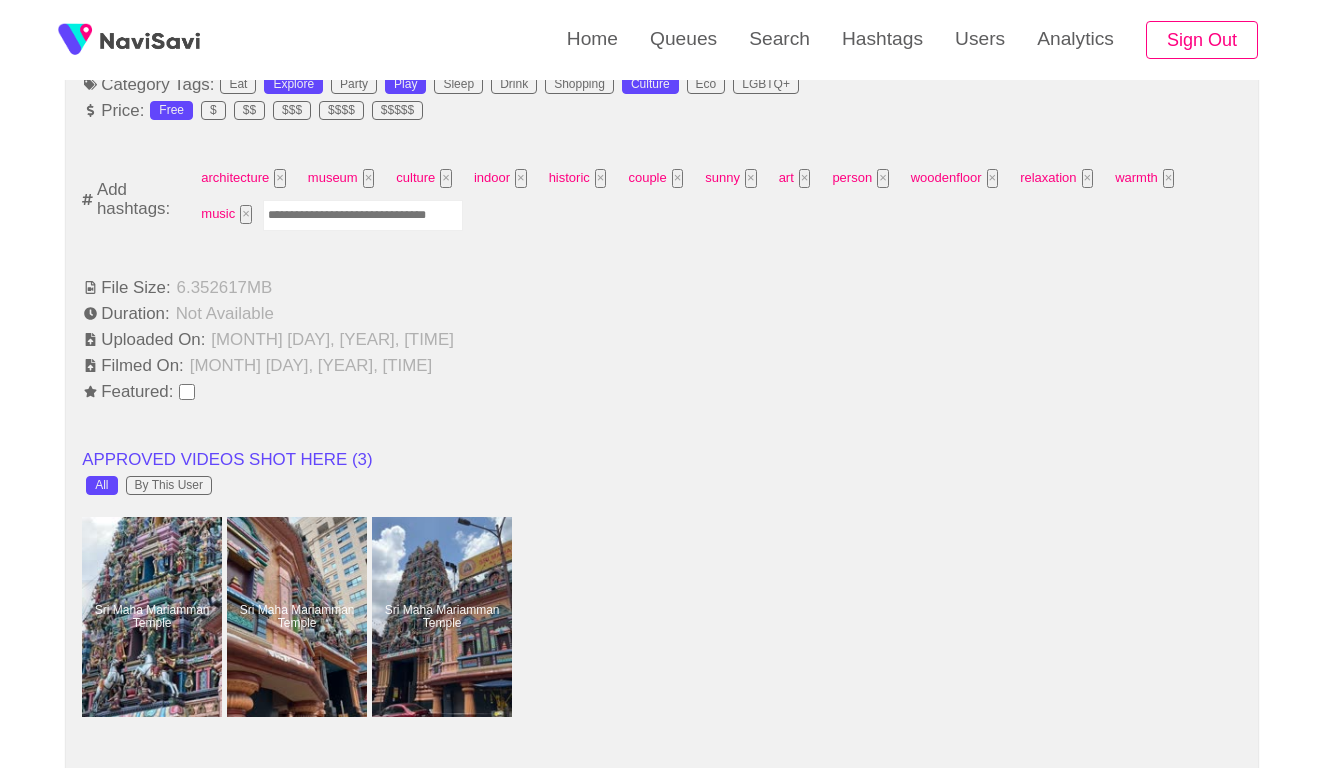 click at bounding box center [363, 215] 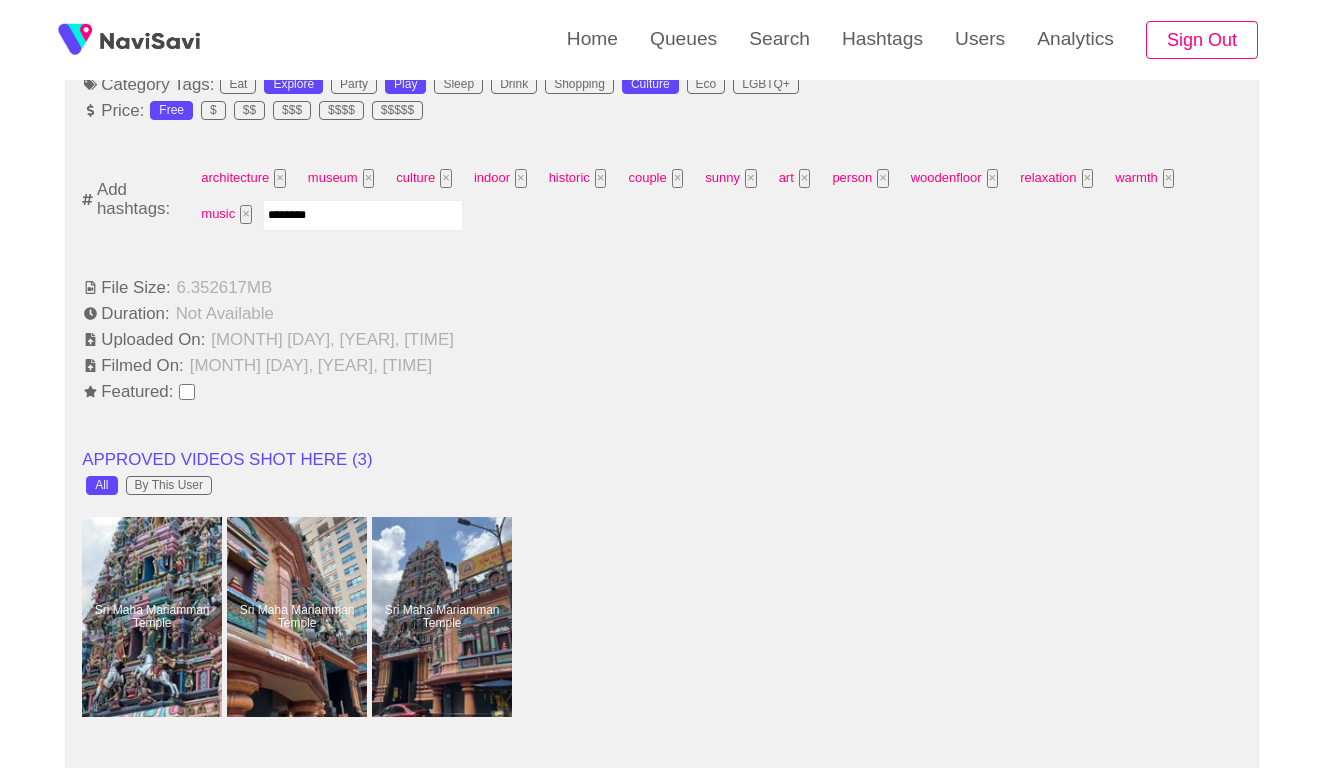 type on "*********" 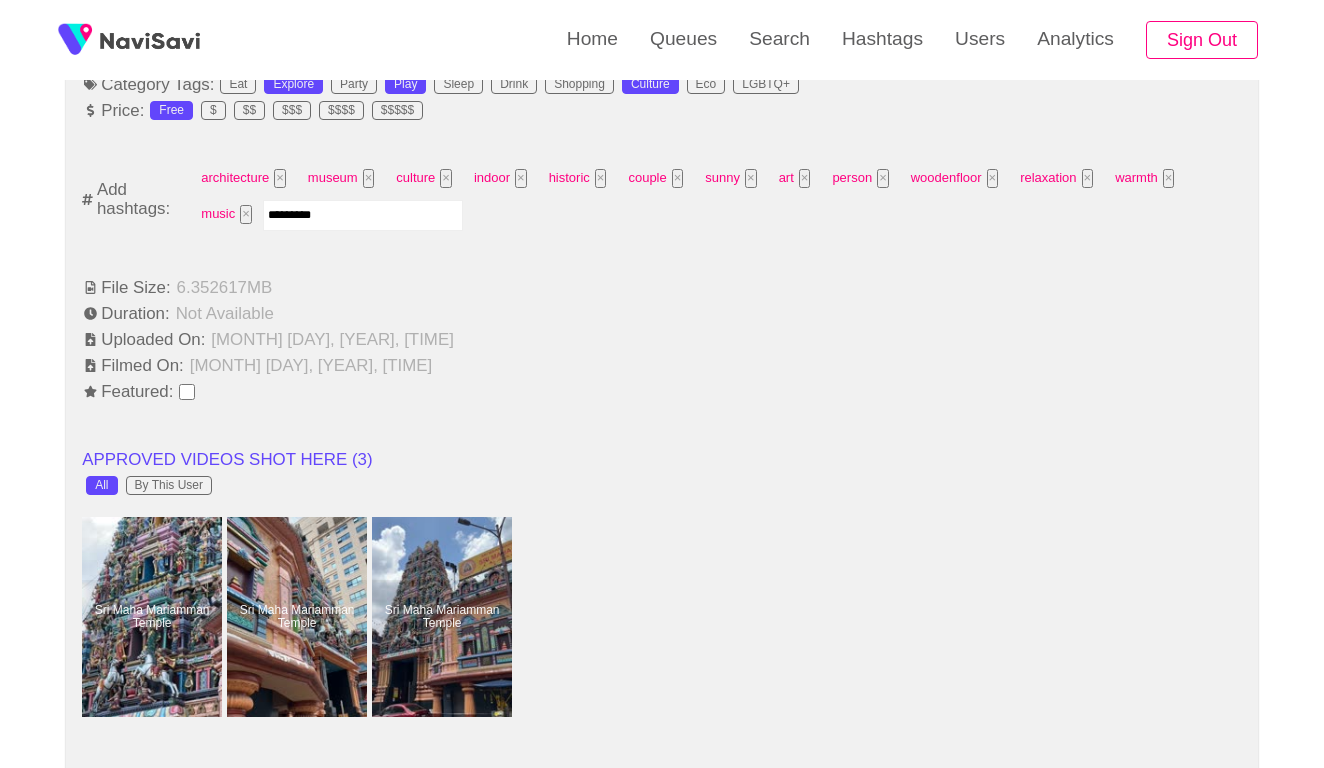type 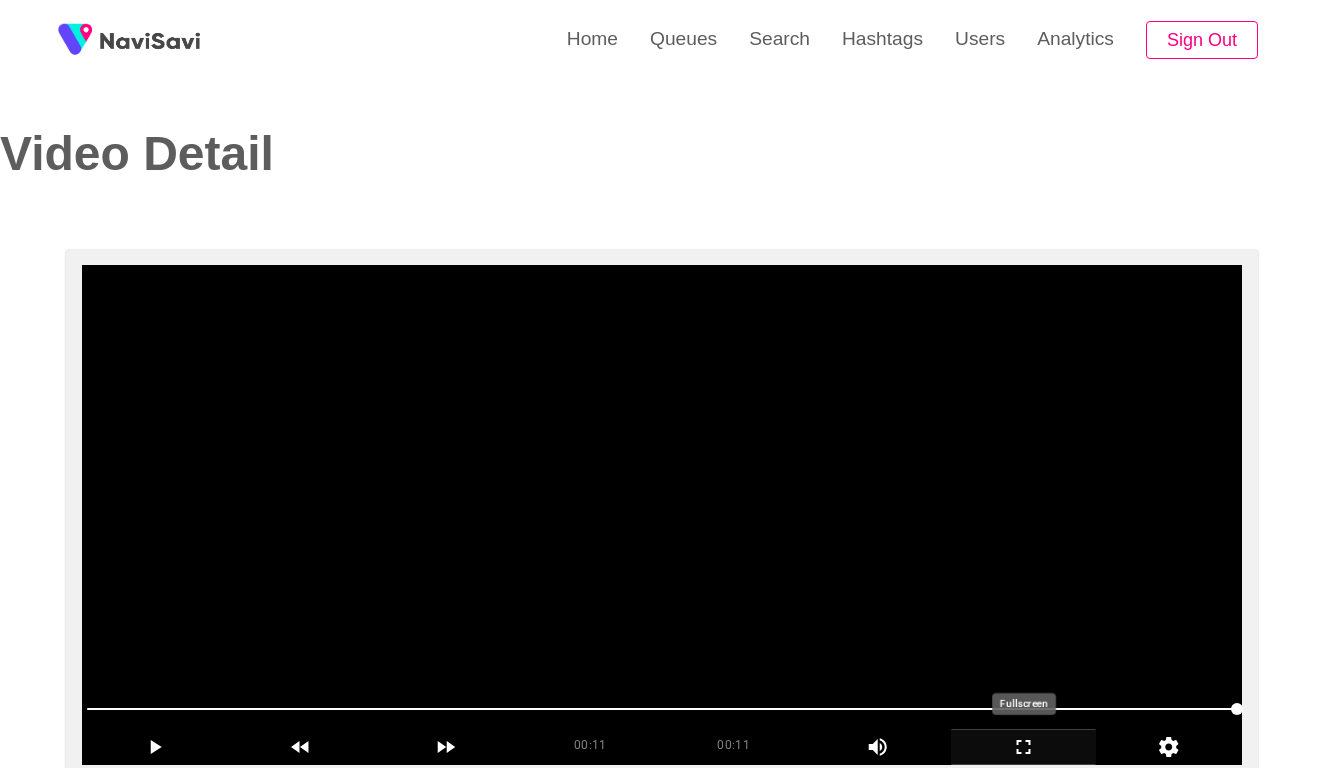 scroll, scrollTop: 0, scrollLeft: 0, axis: both 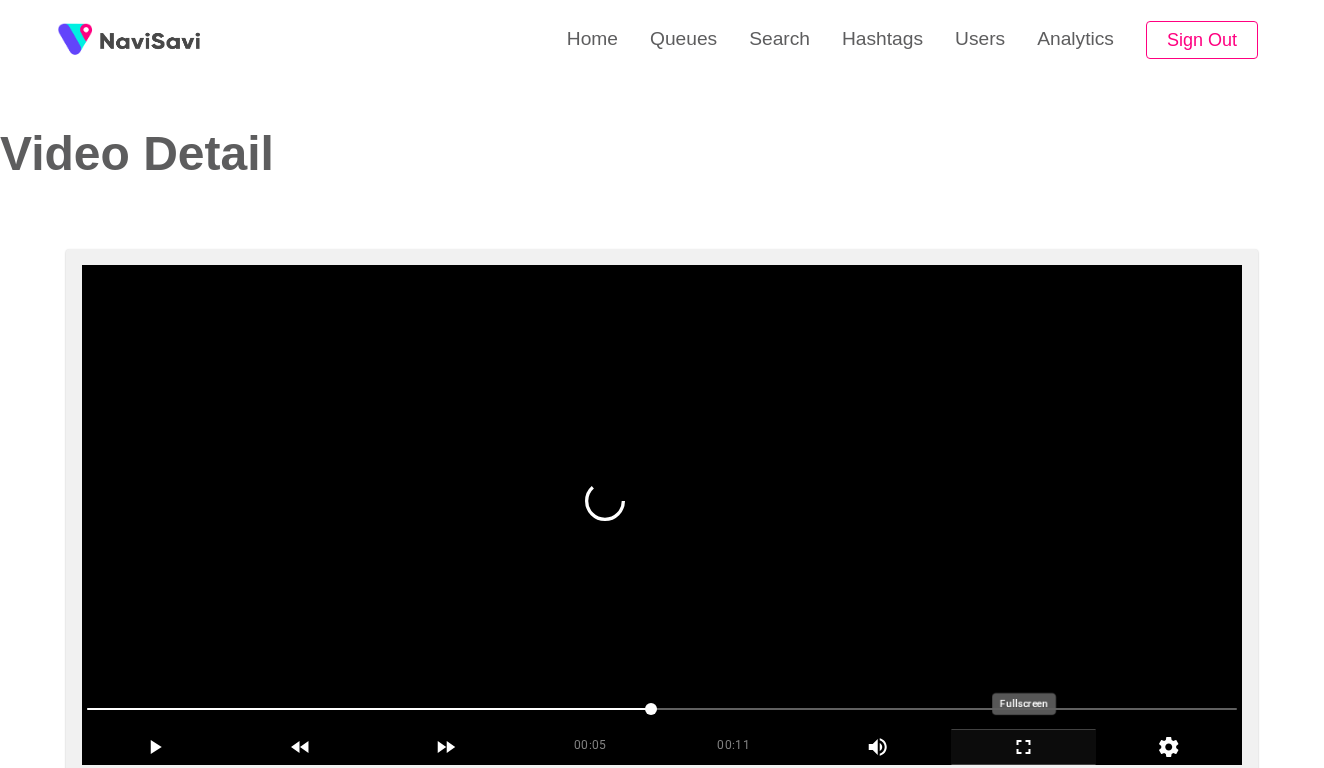click at bounding box center (662, 515) 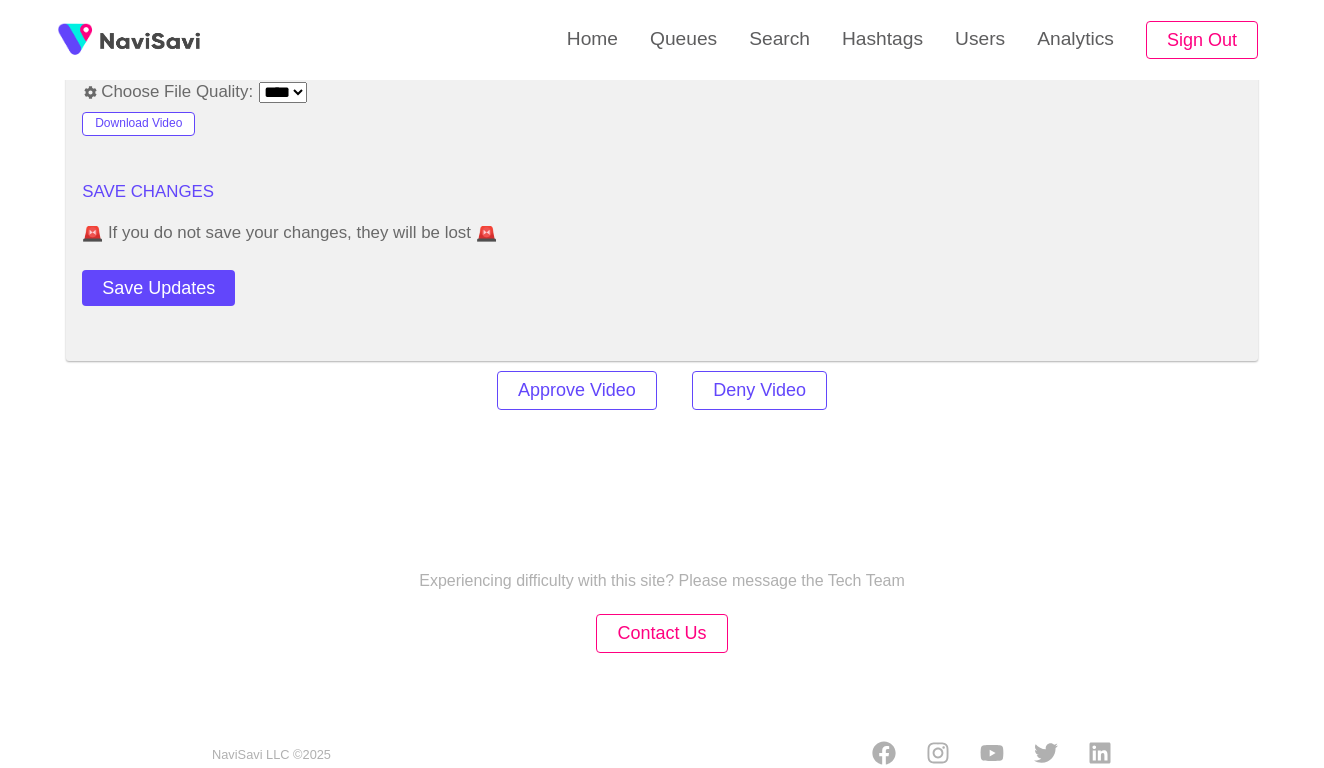 scroll, scrollTop: 2753, scrollLeft: 0, axis: vertical 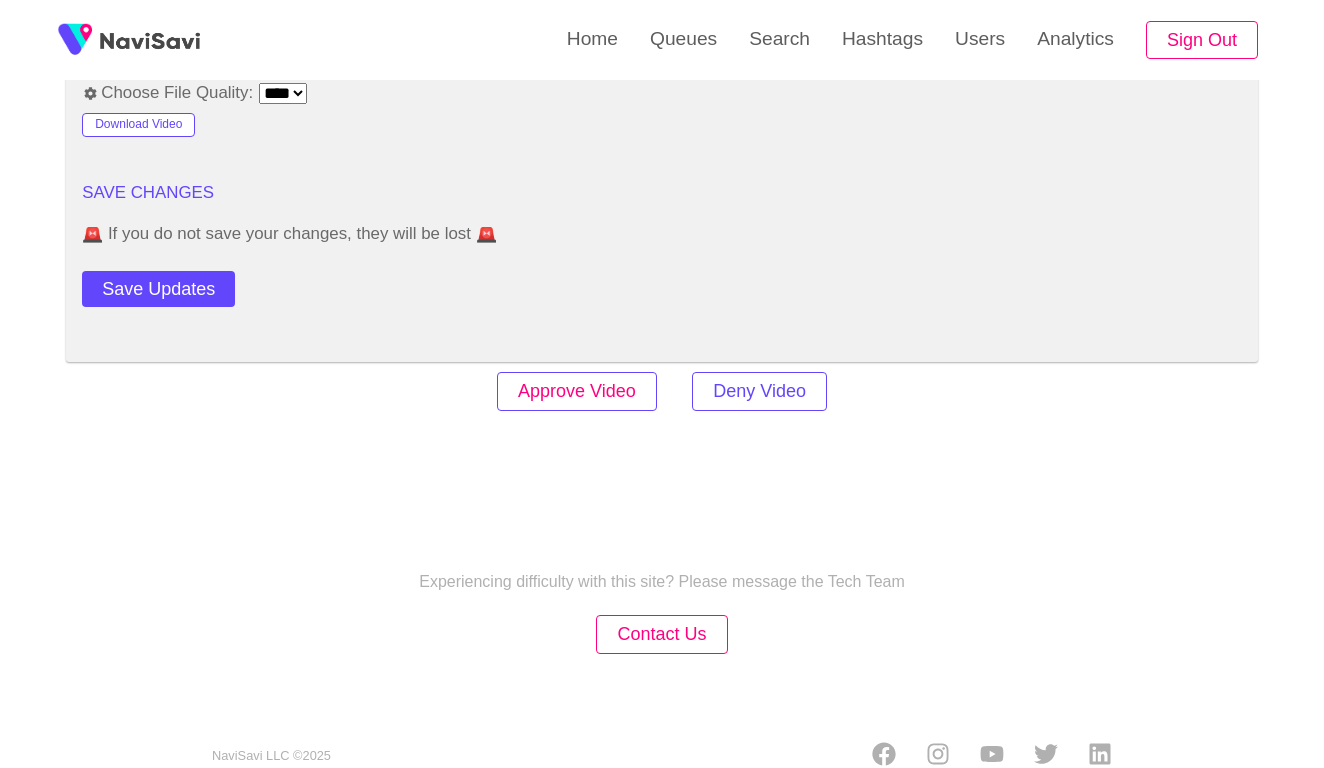 click on "Approve Video" at bounding box center [577, 391] 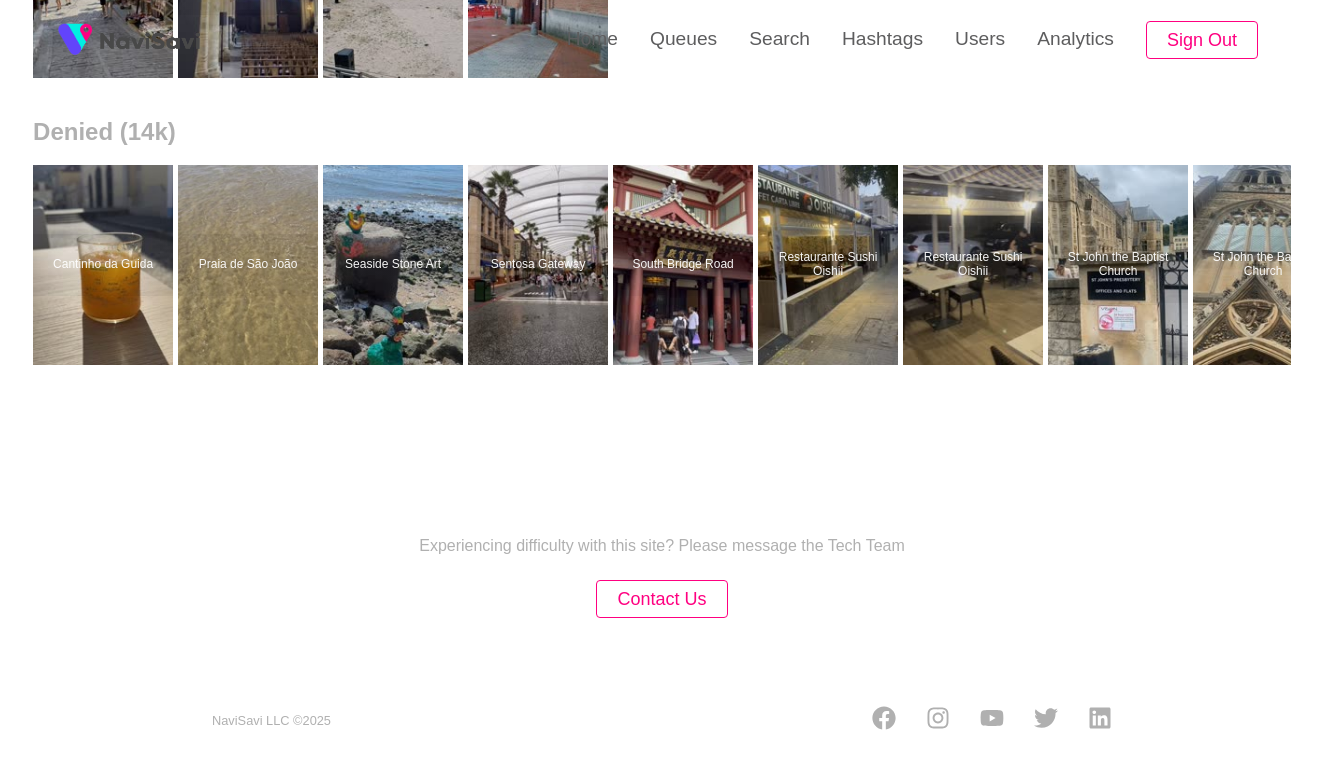 scroll, scrollTop: 0, scrollLeft: 0, axis: both 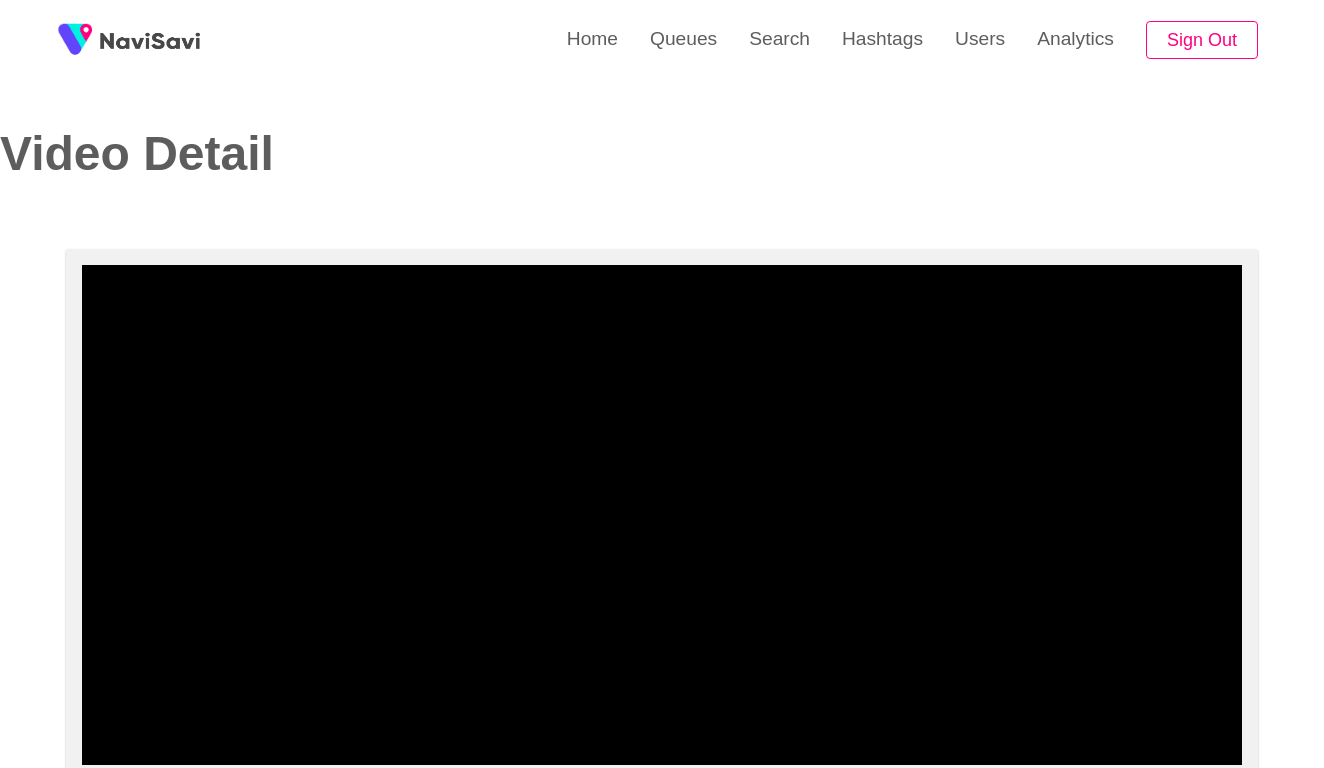 select on "**********" 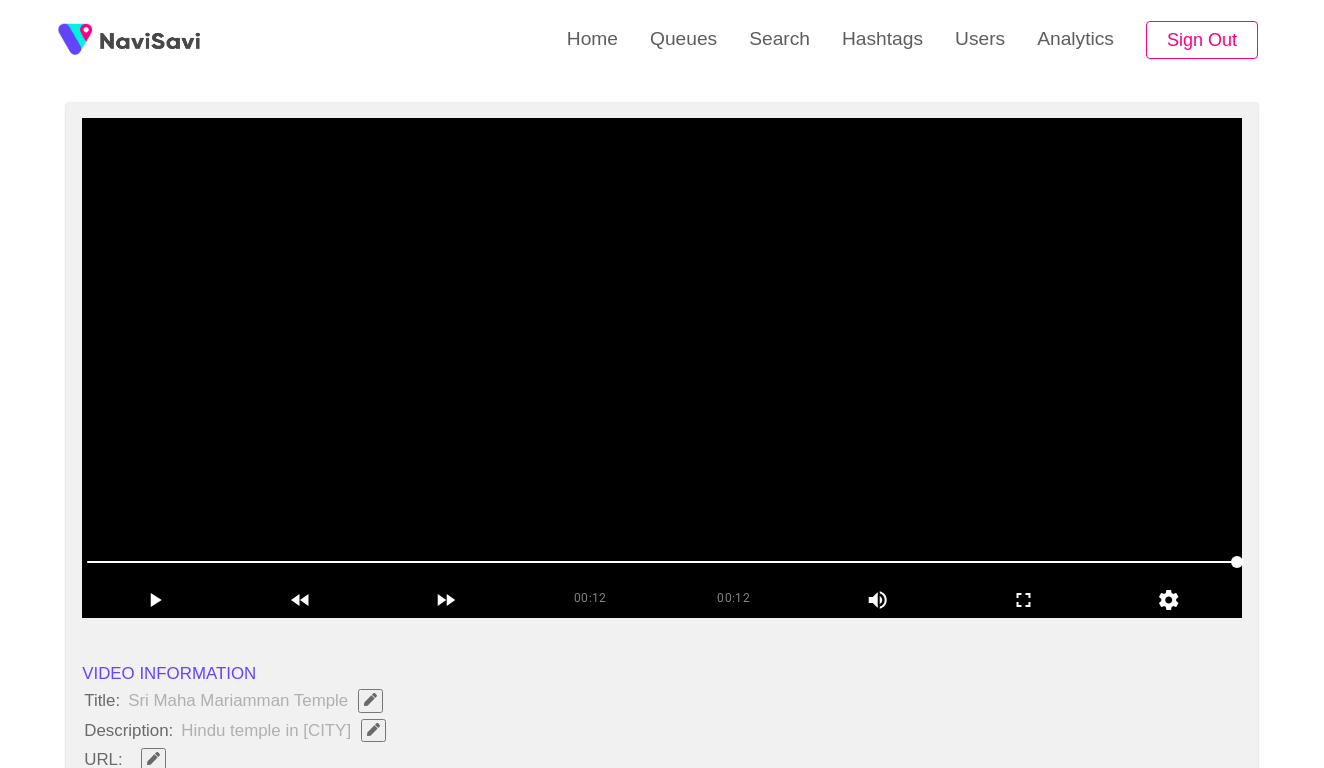 scroll, scrollTop: 310, scrollLeft: 0, axis: vertical 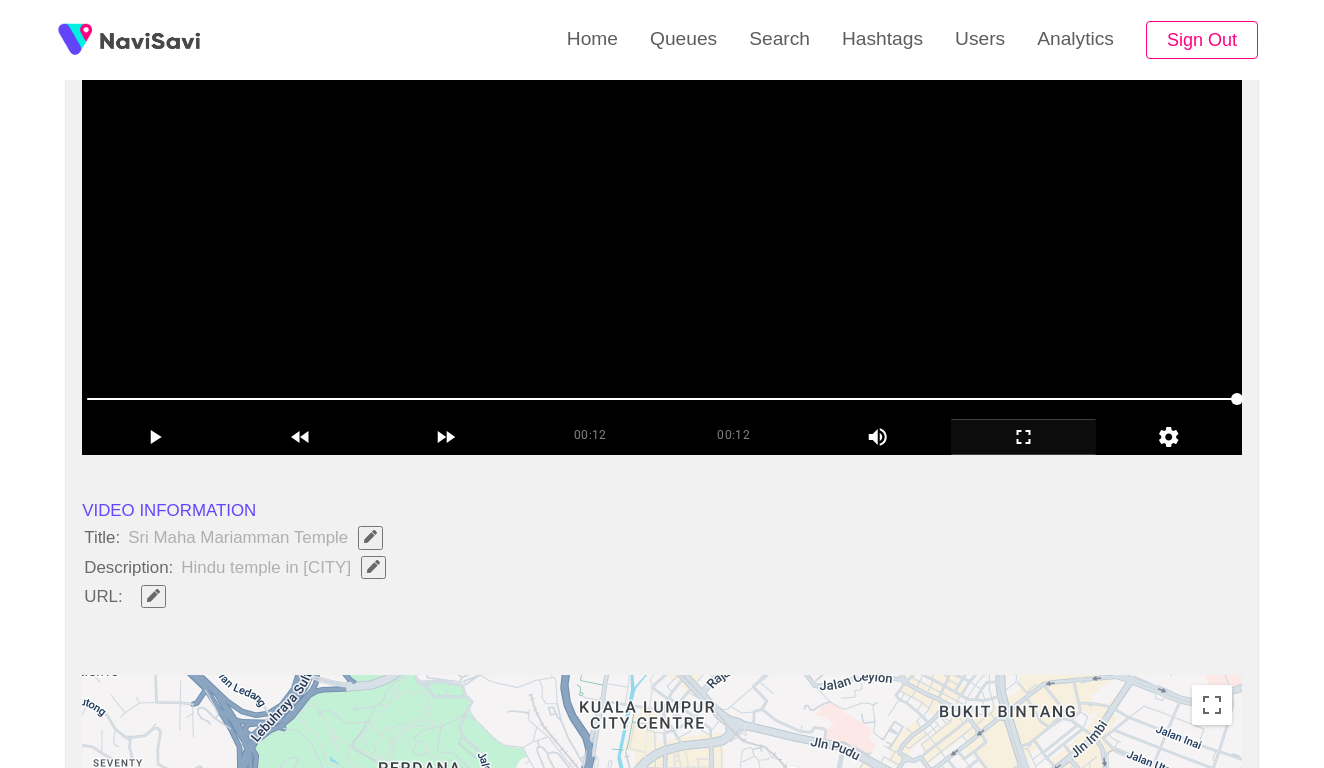 click 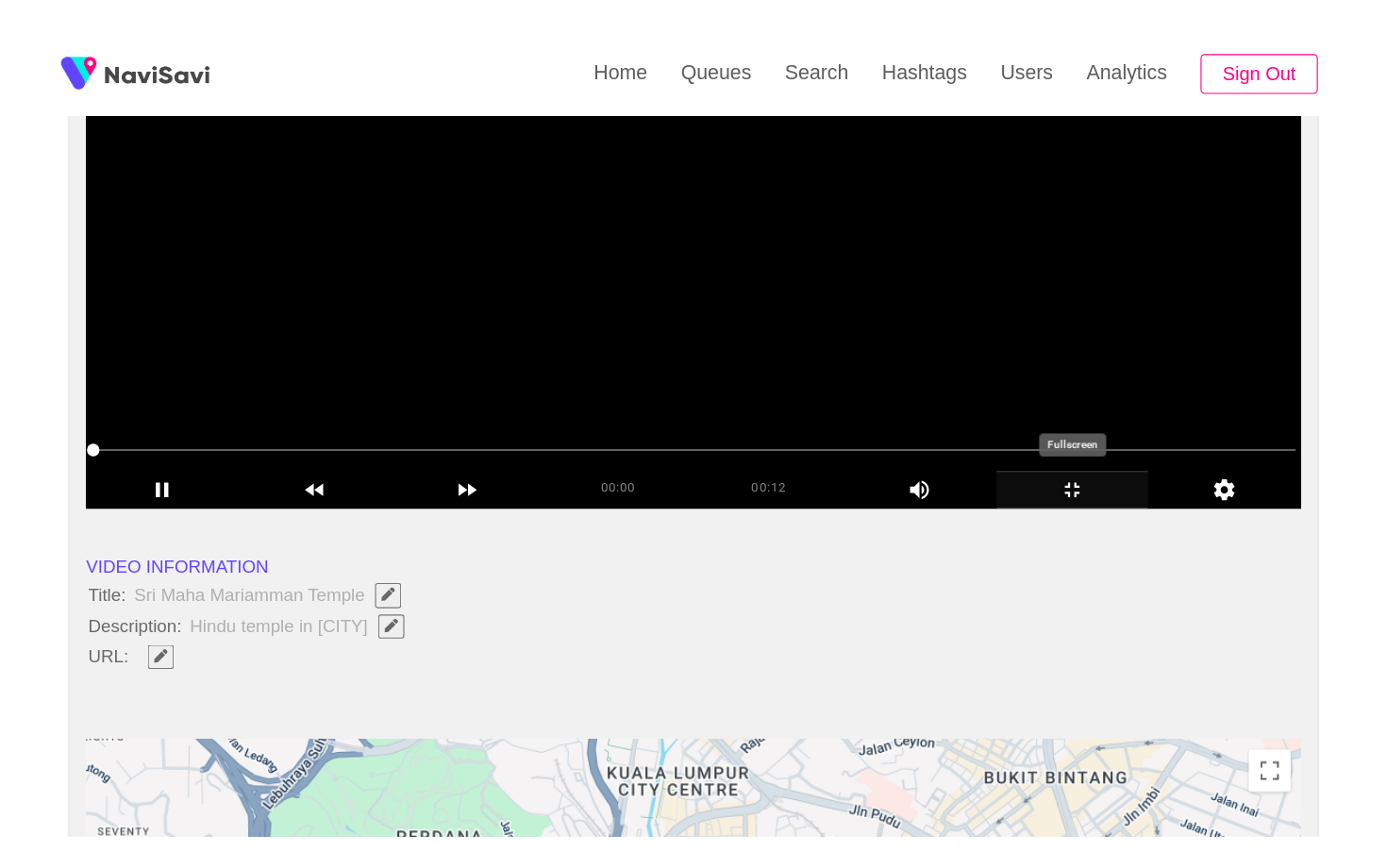 scroll, scrollTop: 0, scrollLeft: 0, axis: both 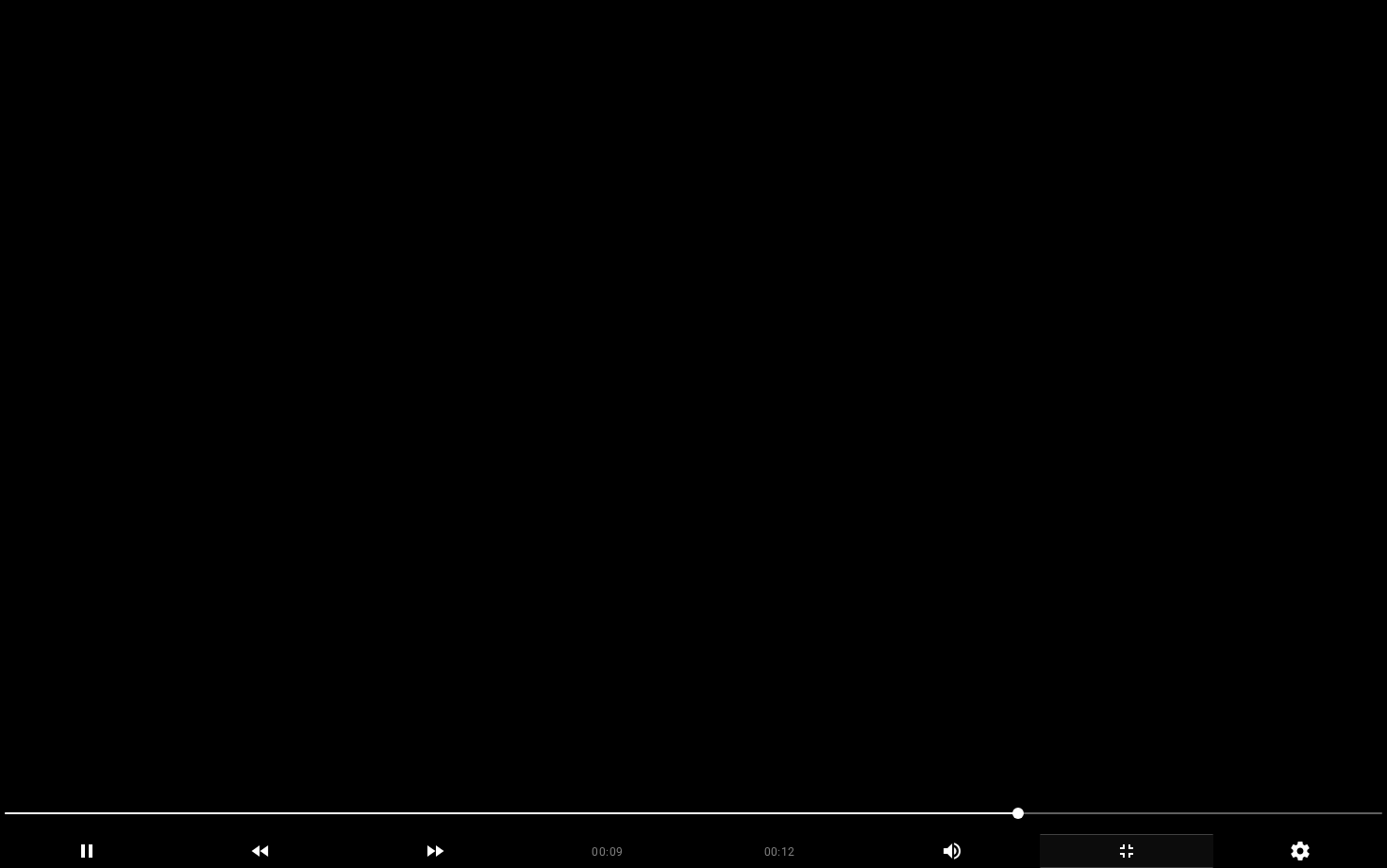 click at bounding box center [1127, 851] 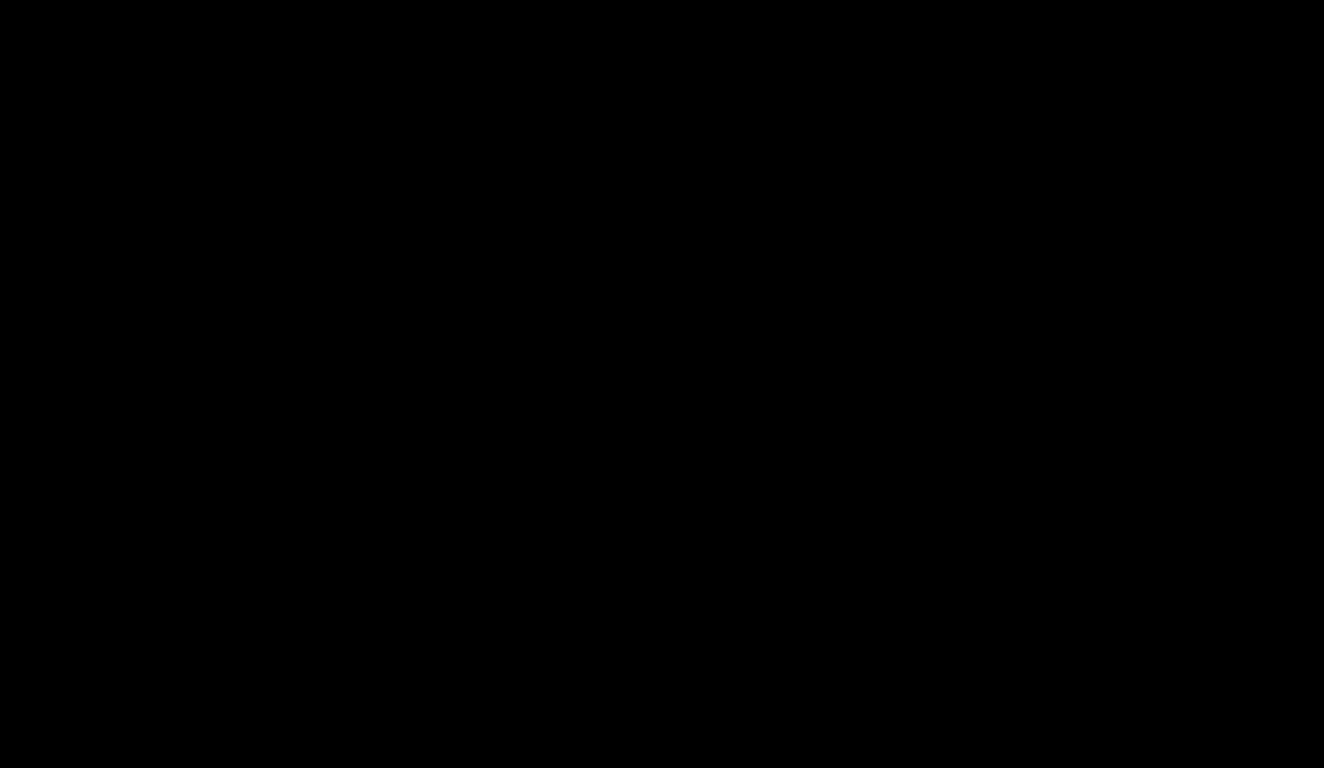 scroll, scrollTop: 1156, scrollLeft: 0, axis: vertical 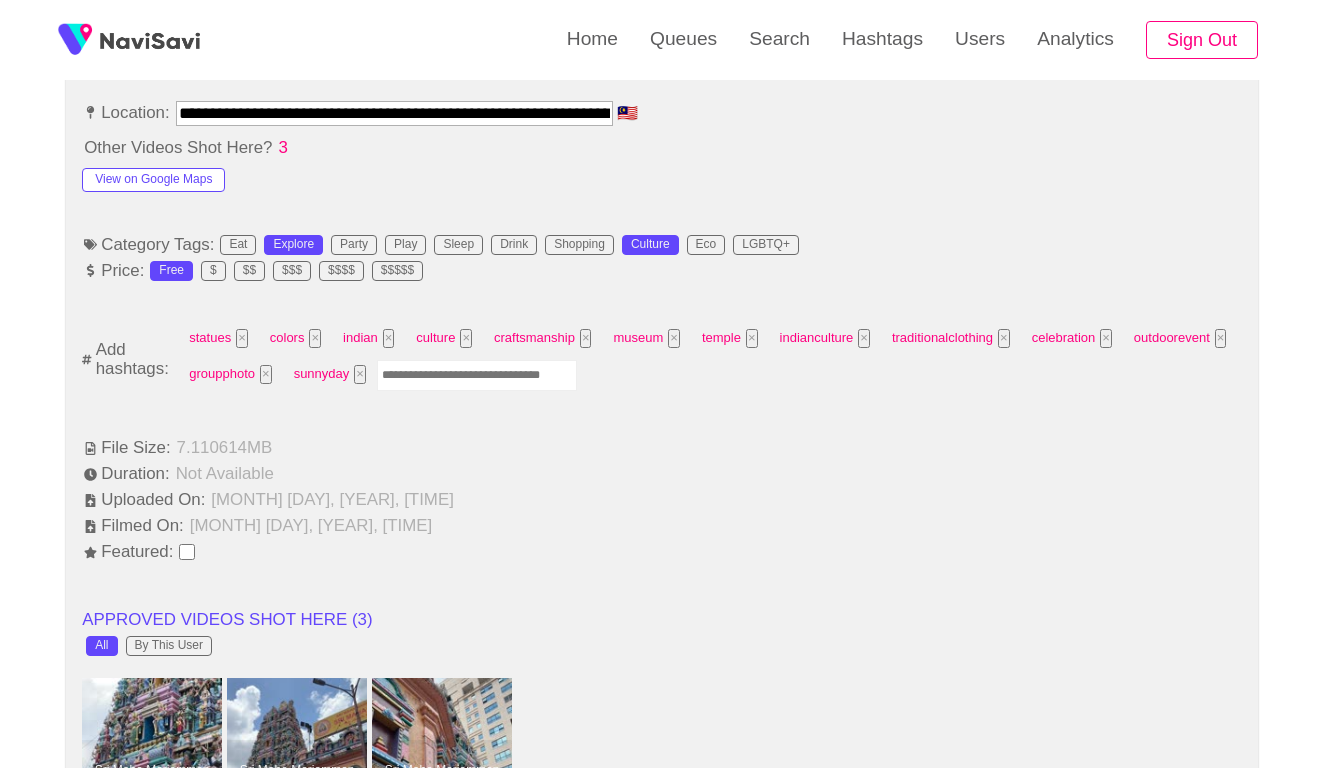 click at bounding box center [477, 375] 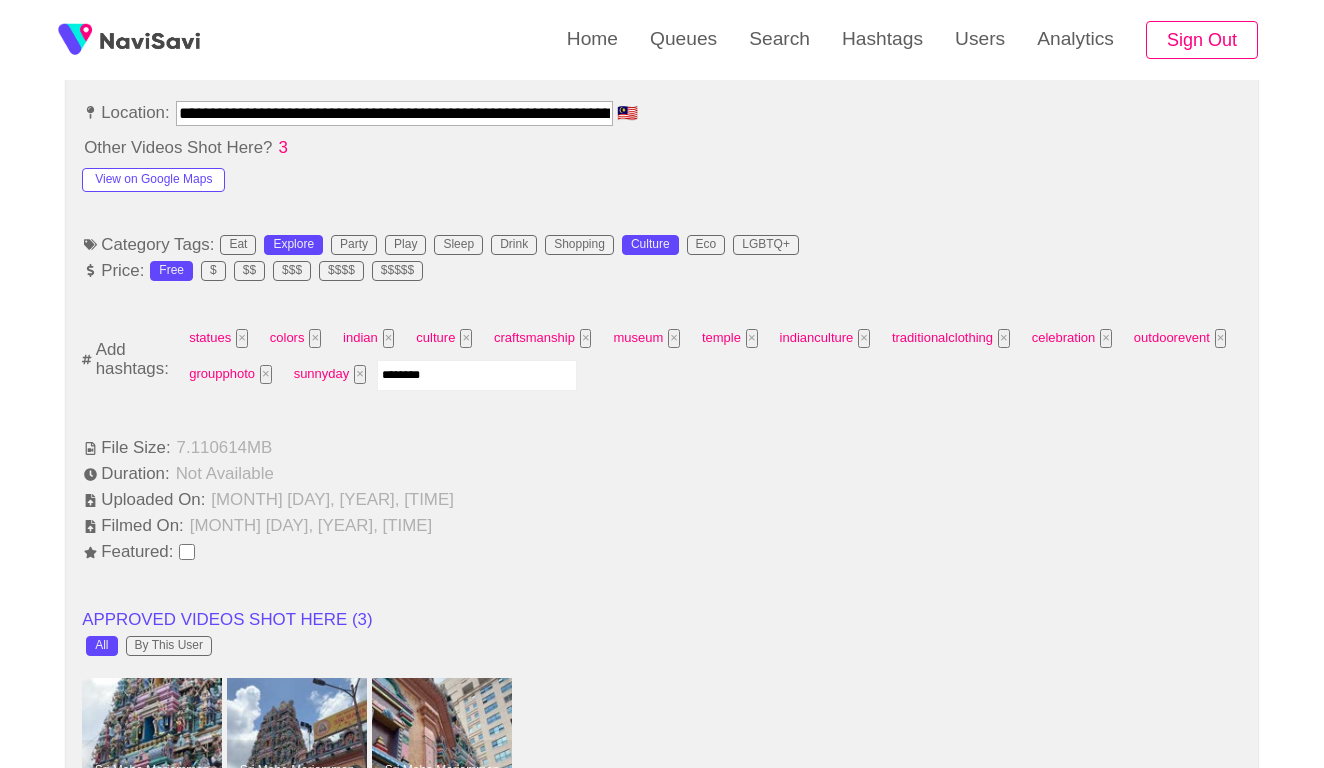 type on "*********" 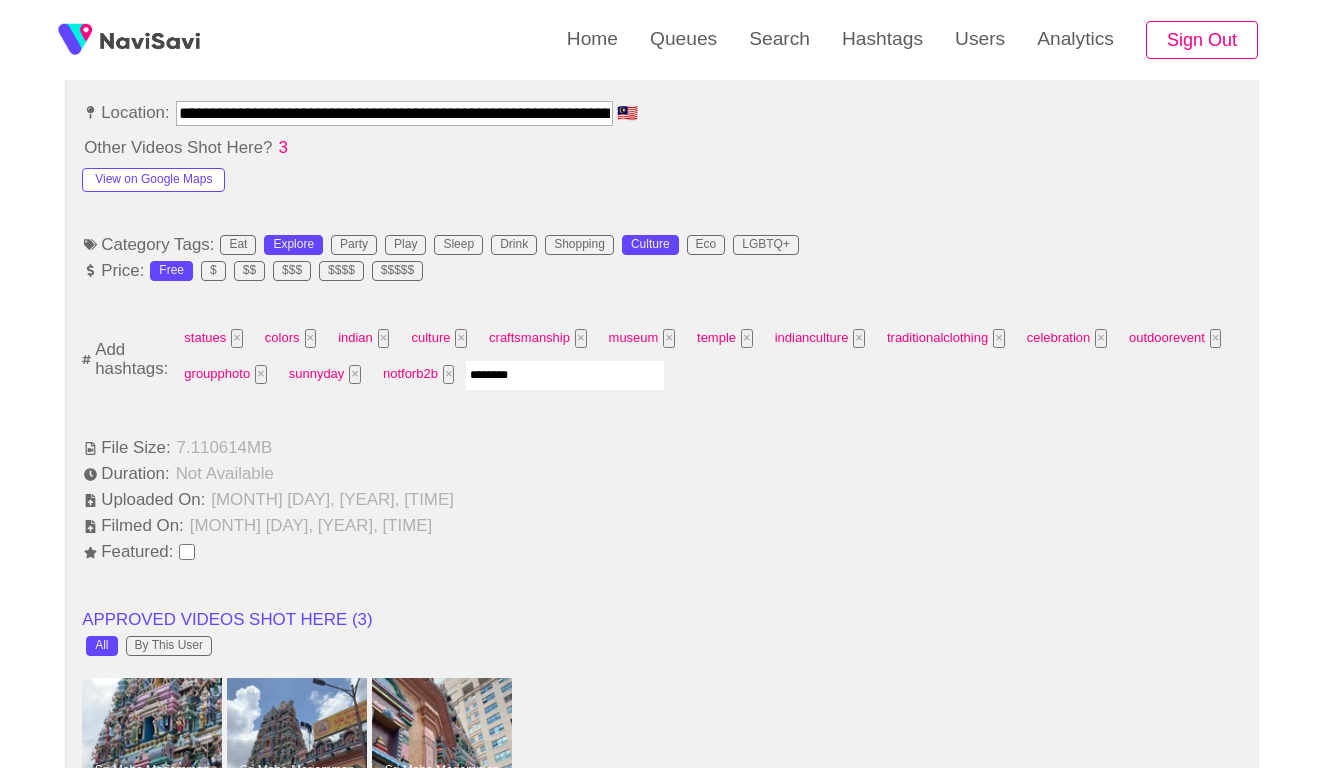 type on "*********" 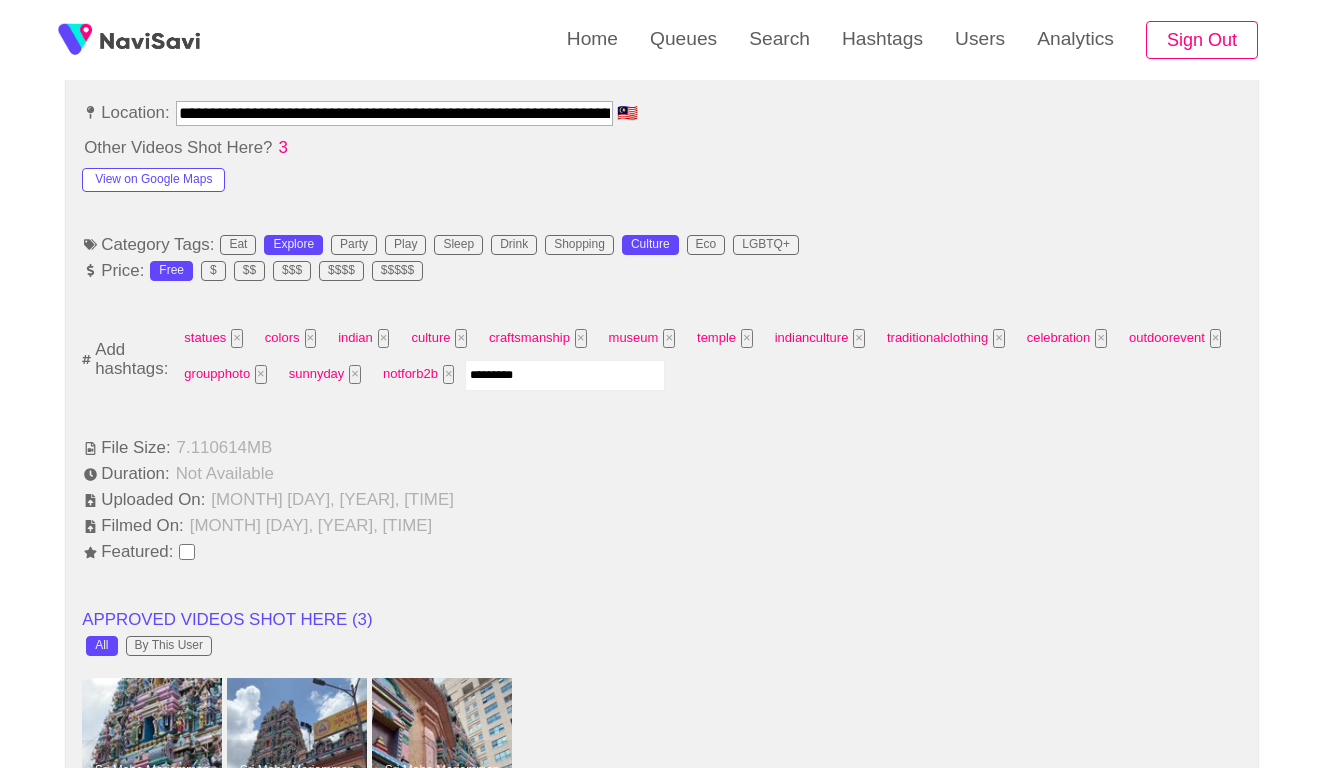type 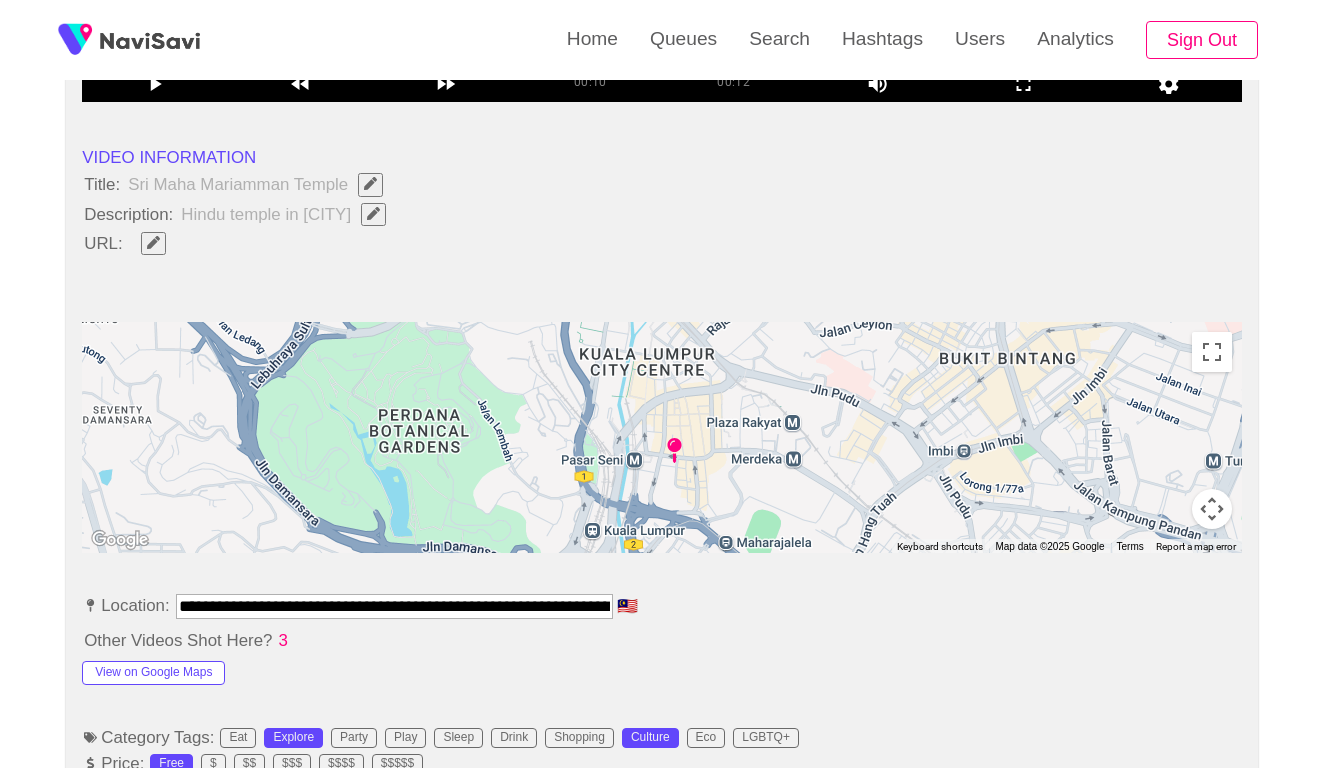 scroll, scrollTop: 801, scrollLeft: 0, axis: vertical 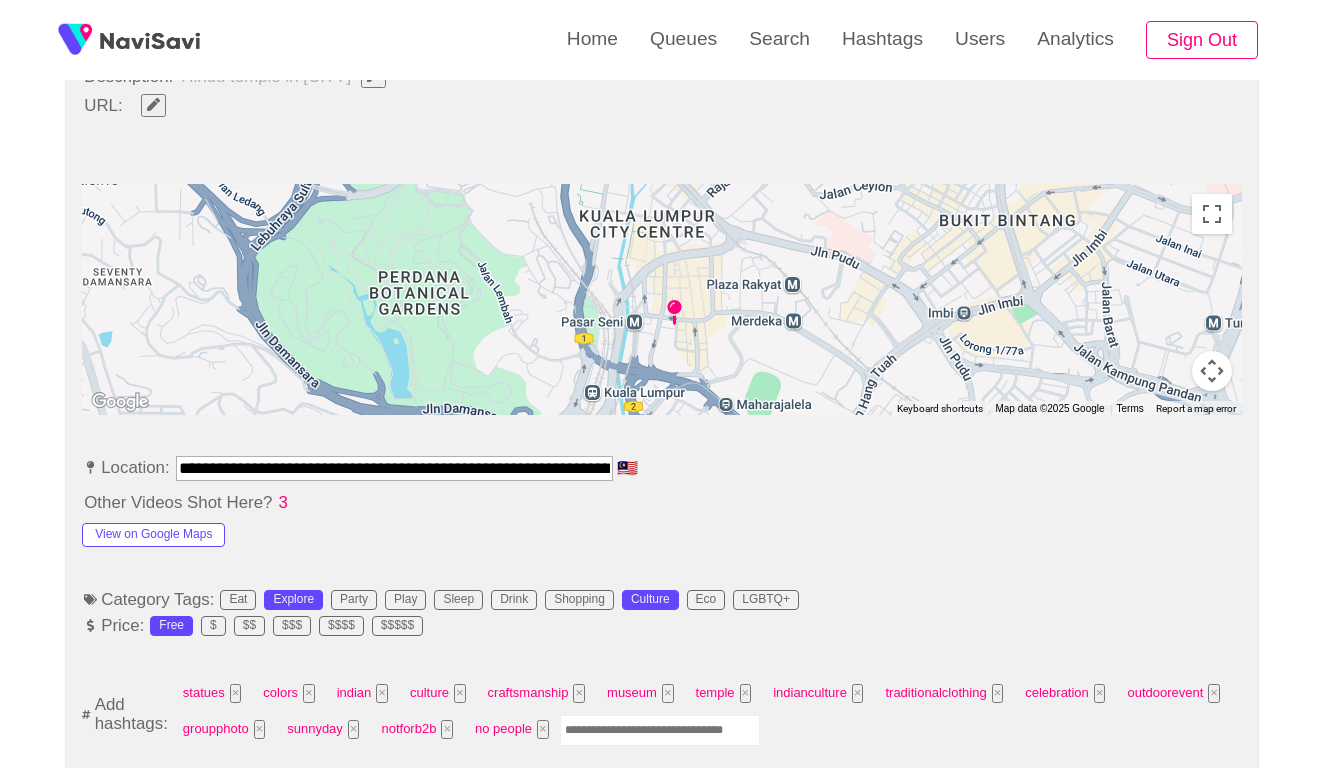 click on "**********" at bounding box center [394, 468] 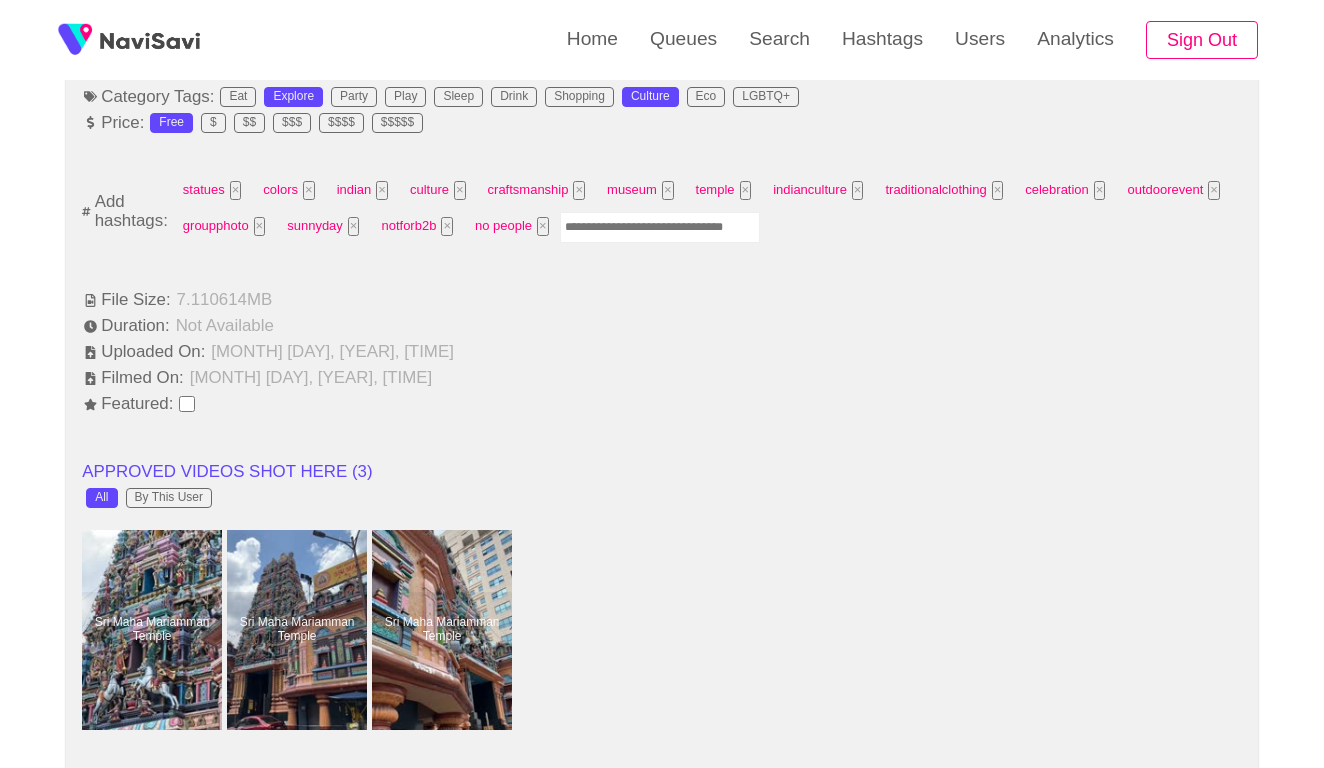 scroll, scrollTop: 1358, scrollLeft: 0, axis: vertical 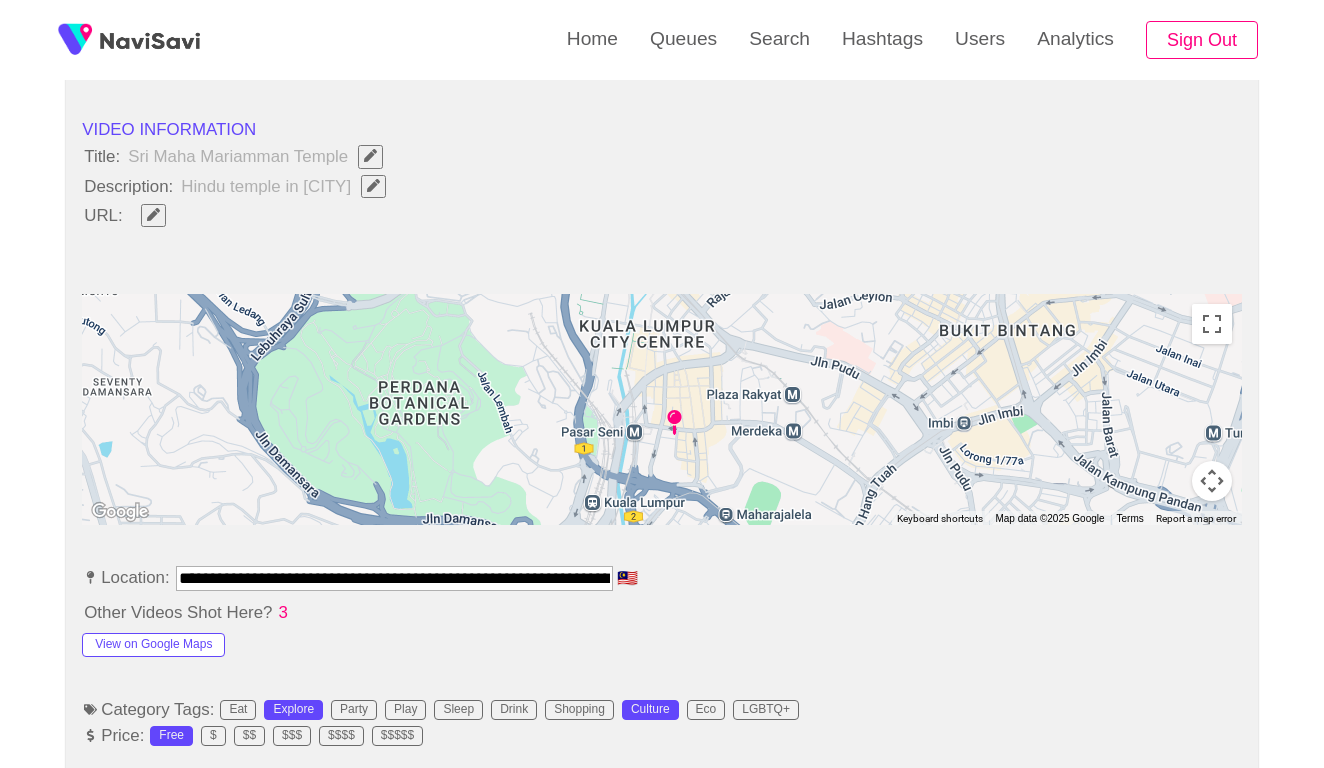 click 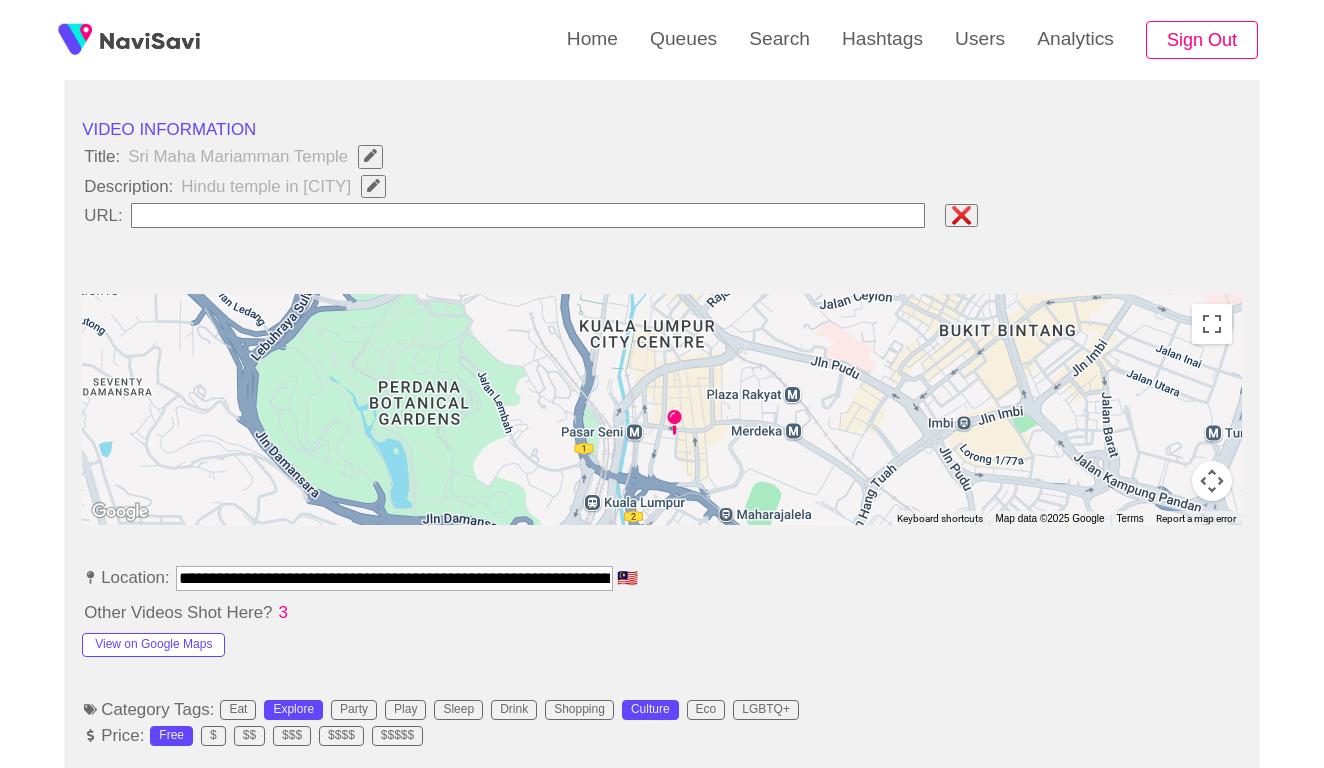 type on "*" 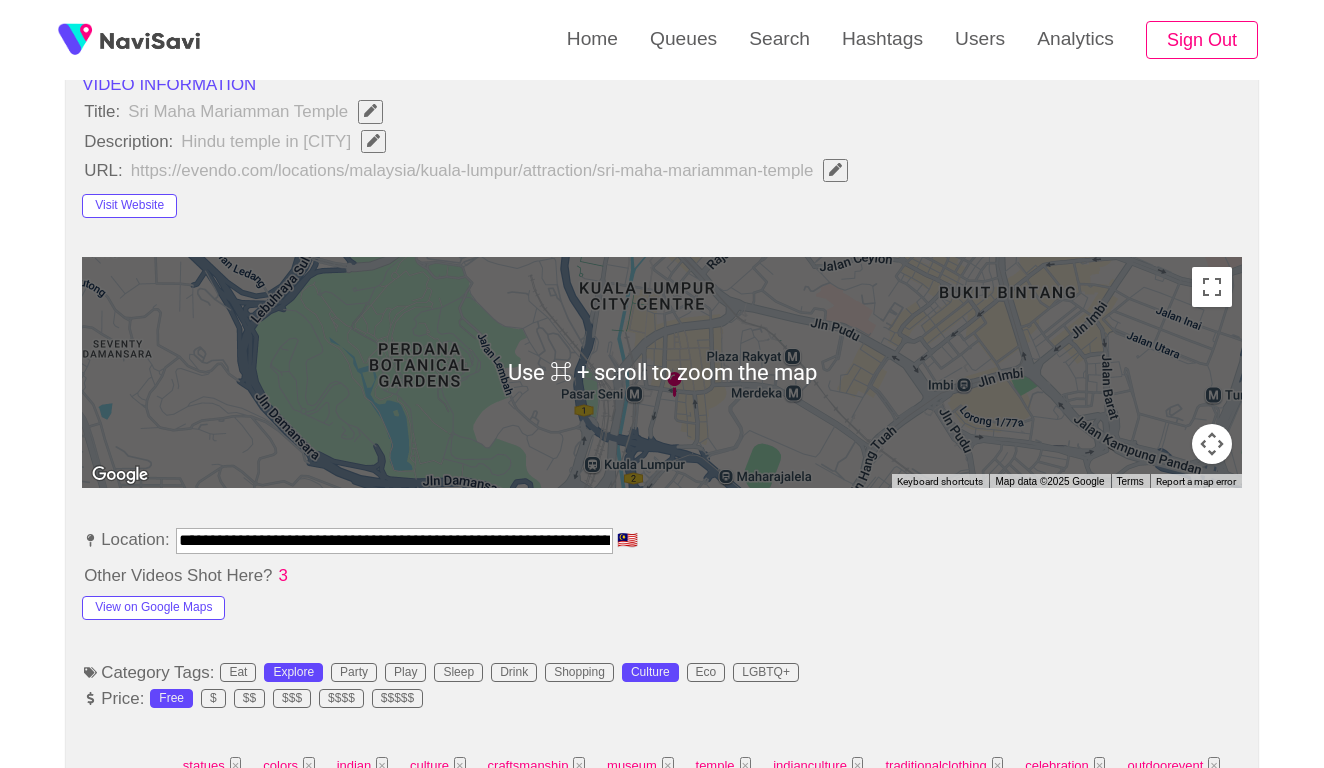 scroll, scrollTop: 665, scrollLeft: 0, axis: vertical 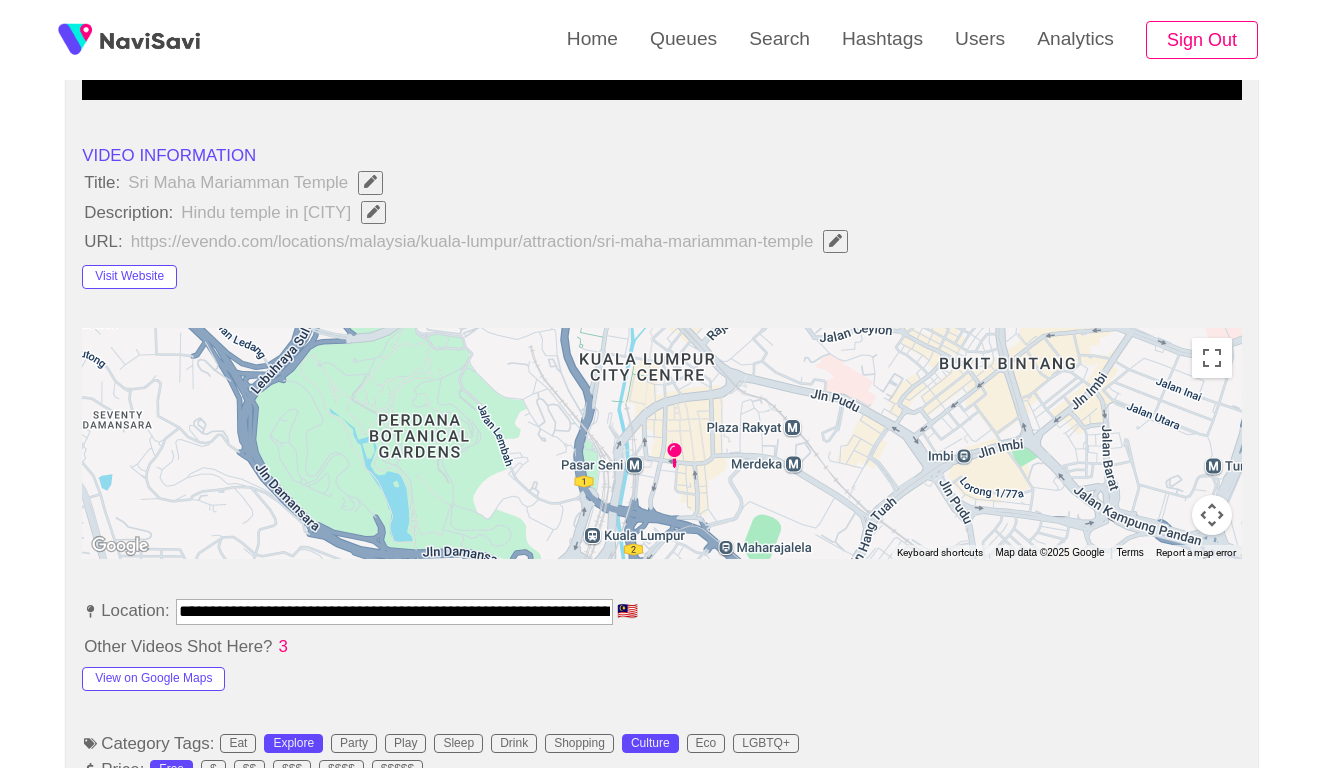 click on "Title:    Sri Maha Mariamman Temple" at bounding box center [662, 182] 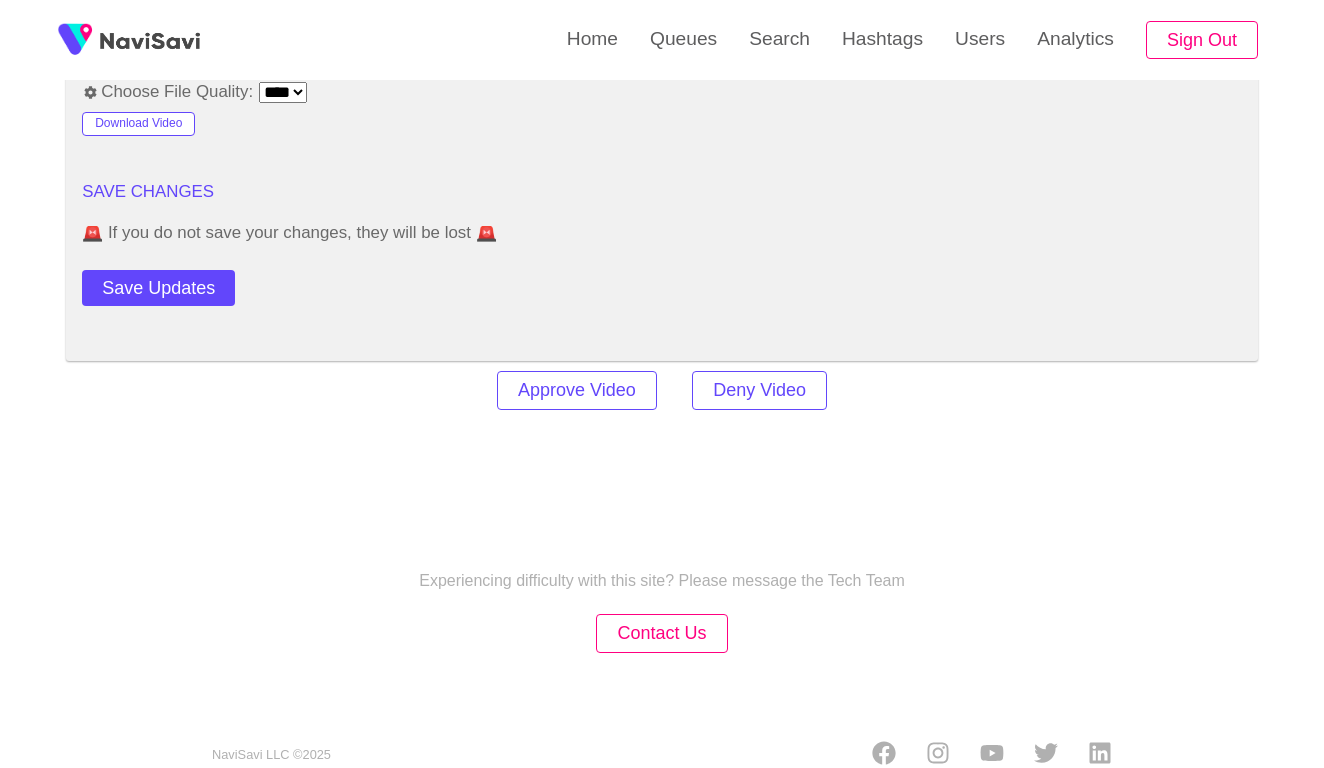 scroll, scrollTop: 2753, scrollLeft: 0, axis: vertical 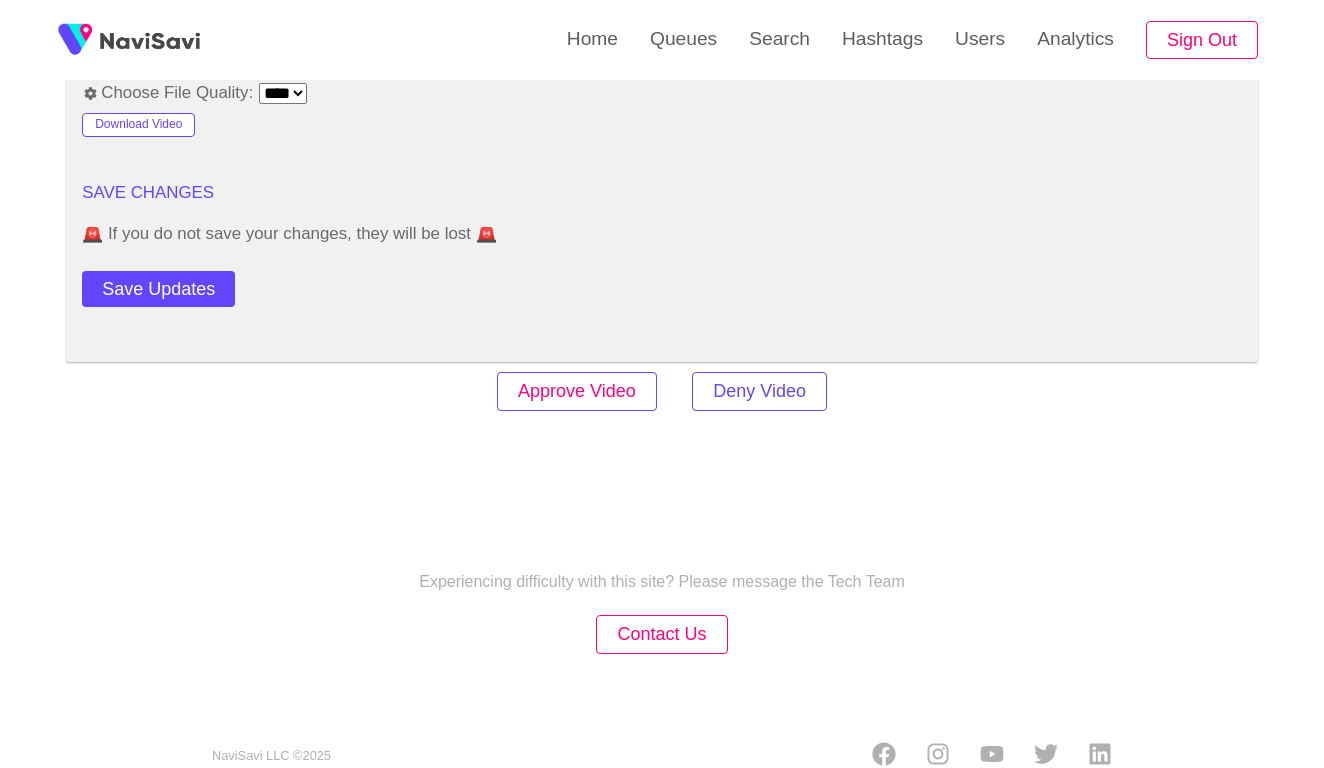 click on "Approve Video" at bounding box center [577, 391] 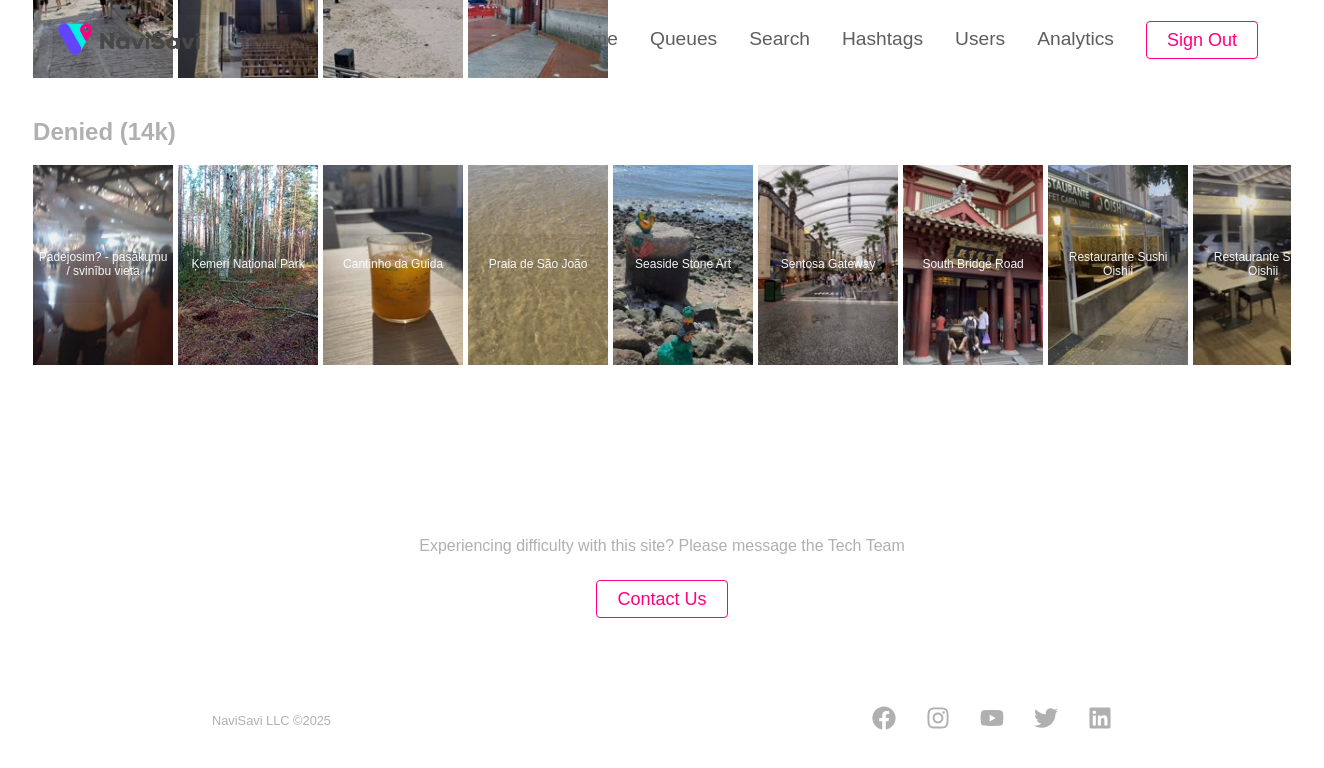 scroll, scrollTop: 0, scrollLeft: 0, axis: both 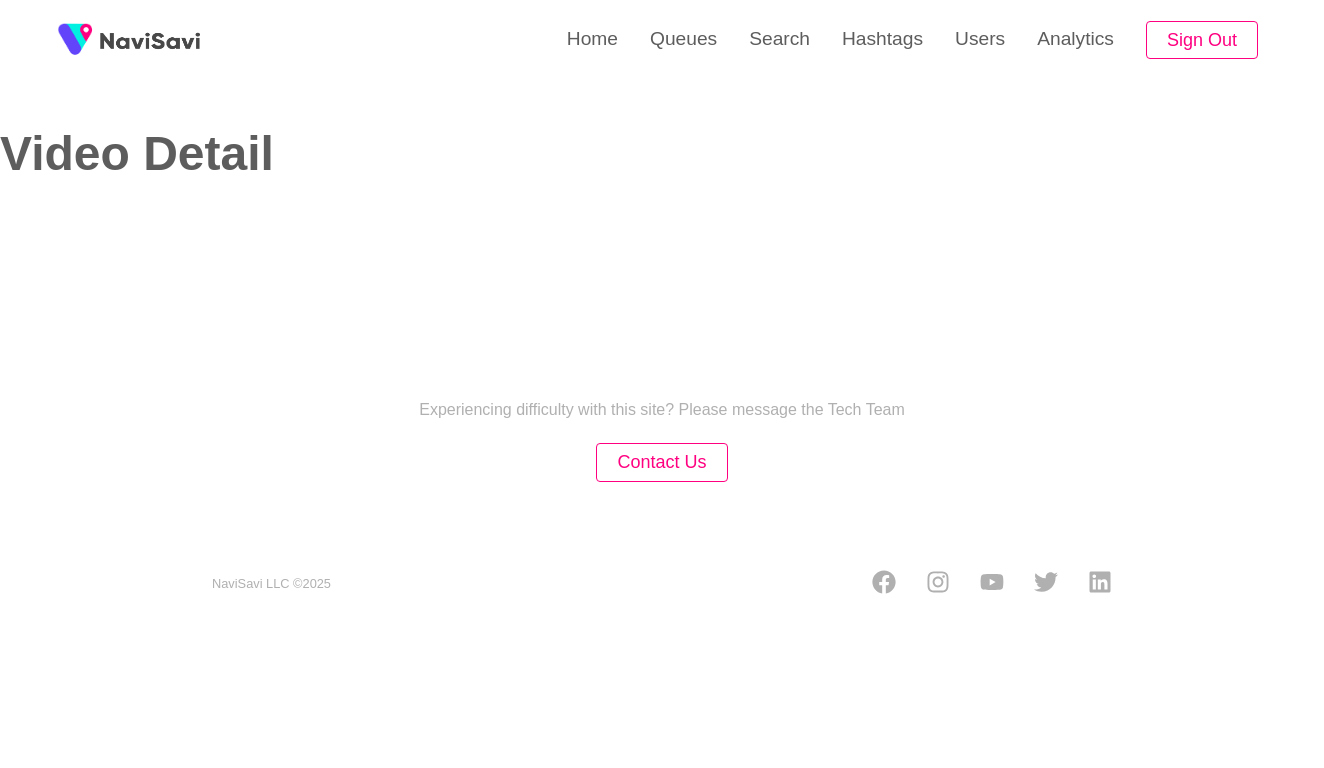select on "**" 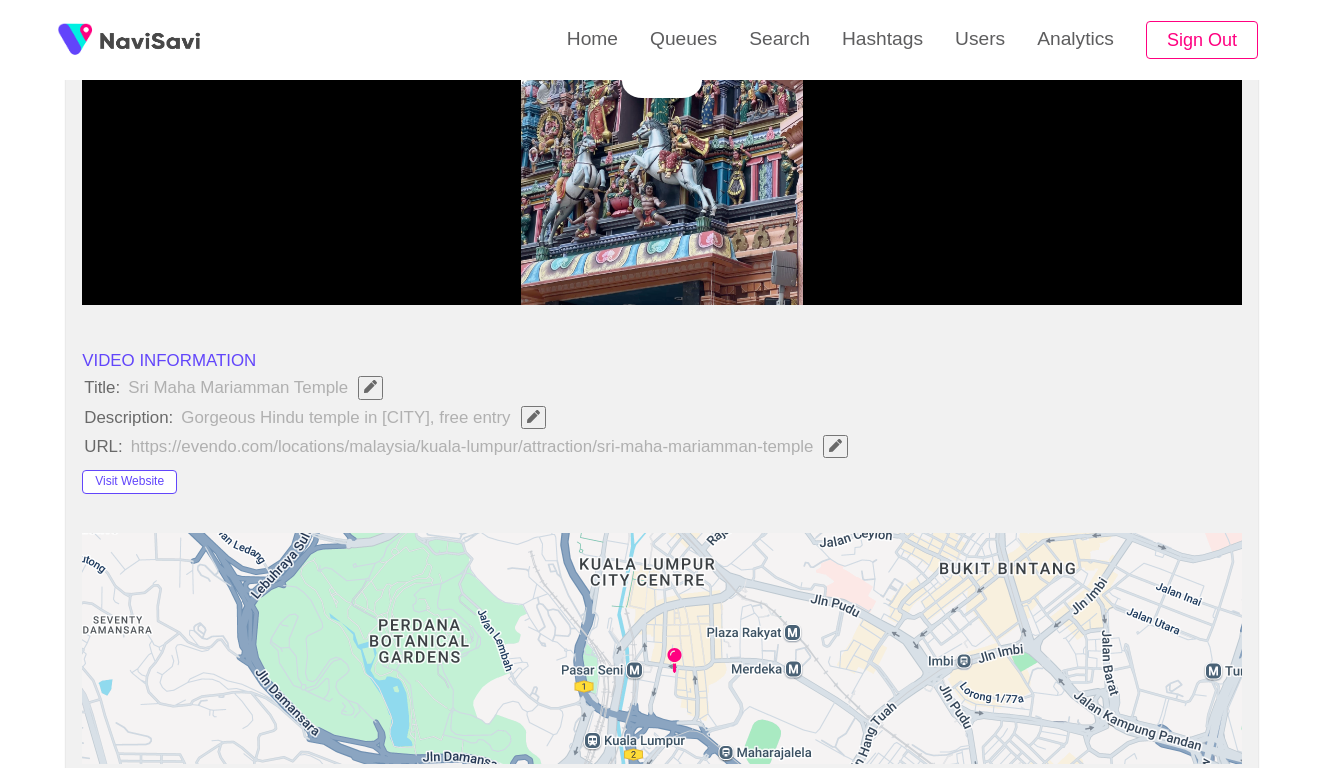 scroll, scrollTop: 546, scrollLeft: 0, axis: vertical 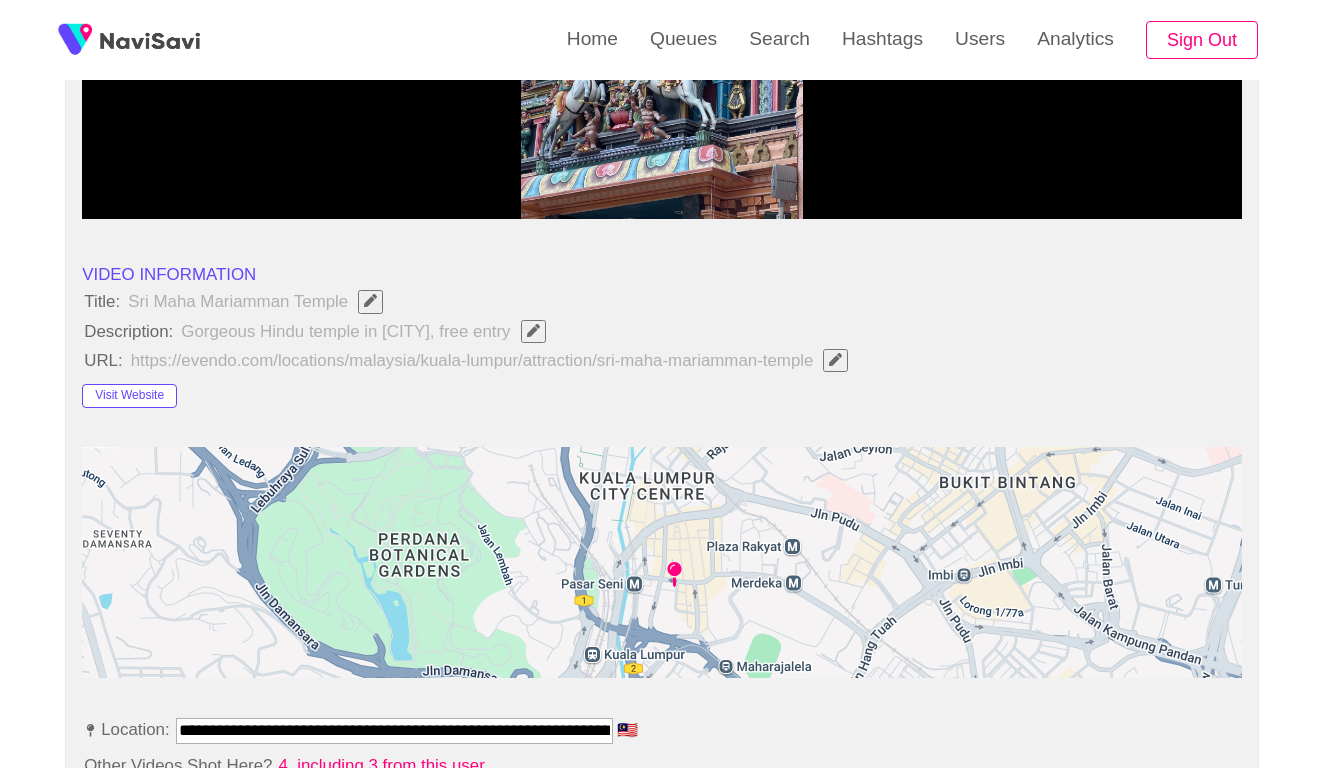 select on "**********" 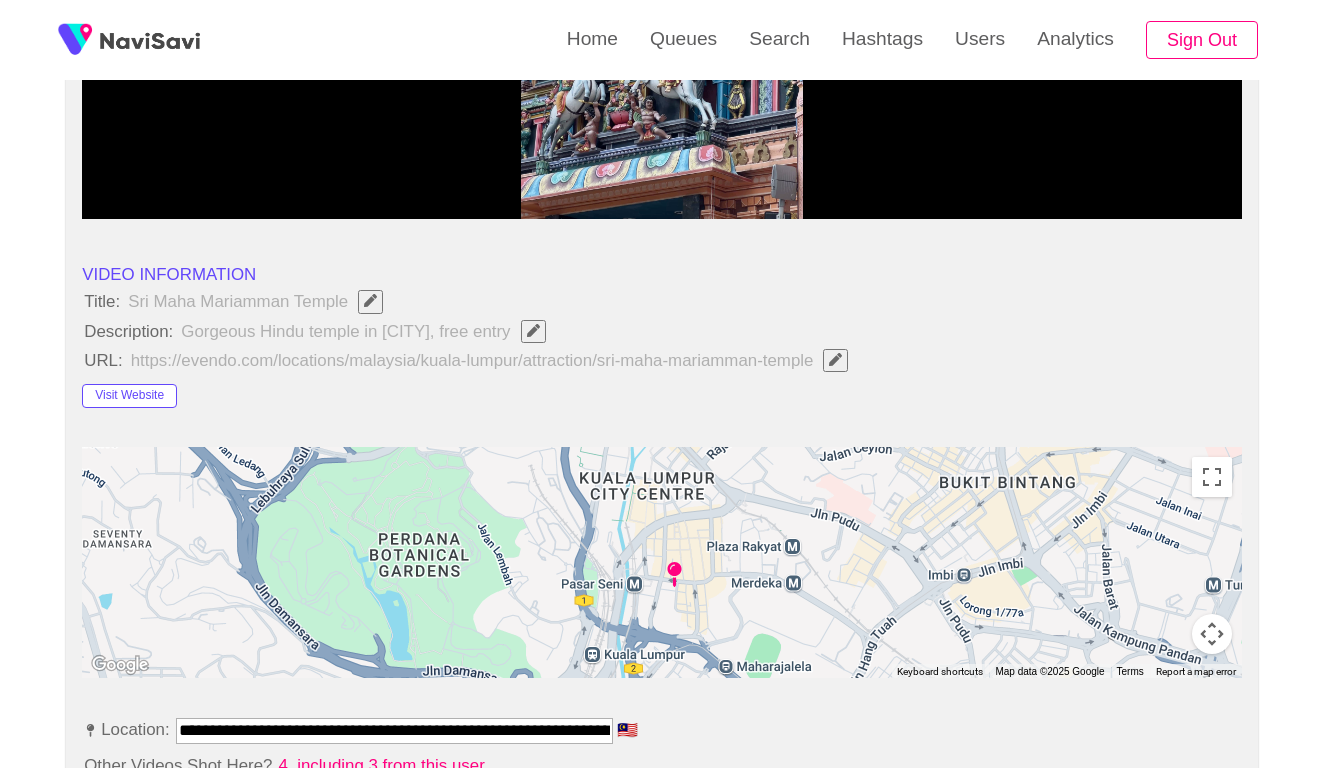 click at bounding box center [835, 359] 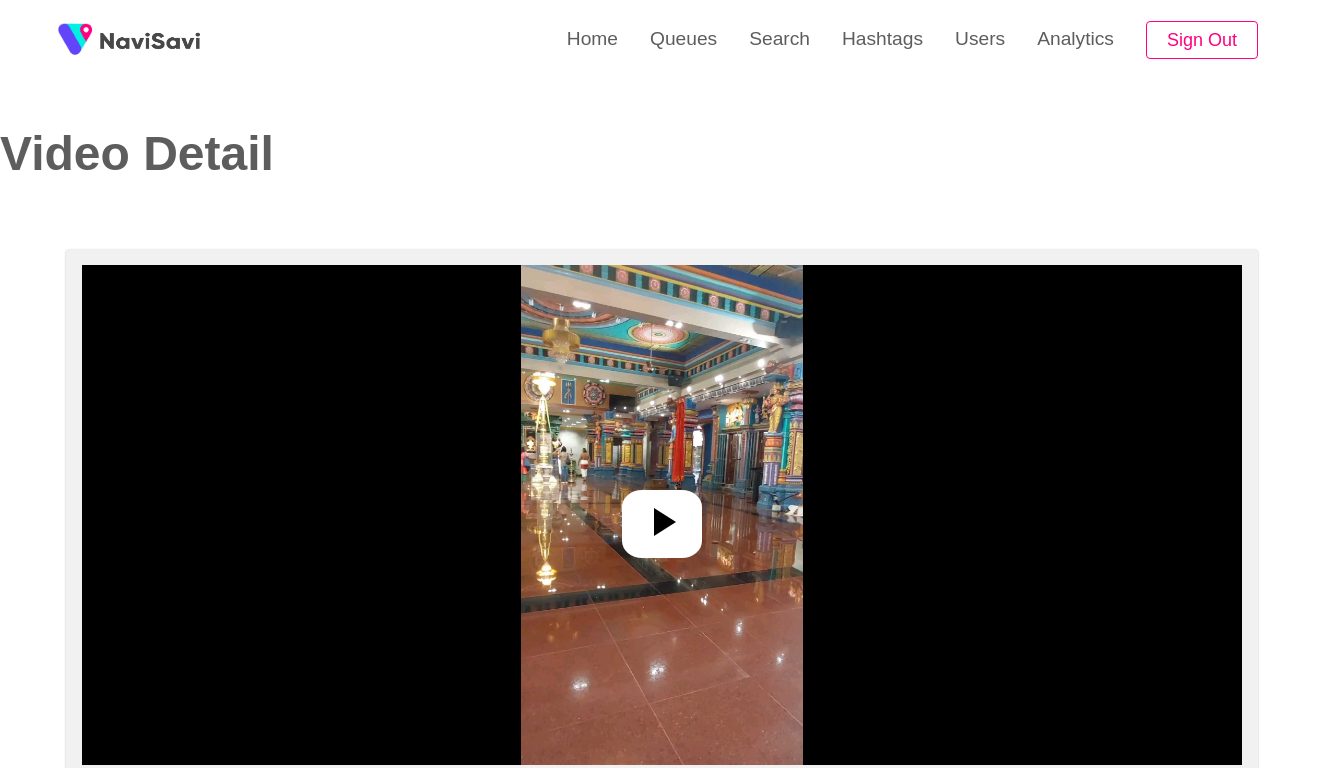 select on "**********" 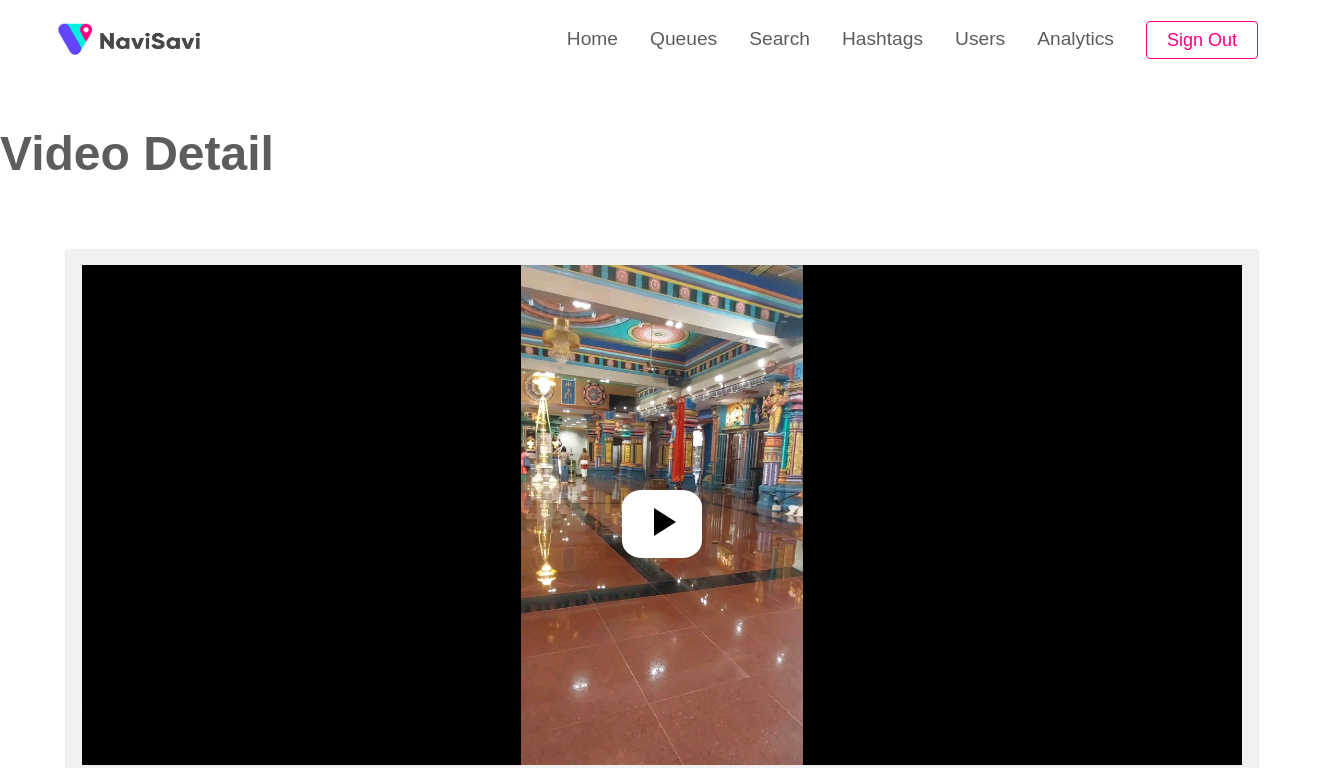 scroll, scrollTop: 0, scrollLeft: 0, axis: both 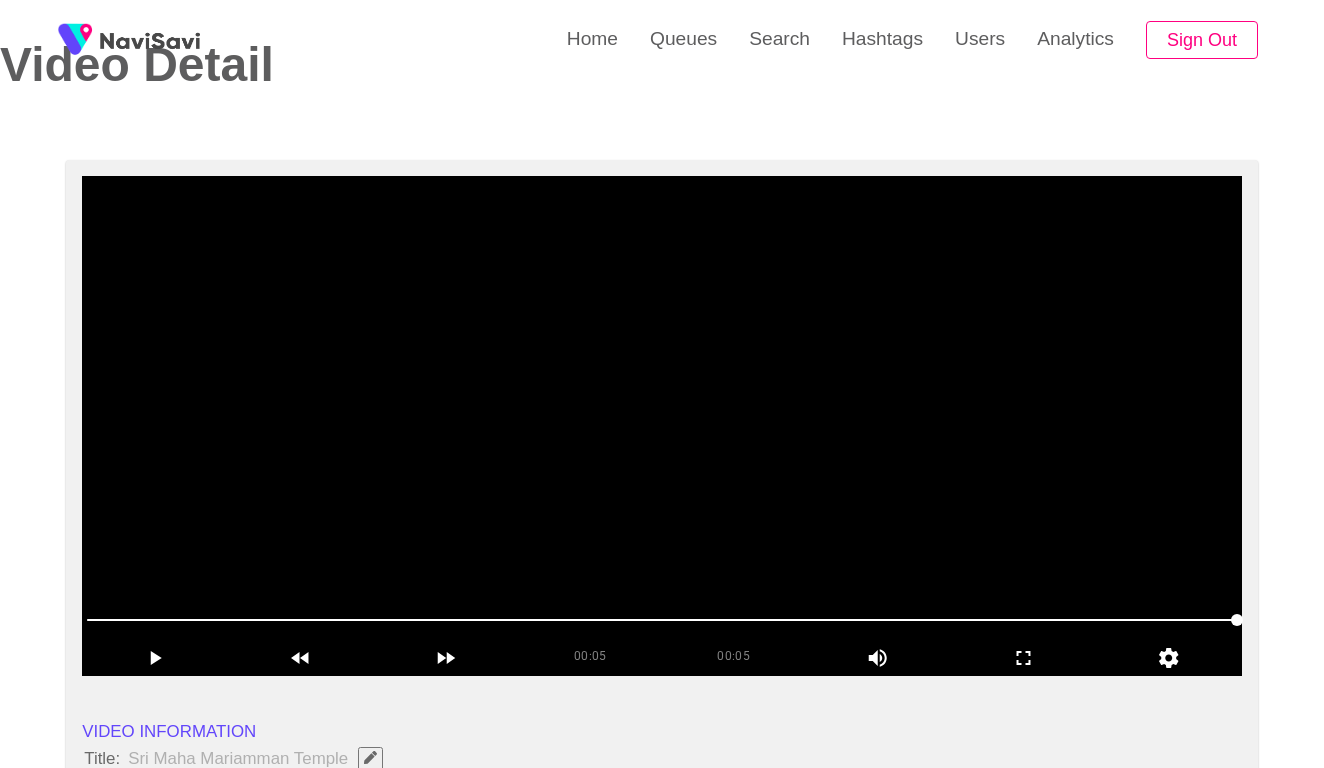 click at bounding box center [662, 426] 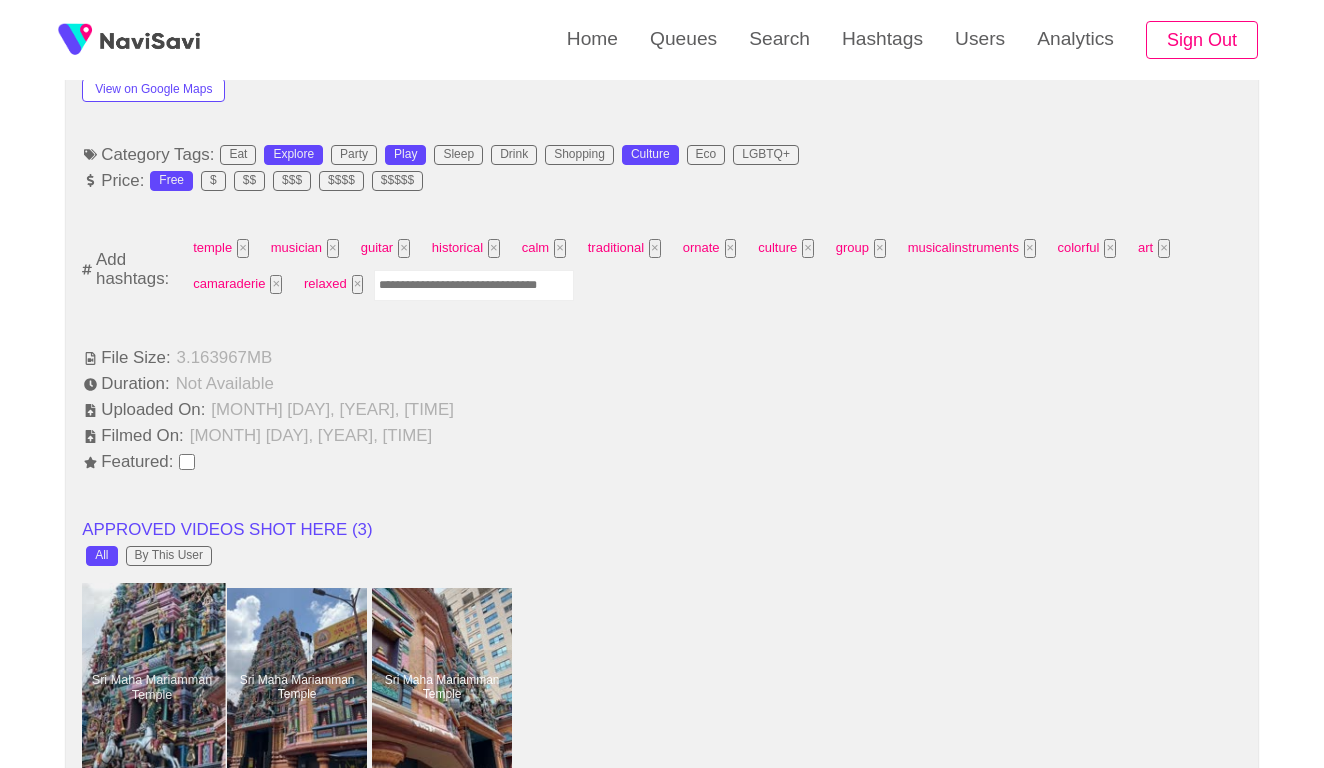 scroll, scrollTop: 1314, scrollLeft: 0, axis: vertical 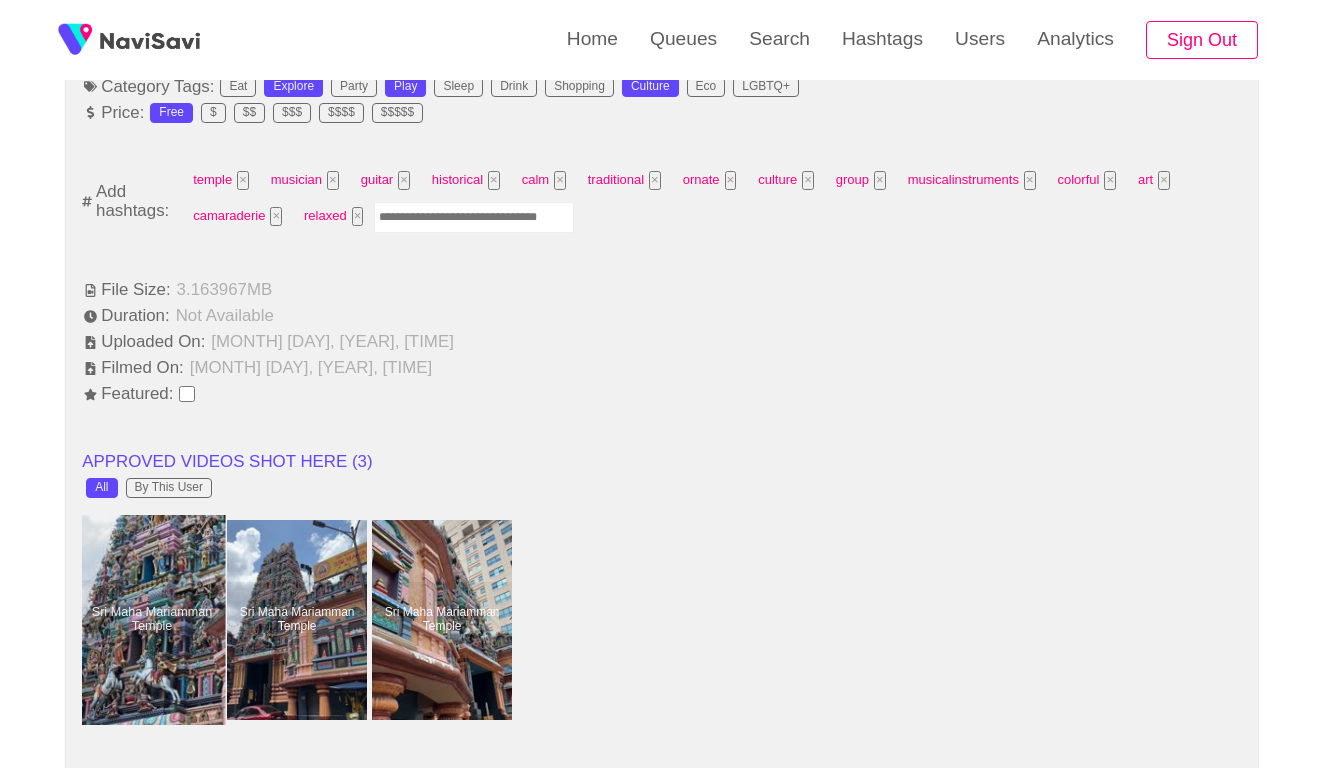 click at bounding box center [152, 620] 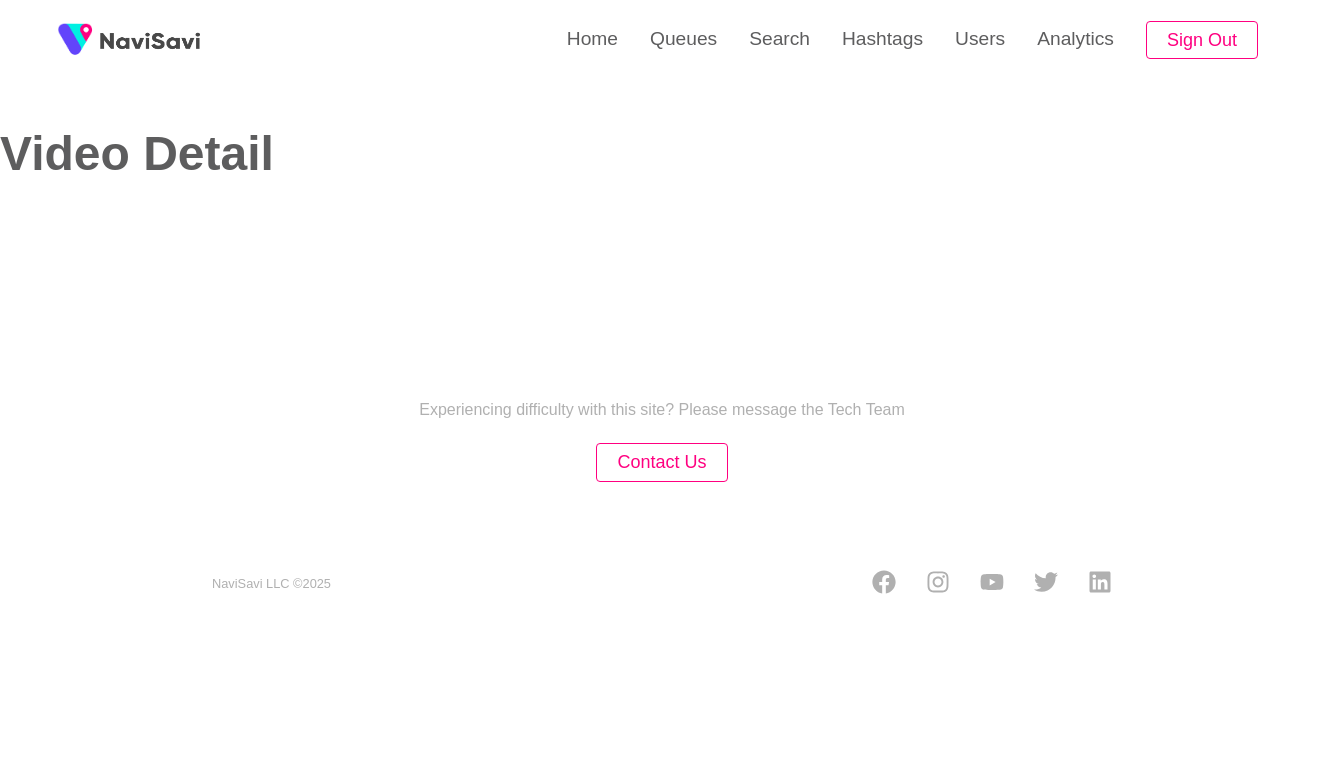 scroll, scrollTop: 0, scrollLeft: 0, axis: both 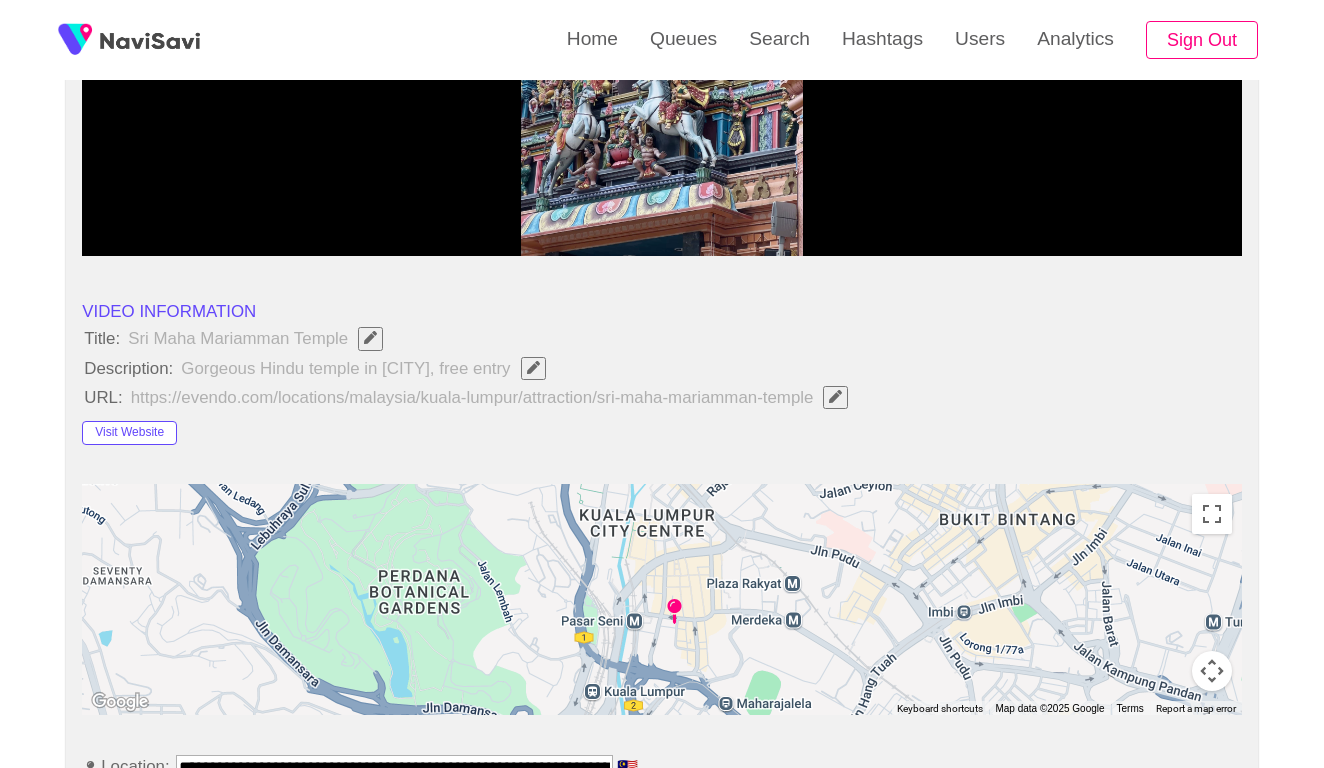 click 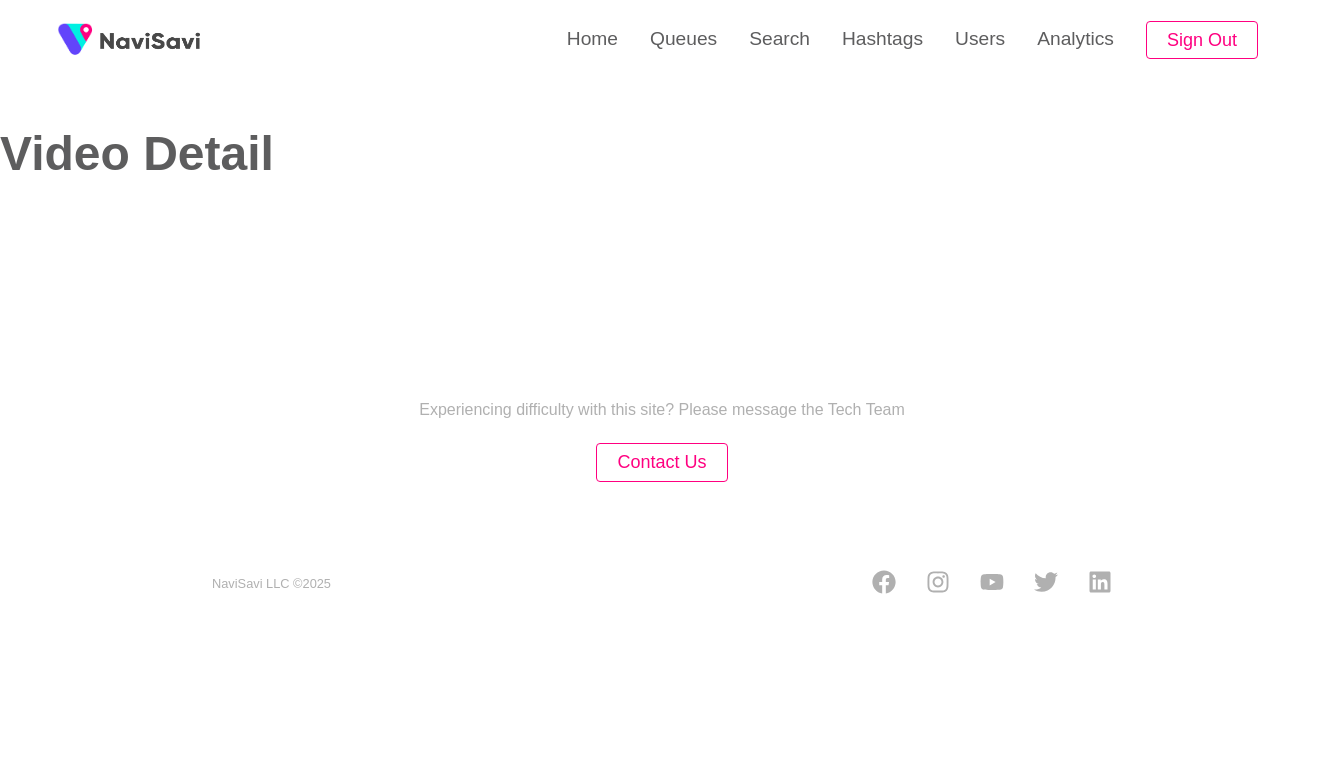 scroll, scrollTop: 0, scrollLeft: 0, axis: both 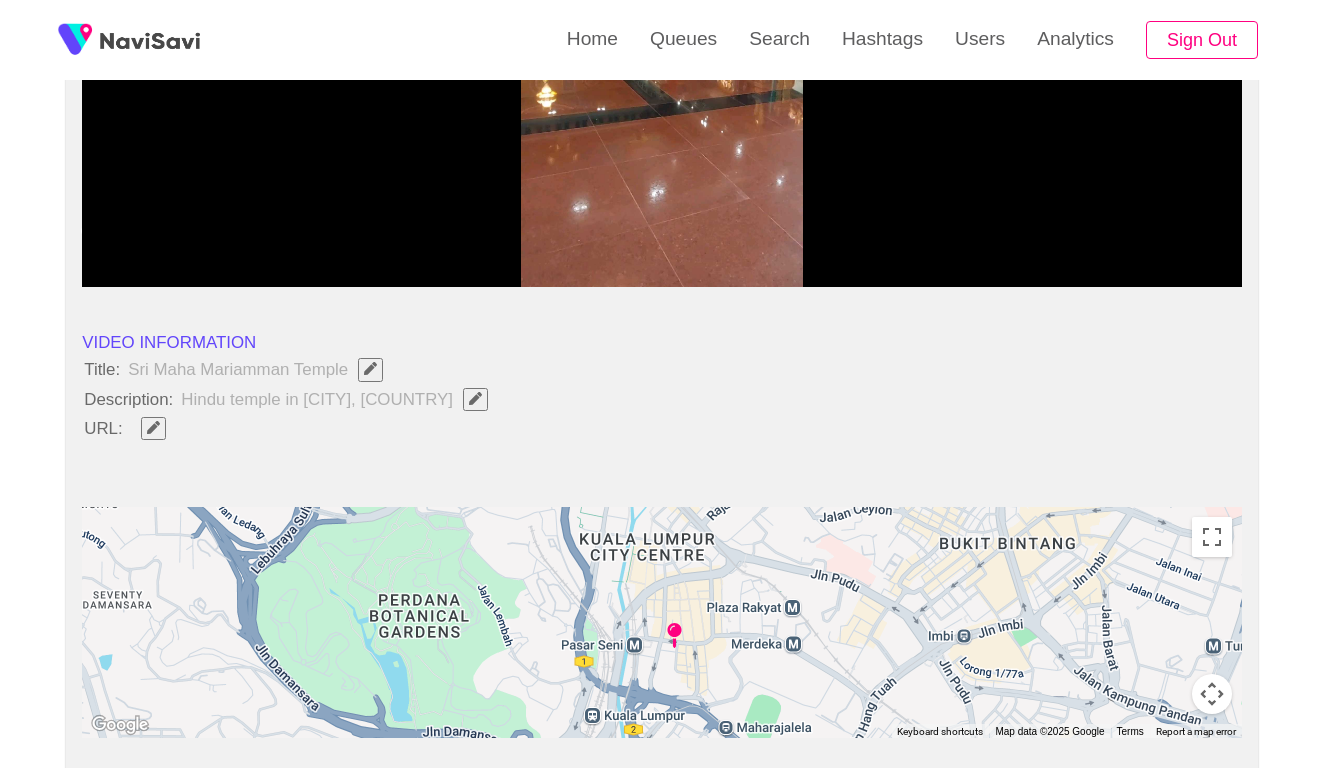 click at bounding box center [662, 37] 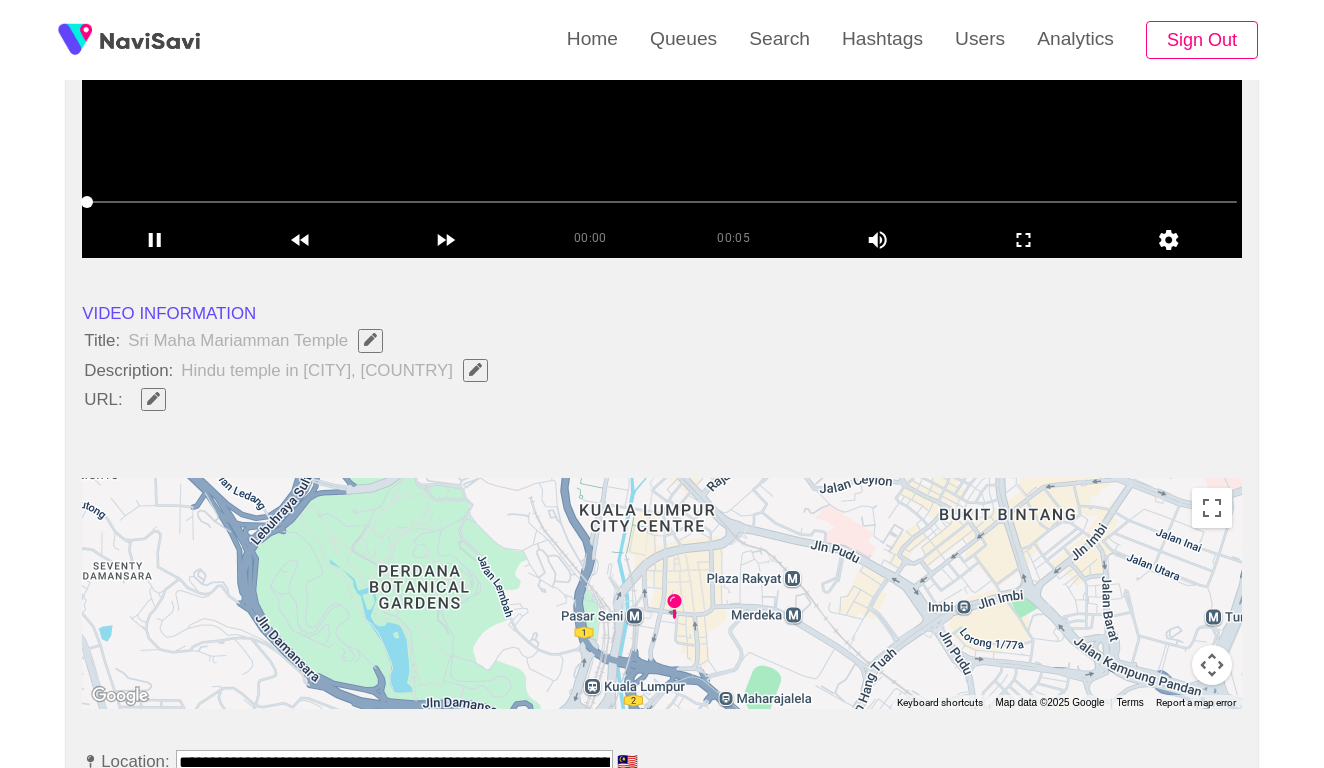scroll, scrollTop: 545, scrollLeft: 0, axis: vertical 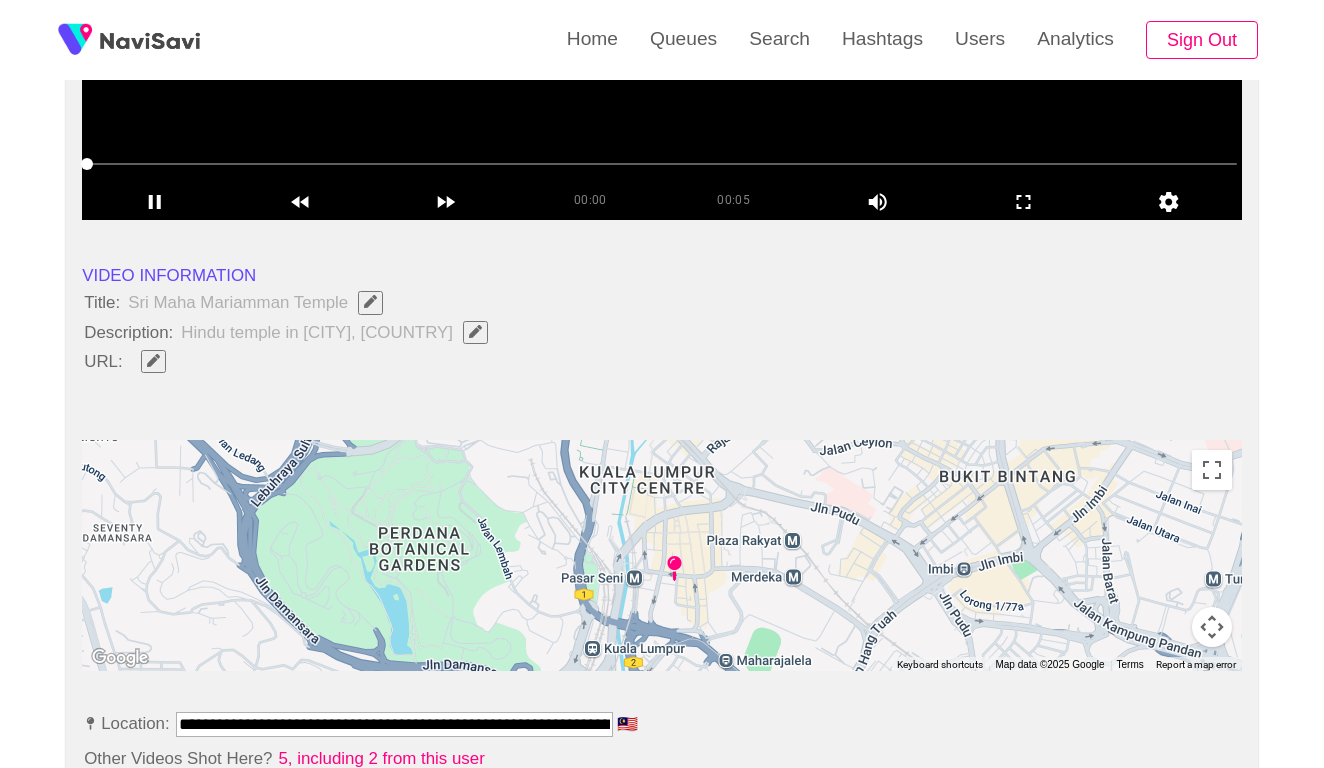 click 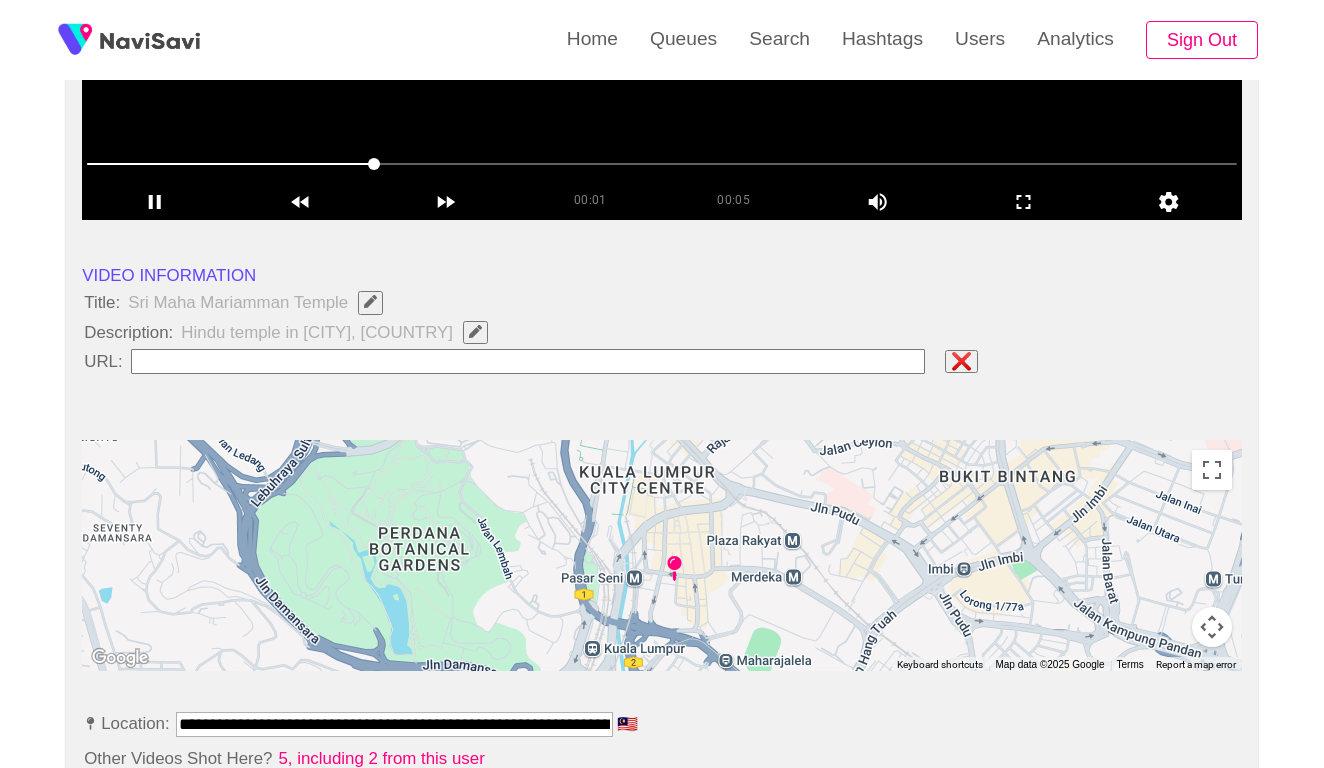type on "**********" 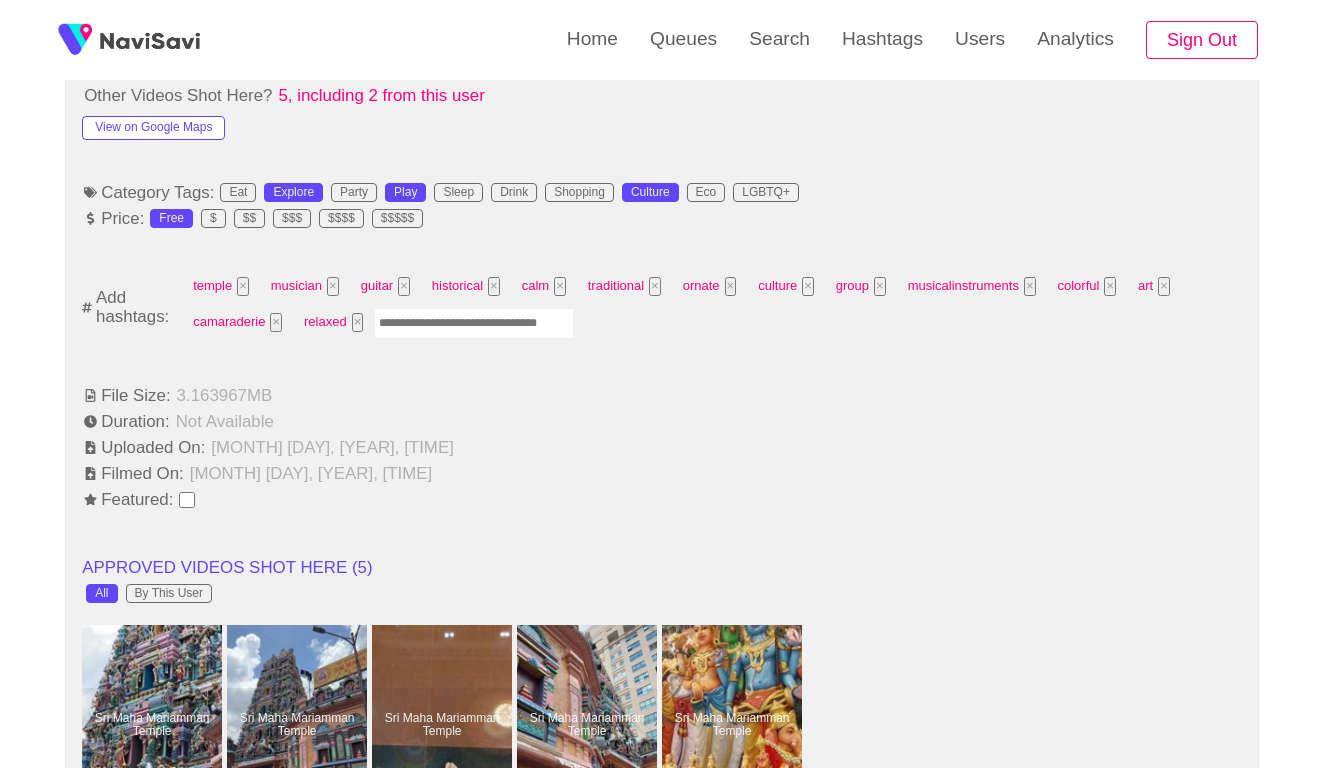 scroll, scrollTop: 1362, scrollLeft: 0, axis: vertical 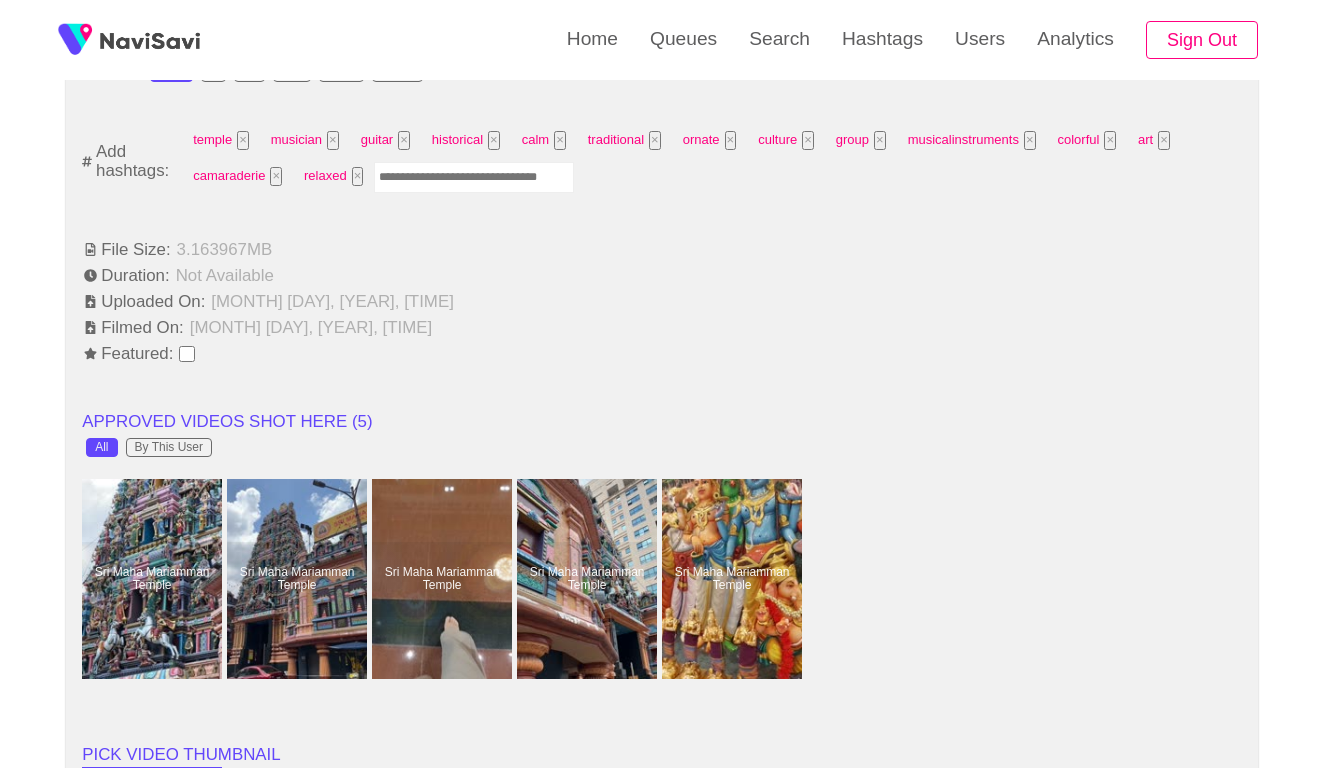 click at bounding box center [474, 177] 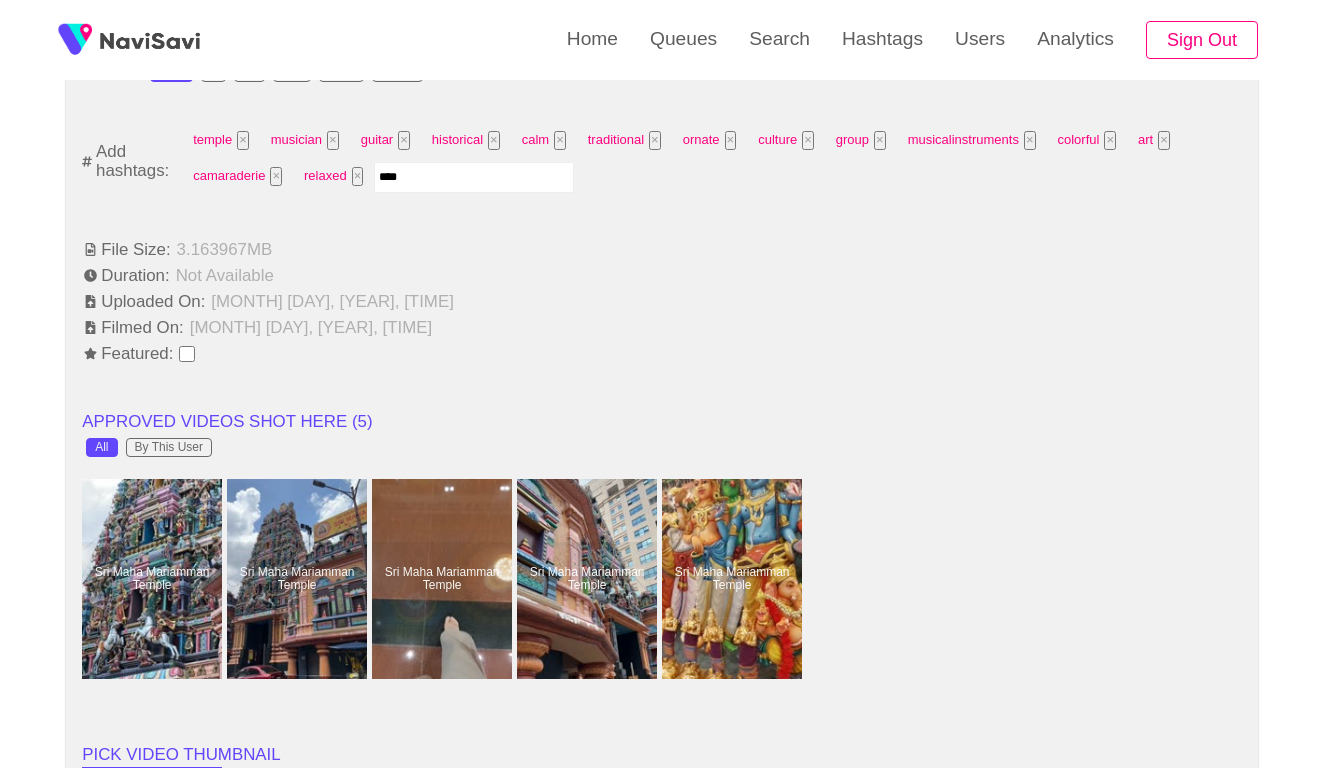 type on "*****" 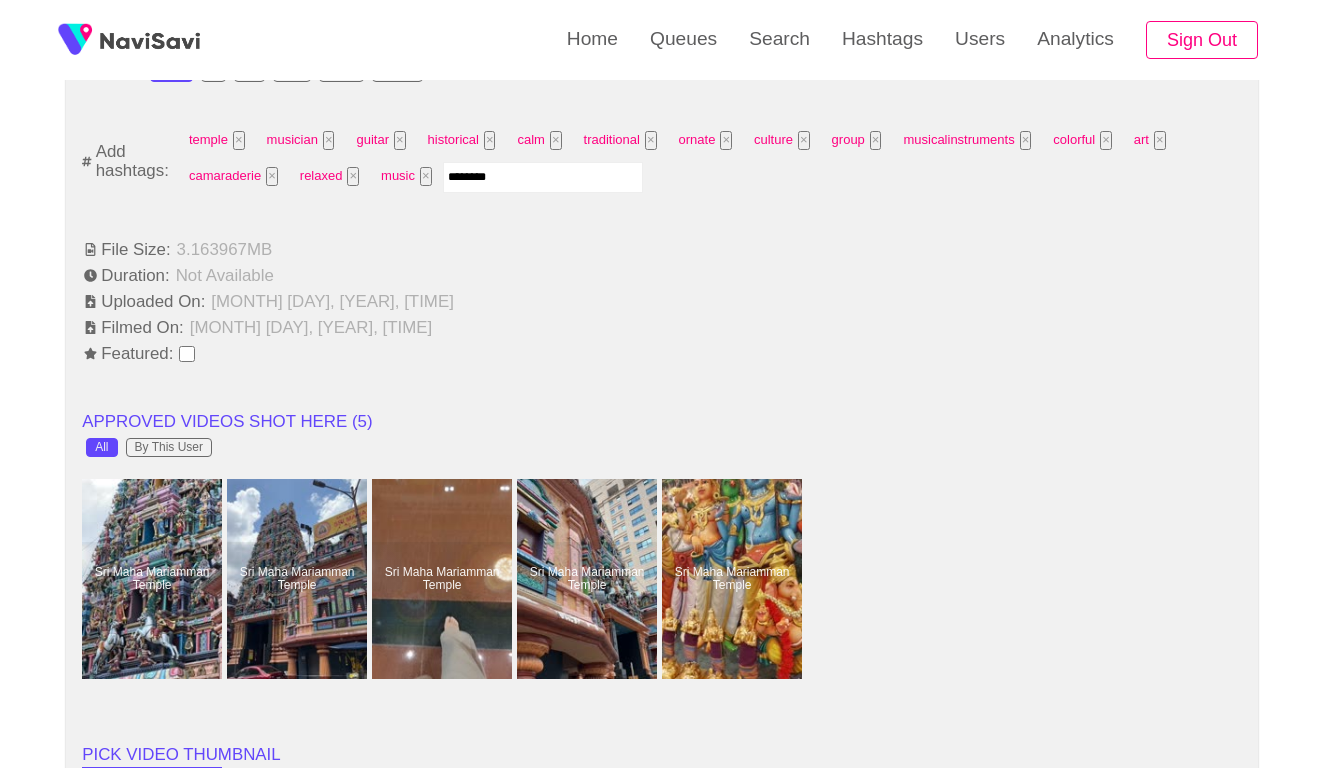 type on "*********" 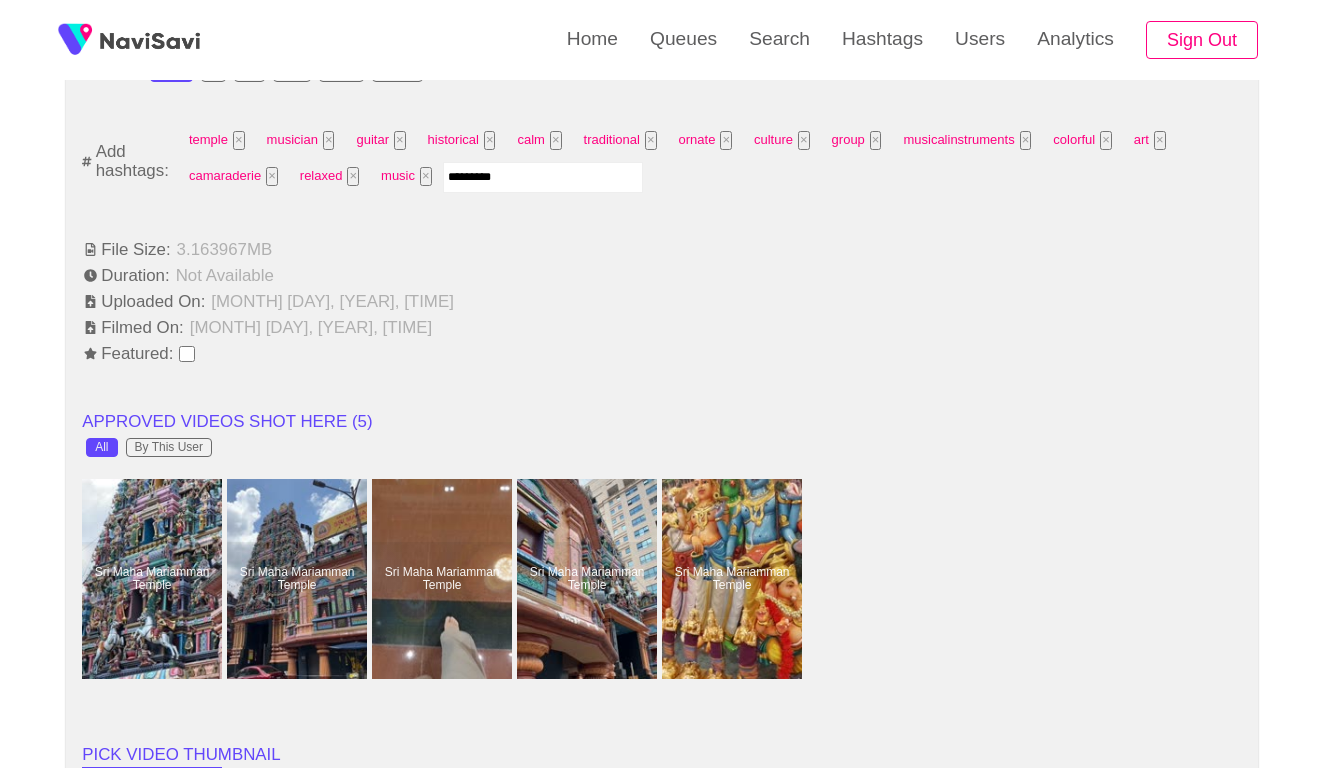 type 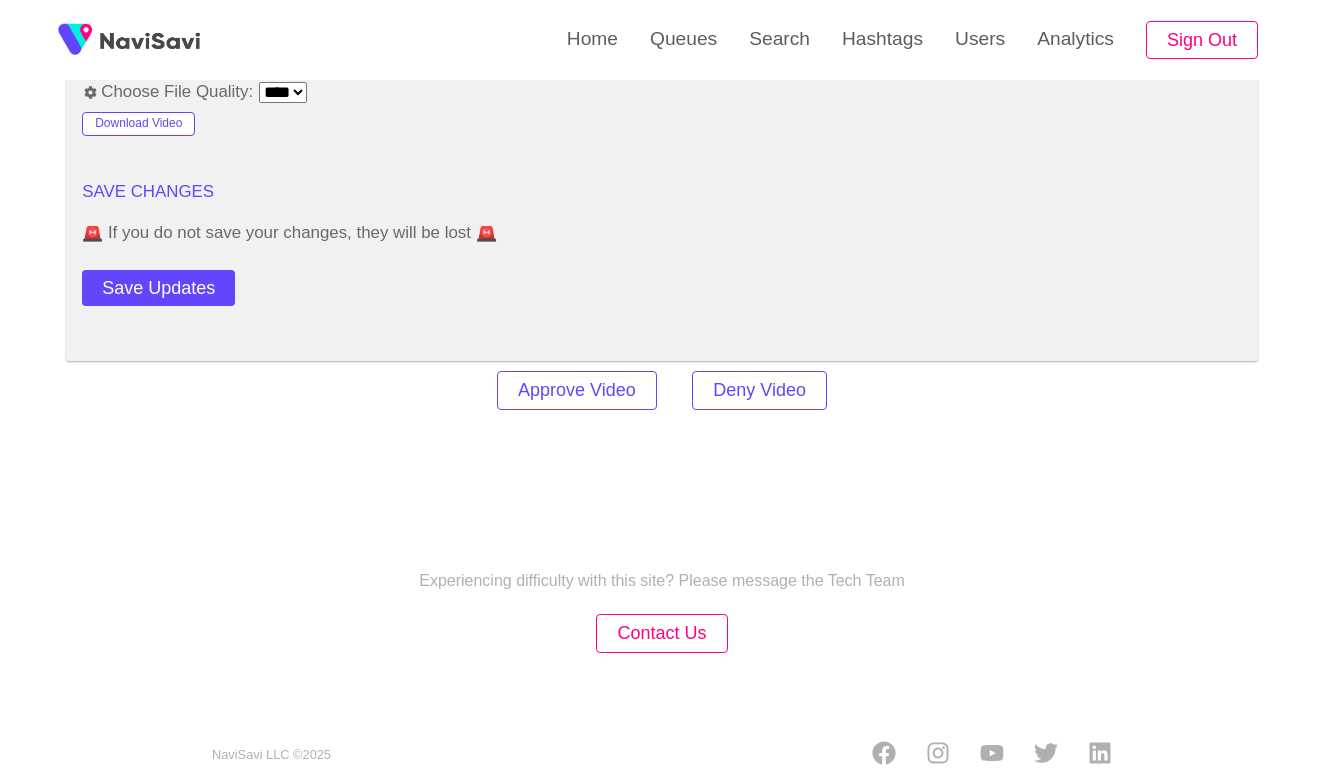 scroll, scrollTop: 2753, scrollLeft: 0, axis: vertical 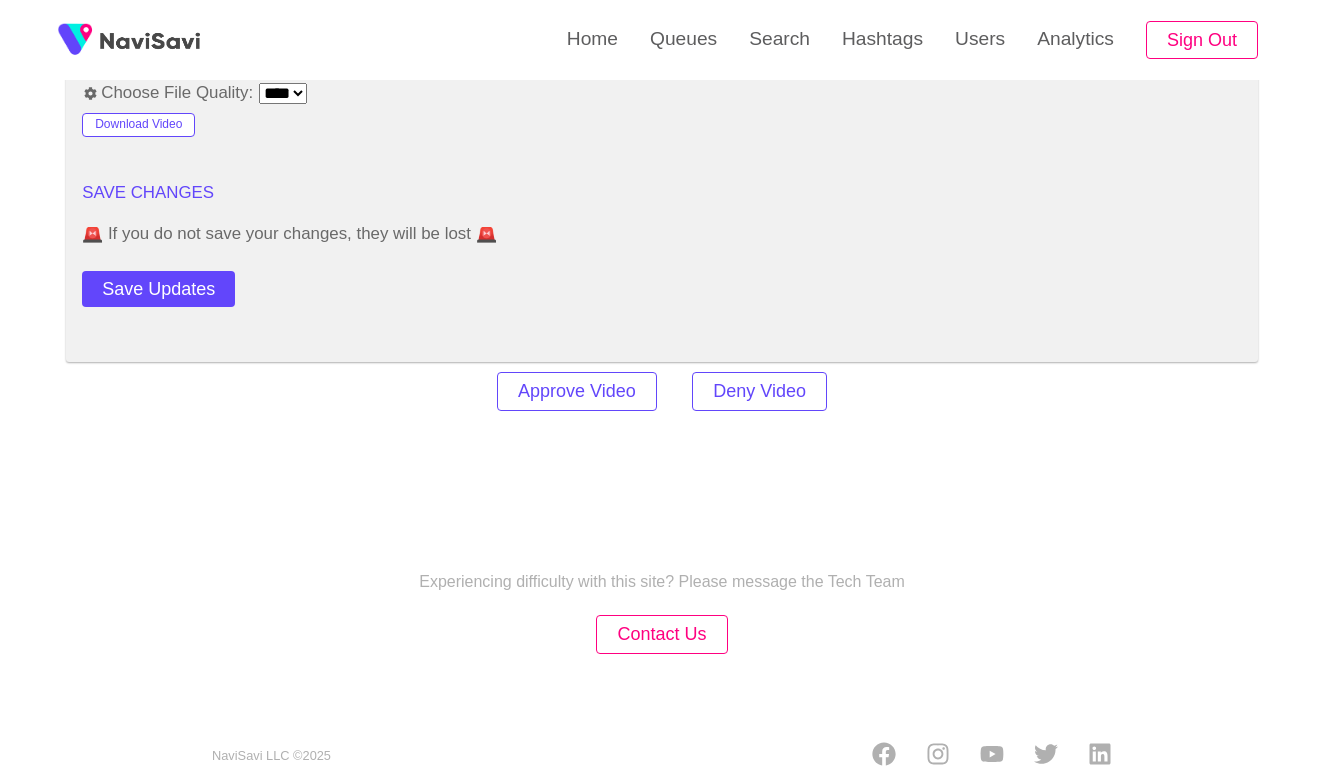 click on "Approve Video Deny Video" at bounding box center [662, 391] 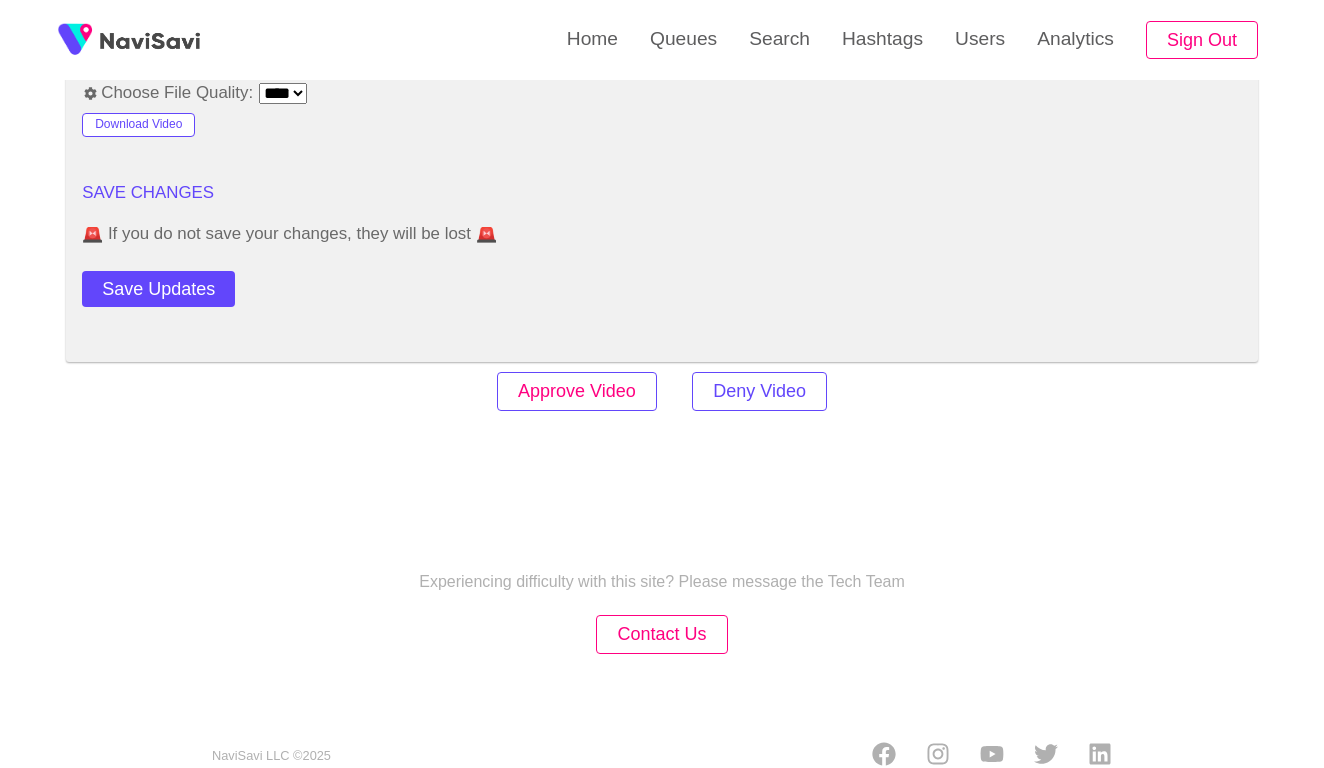 click on "Approve Video" at bounding box center (577, 391) 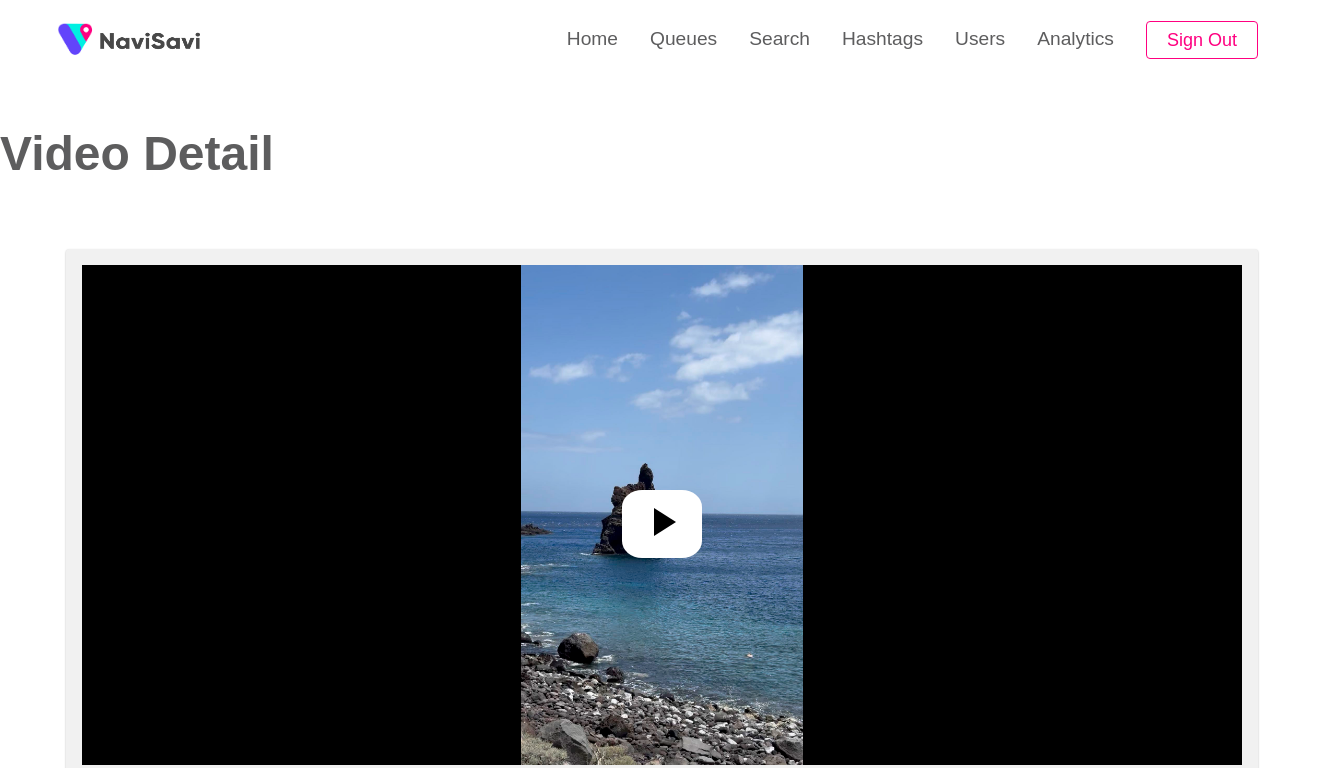 select on "**********" 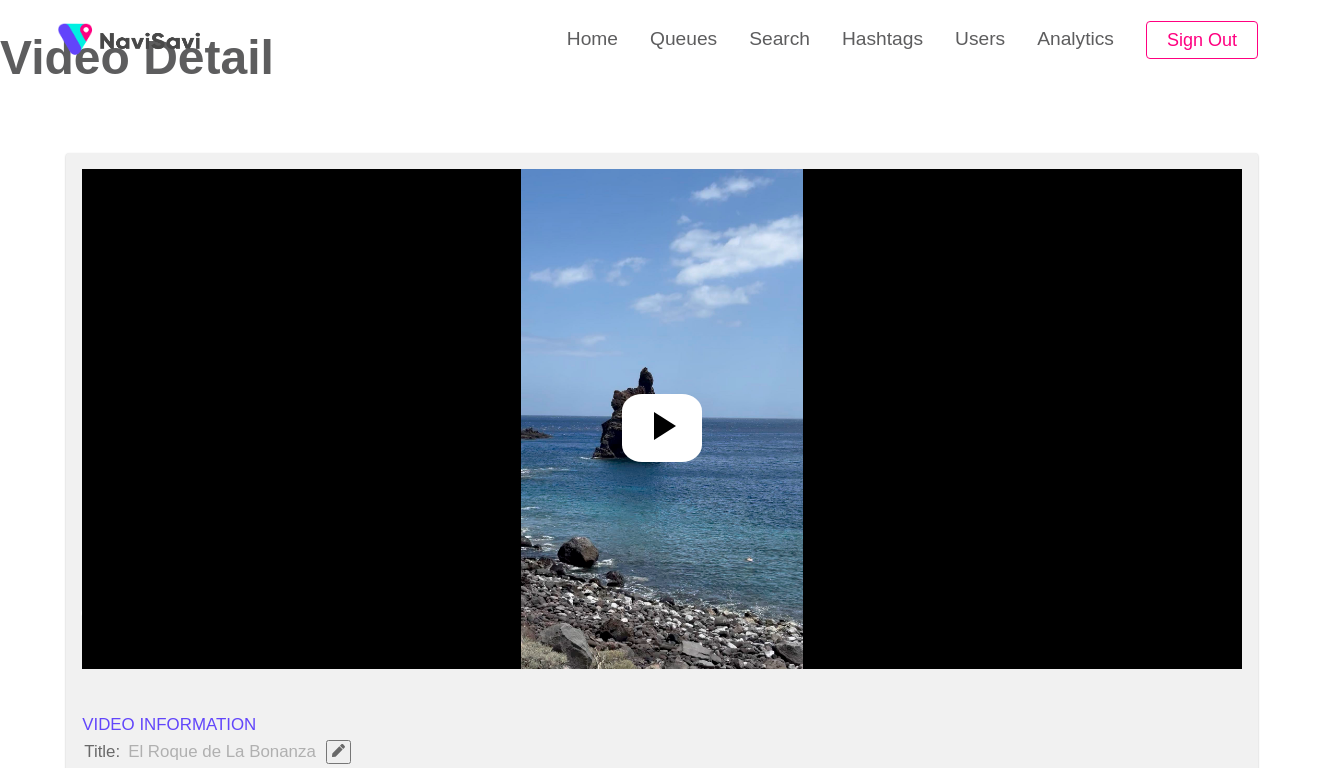 scroll, scrollTop: 96, scrollLeft: 0, axis: vertical 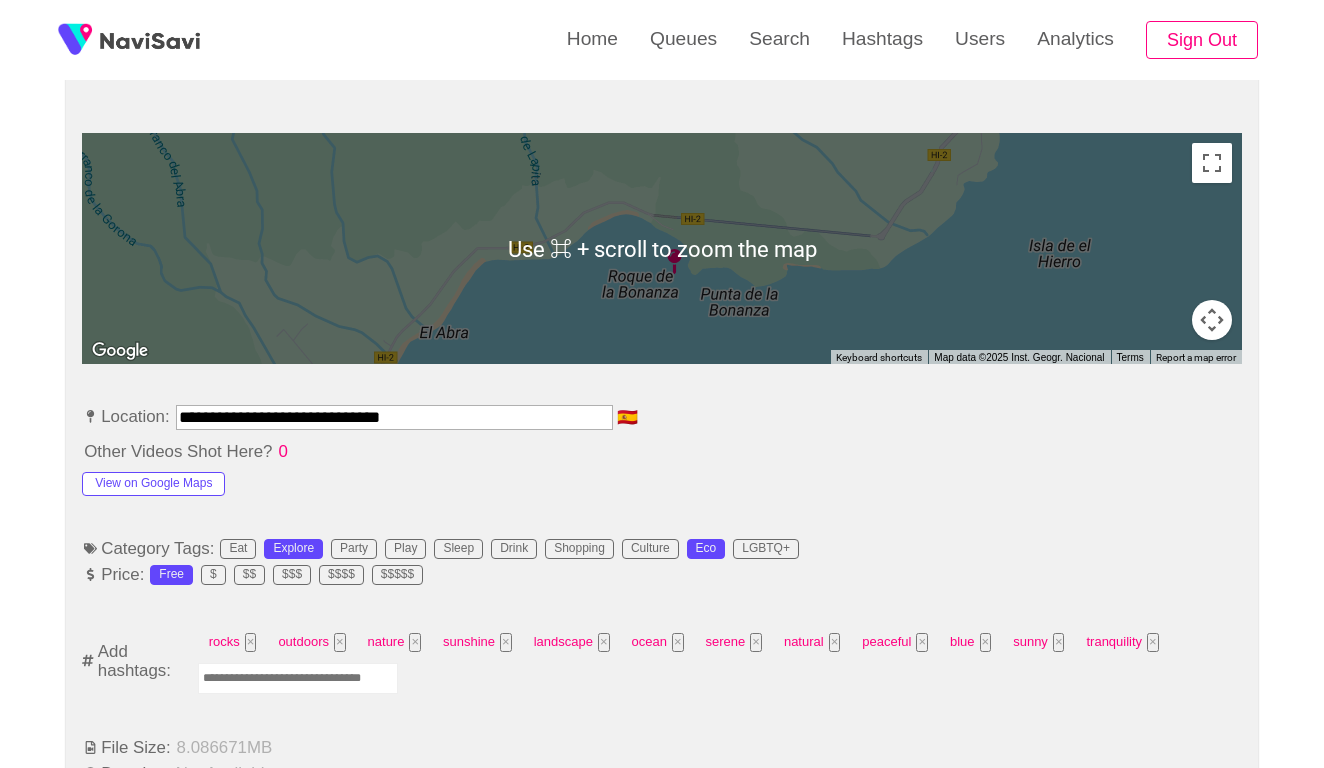 click on "**********" at bounding box center (394, 417) 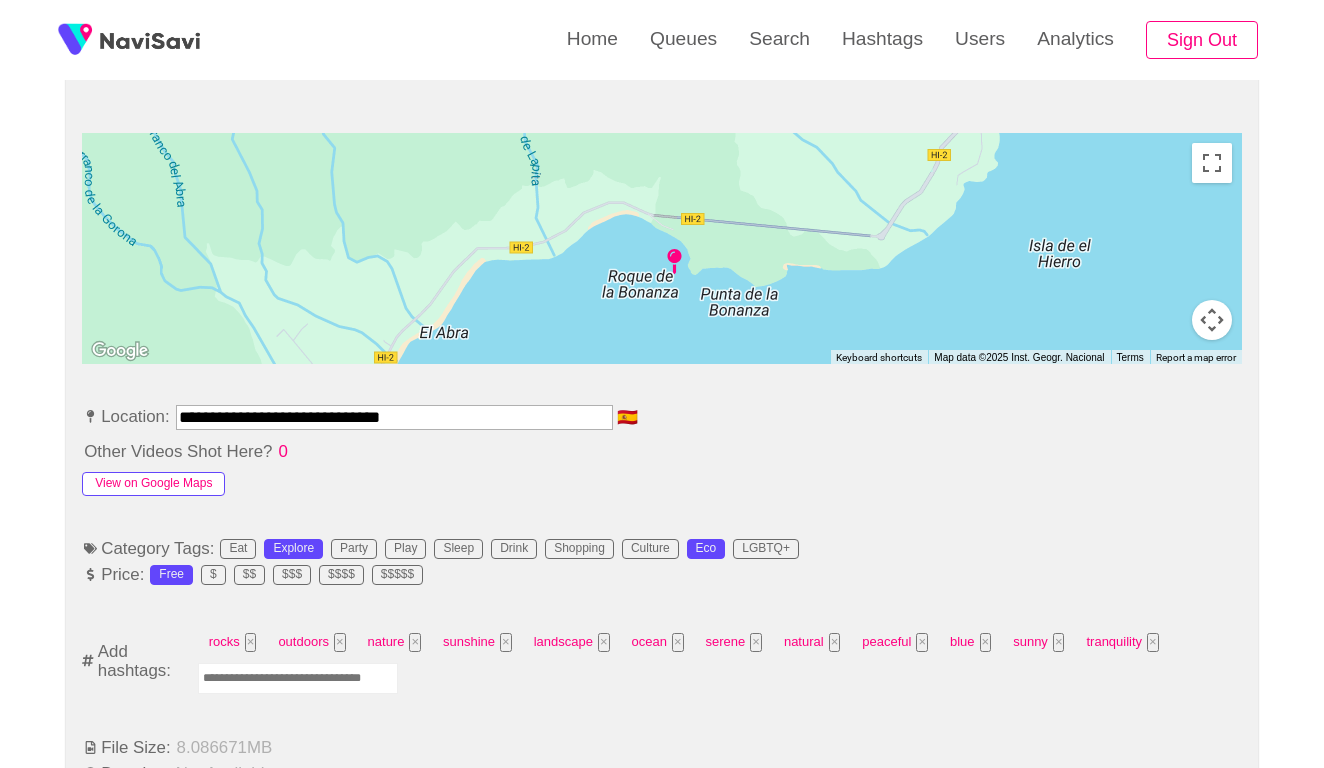 click on "View on Google Maps" at bounding box center [153, 484] 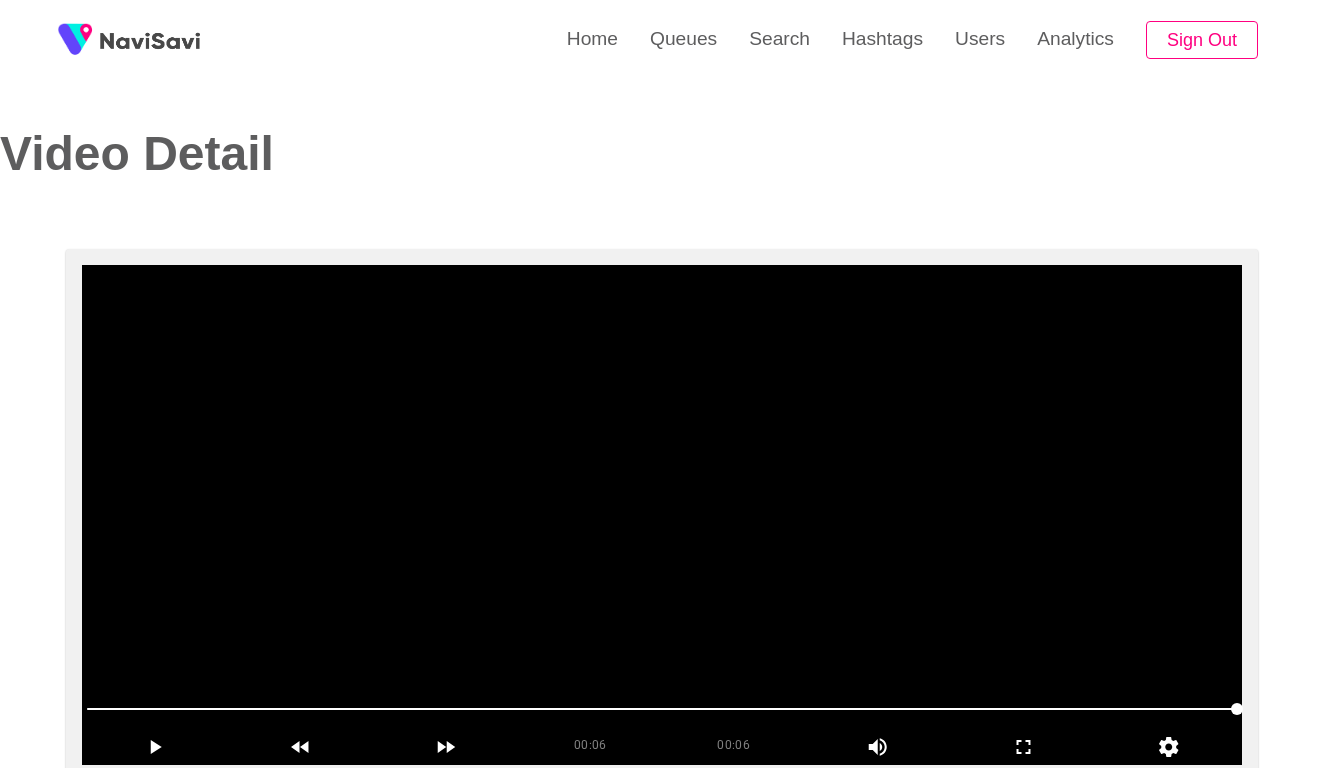 scroll, scrollTop: 0, scrollLeft: 0, axis: both 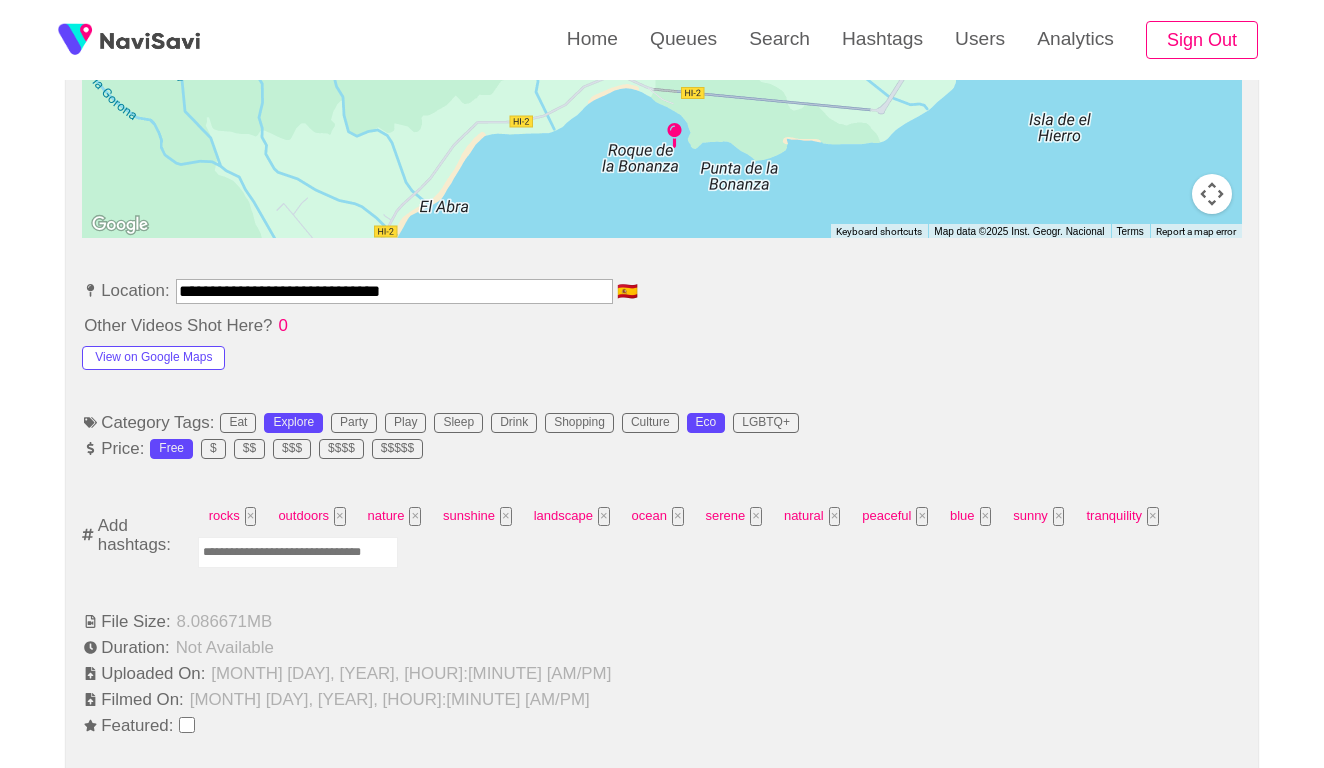 drag, startPoint x: 361, startPoint y: 279, endPoint x: 115, endPoint y: 262, distance: 246.5867 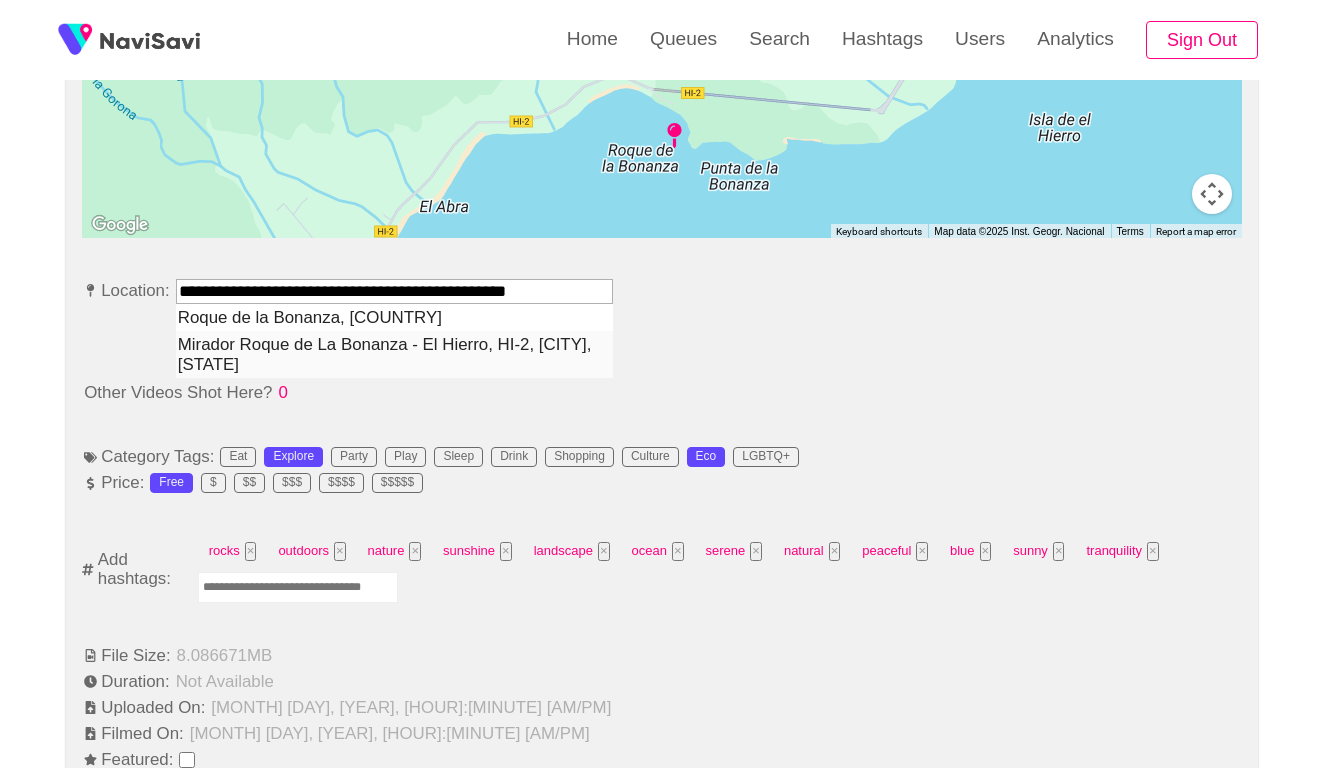 click on "Mirador Roque de La Bonanza - El Hierro, HI-2, [CITY], [STATE]" at bounding box center (394, 354) 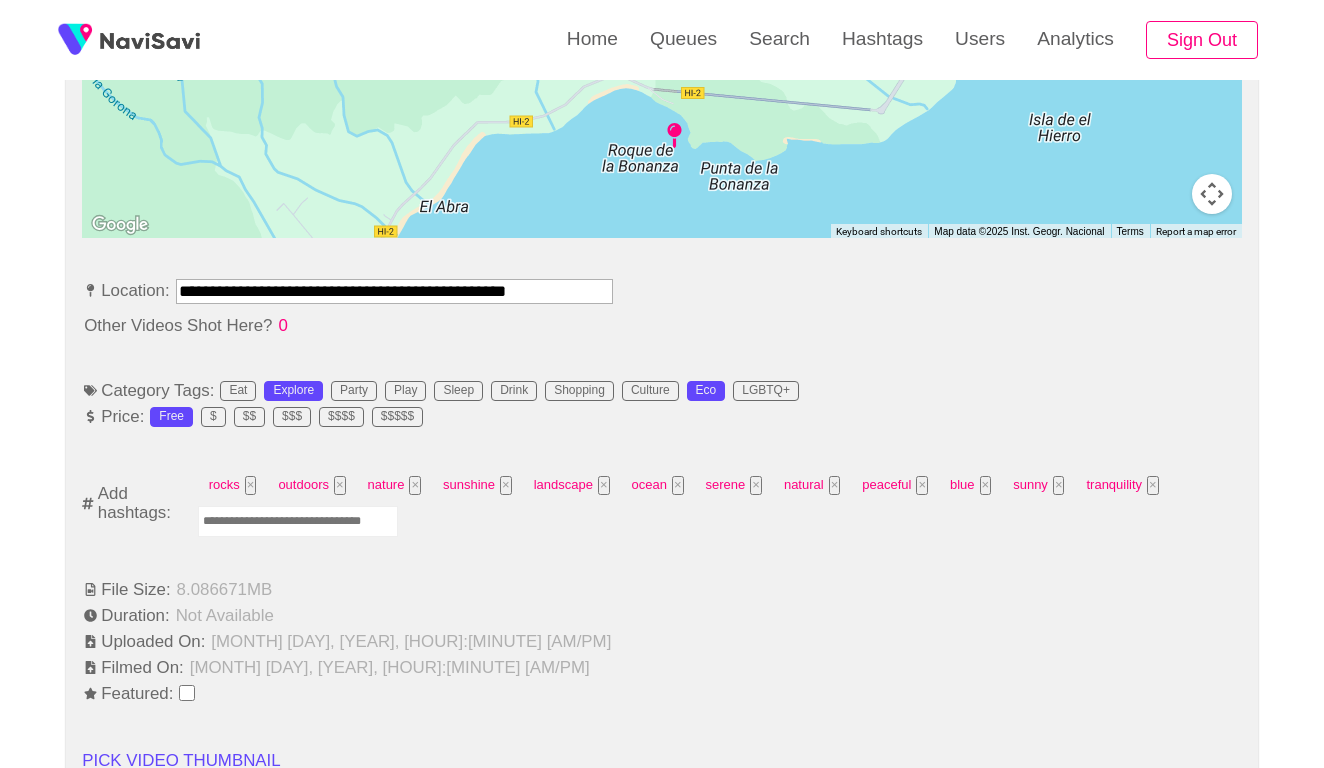 type on "**********" 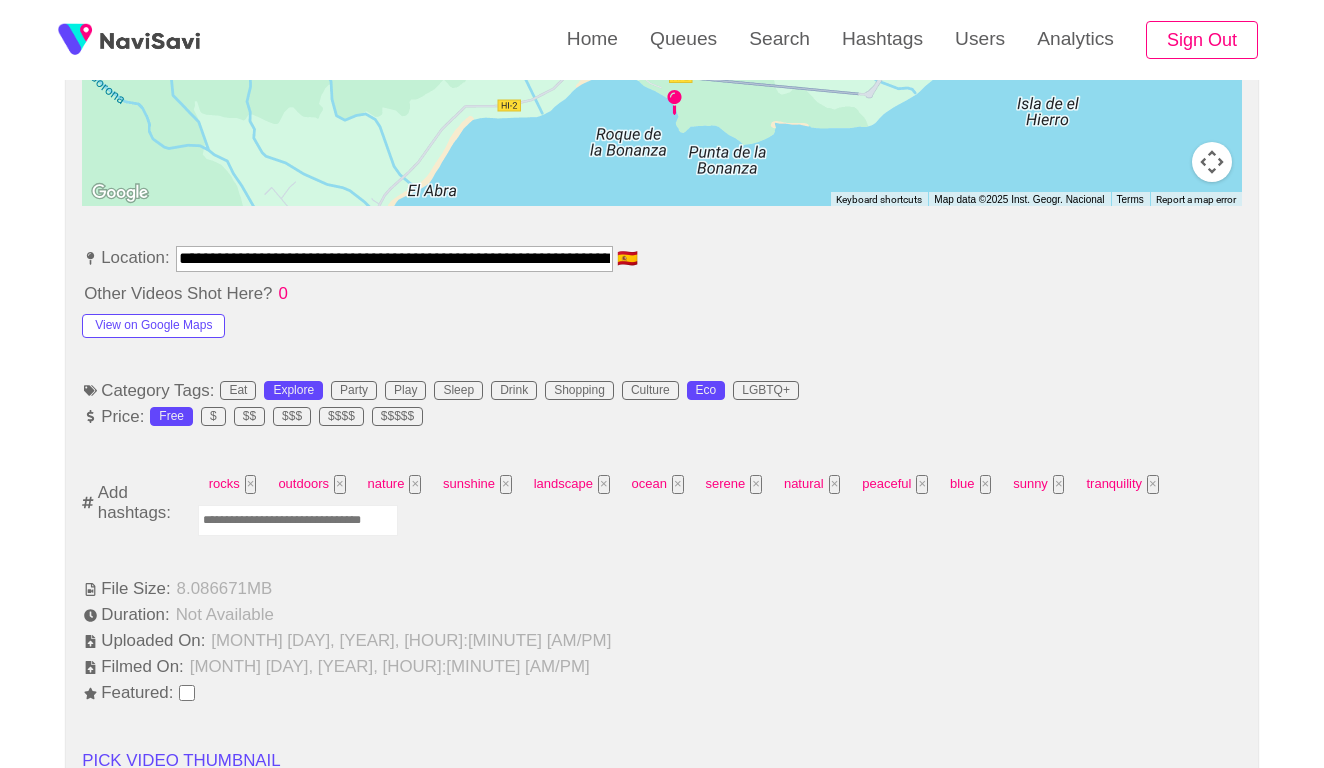scroll, scrollTop: 1028, scrollLeft: 0, axis: vertical 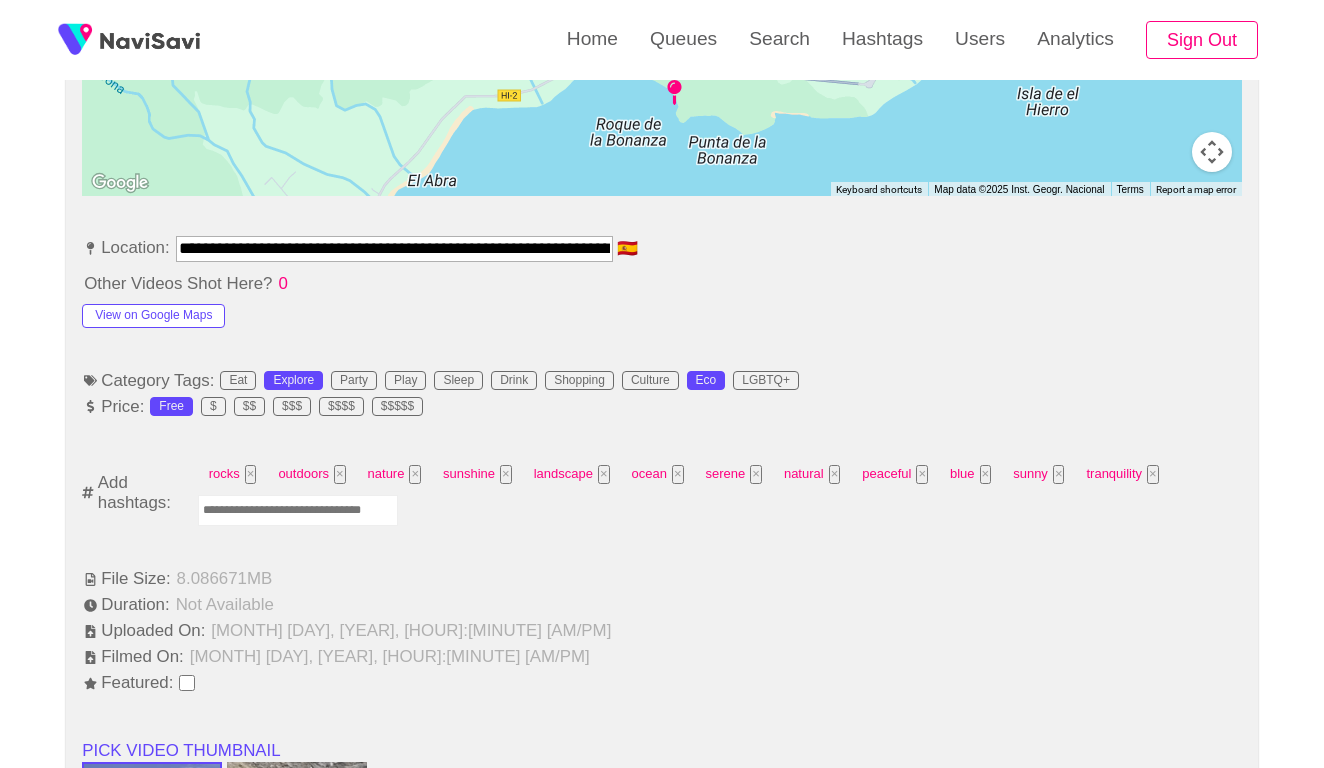 click at bounding box center (298, 510) 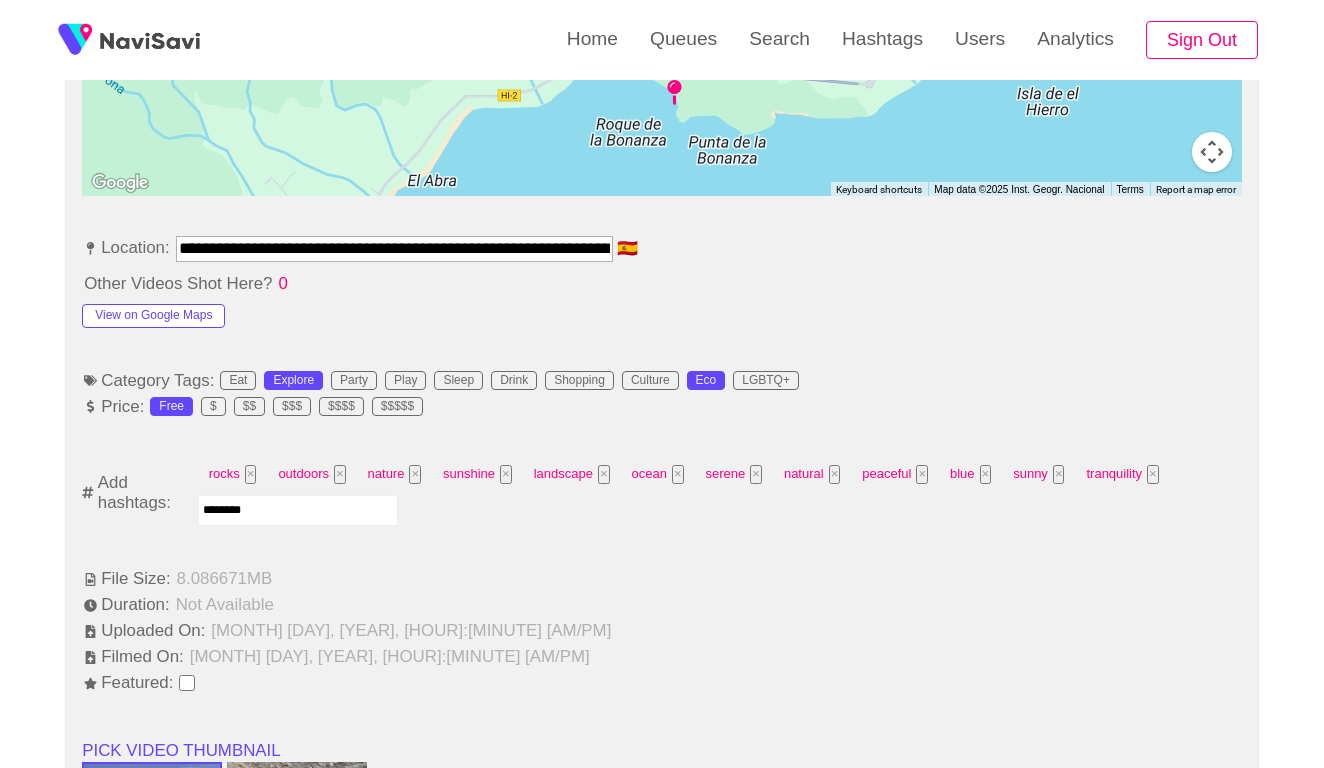 type on "*********" 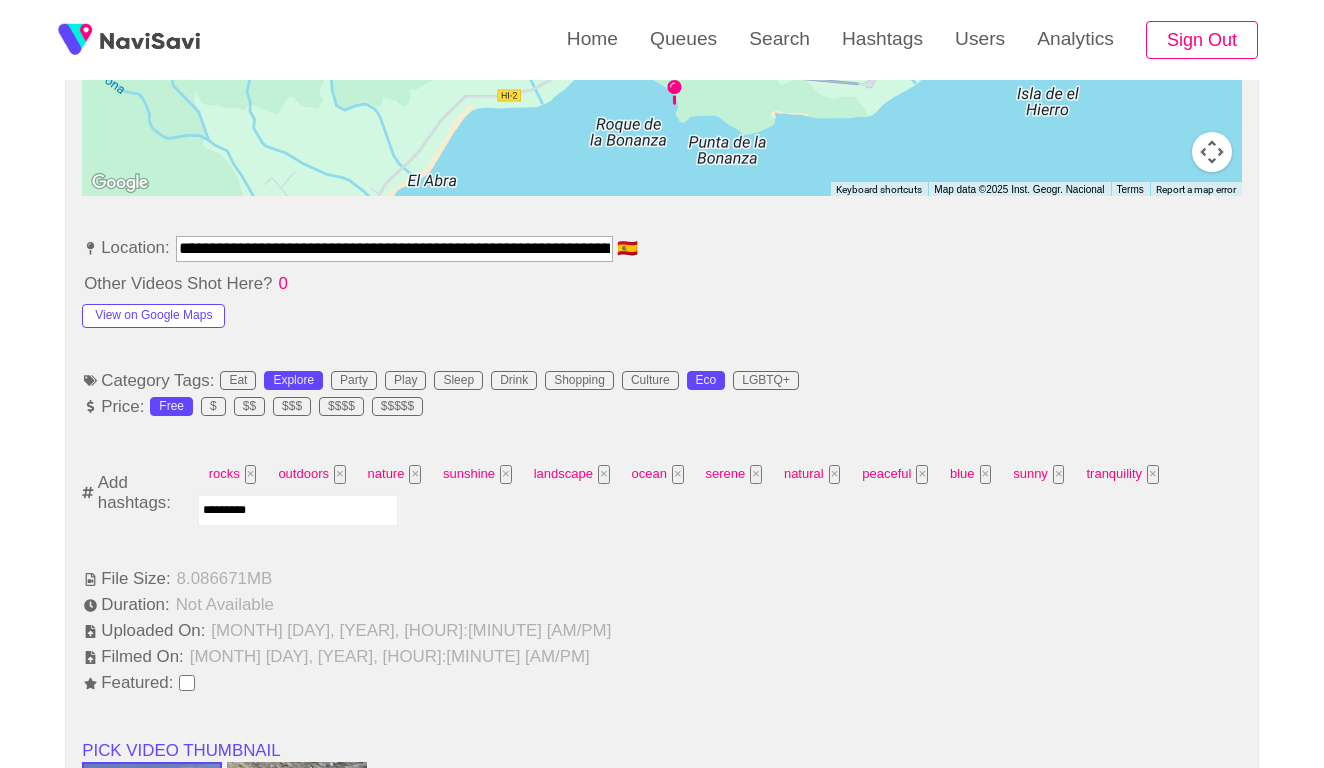type 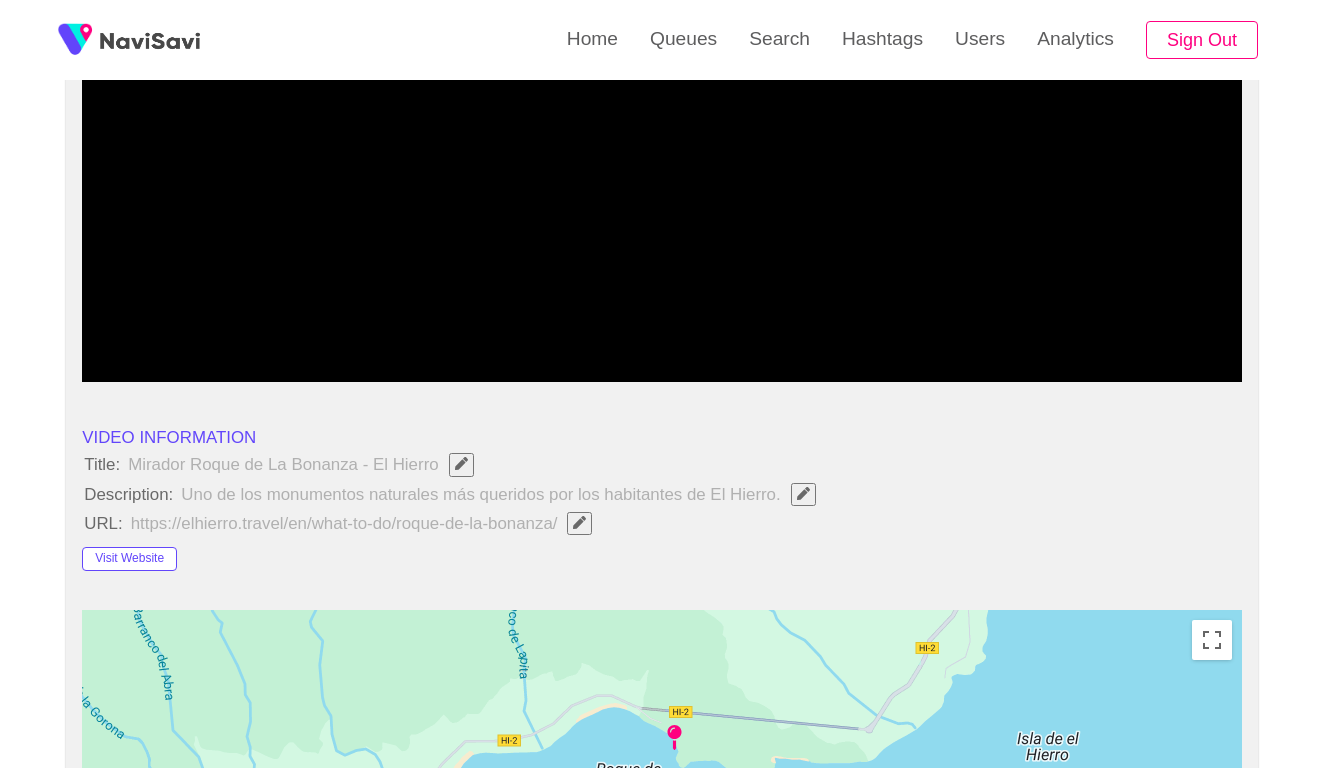 scroll, scrollTop: 385, scrollLeft: 0, axis: vertical 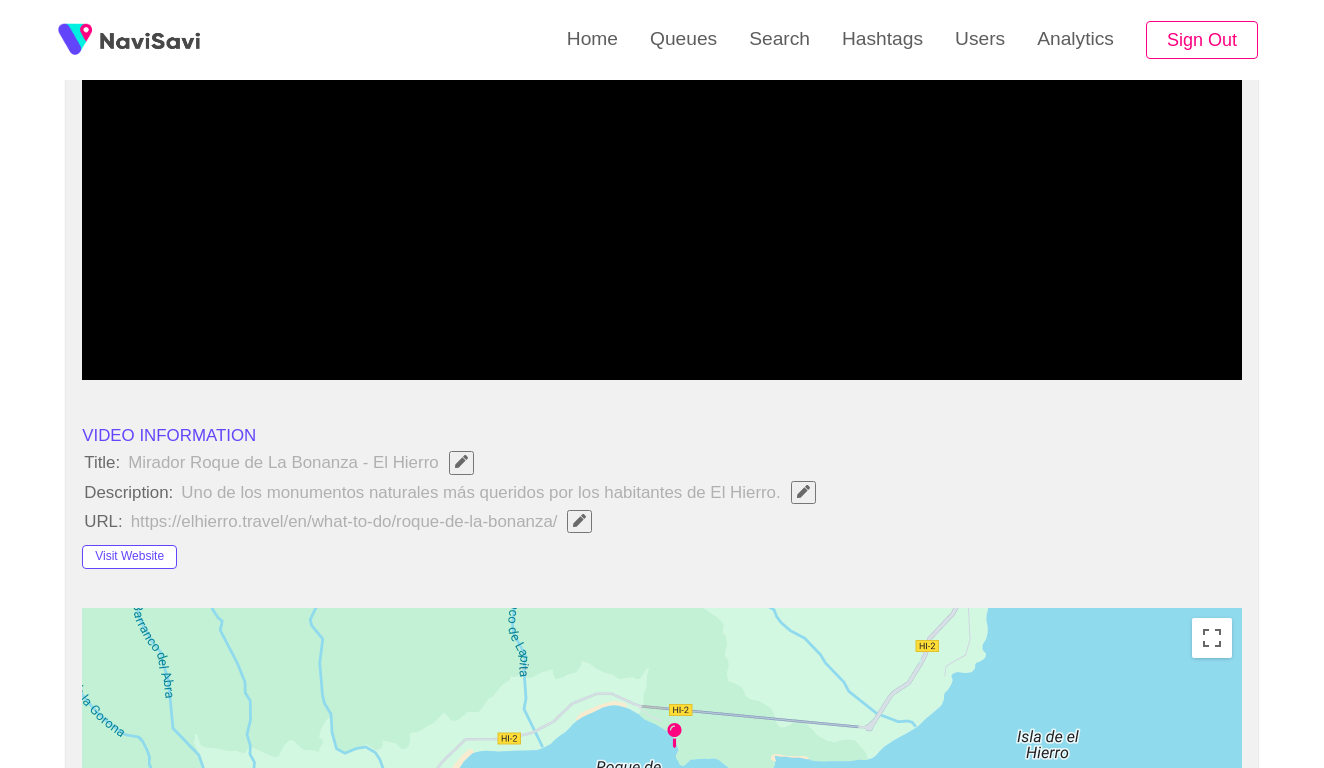 click 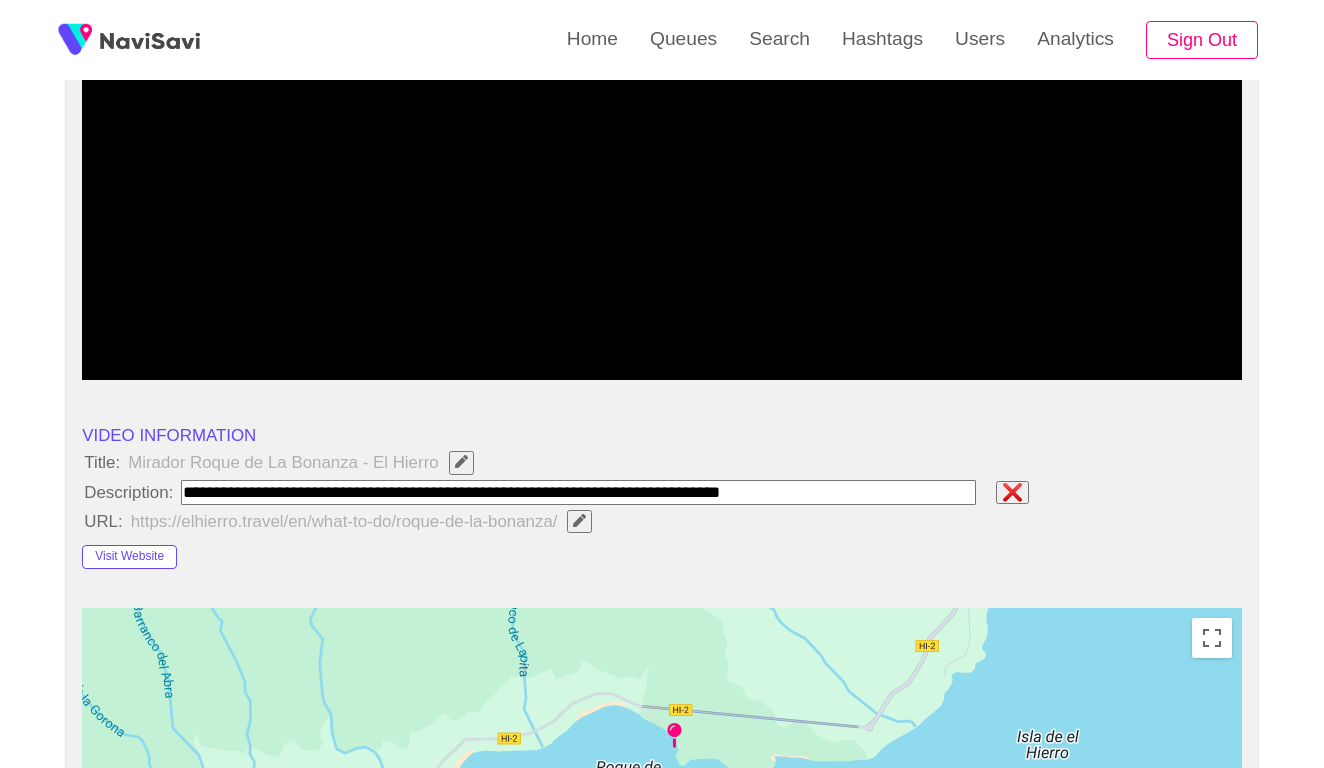 paste on "**********" 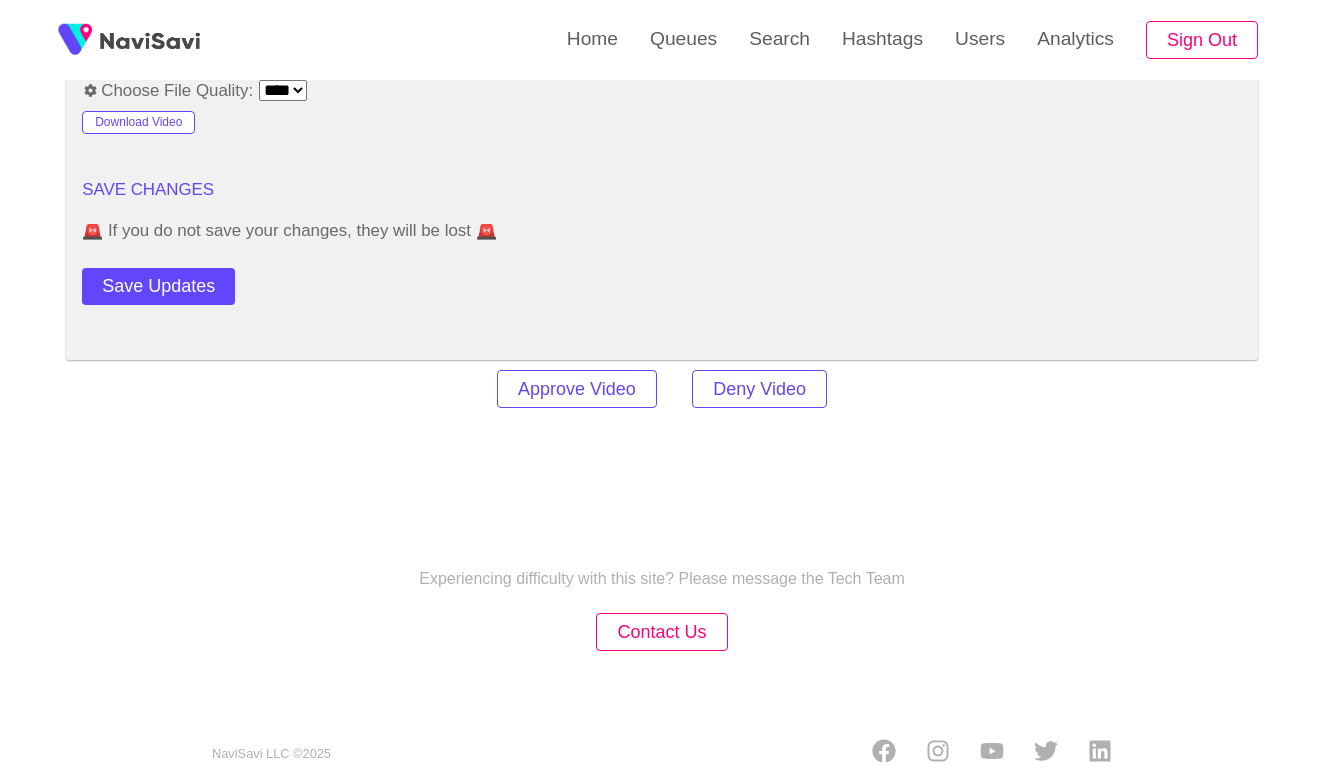 scroll, scrollTop: 2420, scrollLeft: 0, axis: vertical 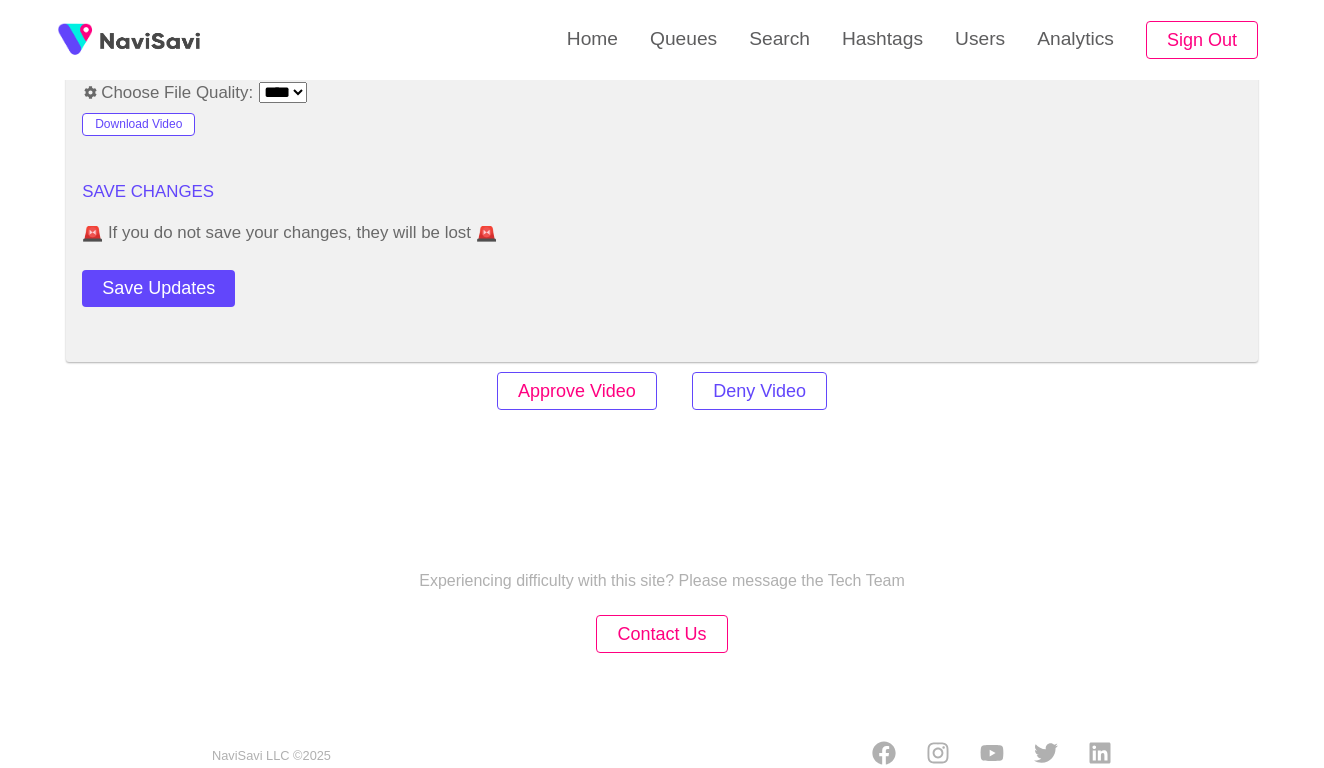 click on "Approve Video" at bounding box center [577, 391] 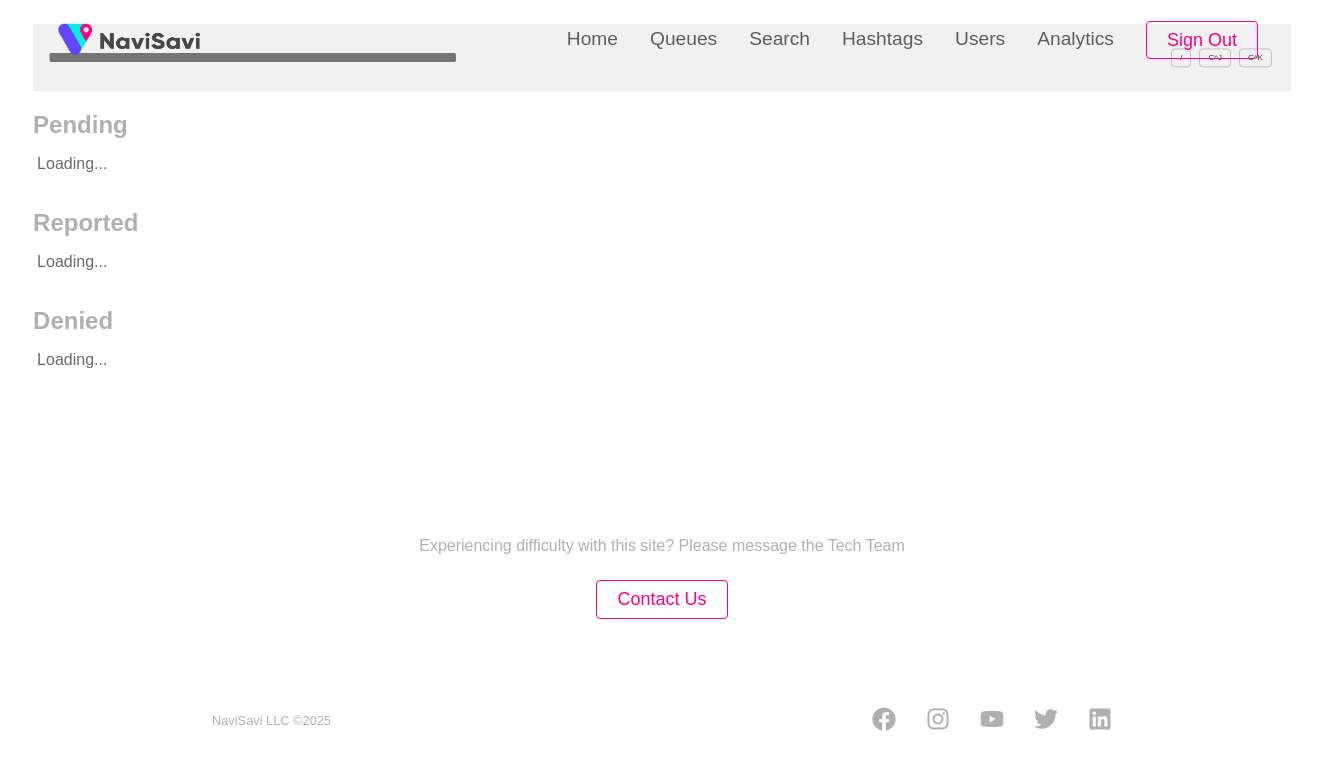 scroll, scrollTop: 0, scrollLeft: 0, axis: both 